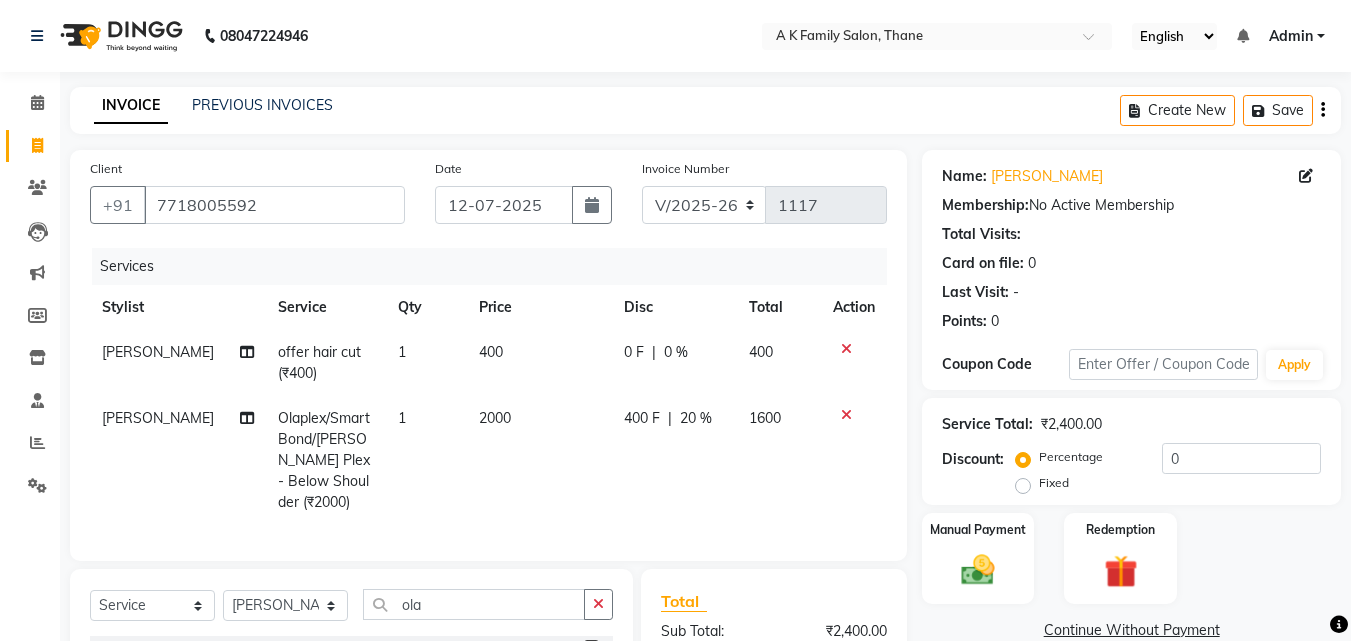 select on "5033" 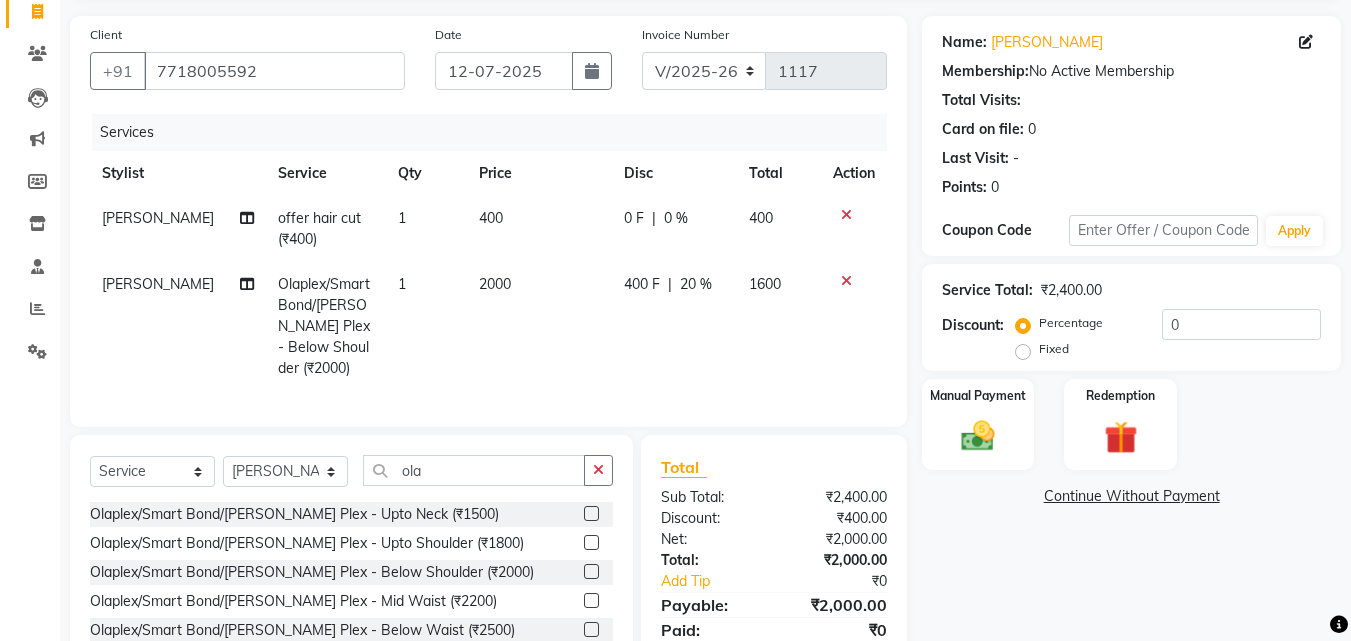 scroll, scrollTop: 0, scrollLeft: 0, axis: both 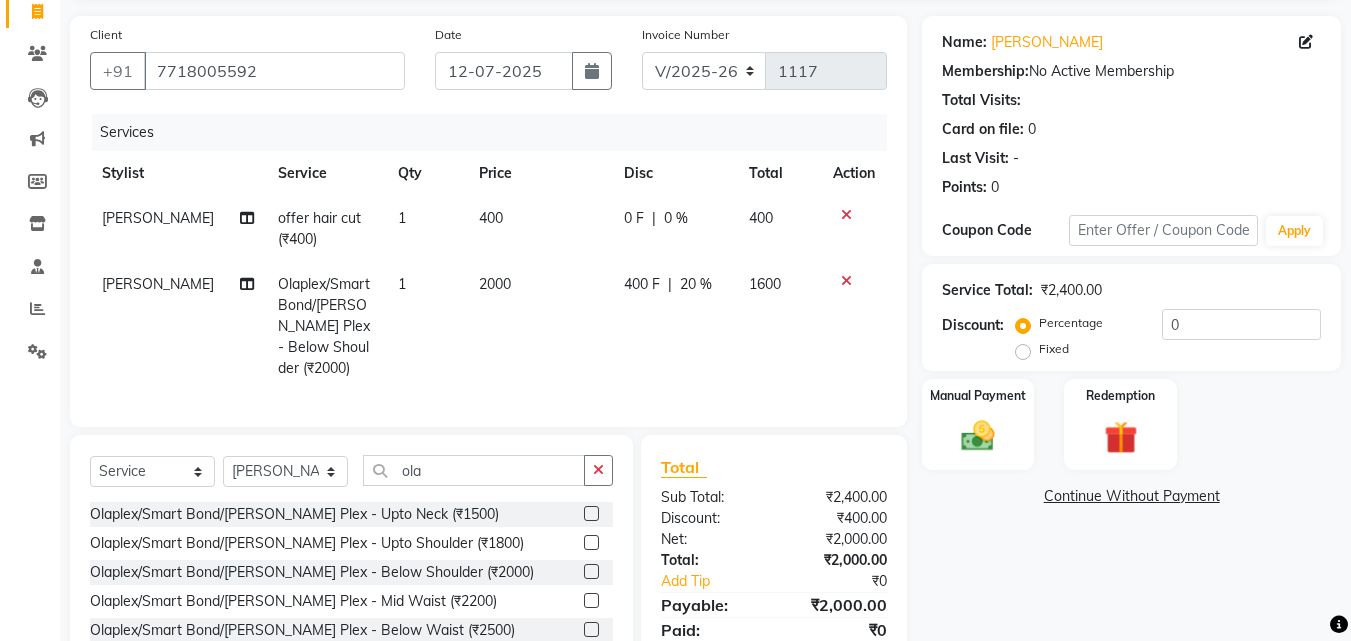 click on "Invoice Number V/2025 V/2025-26 1117" 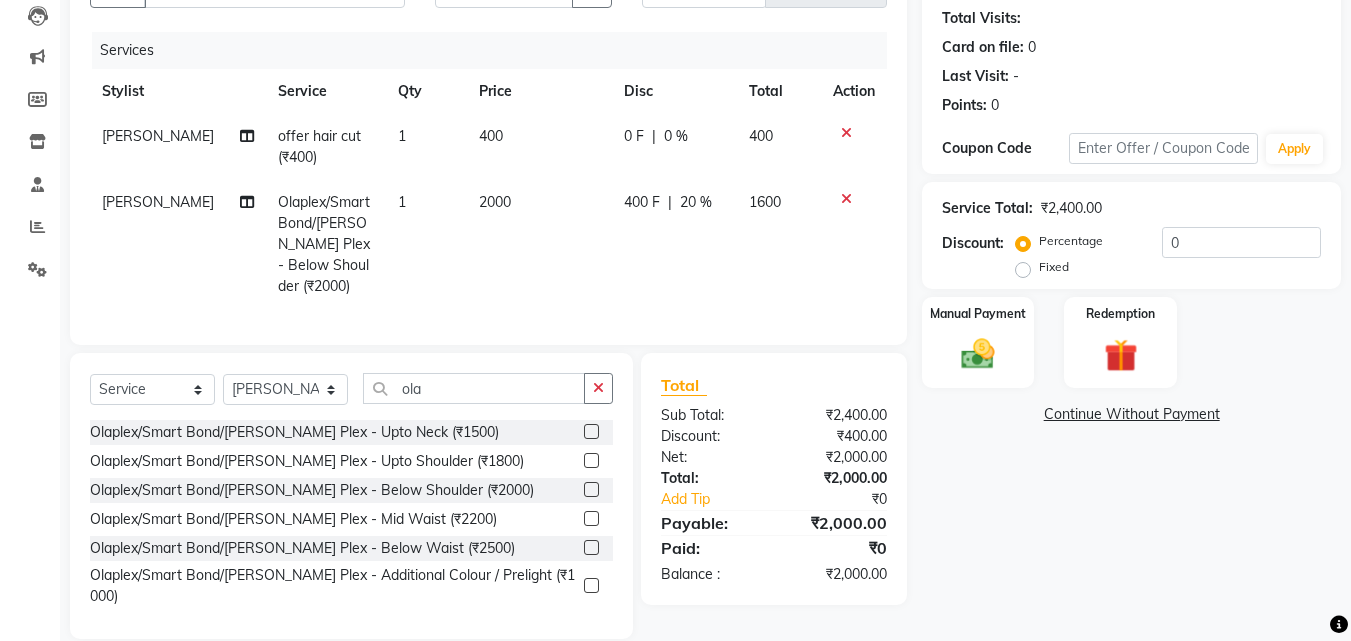 scroll, scrollTop: 221, scrollLeft: 0, axis: vertical 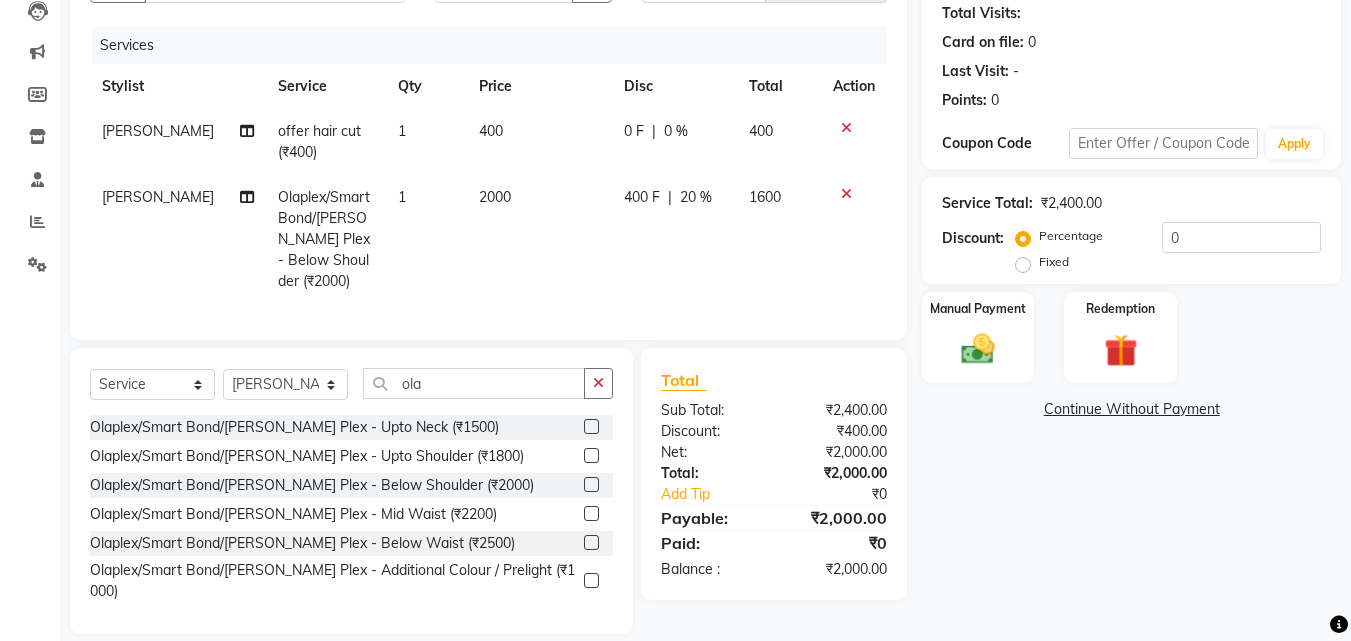 click on "Services" 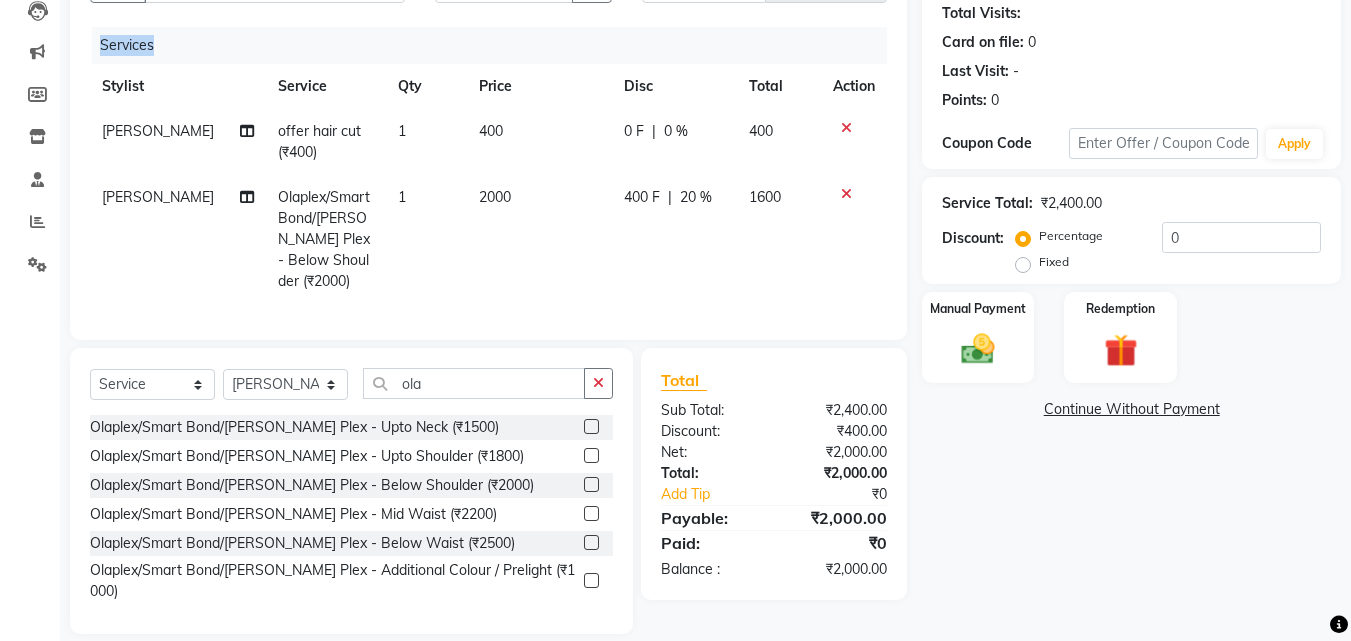 click on "Services" 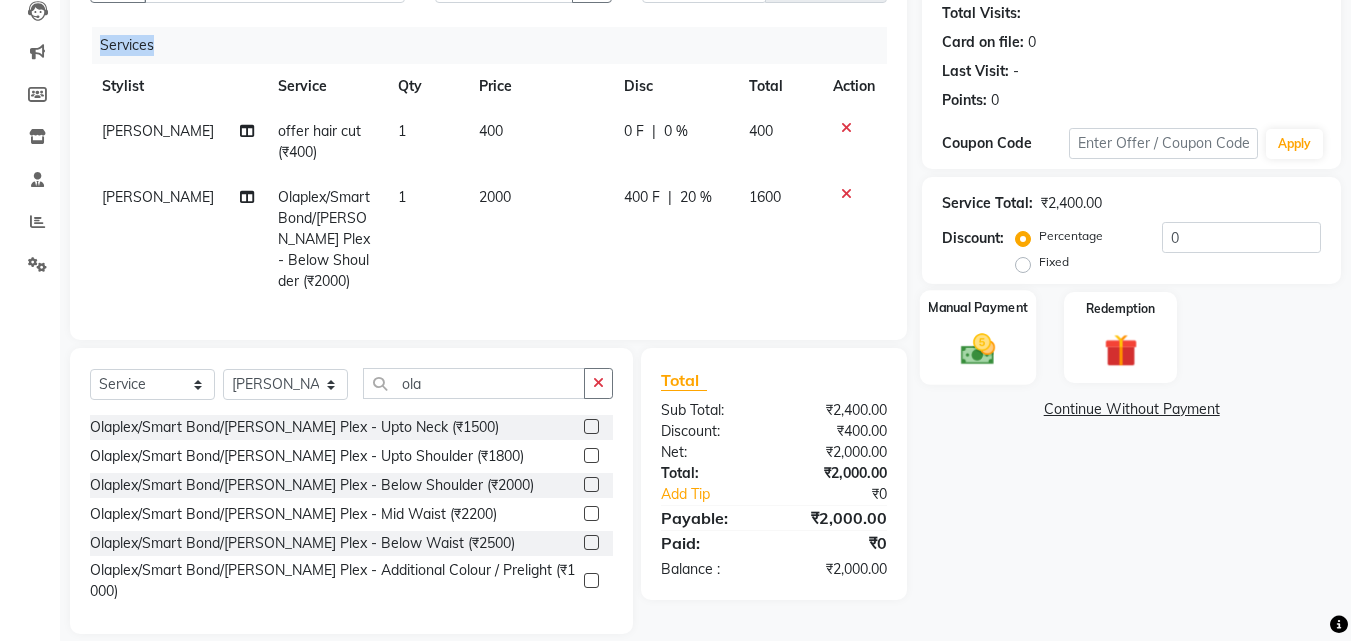 click 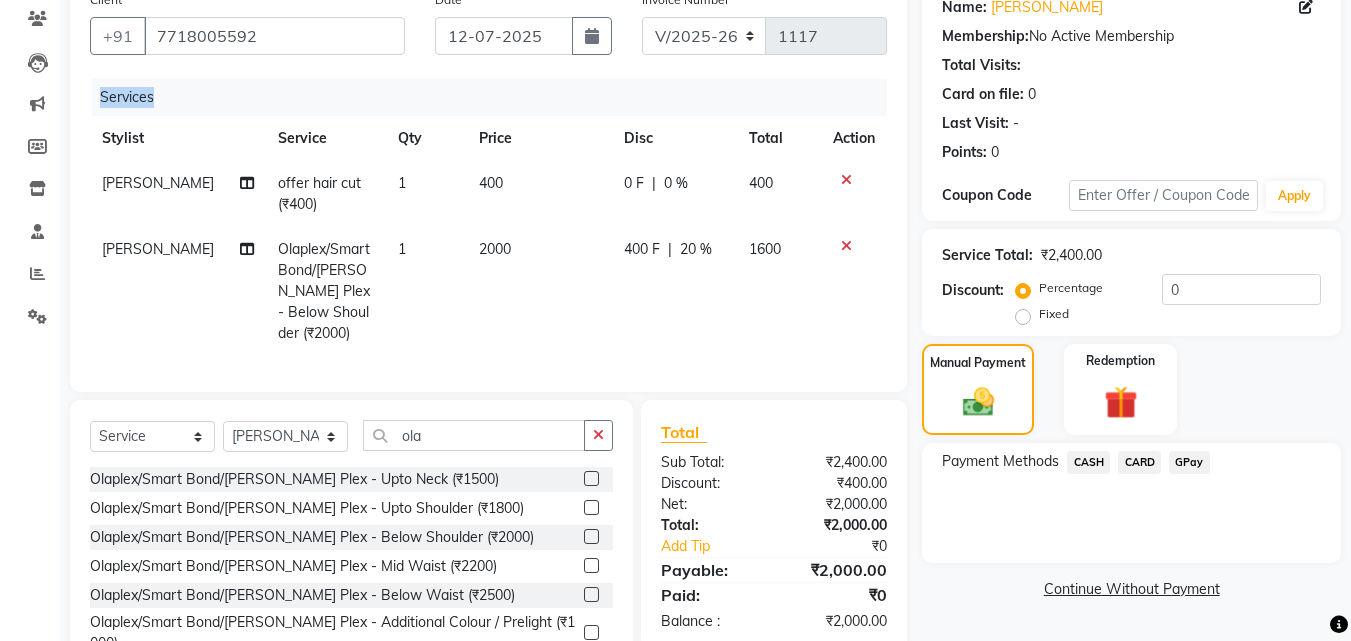 scroll, scrollTop: 121, scrollLeft: 0, axis: vertical 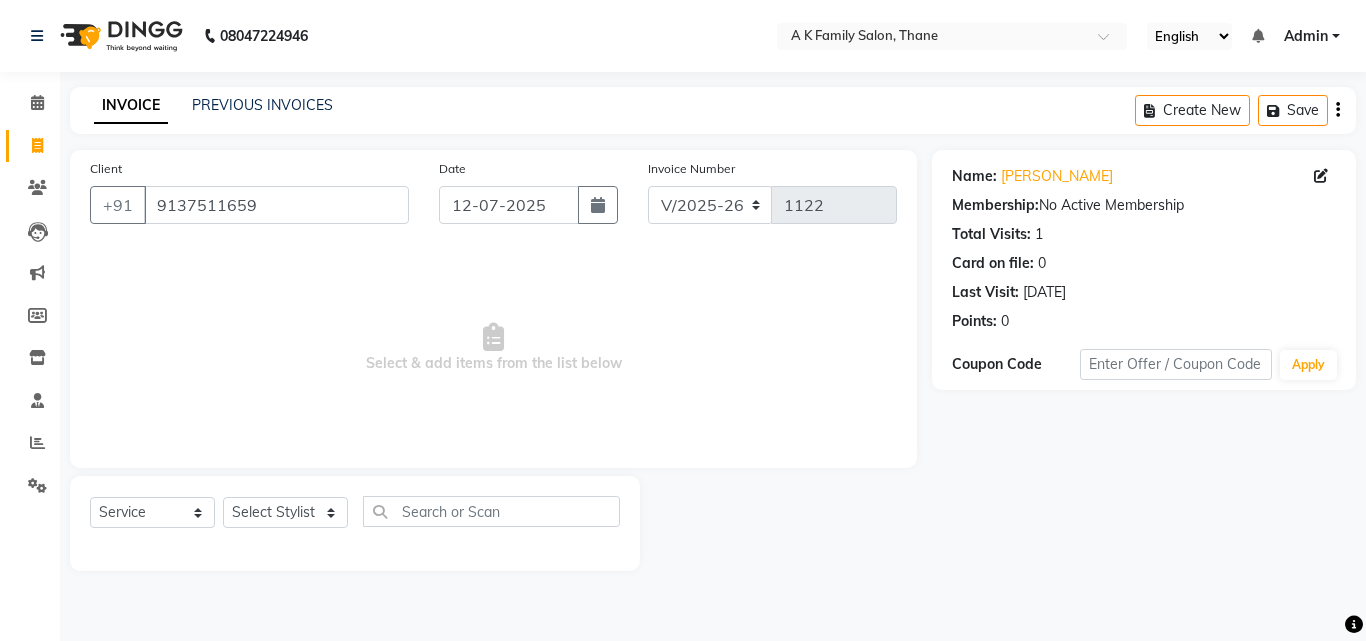 select on "5033" 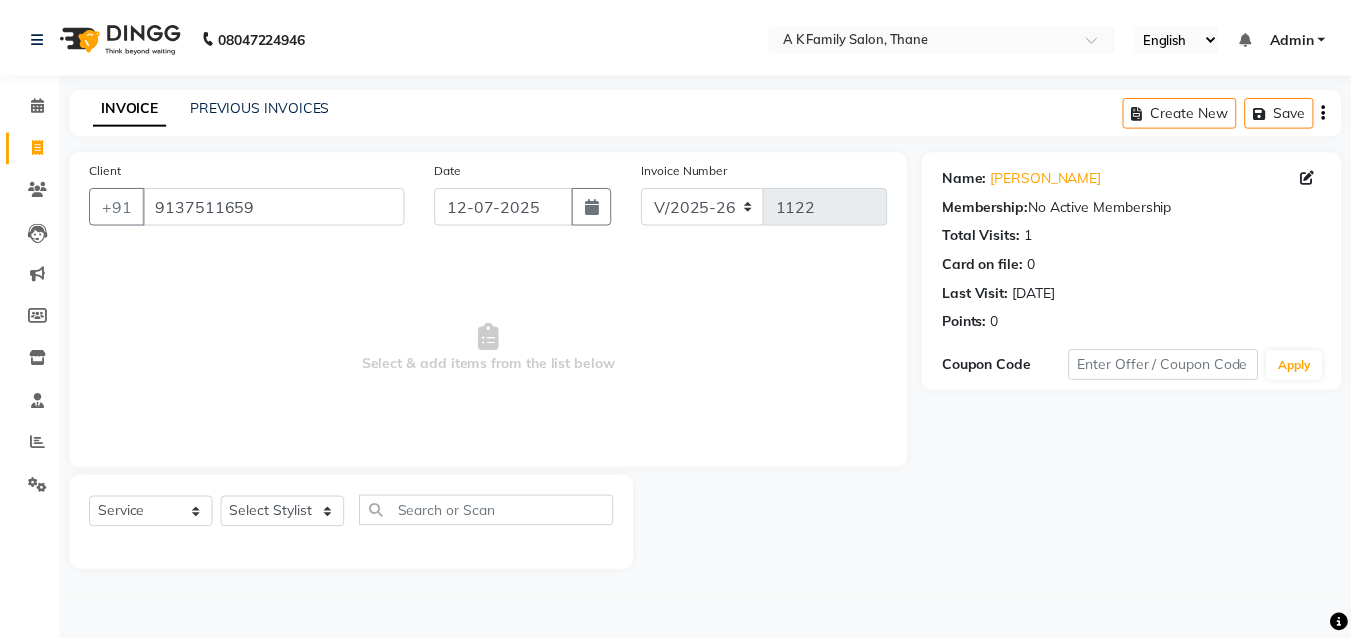 scroll, scrollTop: 0, scrollLeft: 0, axis: both 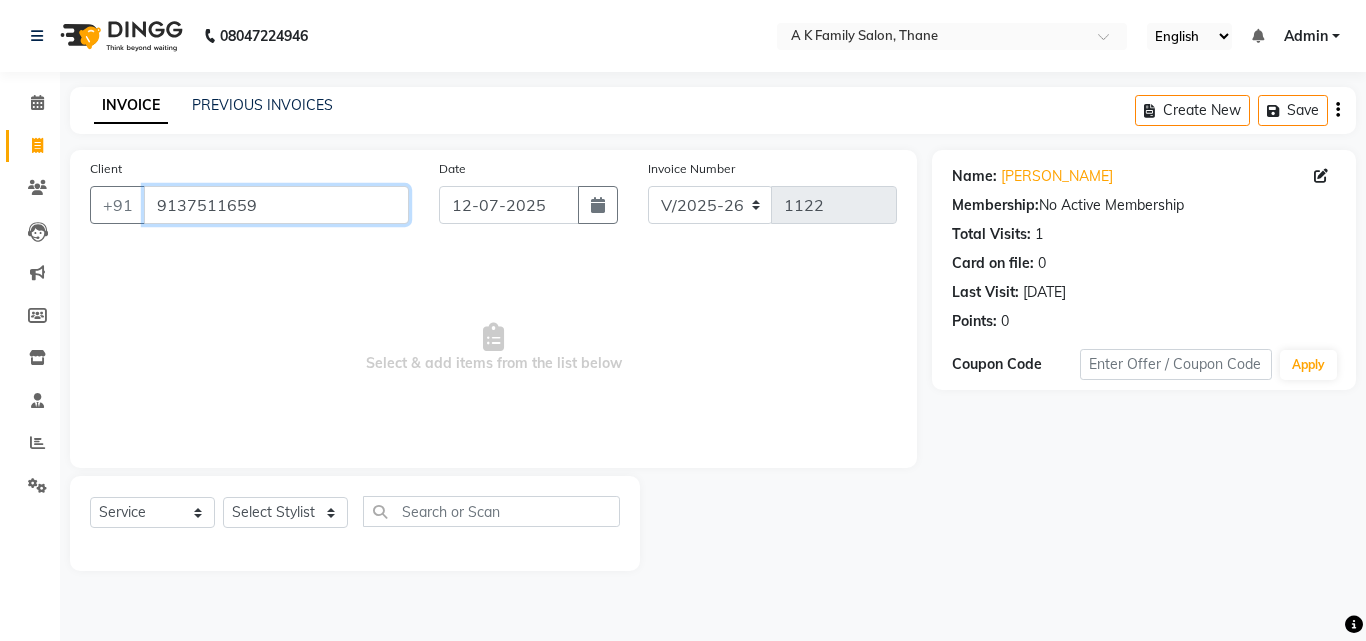 click on "9137511659" at bounding box center (276, 205) 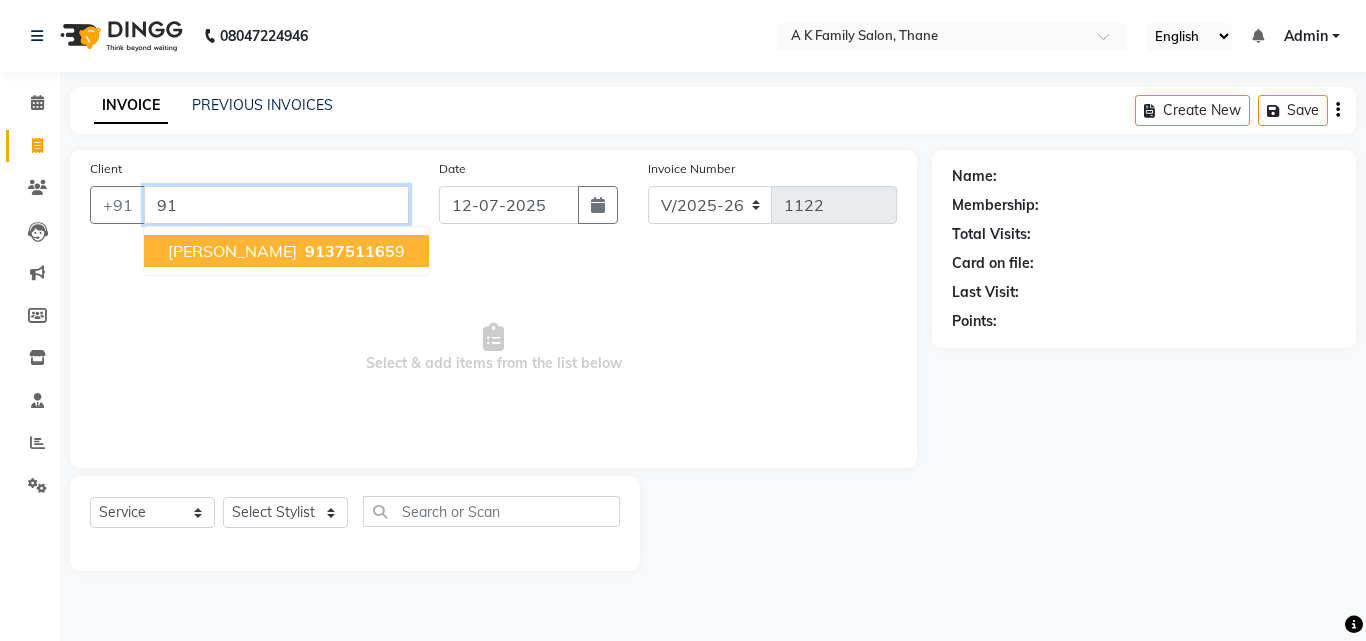 type on "9" 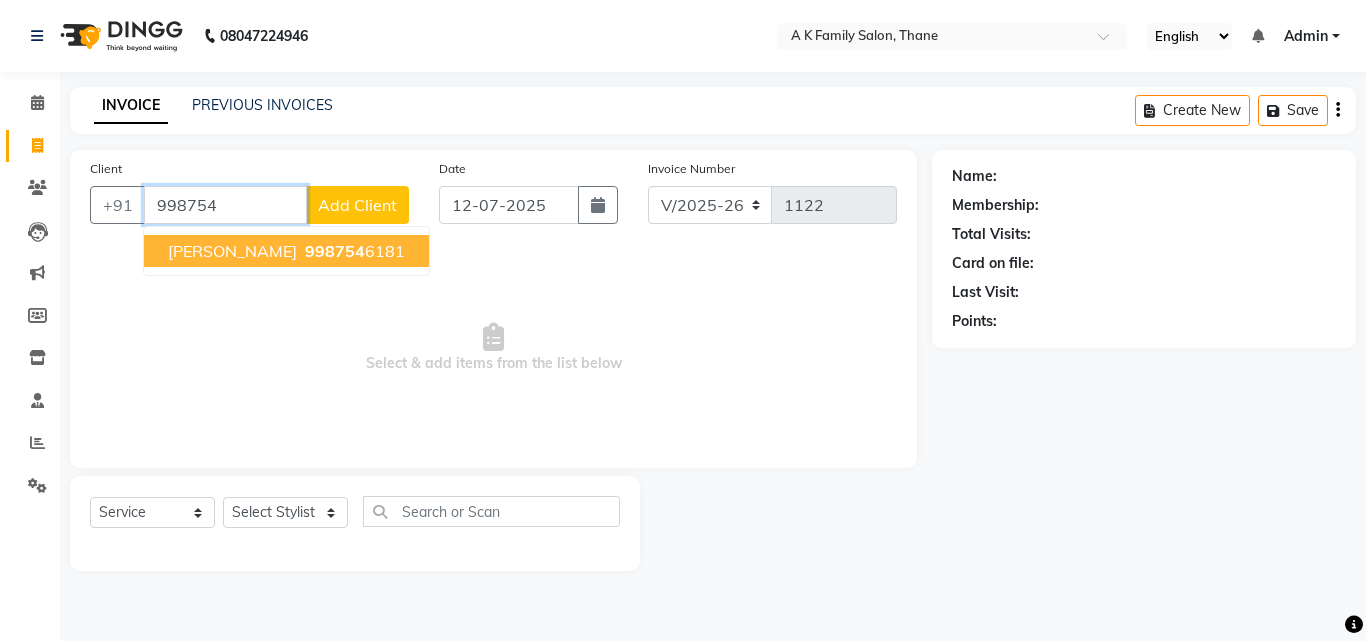 click on "998754 6181" at bounding box center [353, 251] 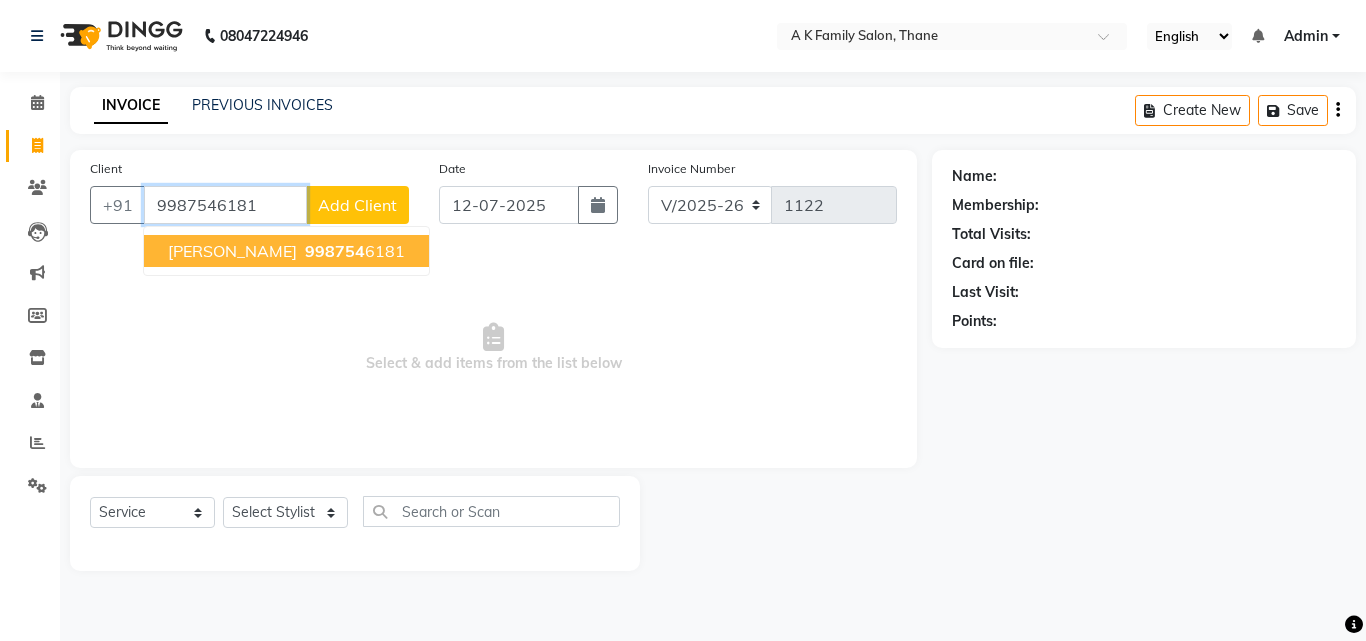 type on "9987546181" 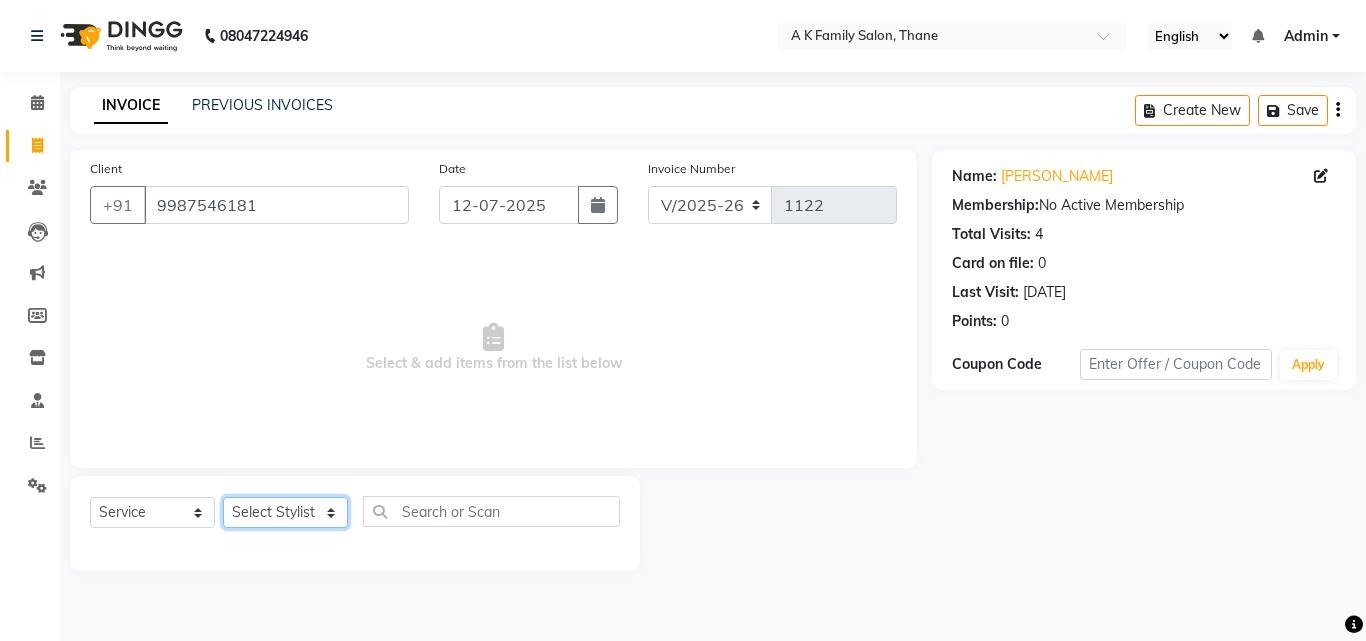 click on "Select Stylist [PERSON_NAME] dummy [PERSON_NAME] krishna  [PERSON_NAME]" 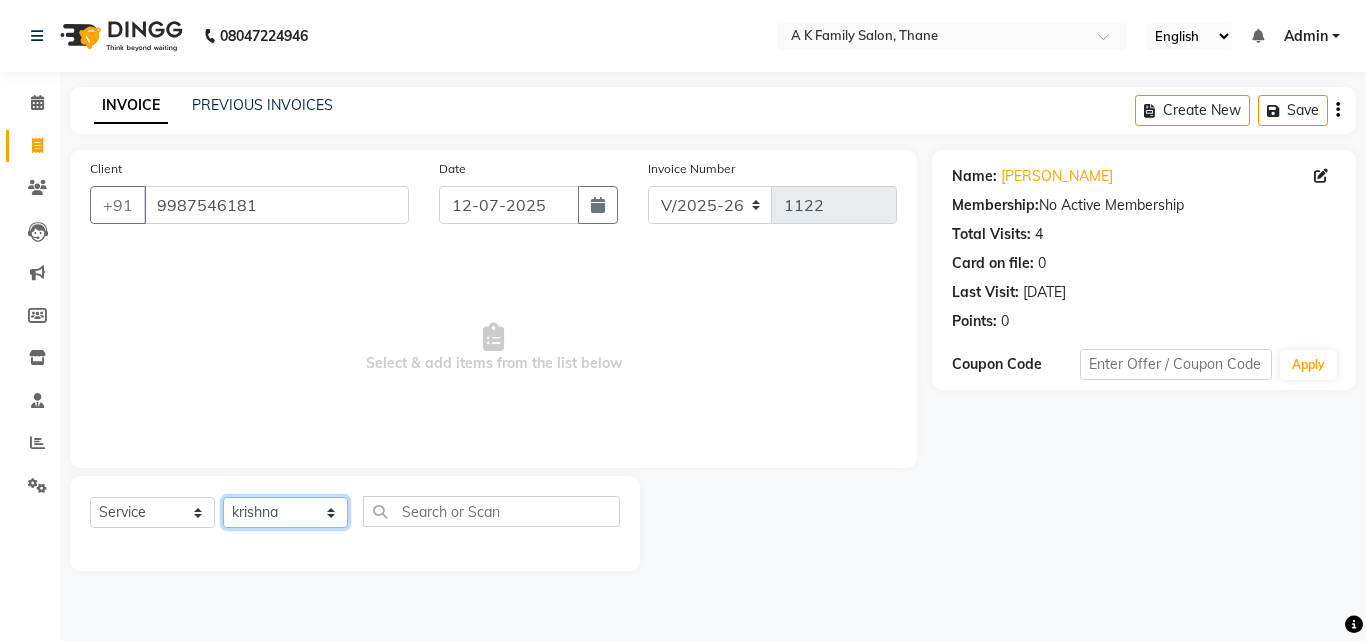 click on "Select Stylist [PERSON_NAME] dummy [PERSON_NAME] krishna  [PERSON_NAME]" 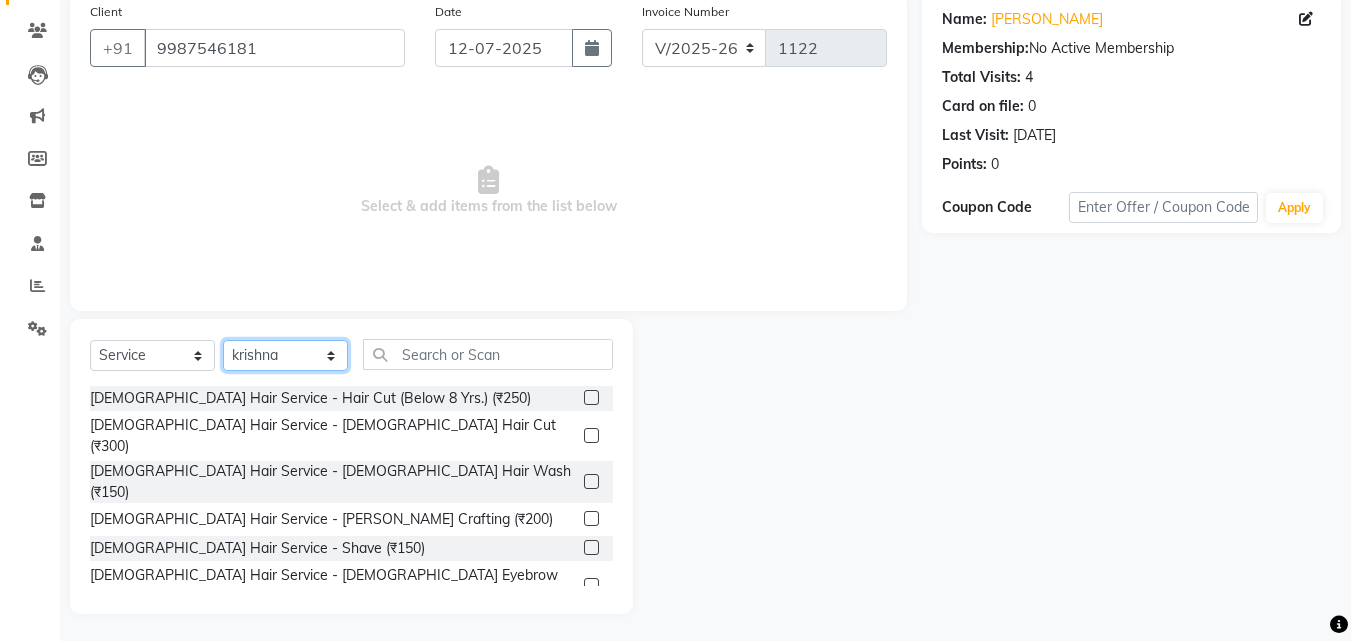 scroll, scrollTop: 160, scrollLeft: 0, axis: vertical 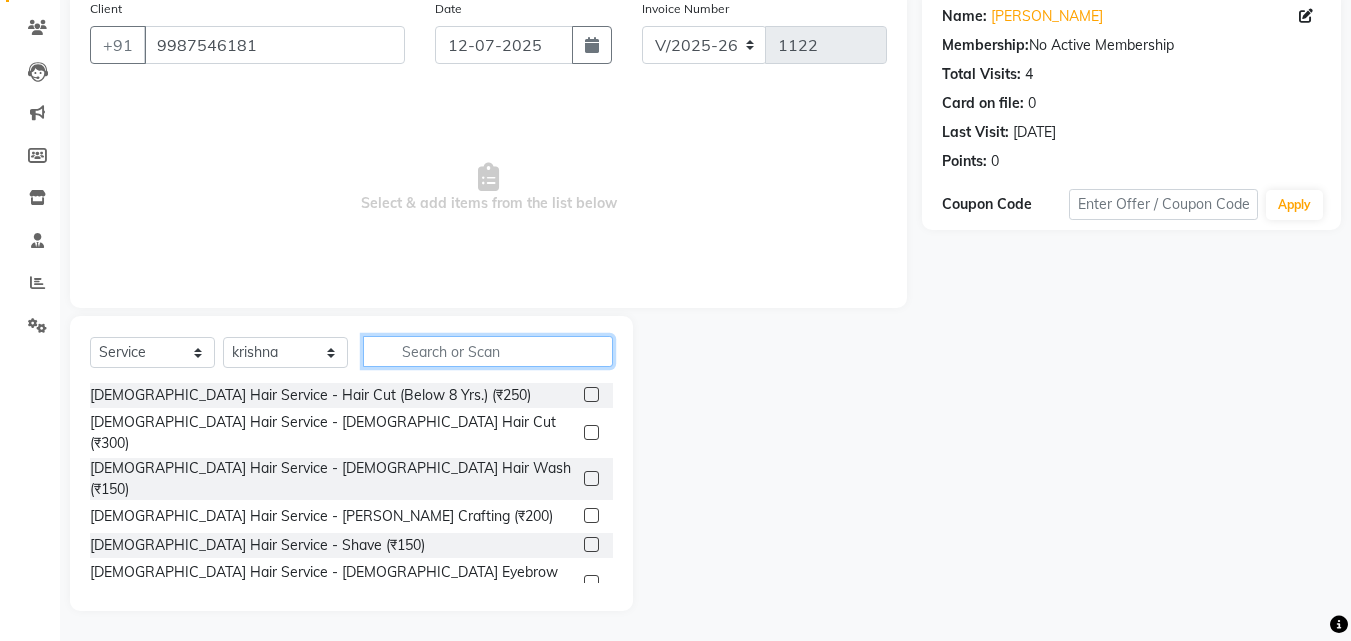 click 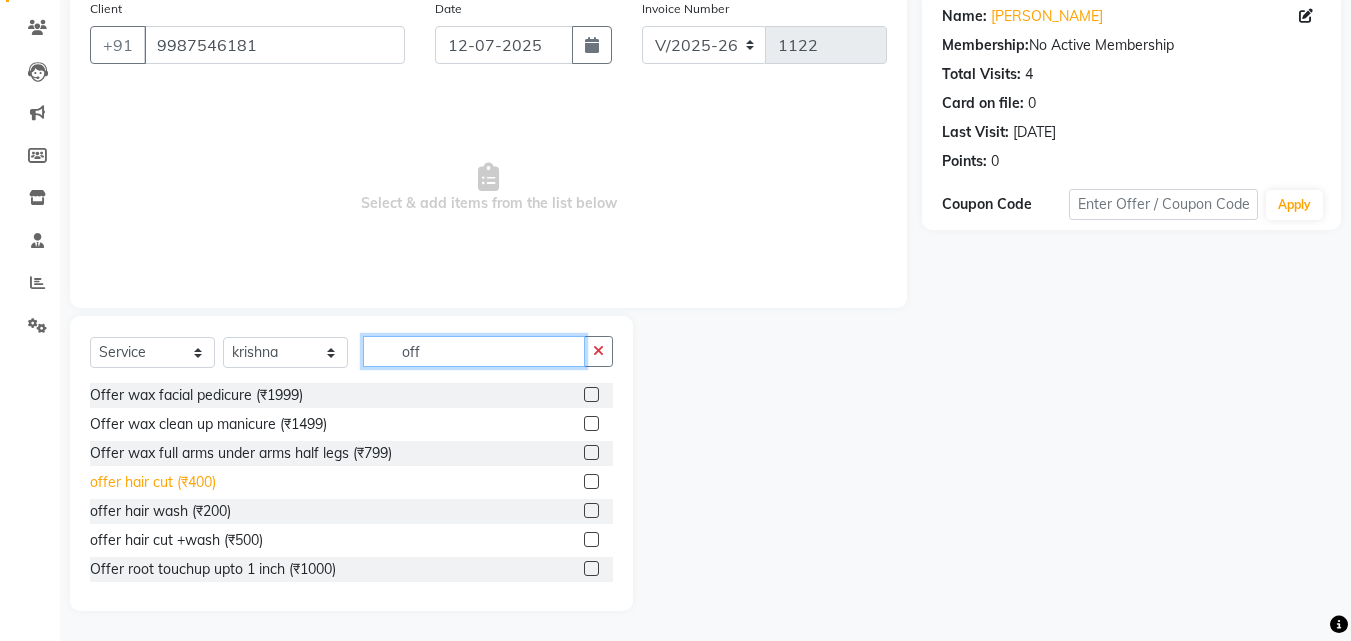 type on "off" 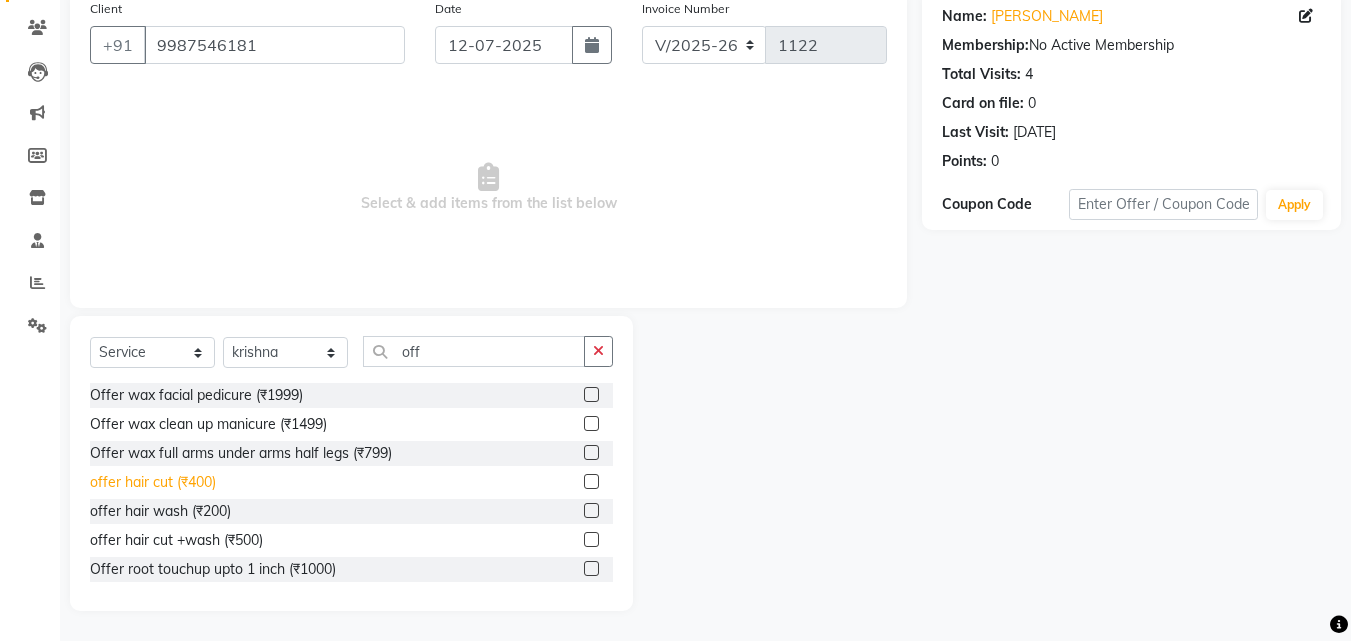 click on "offer hair cut  (₹400)" 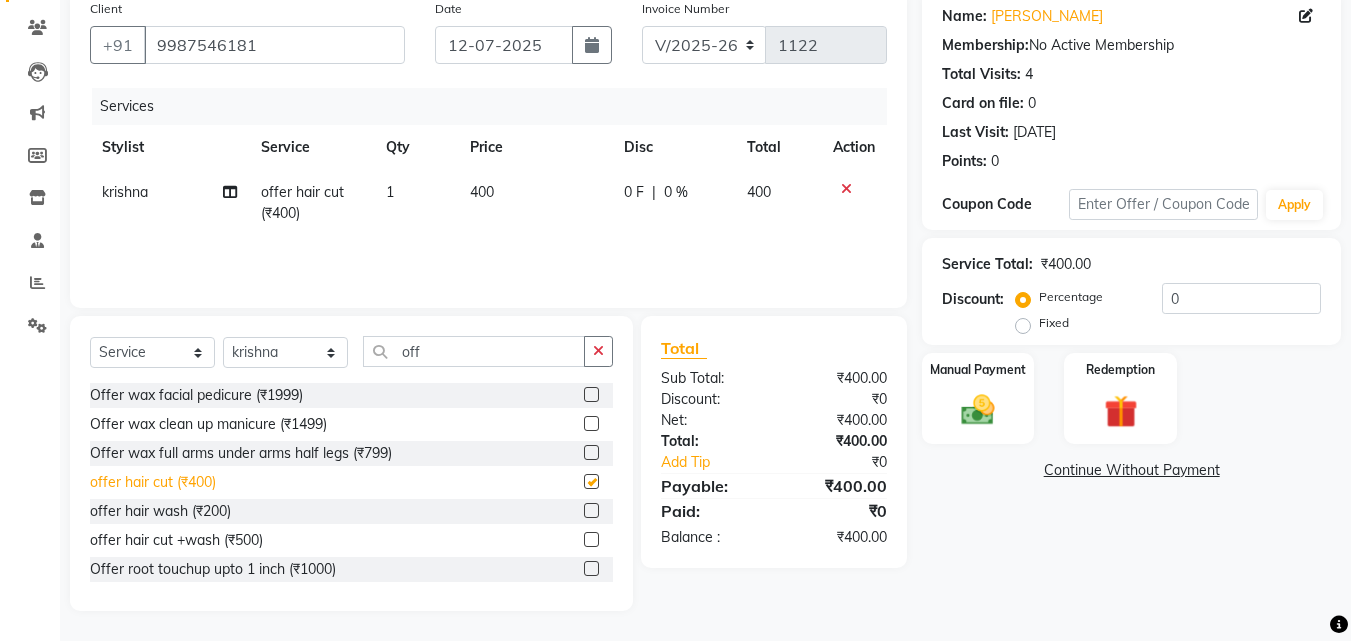 checkbox on "false" 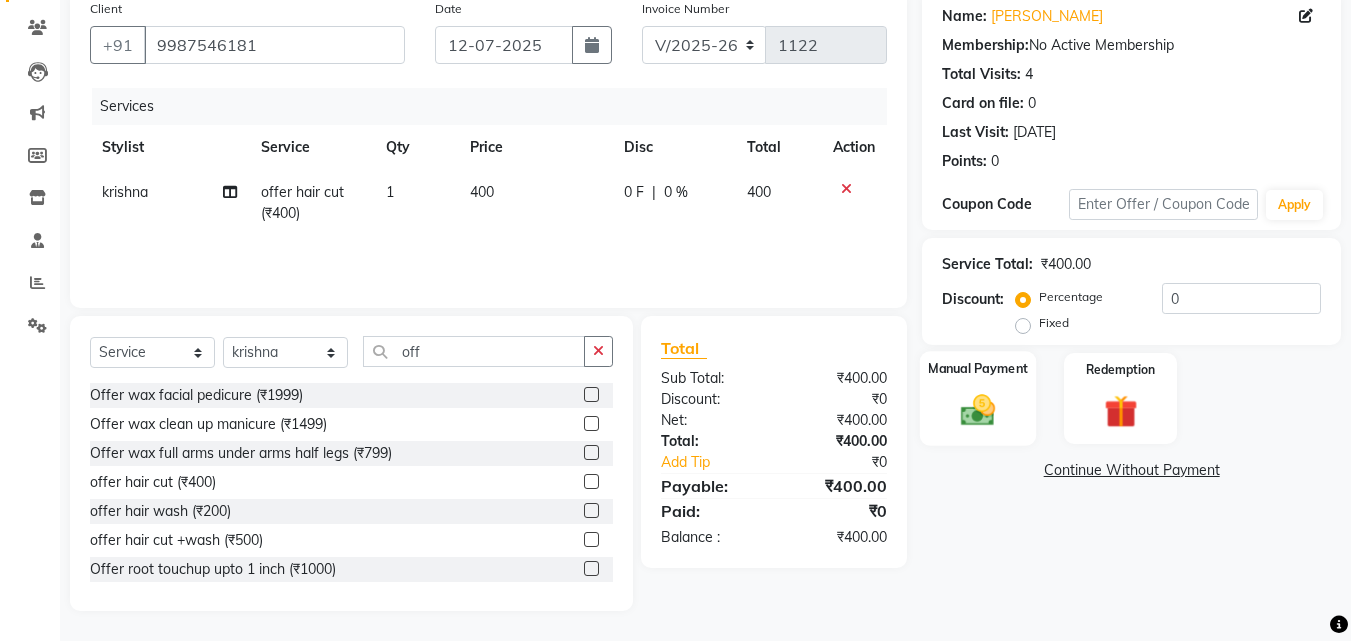 click 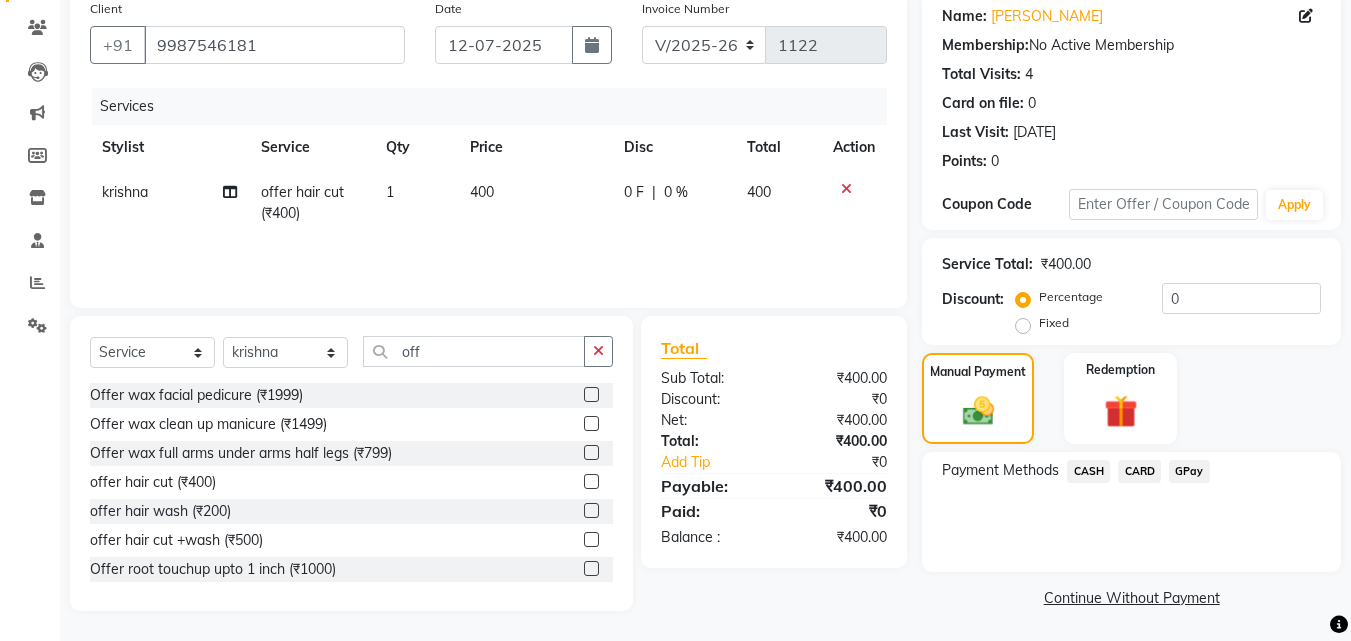 click on "GPay" 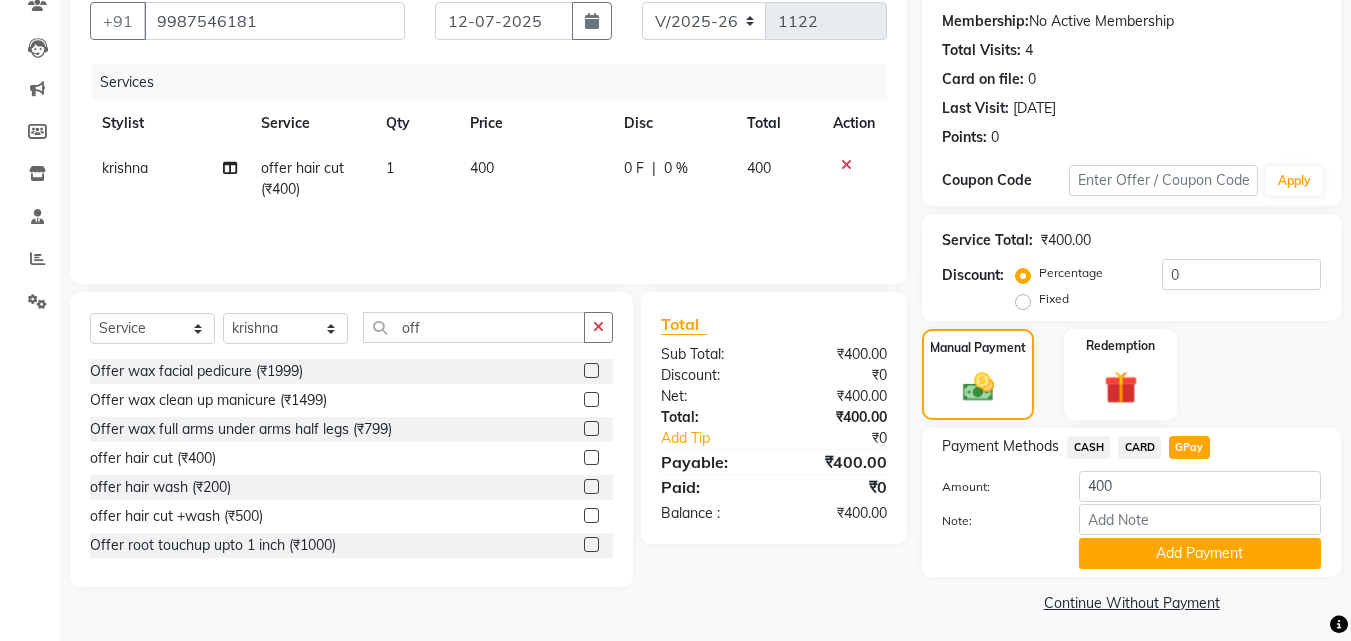 scroll, scrollTop: 191, scrollLeft: 0, axis: vertical 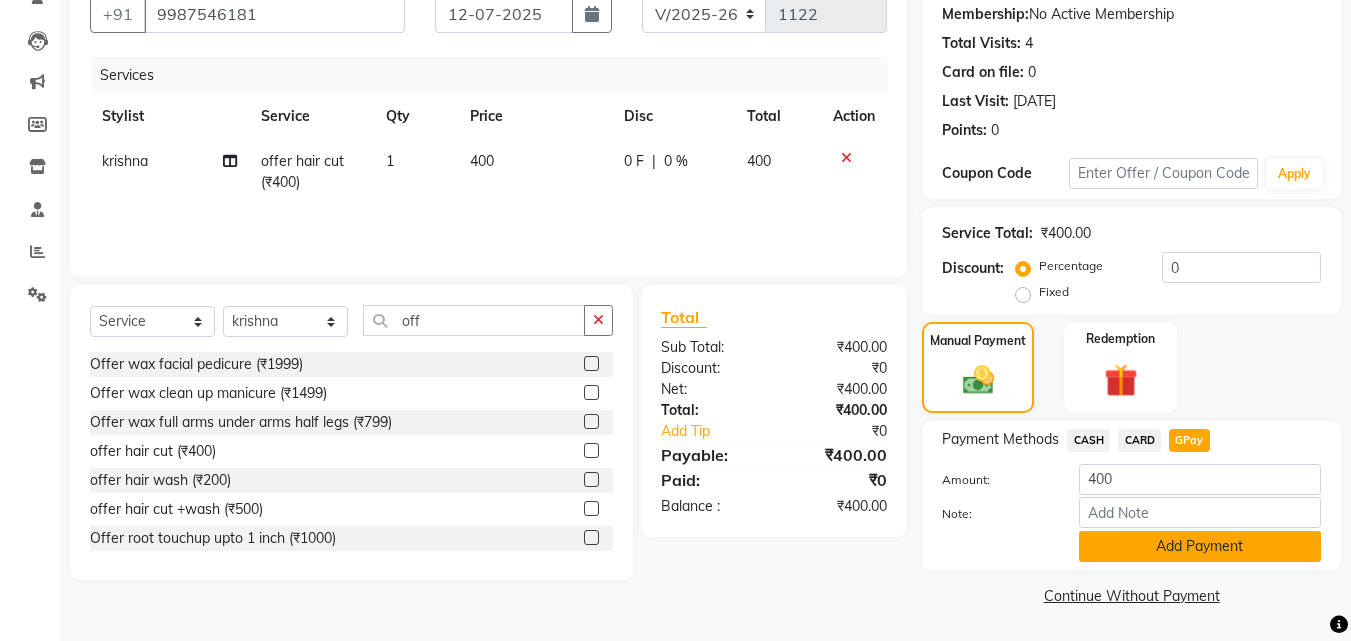 click on "Add Payment" 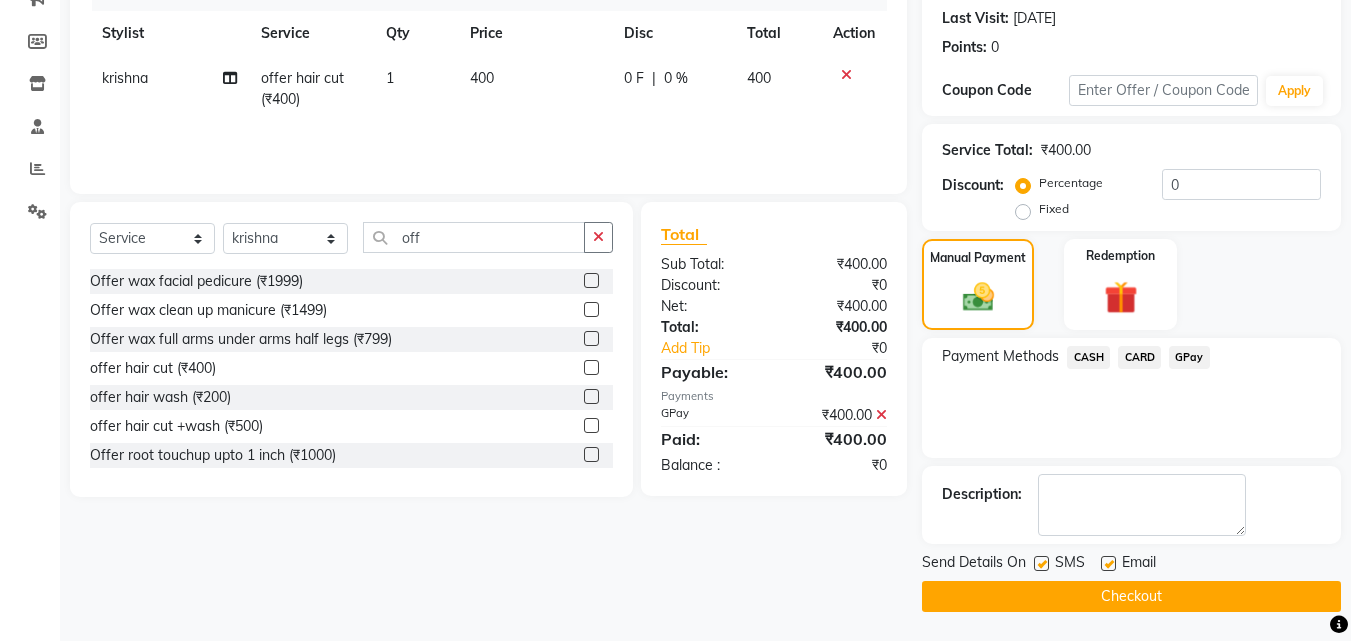 scroll, scrollTop: 275, scrollLeft: 0, axis: vertical 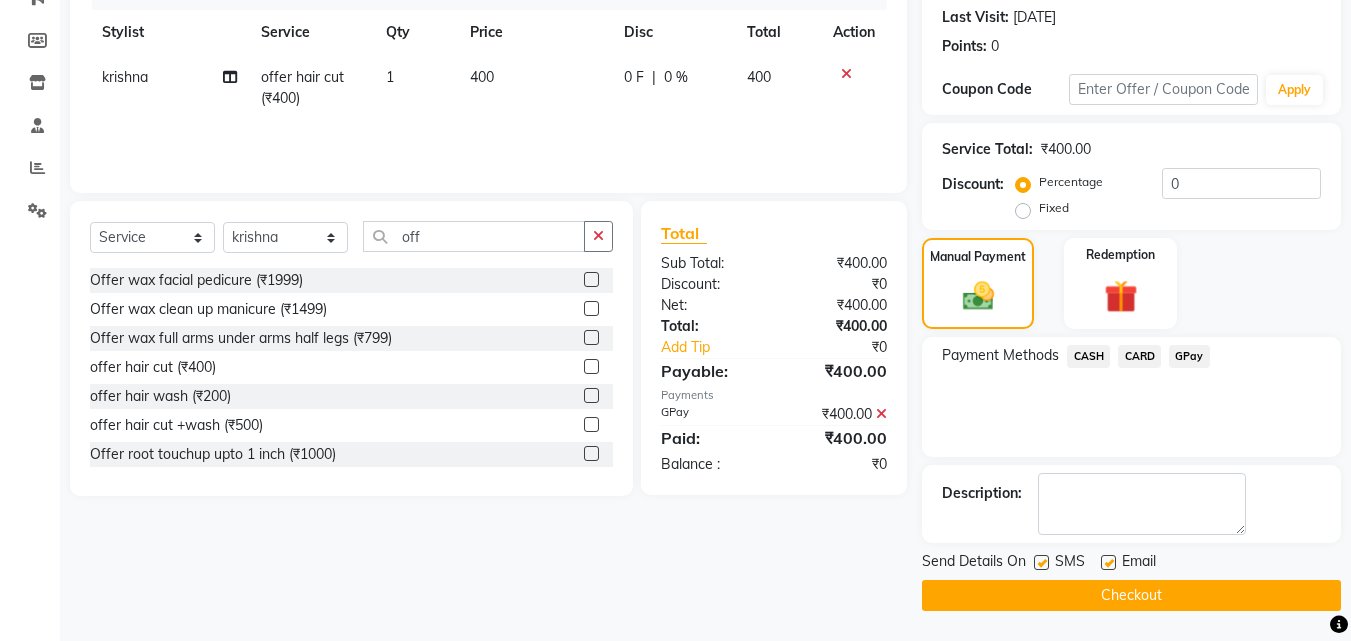 click on "Checkout" 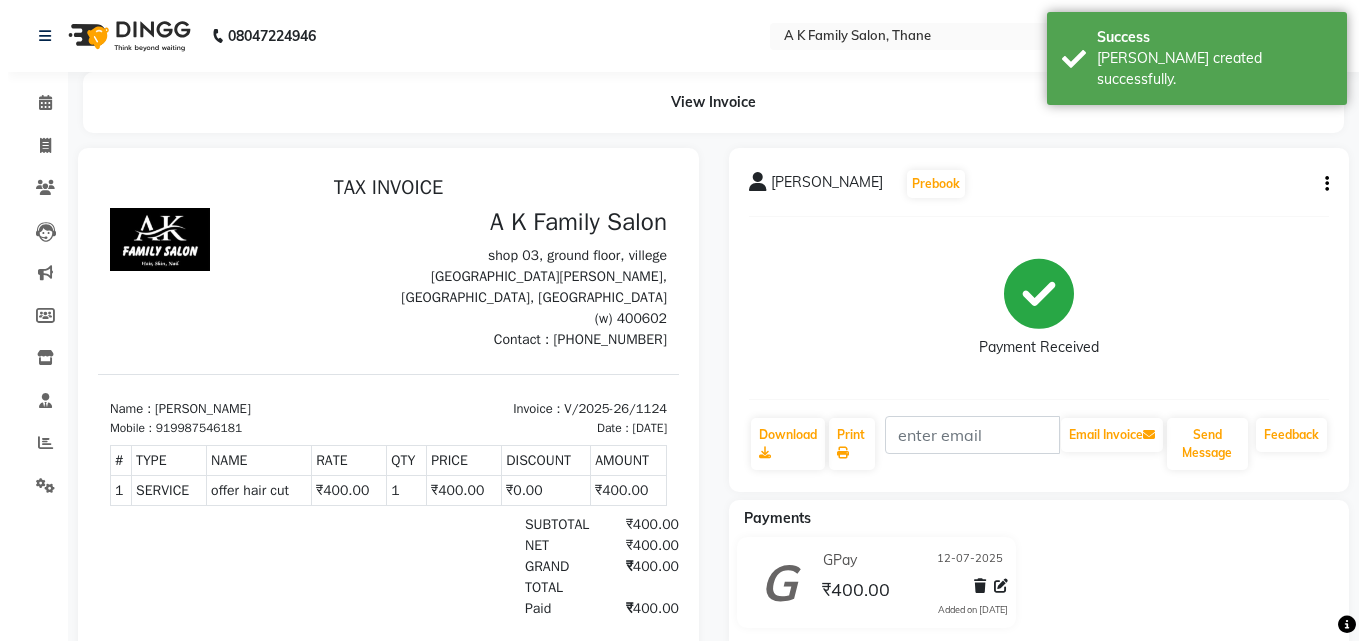 scroll, scrollTop: 0, scrollLeft: 0, axis: both 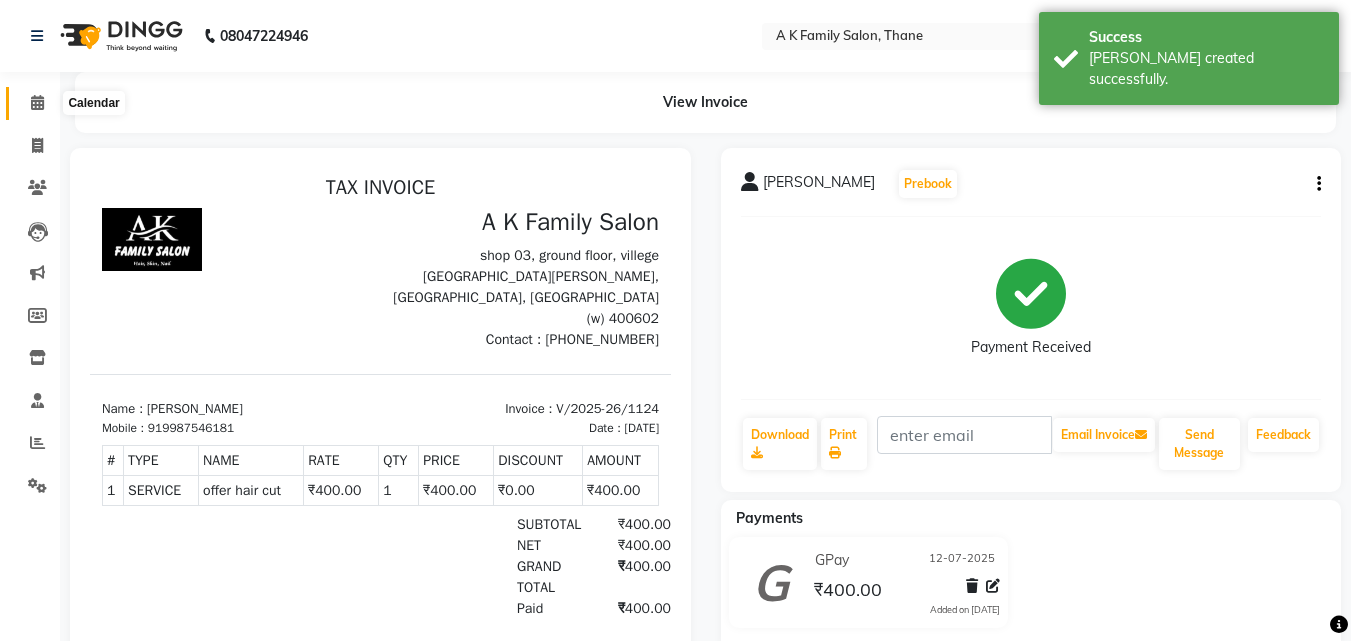 click 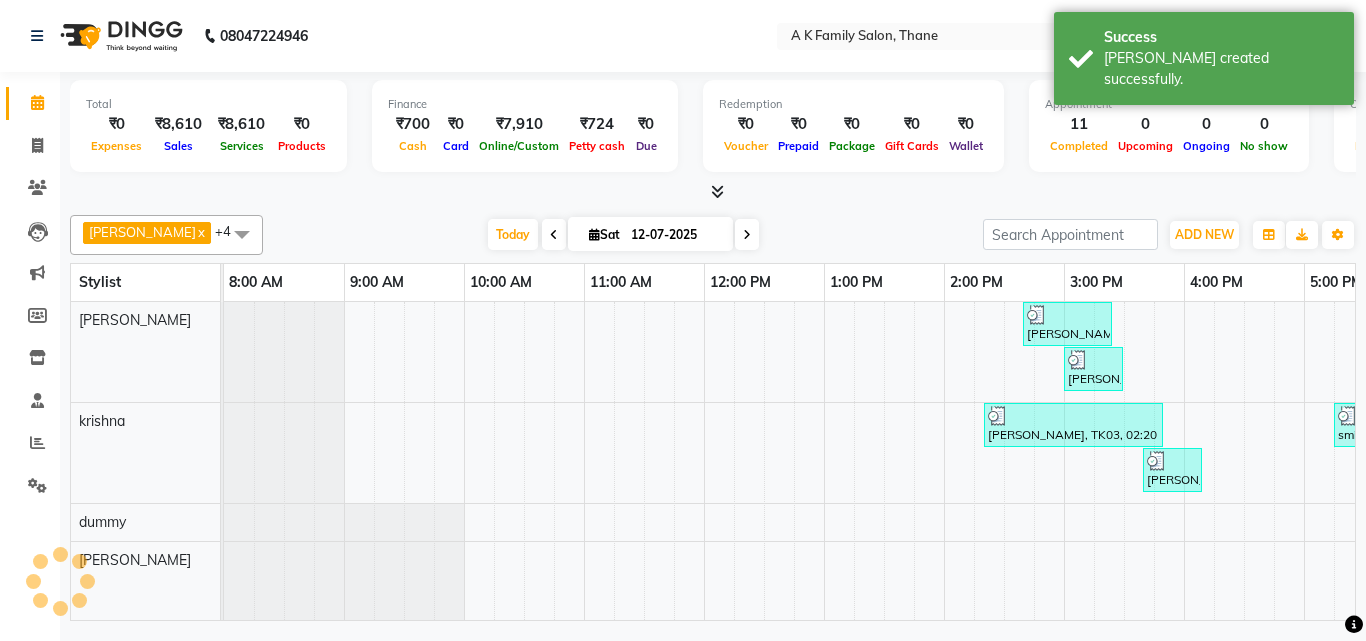 scroll, scrollTop: 0, scrollLeft: 309, axis: horizontal 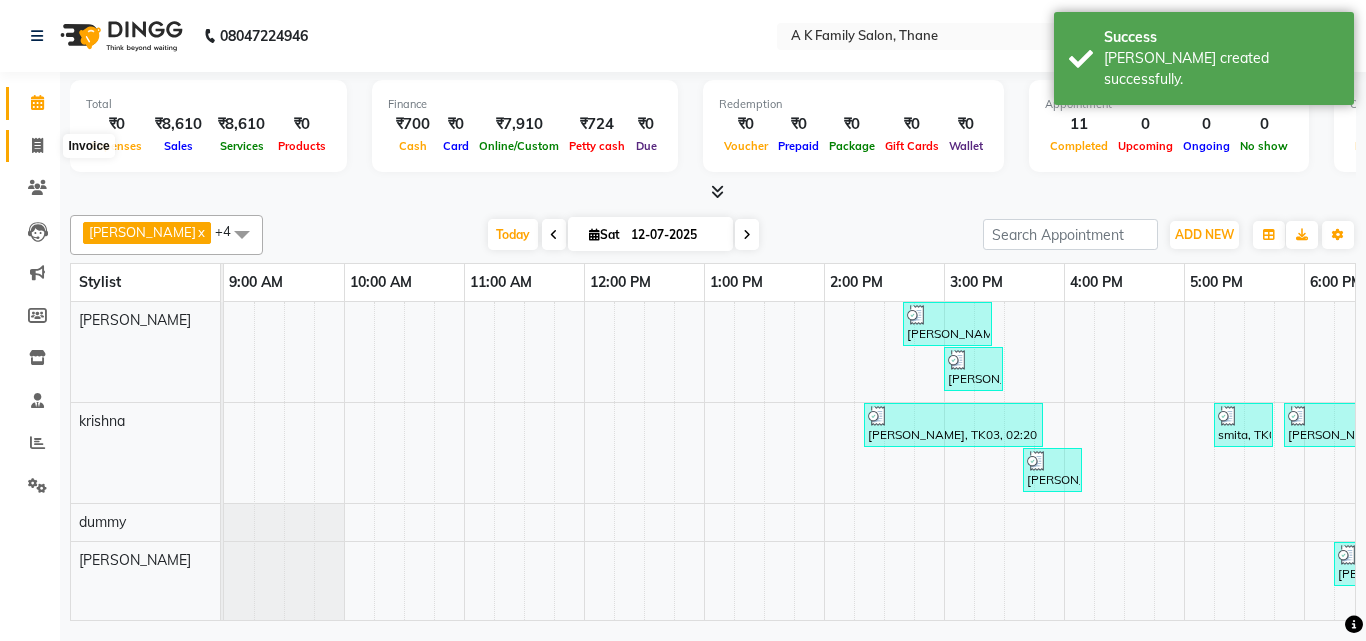 click 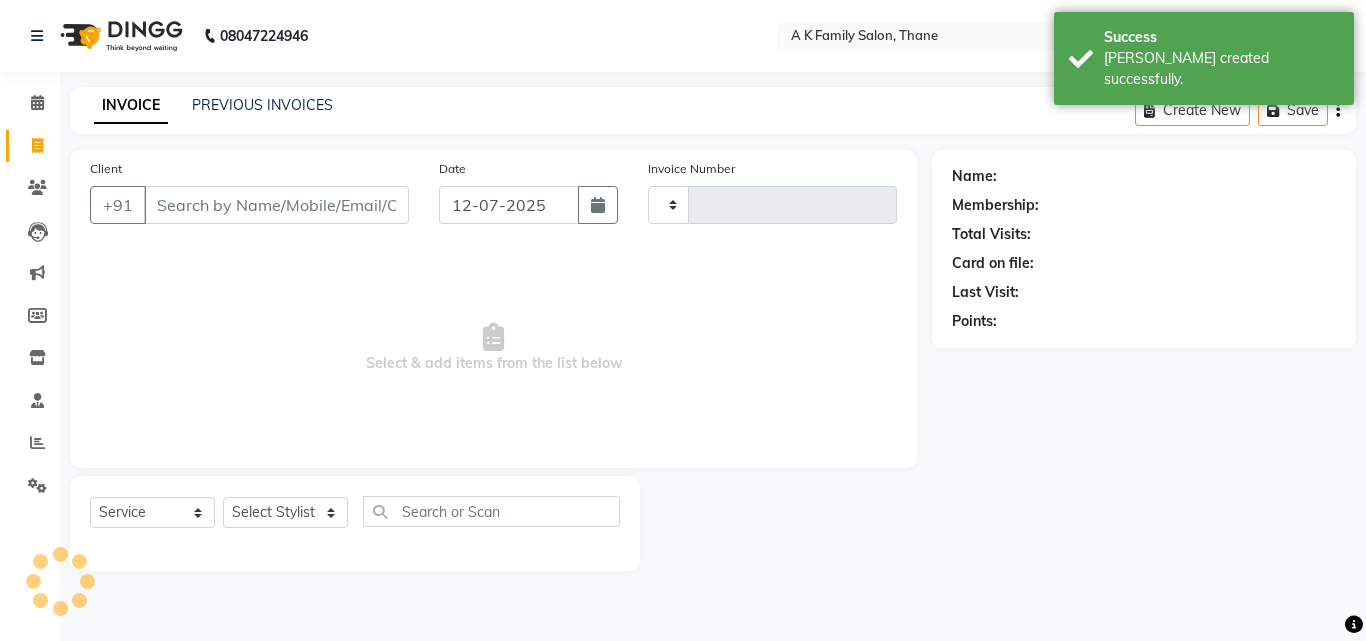 type on "1125" 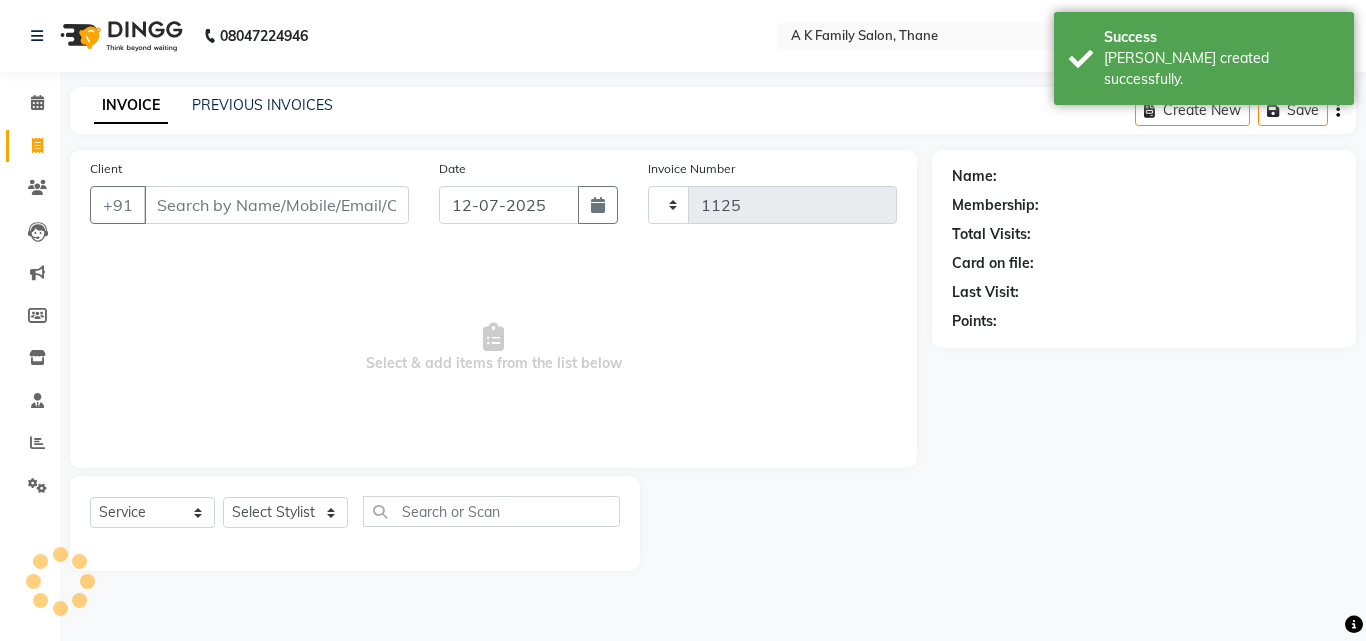 select on "5033" 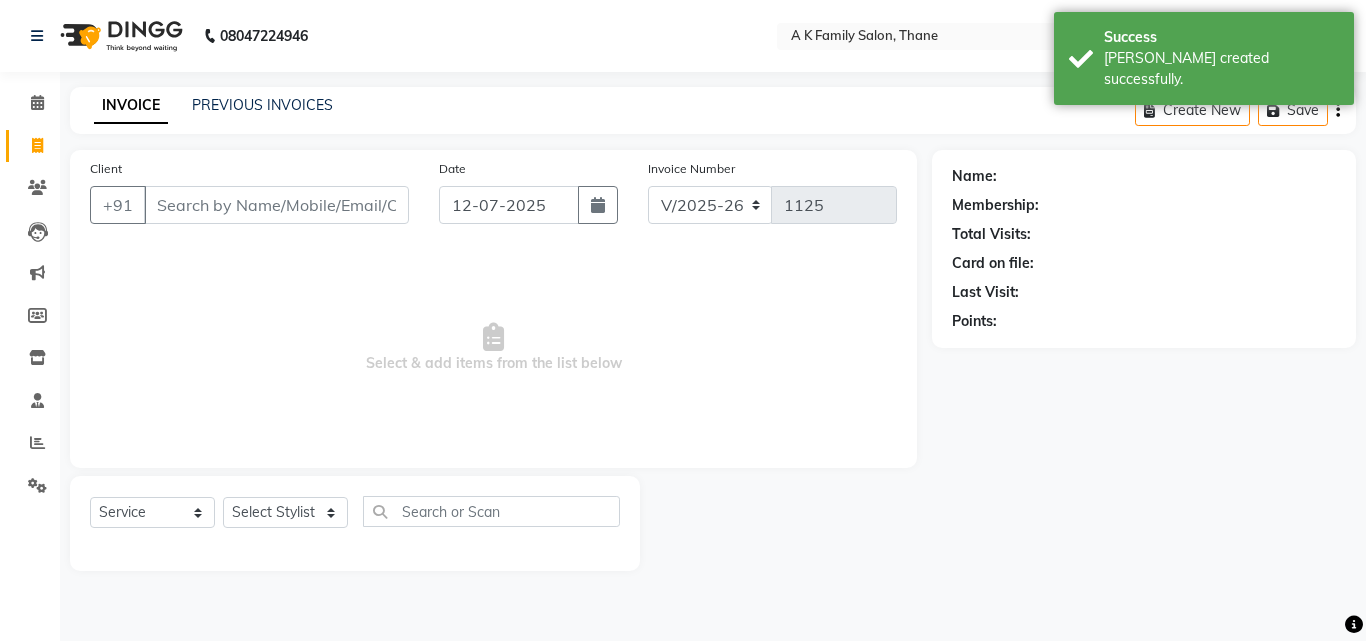 click on "Client" at bounding box center (276, 205) 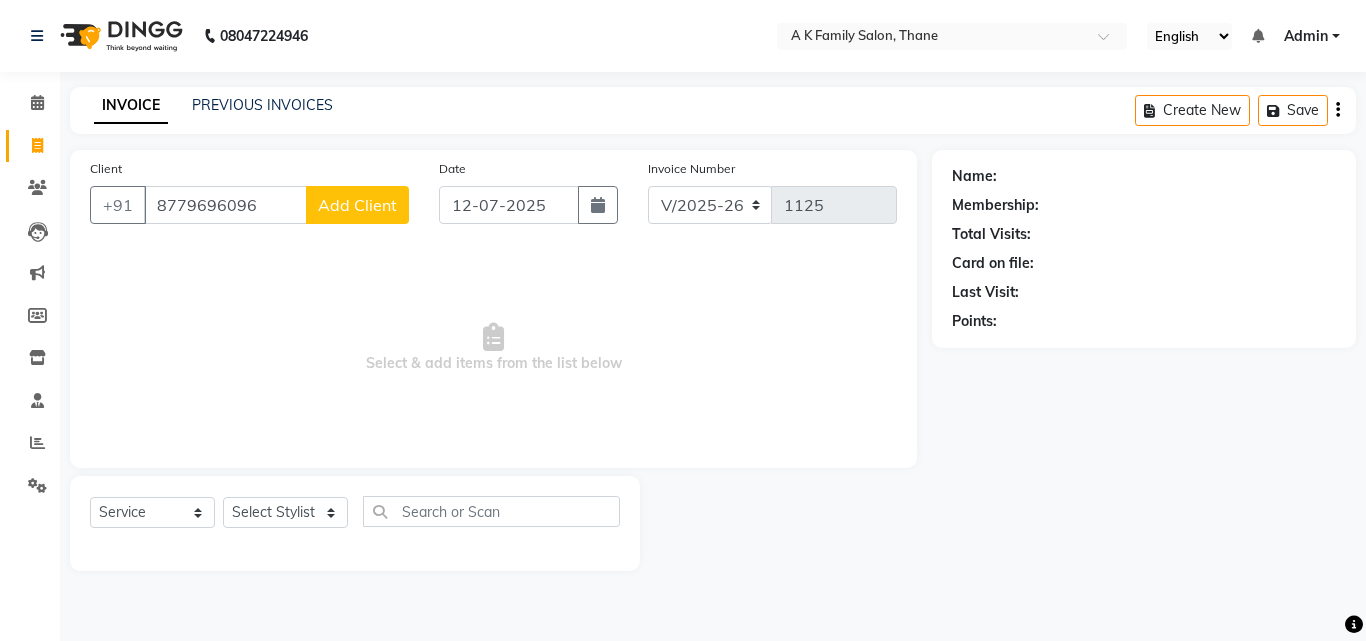 type on "8779696096" 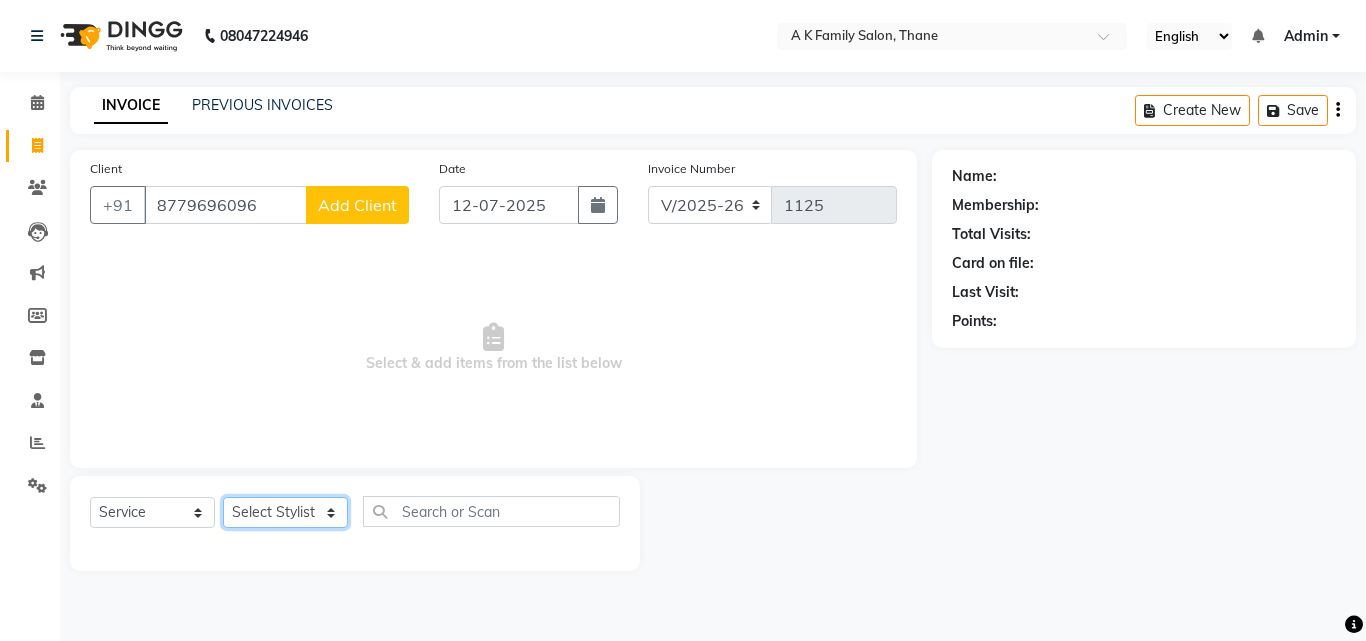 click on "Select Stylist [PERSON_NAME] dummy [PERSON_NAME] krishna  [PERSON_NAME]" 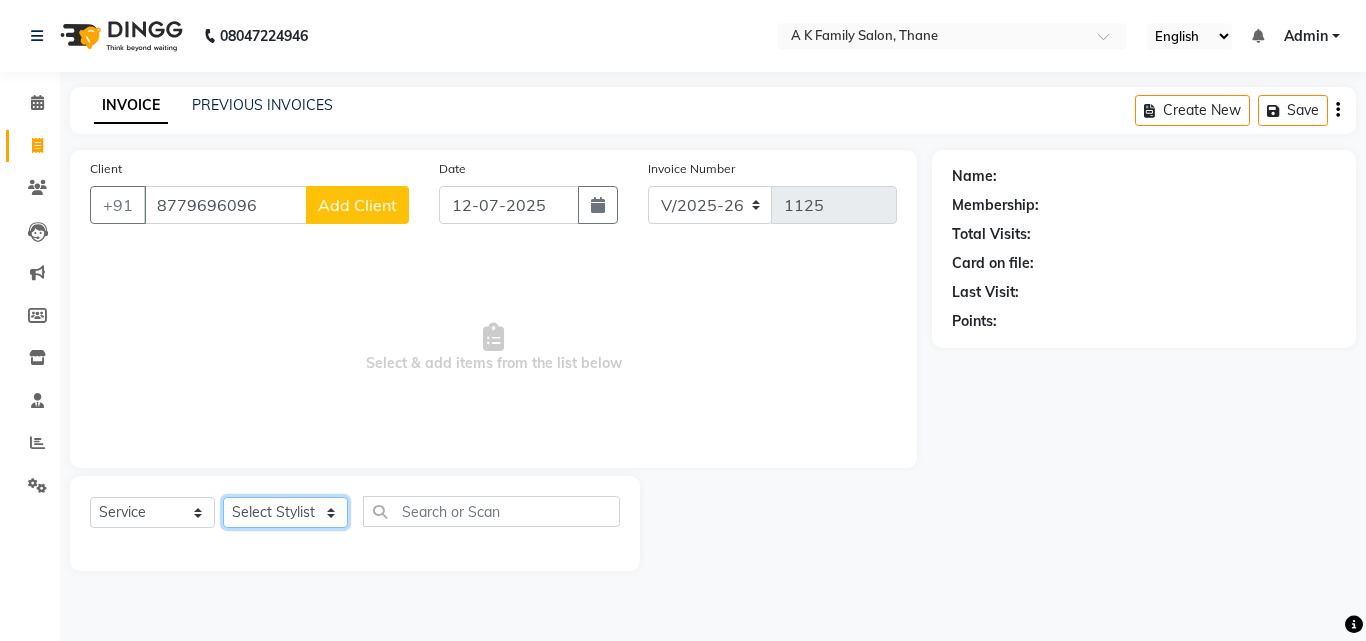 select on "52627" 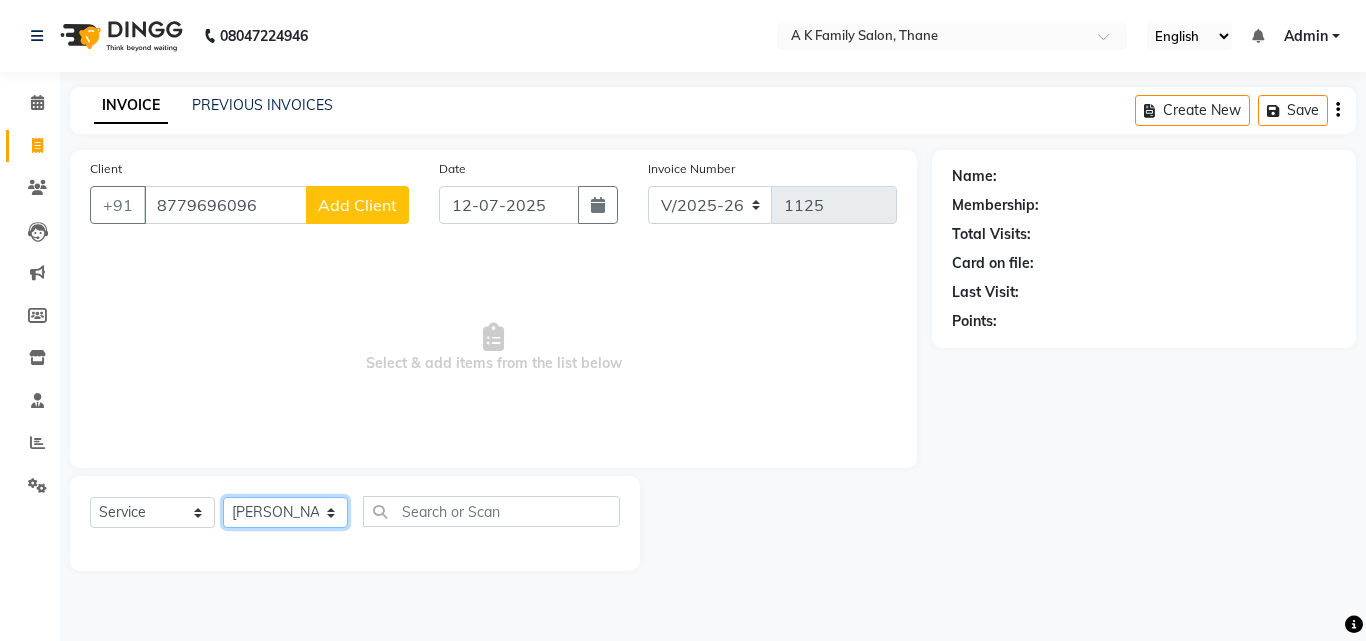 click on "Select Stylist [PERSON_NAME] dummy [PERSON_NAME] krishna  [PERSON_NAME]" 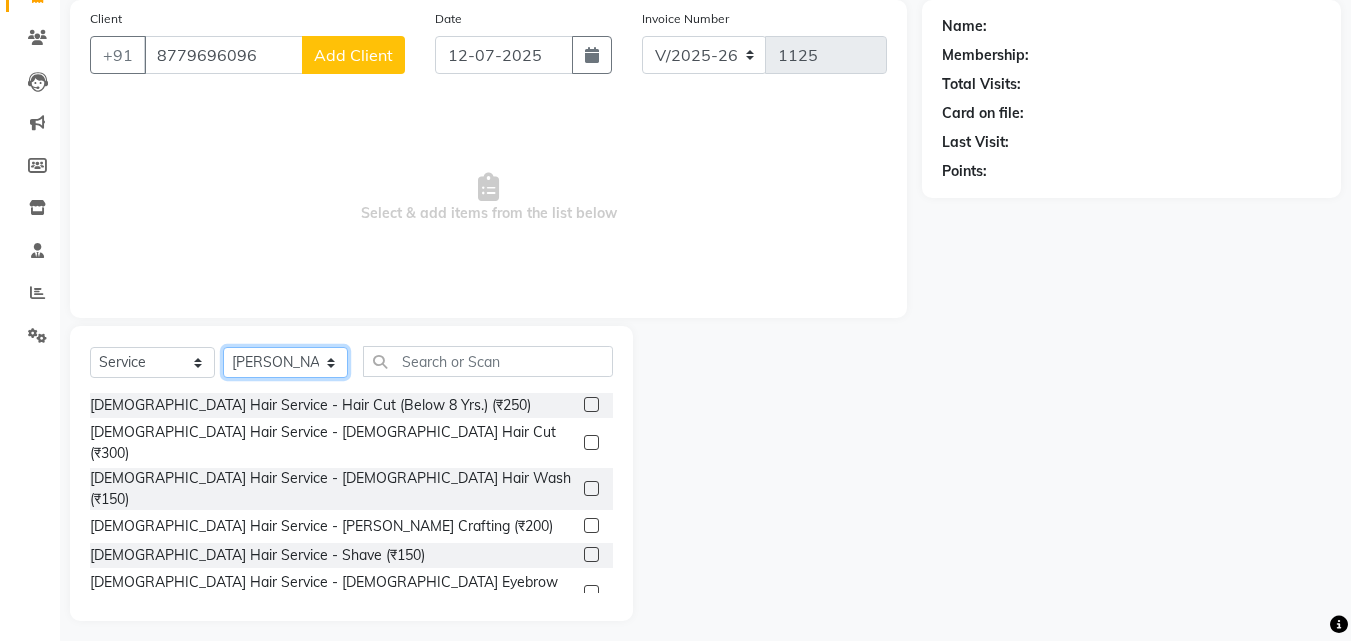 scroll, scrollTop: 160, scrollLeft: 0, axis: vertical 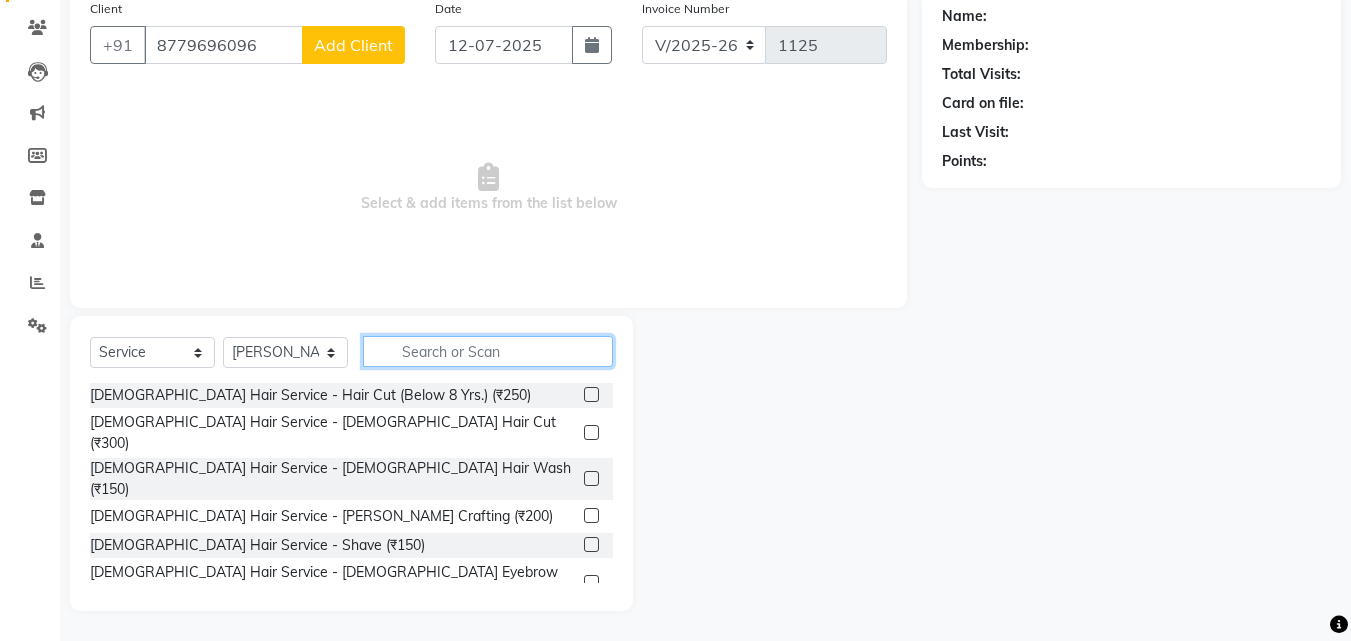 click 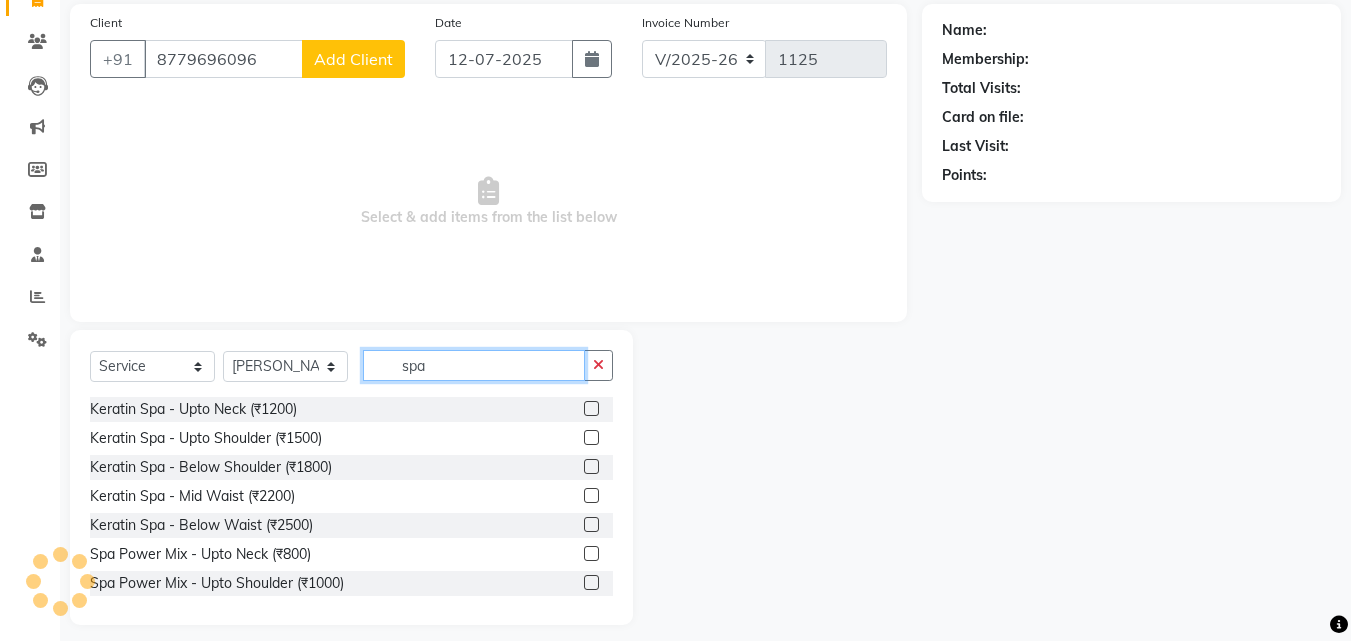 scroll, scrollTop: 160, scrollLeft: 0, axis: vertical 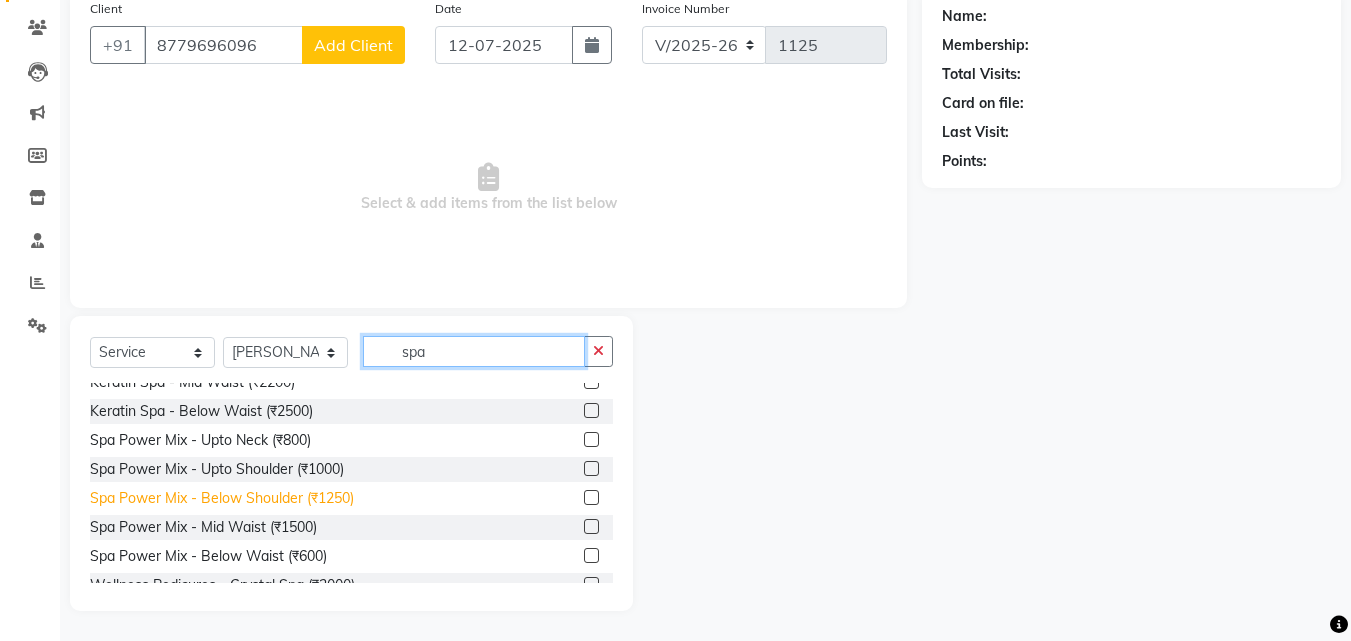type on "spa" 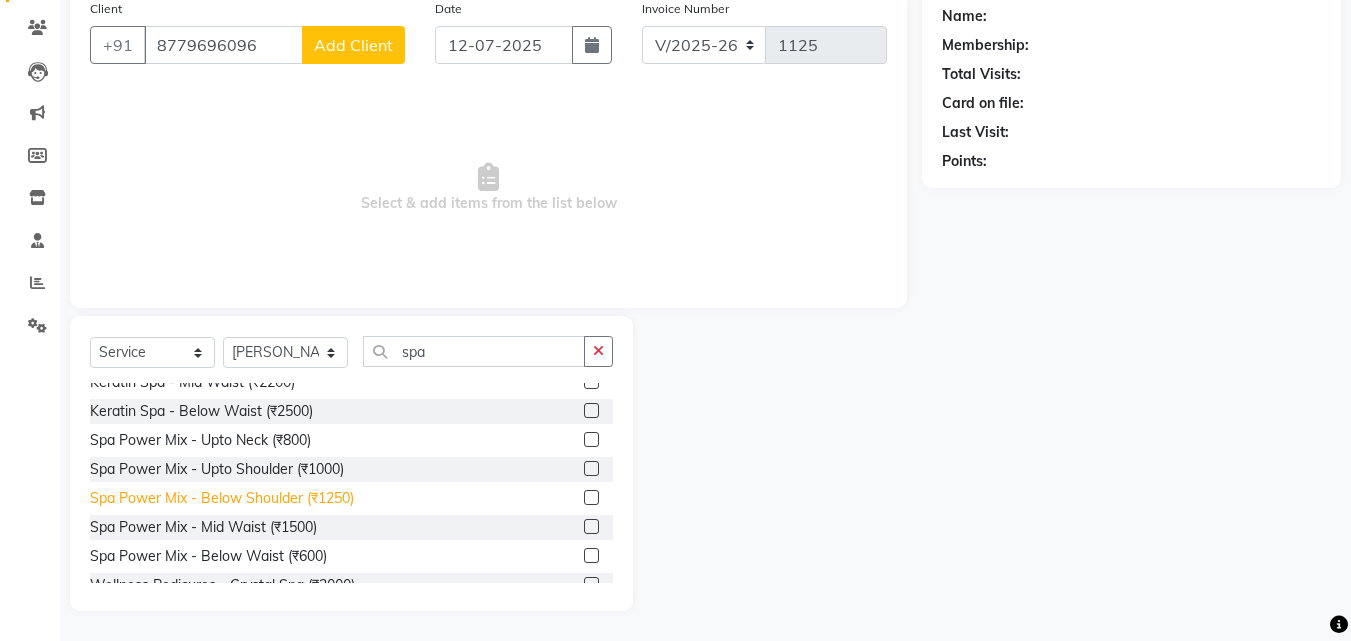 click on "Spa Power Mix - Below Shoulder (₹1250)" 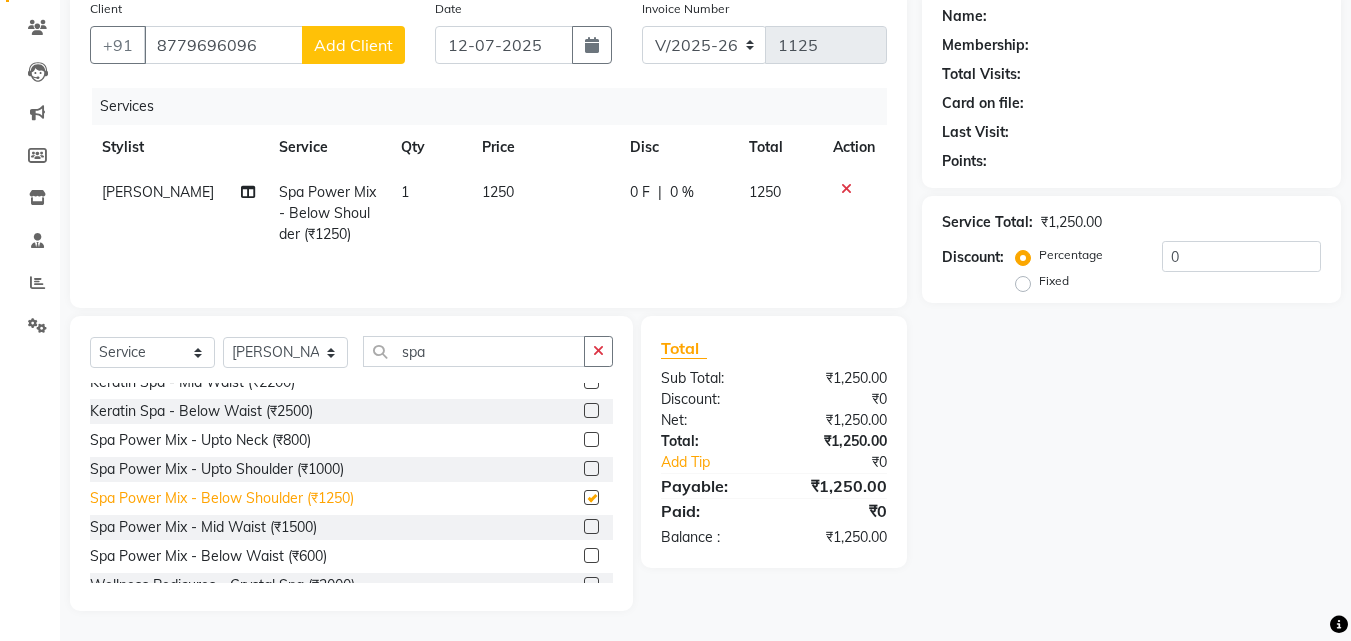 checkbox on "false" 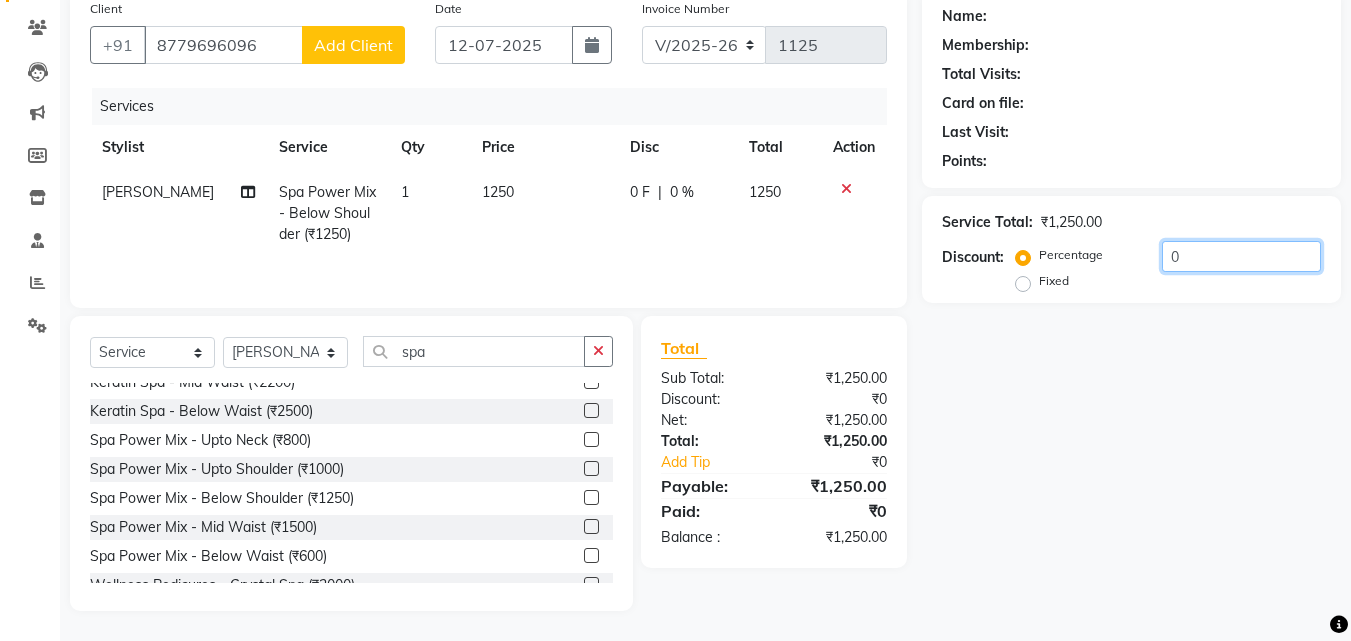 click on "0" 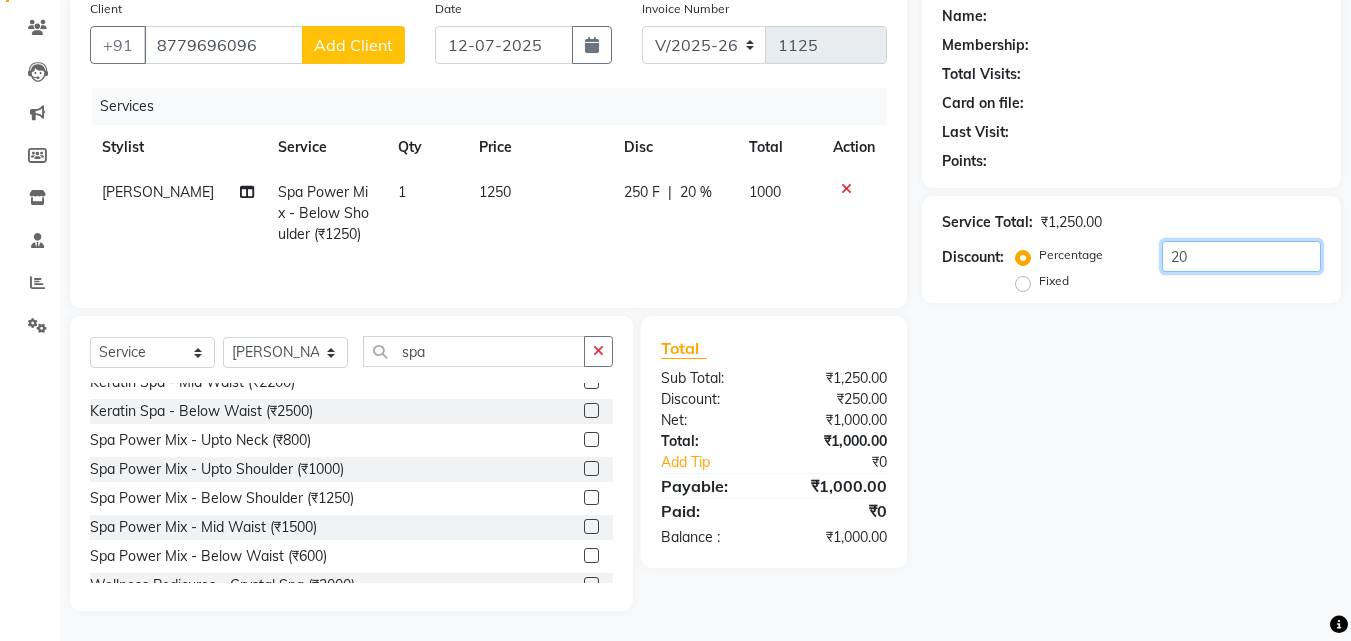 type on "20" 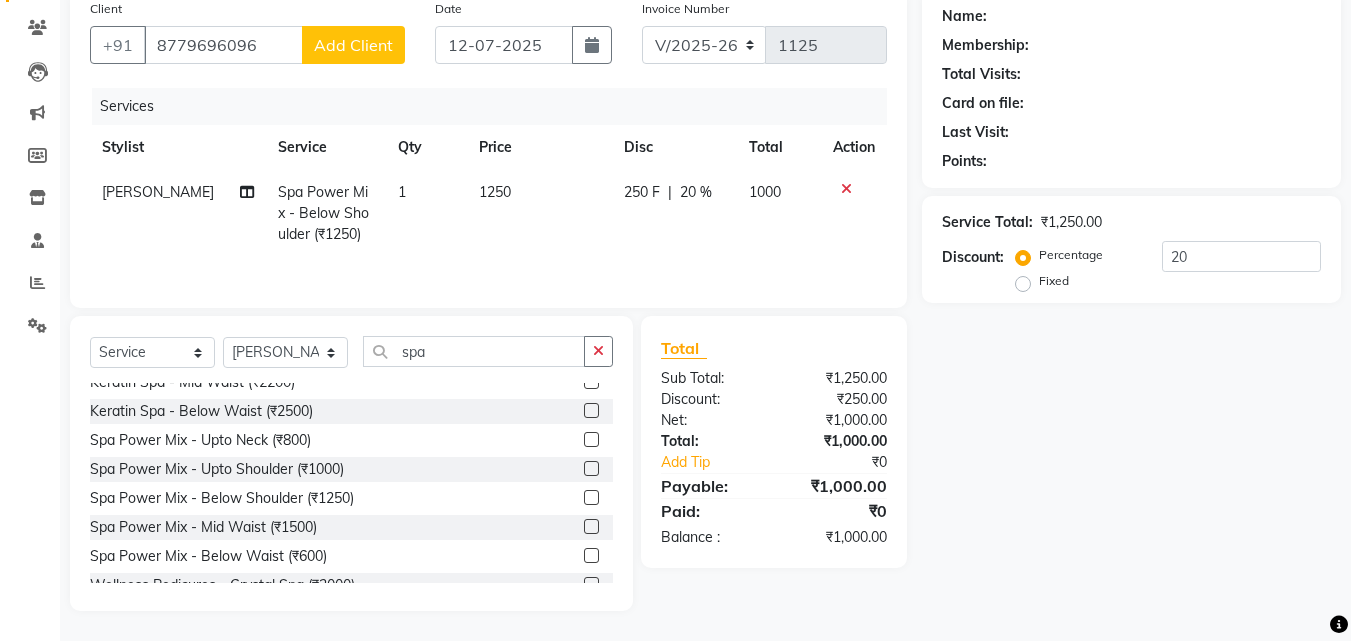 click on "1250" 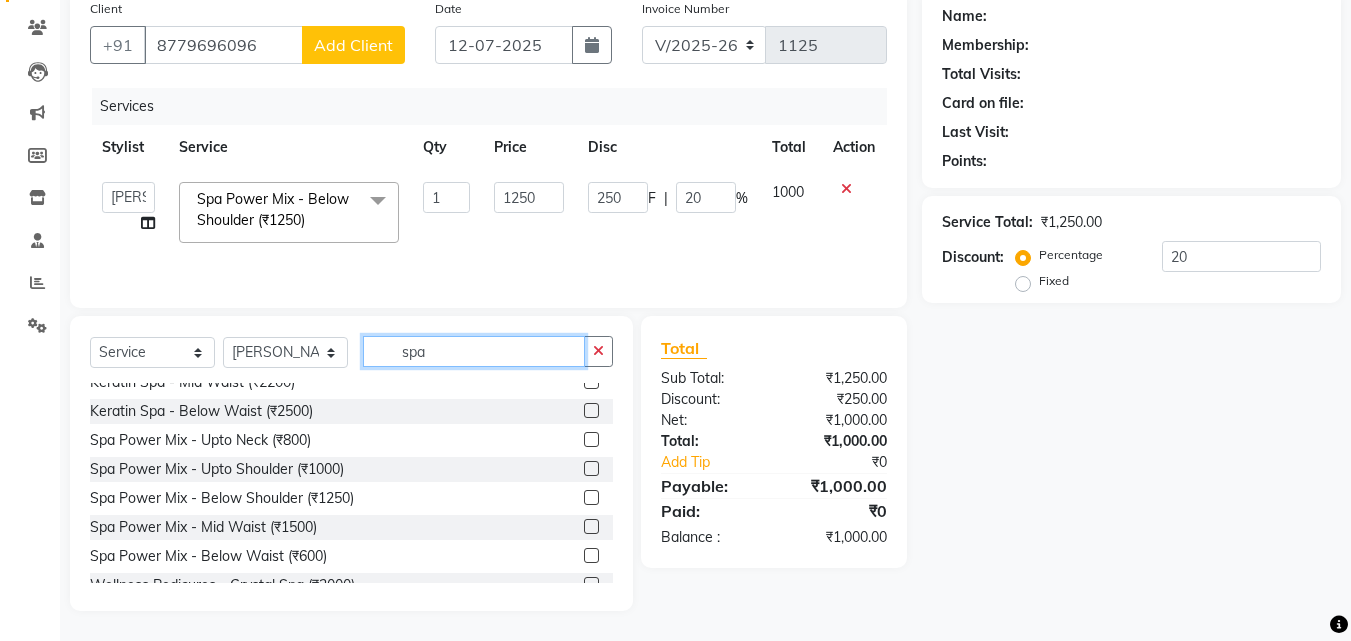 click on "spa" 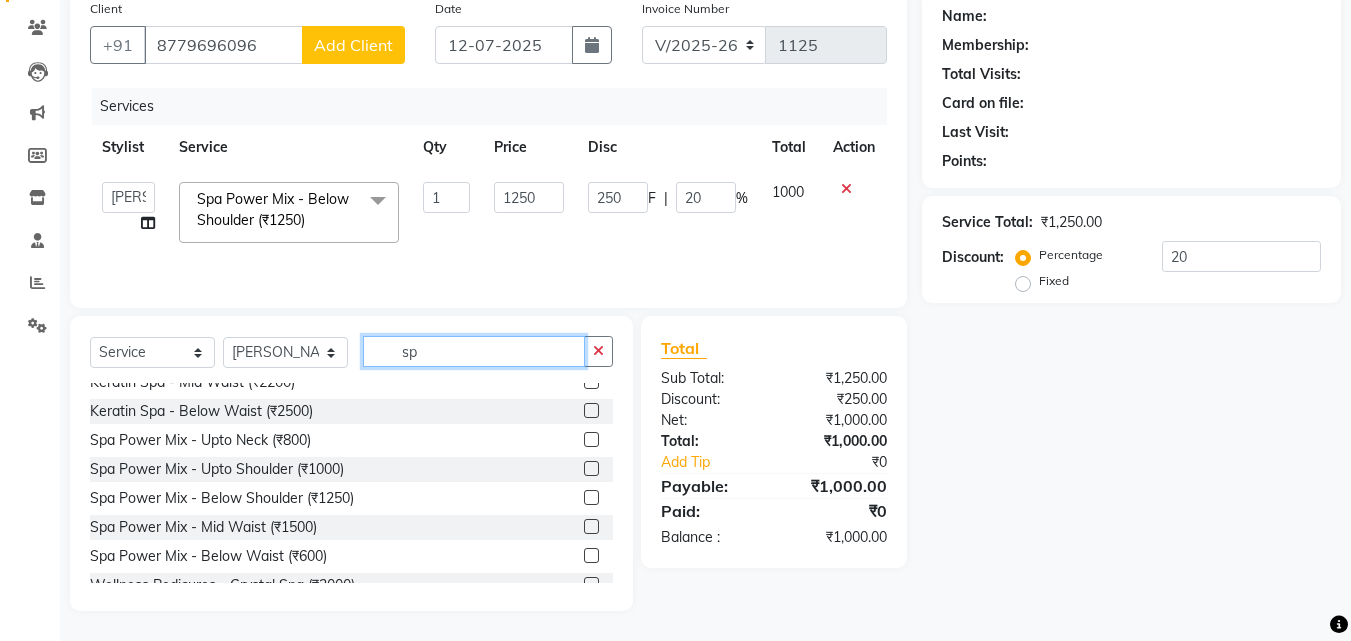 type on "s" 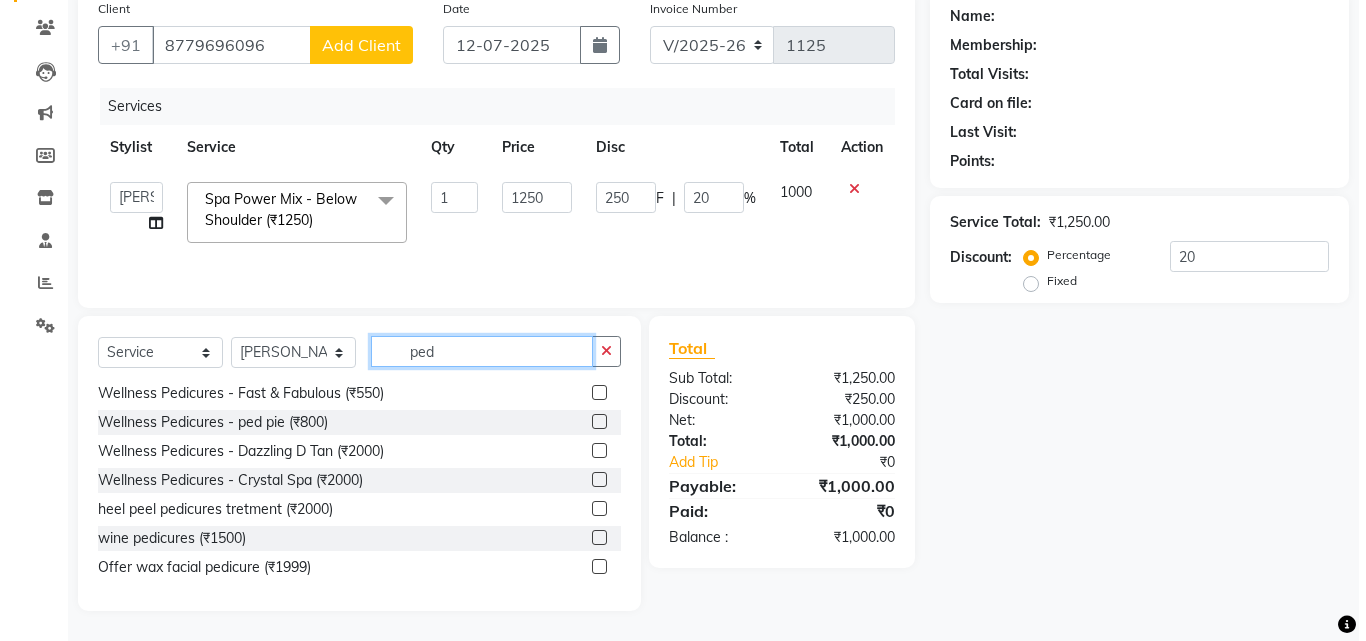 scroll, scrollTop: 0, scrollLeft: 0, axis: both 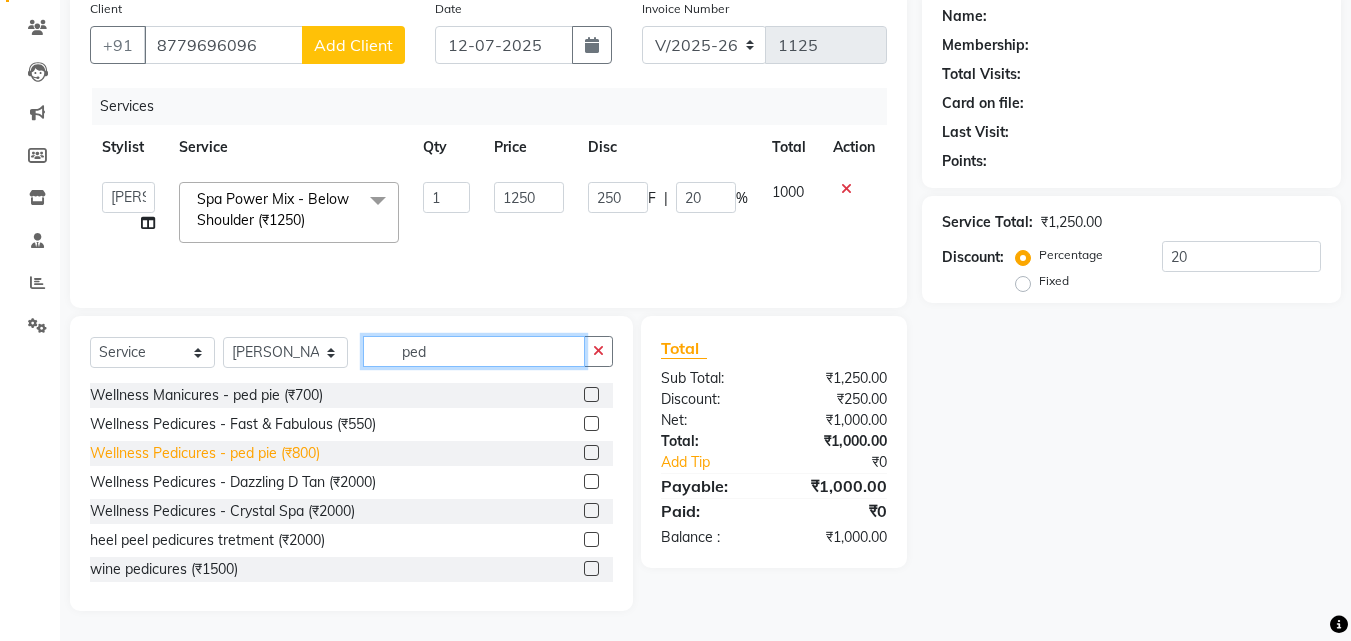 type on "ped" 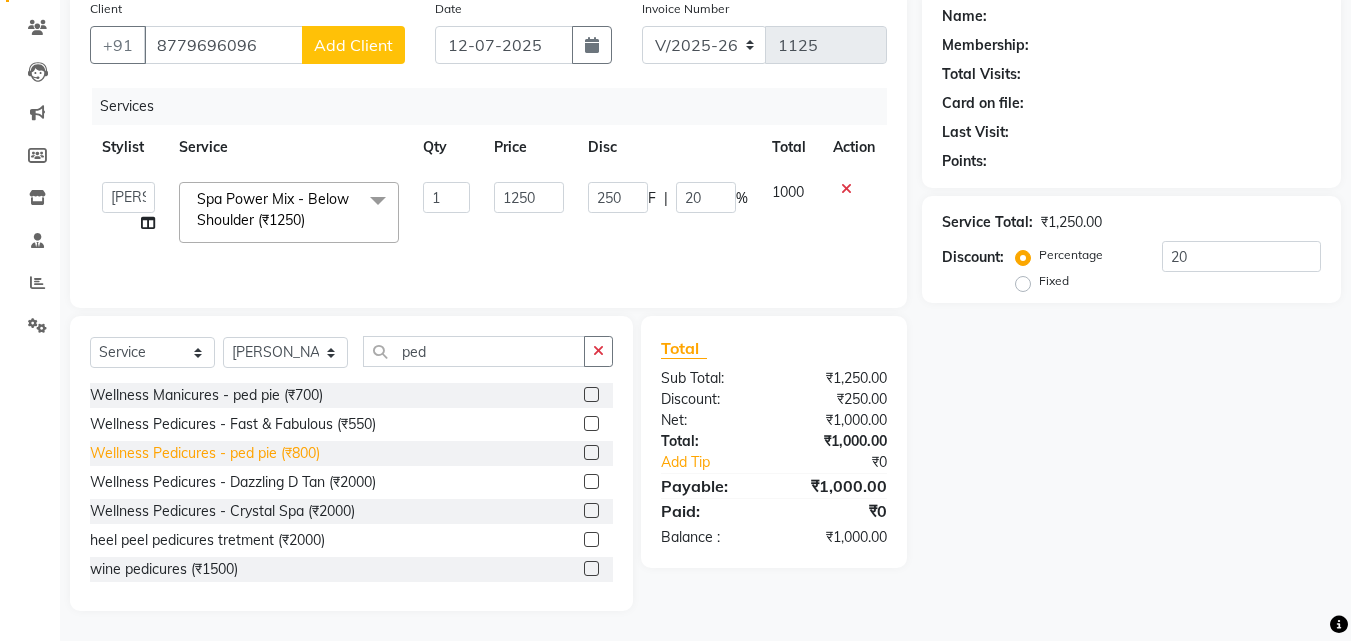 click on "Wellness Pedicures - ped pie (₹800)" 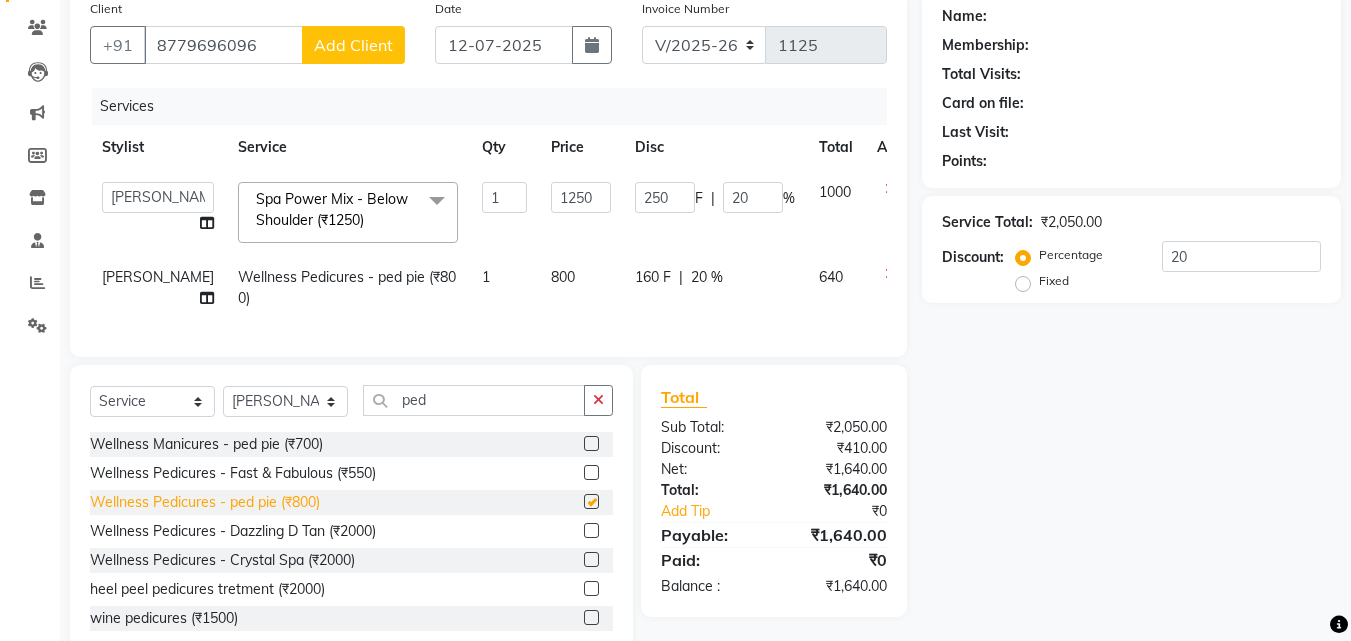 checkbox on "false" 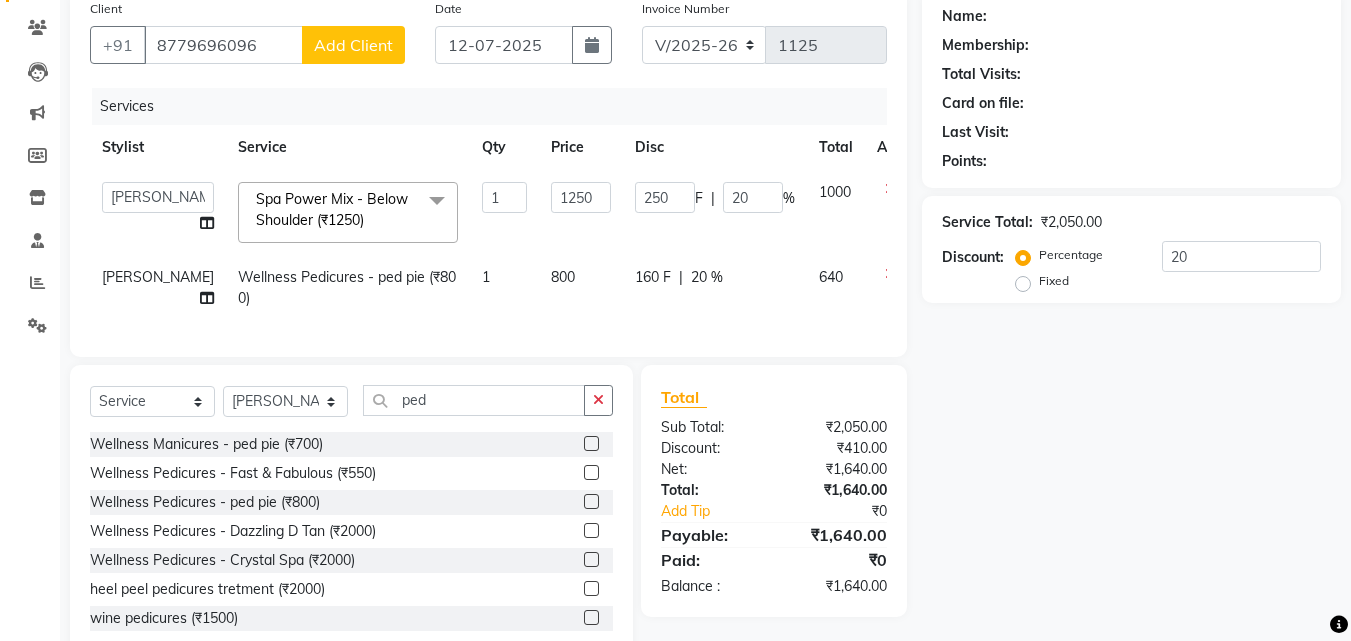 click on "20 %" 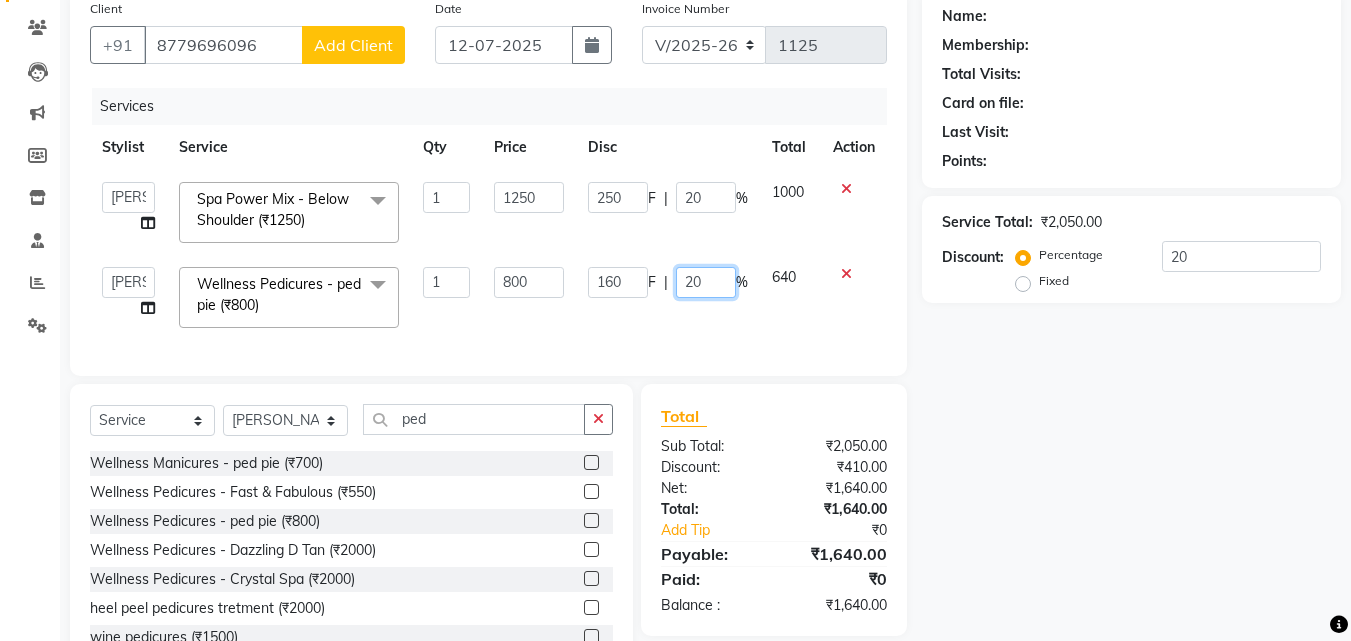click on "20" 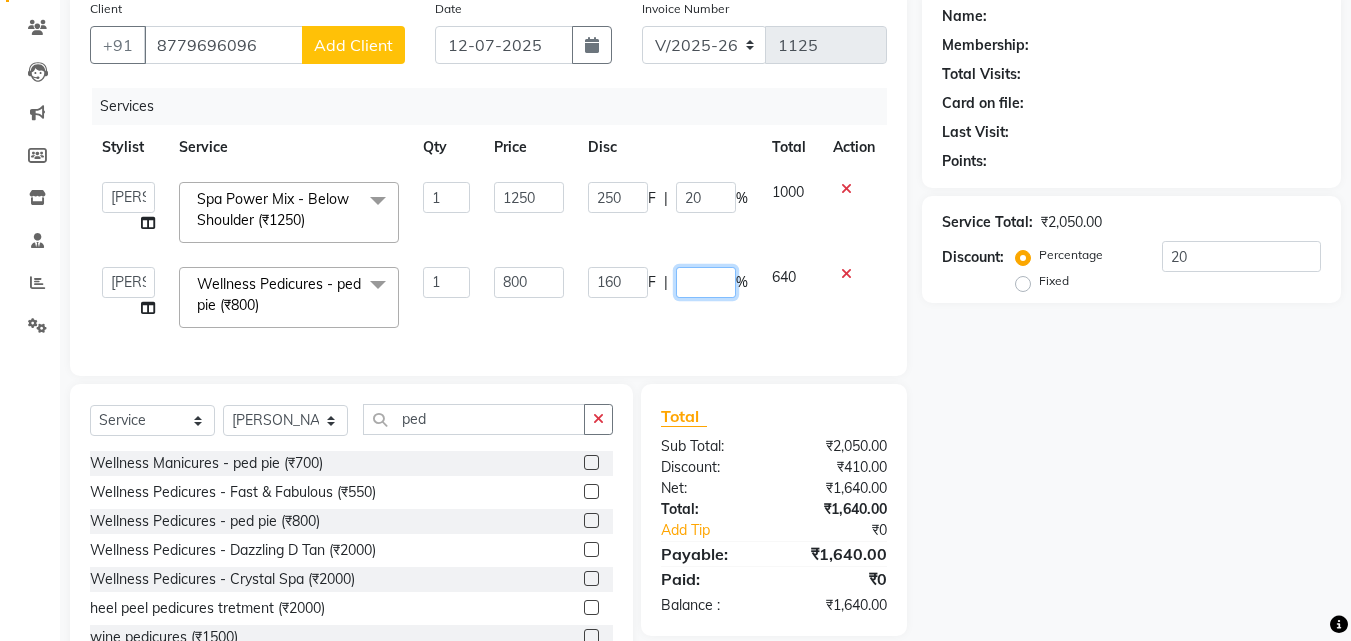 type on "0" 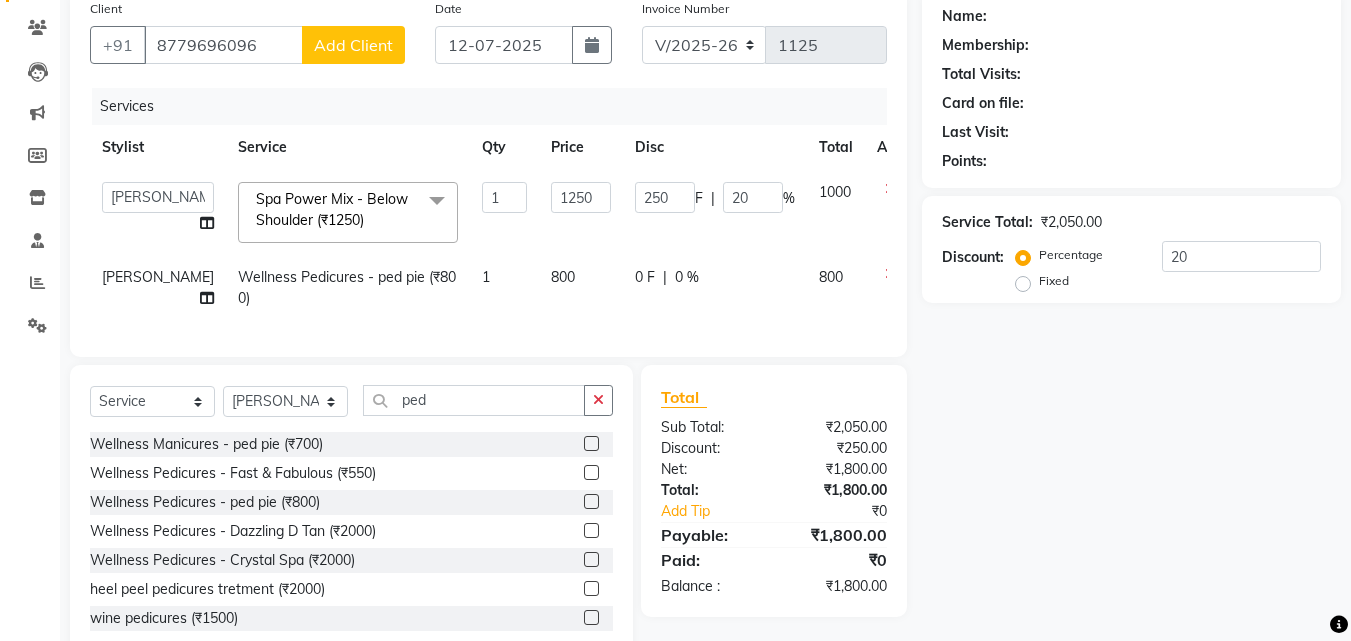 click on "0 F | 0 %" 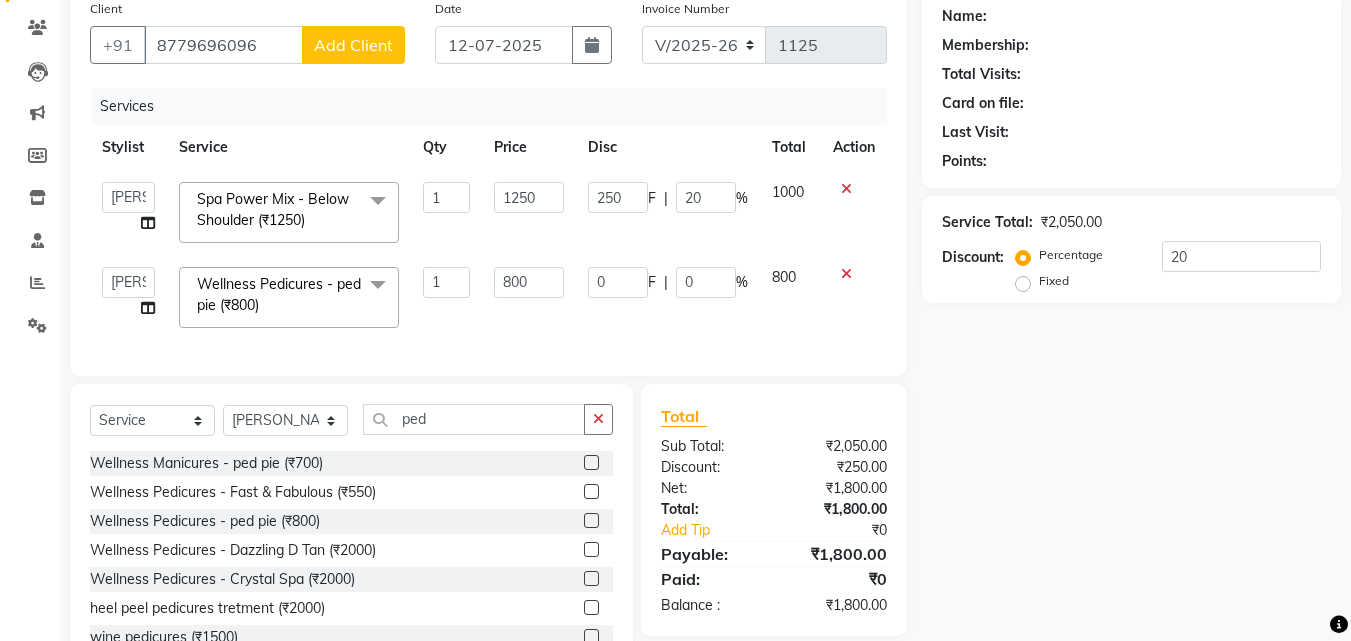 click on "Add Client" 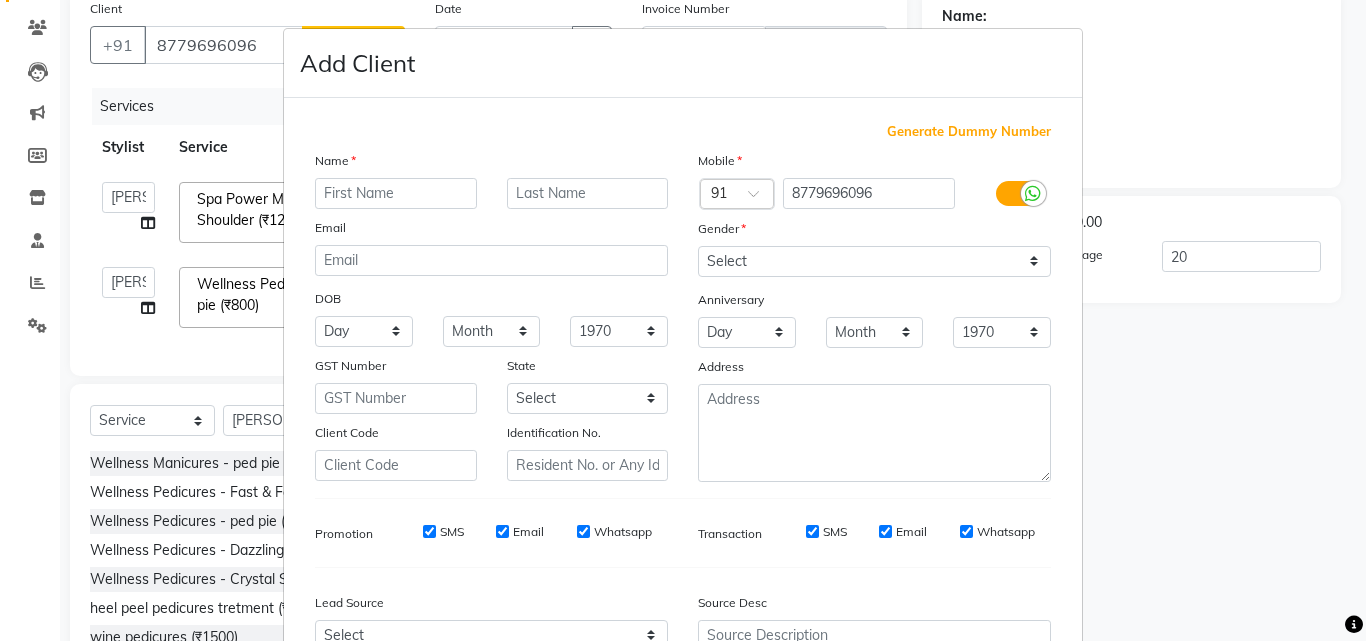 click at bounding box center [396, 193] 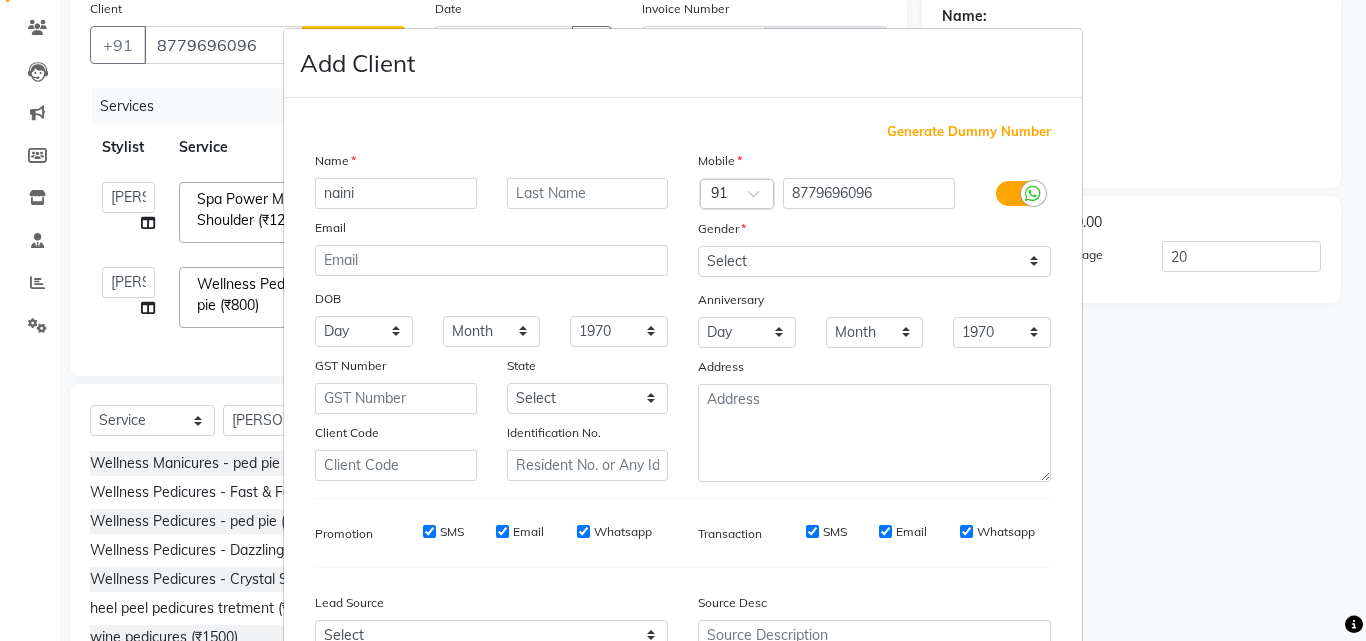 type on "naini" 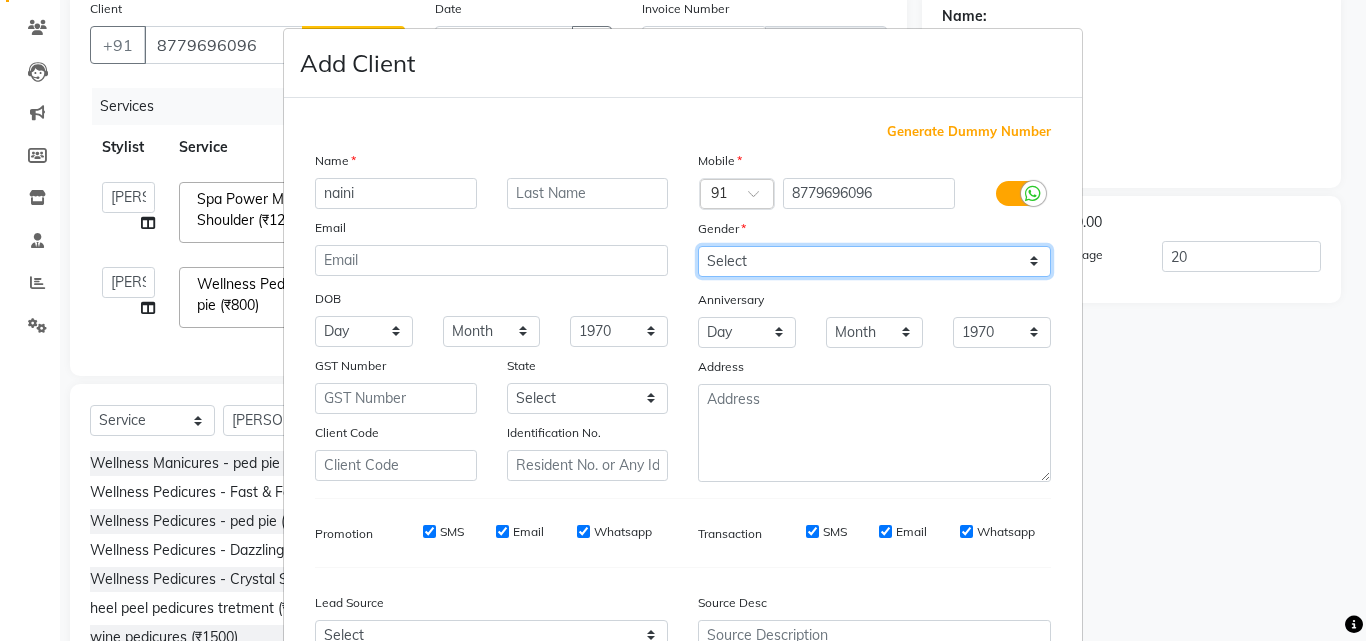 click on "Select [DEMOGRAPHIC_DATA] [DEMOGRAPHIC_DATA] Other Prefer Not To Say" at bounding box center (874, 261) 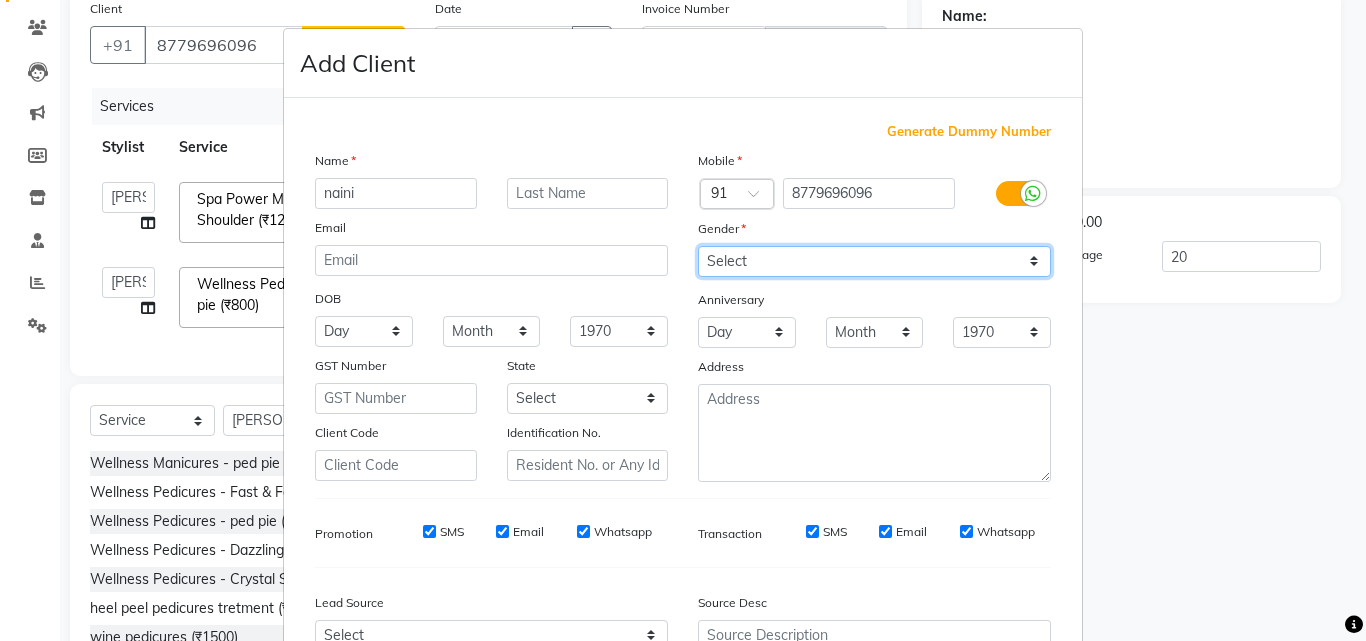 select on "[DEMOGRAPHIC_DATA]" 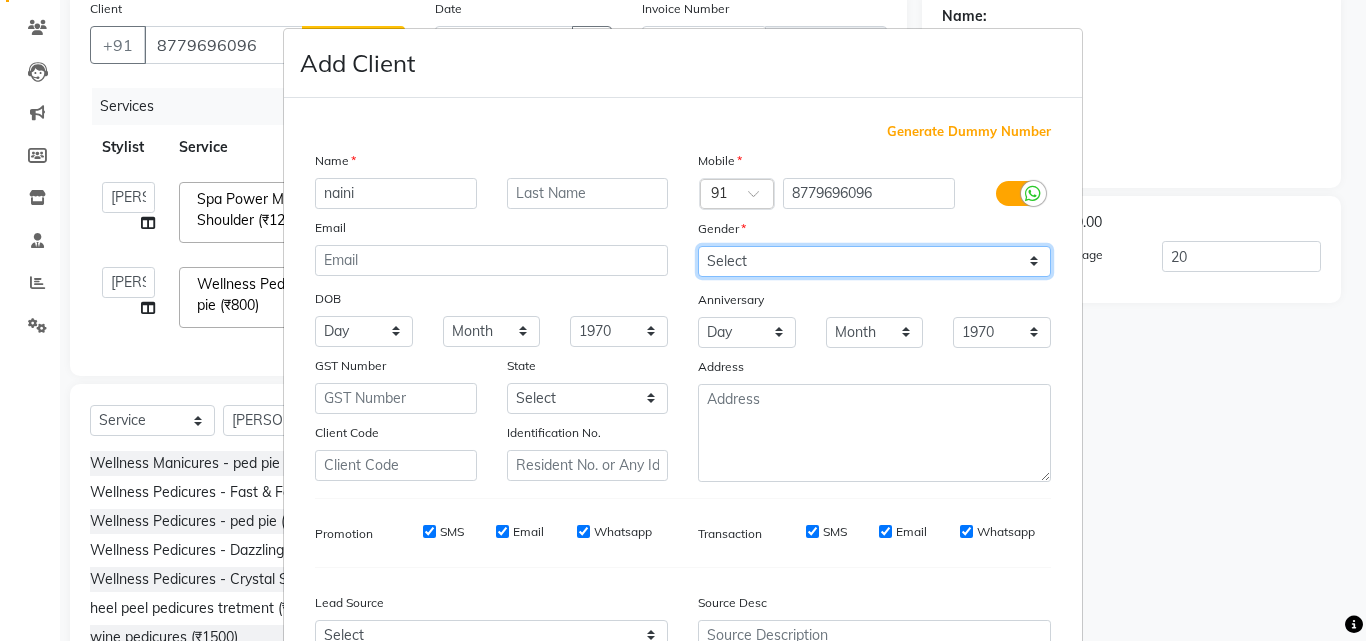 click on "Select [DEMOGRAPHIC_DATA] [DEMOGRAPHIC_DATA] Other Prefer Not To Say" at bounding box center [874, 261] 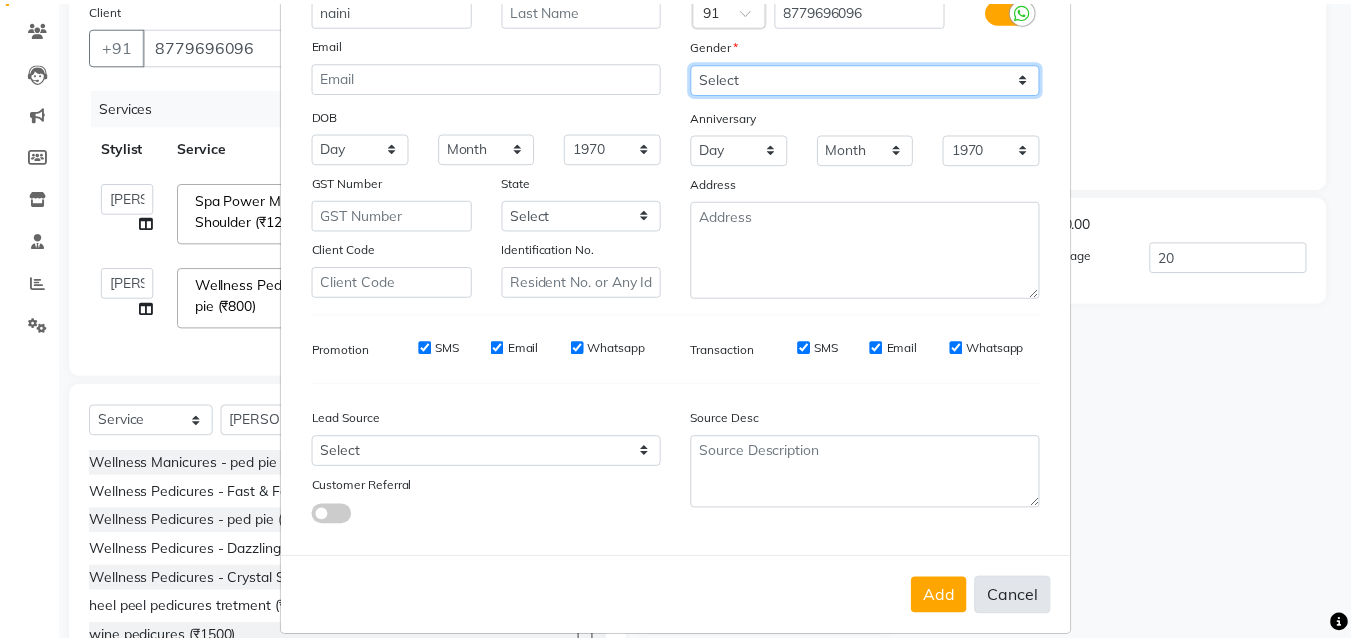scroll, scrollTop: 208, scrollLeft: 0, axis: vertical 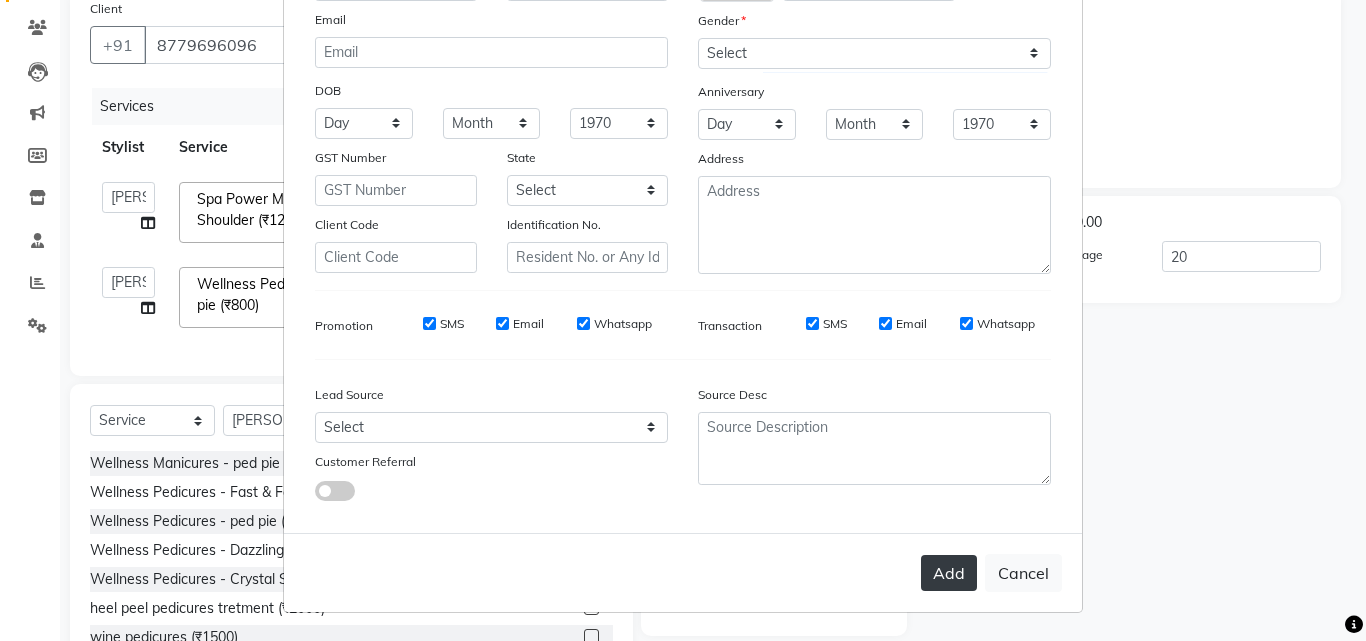 click on "Add" at bounding box center (949, 573) 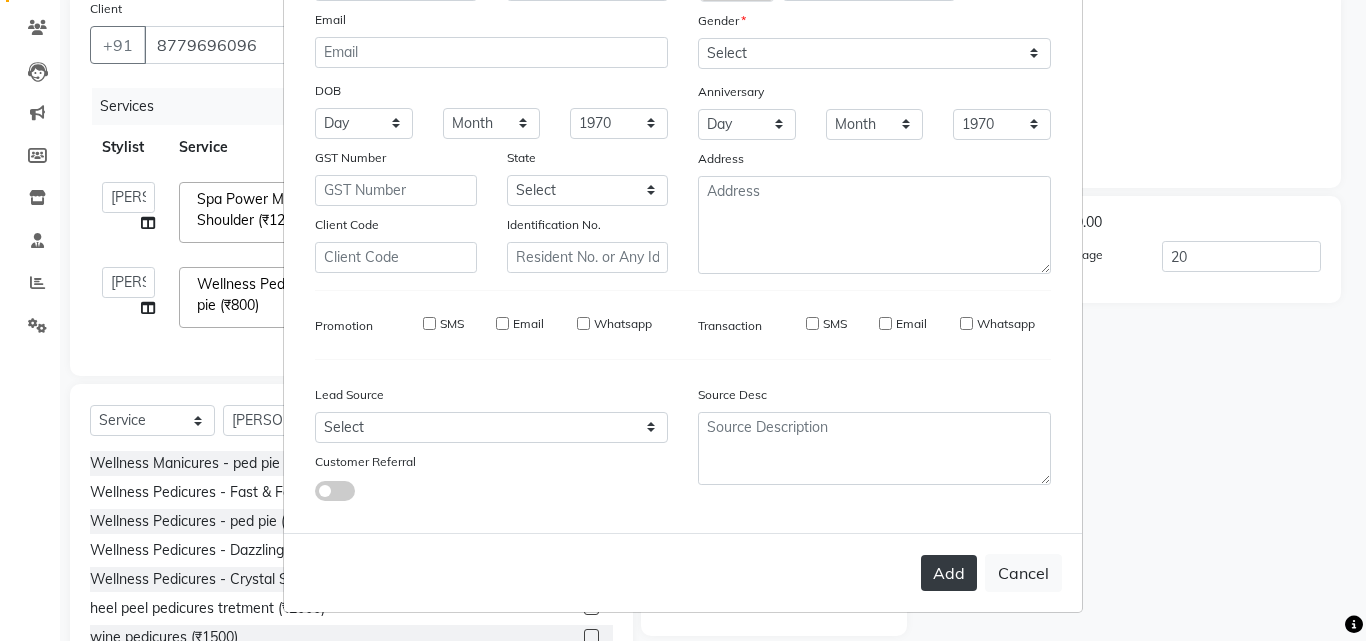 type on "0" 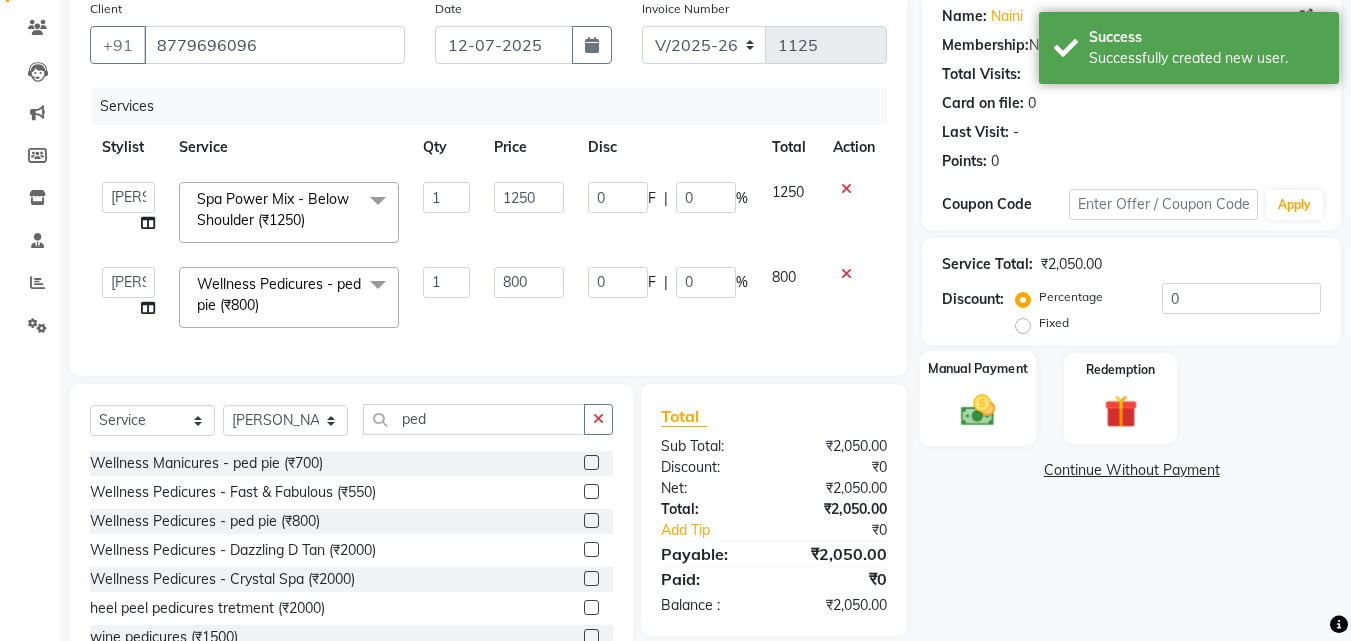 click 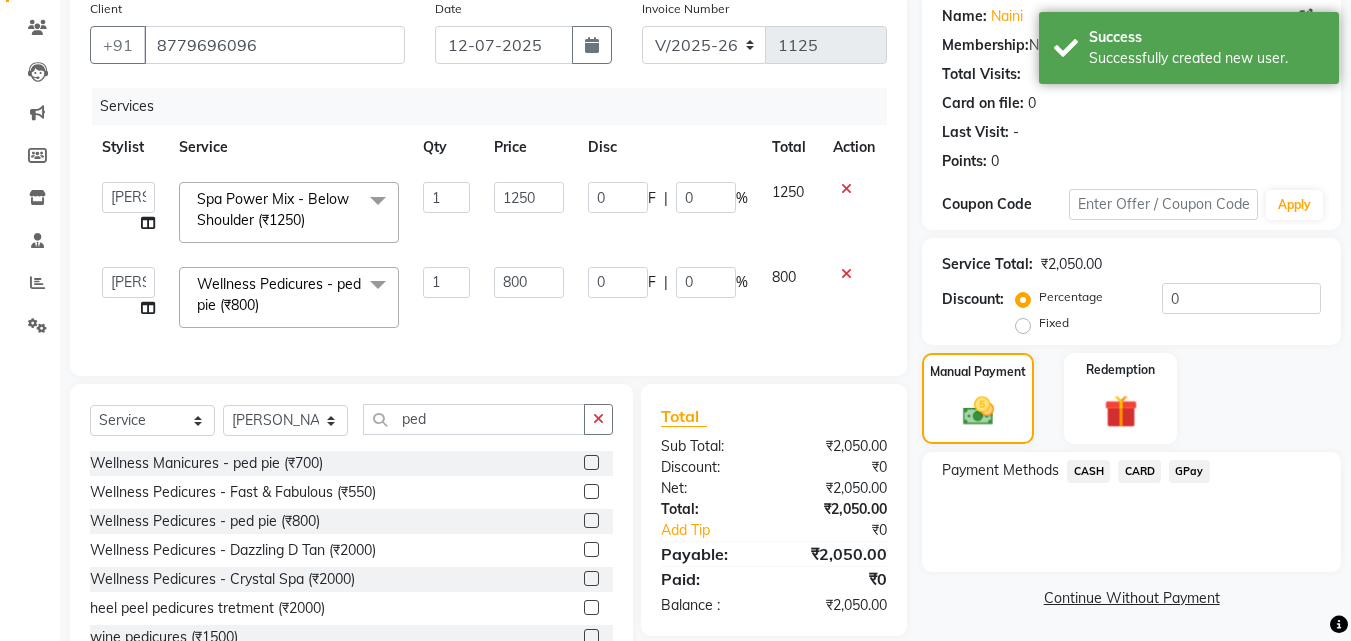 click on "GPay" 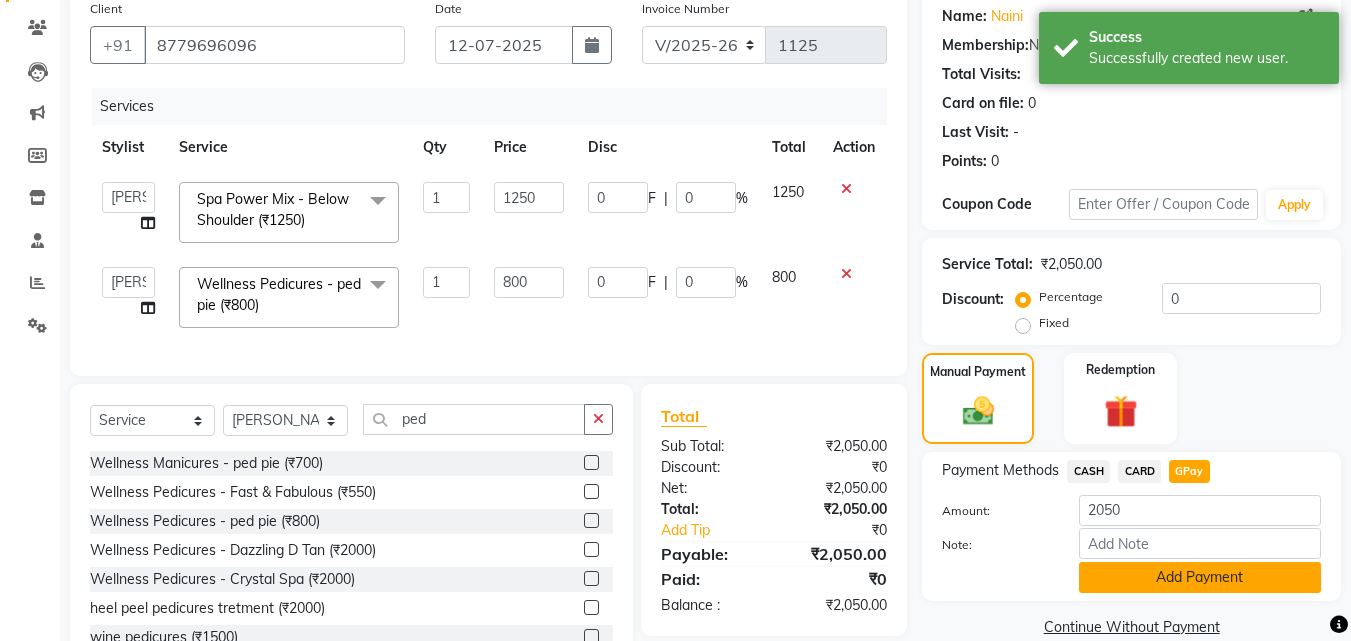 click on "Add Payment" 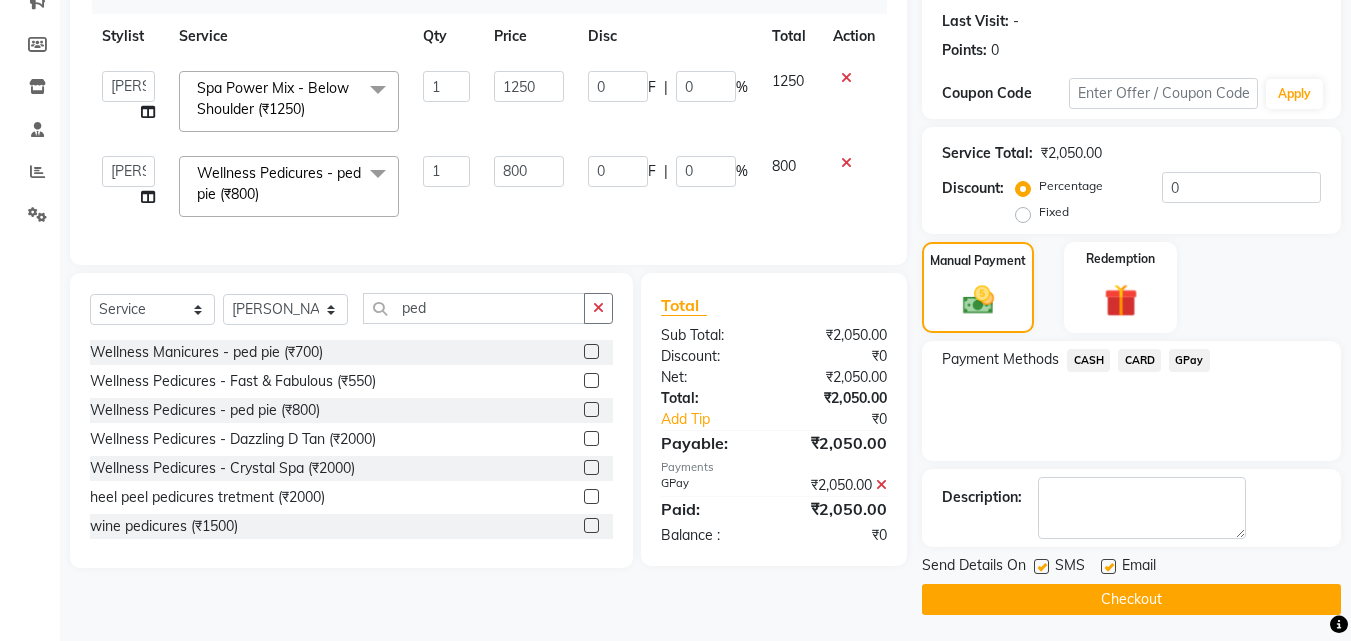scroll, scrollTop: 275, scrollLeft: 0, axis: vertical 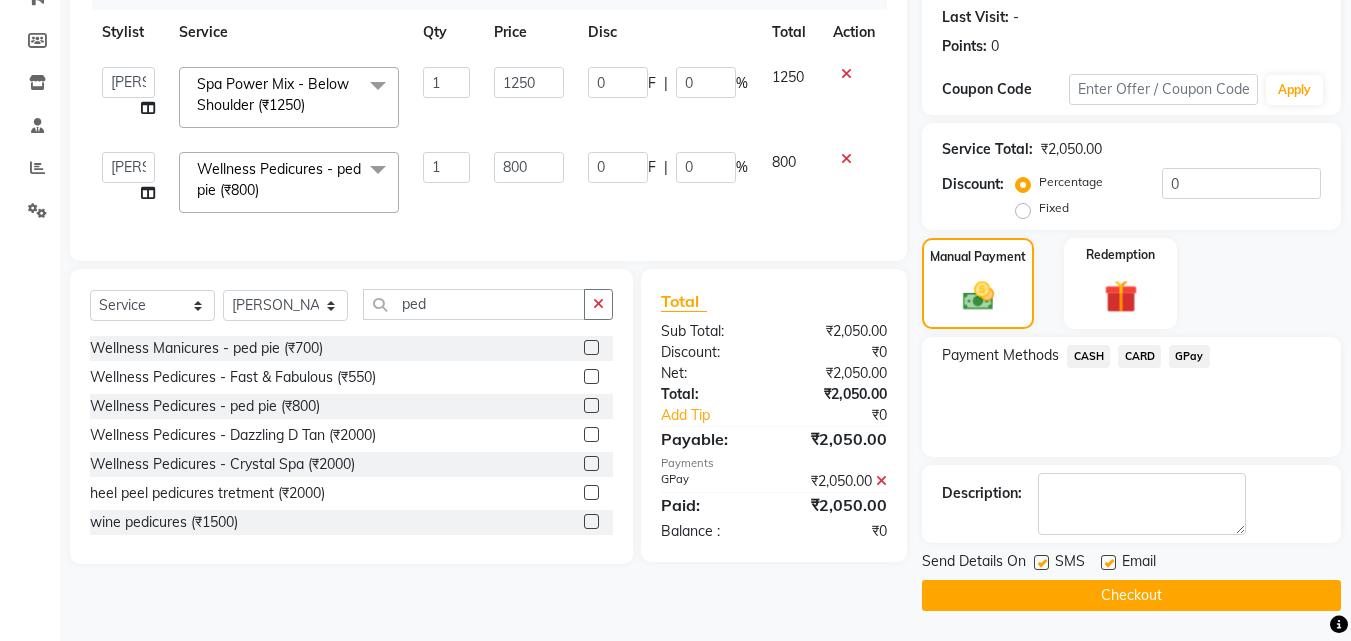 click on "Checkout" 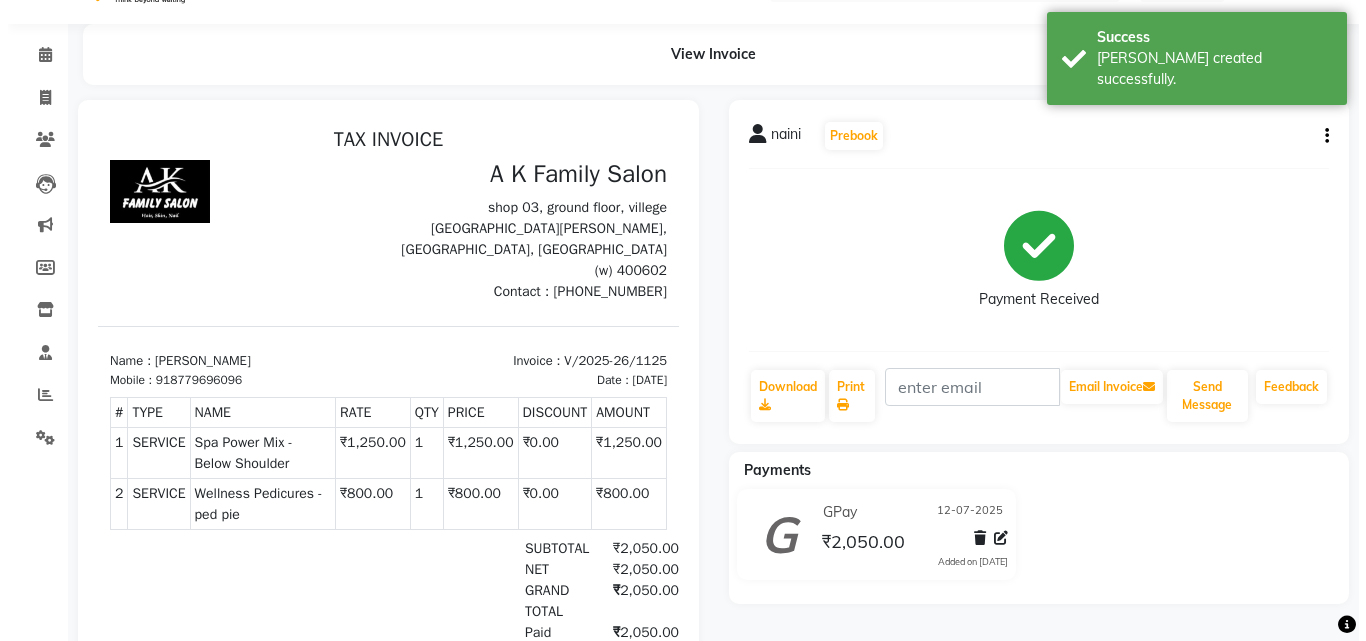 scroll, scrollTop: 0, scrollLeft: 0, axis: both 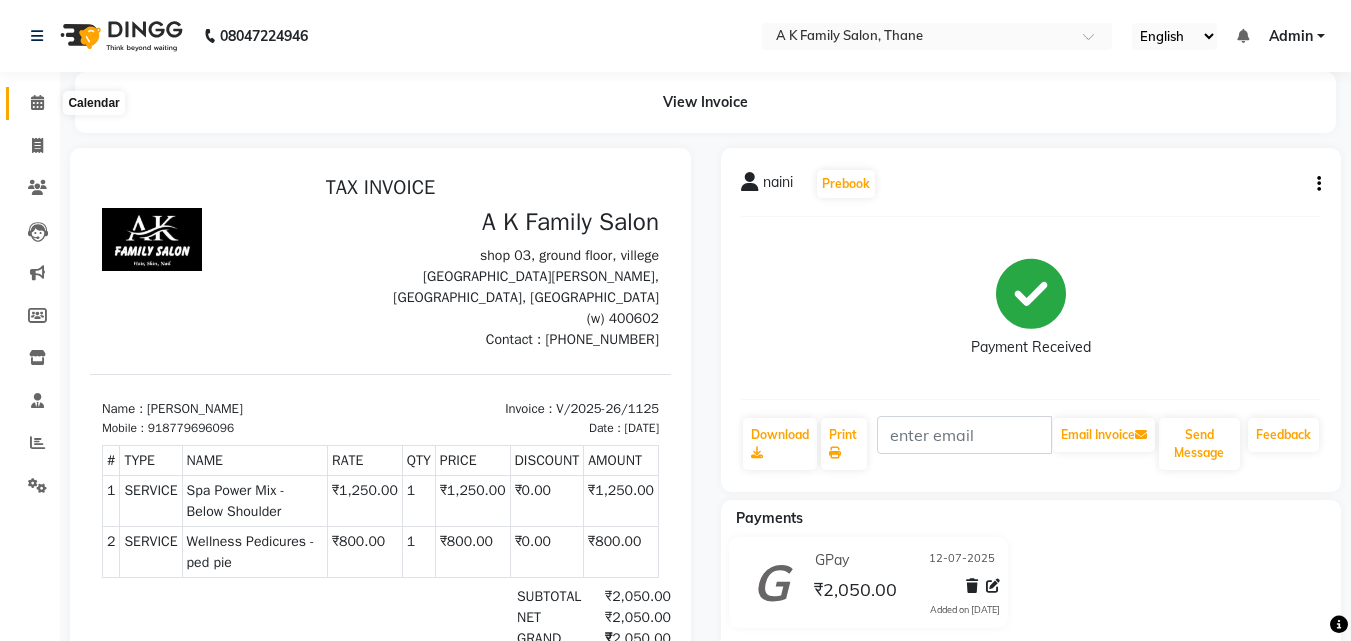 click 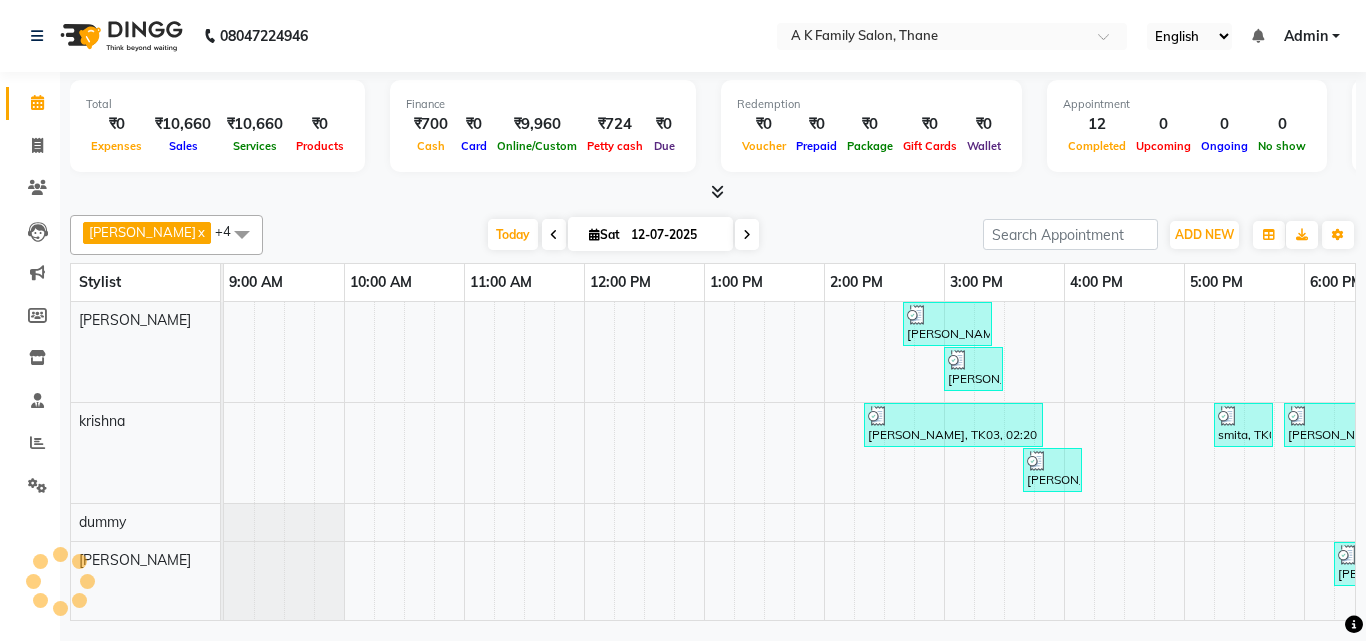 scroll, scrollTop: 0, scrollLeft: 549, axis: horizontal 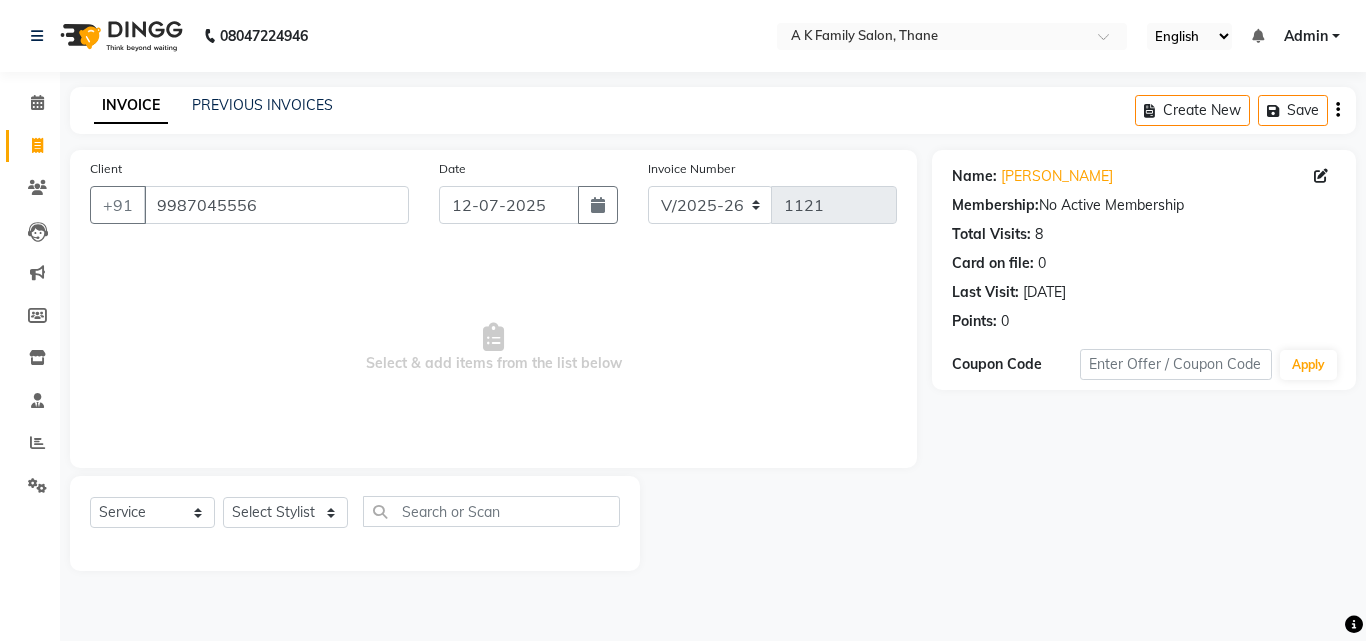 select on "5033" 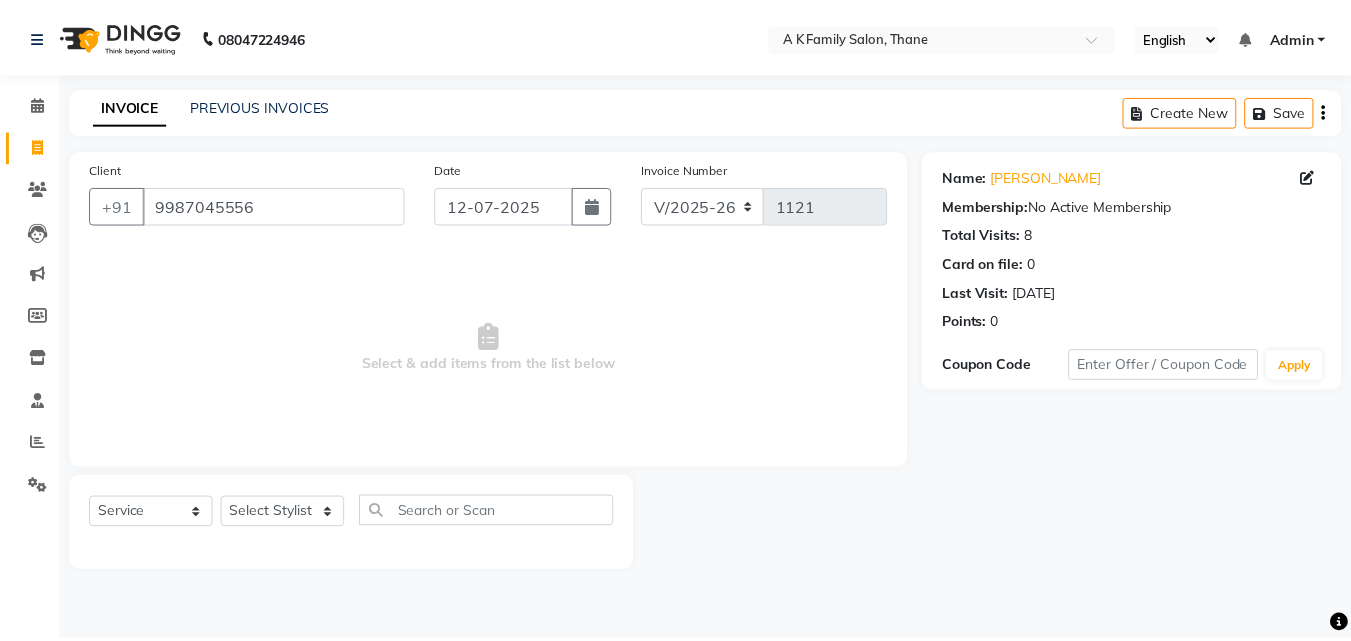 scroll, scrollTop: 0, scrollLeft: 0, axis: both 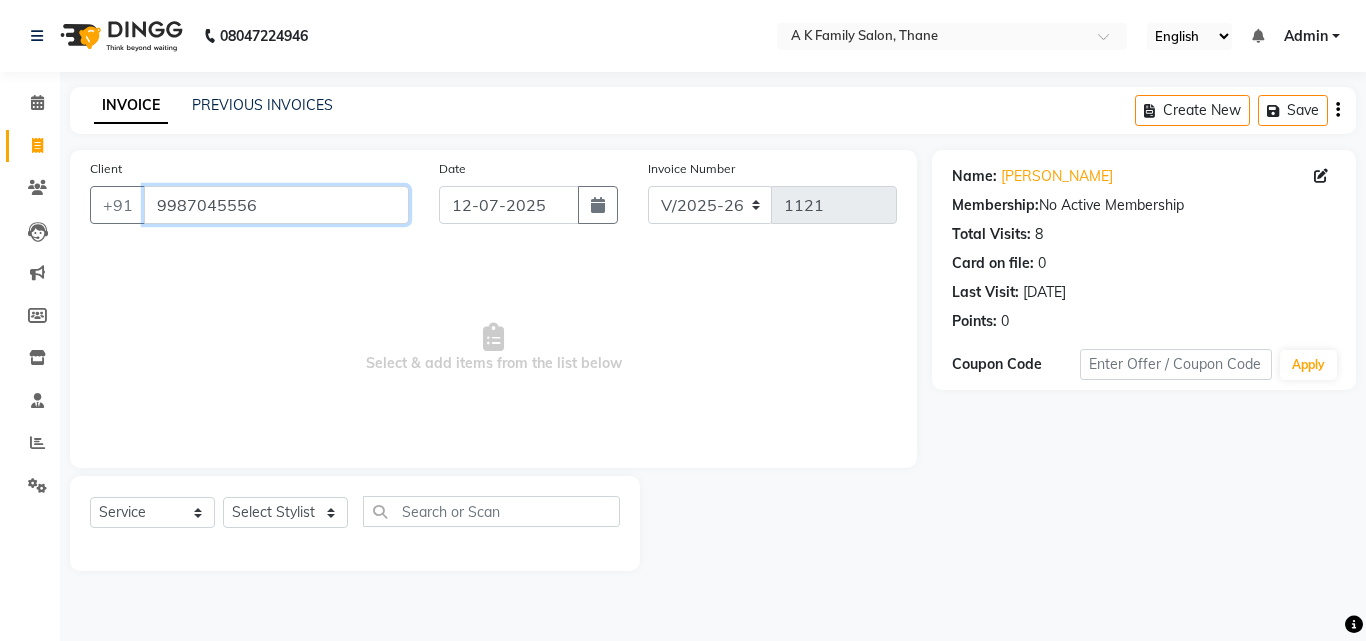 click on "9987045556" at bounding box center (276, 205) 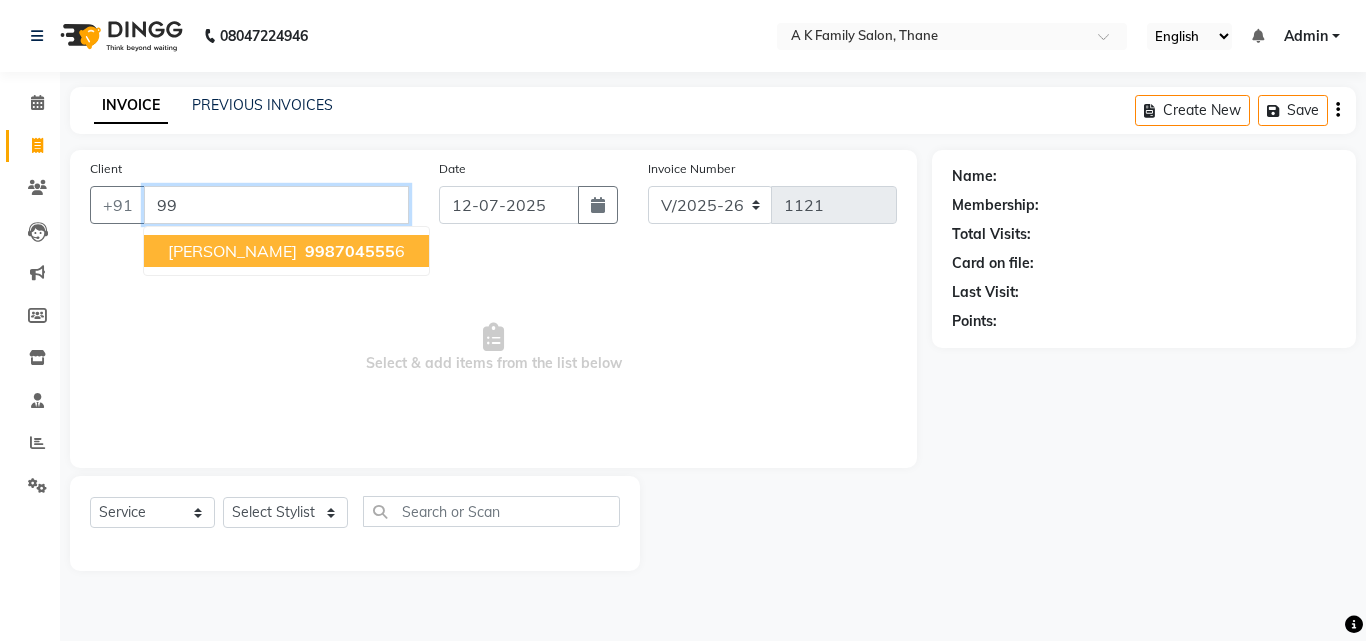 type on "9" 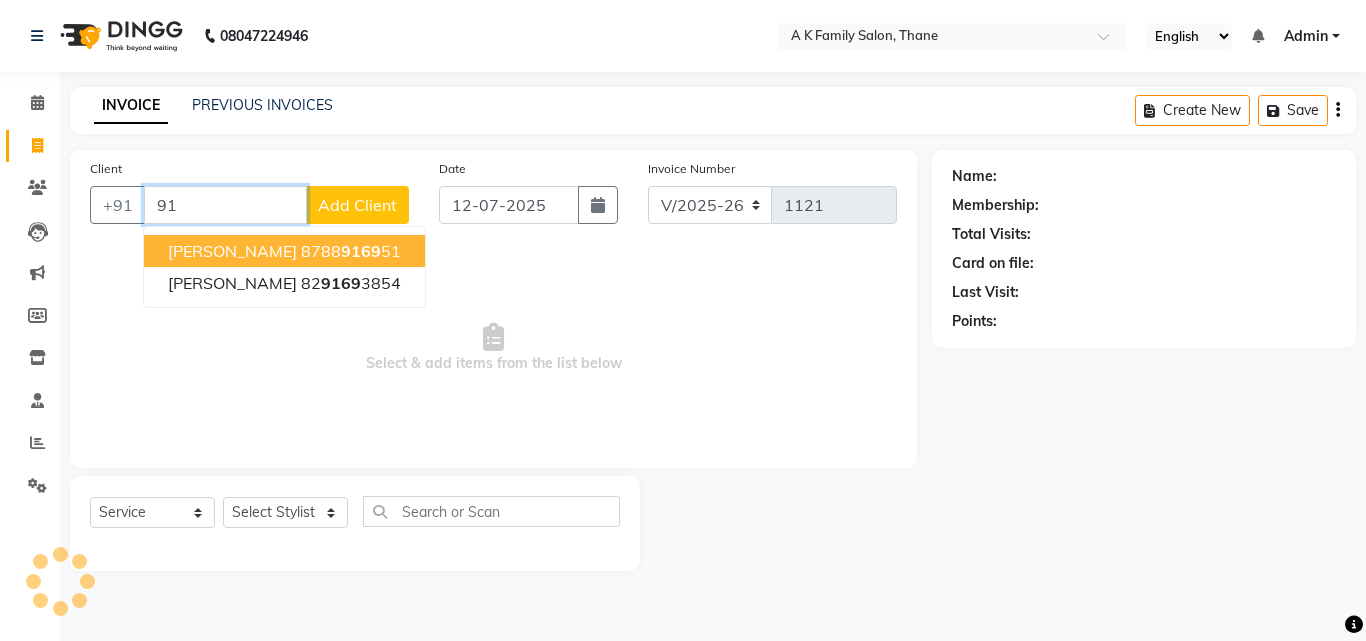 type on "9" 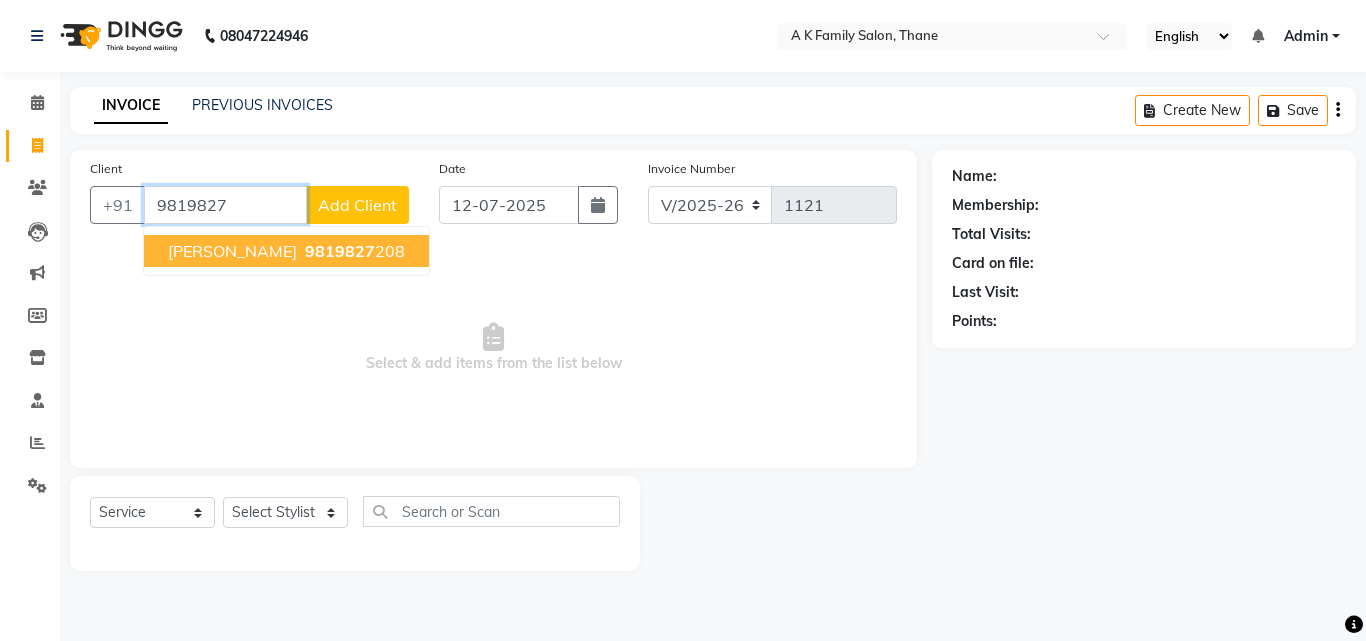 click on "9819827" at bounding box center [340, 251] 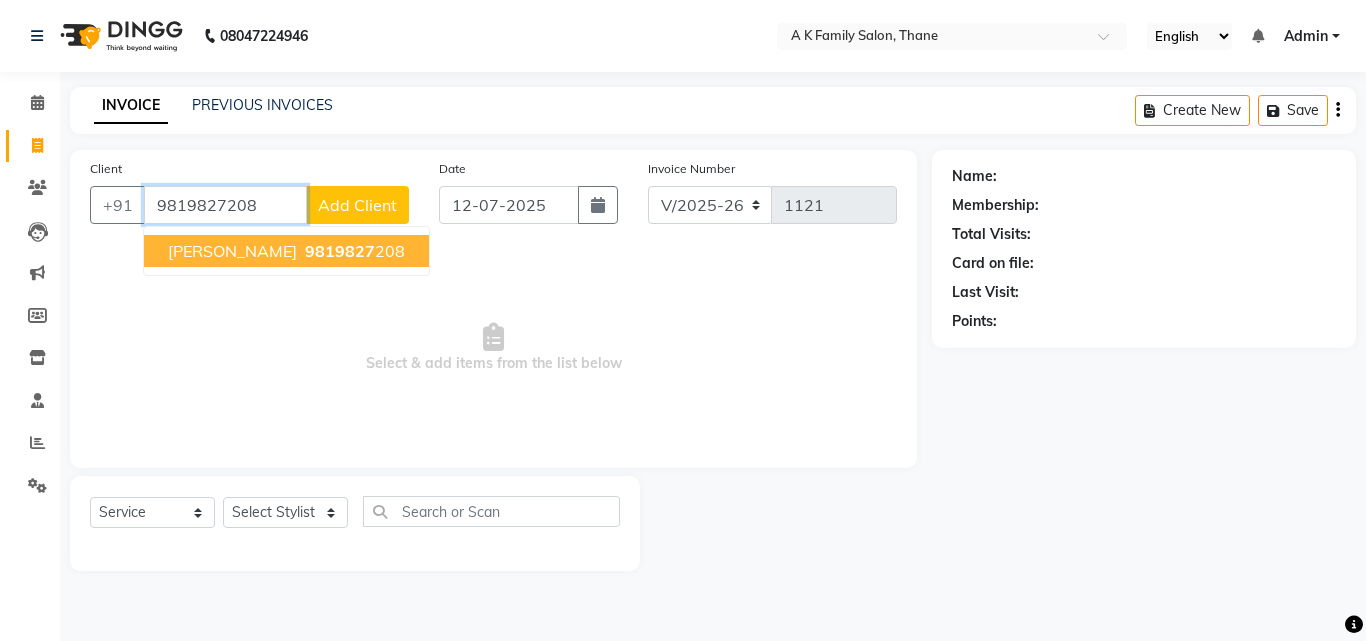 type on "9819827208" 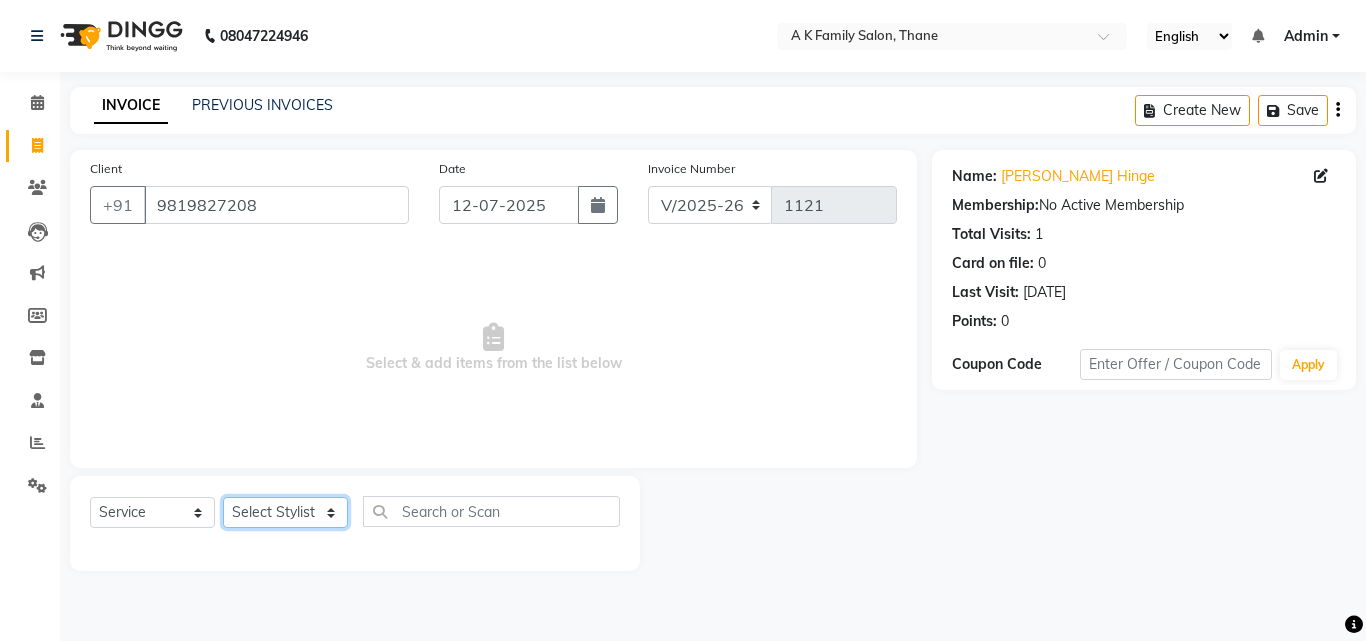 click on "Select Stylist [PERSON_NAME] dummy [PERSON_NAME] krishna  [PERSON_NAME]" 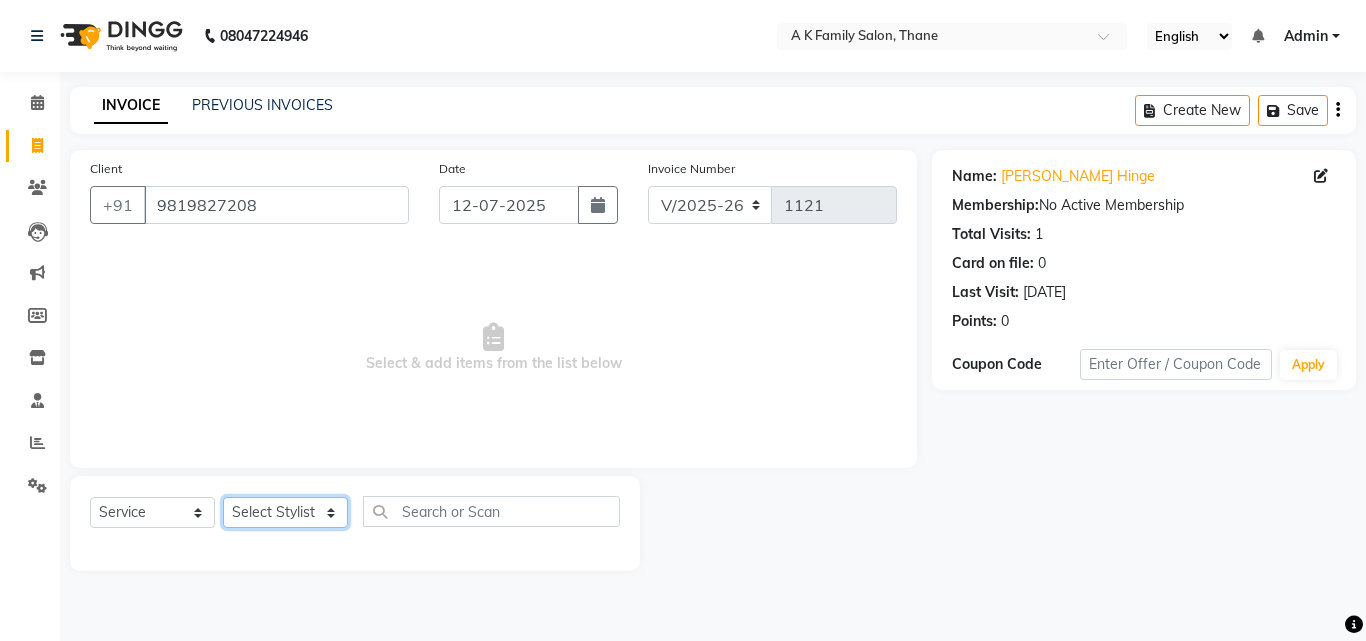 select on "52627" 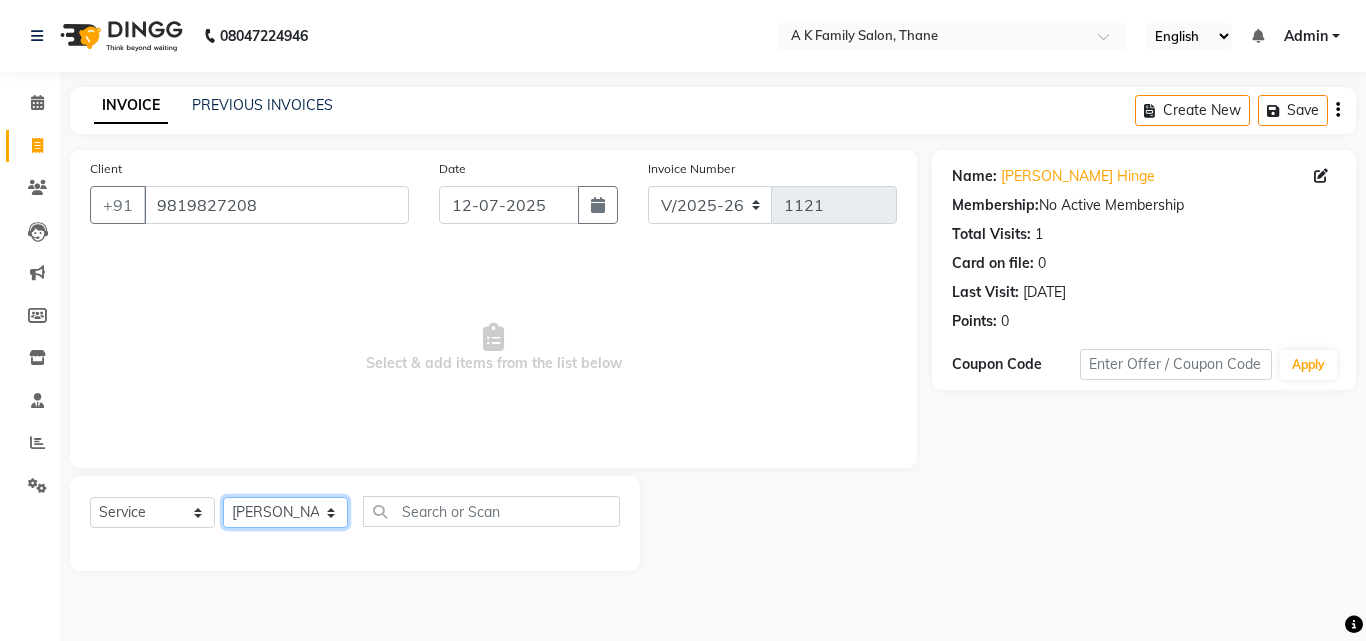 click on "Select Stylist [PERSON_NAME] dummy [PERSON_NAME] krishna  [PERSON_NAME]" 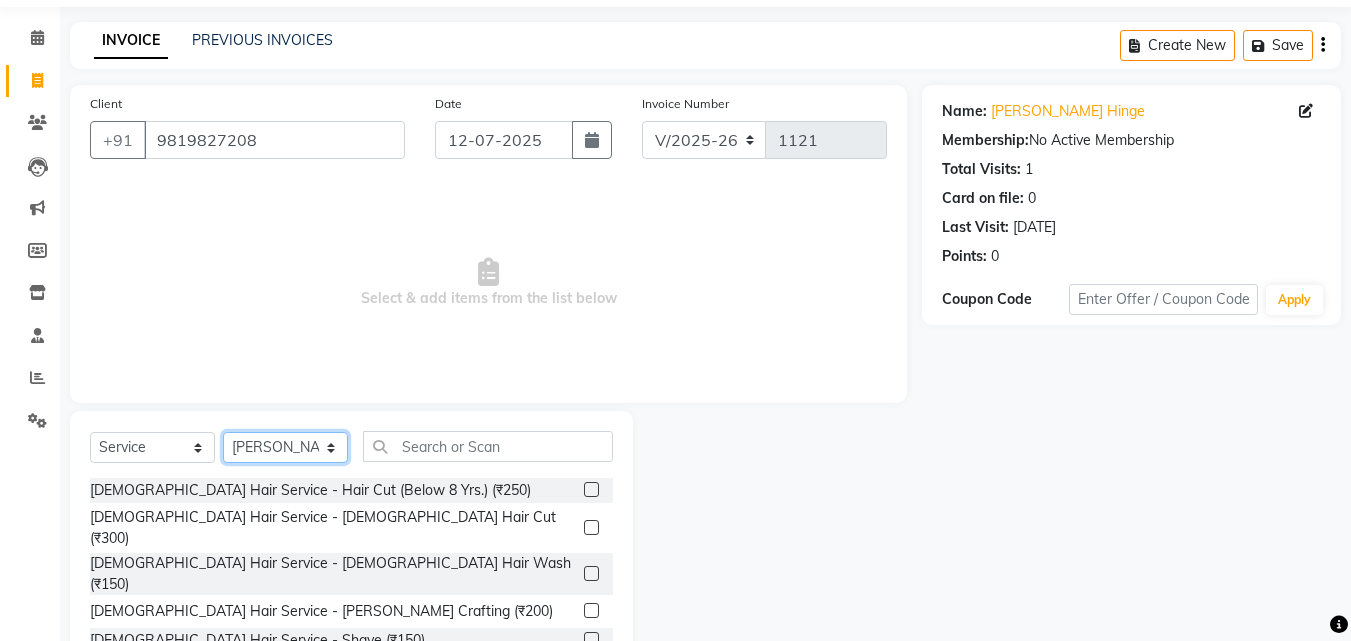 scroll, scrollTop: 160, scrollLeft: 0, axis: vertical 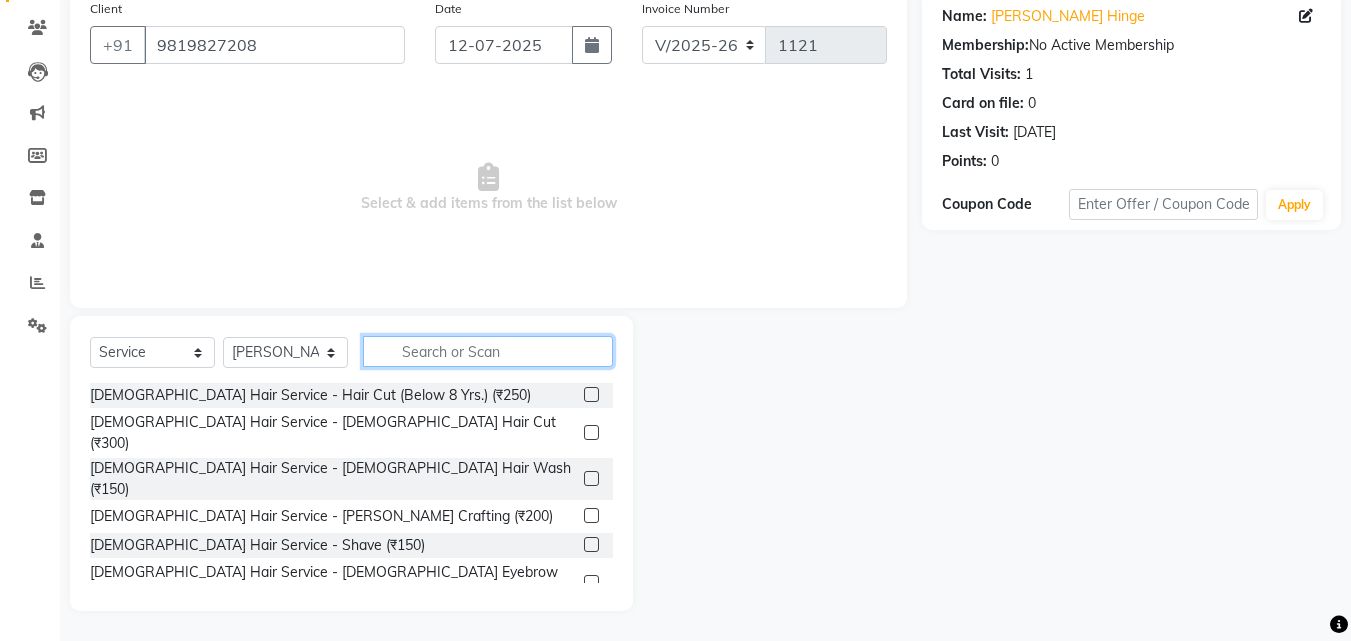 click 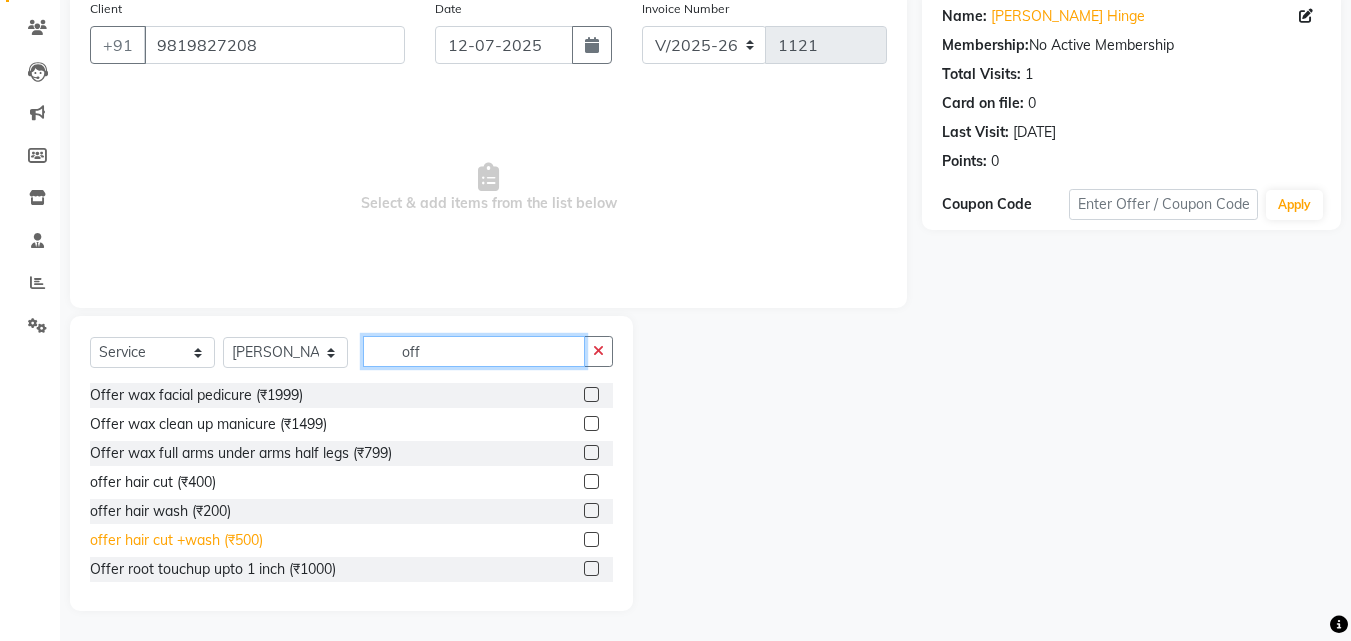 type on "off" 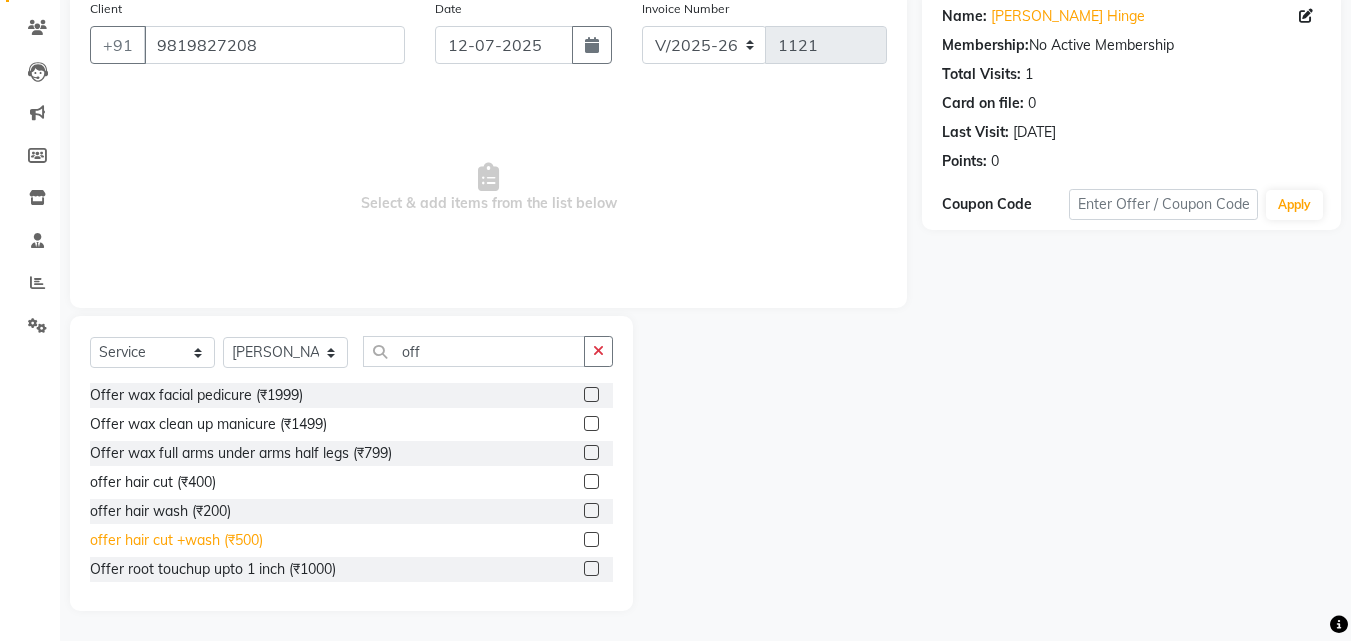 click on "offer hair cut +wash (₹500)" 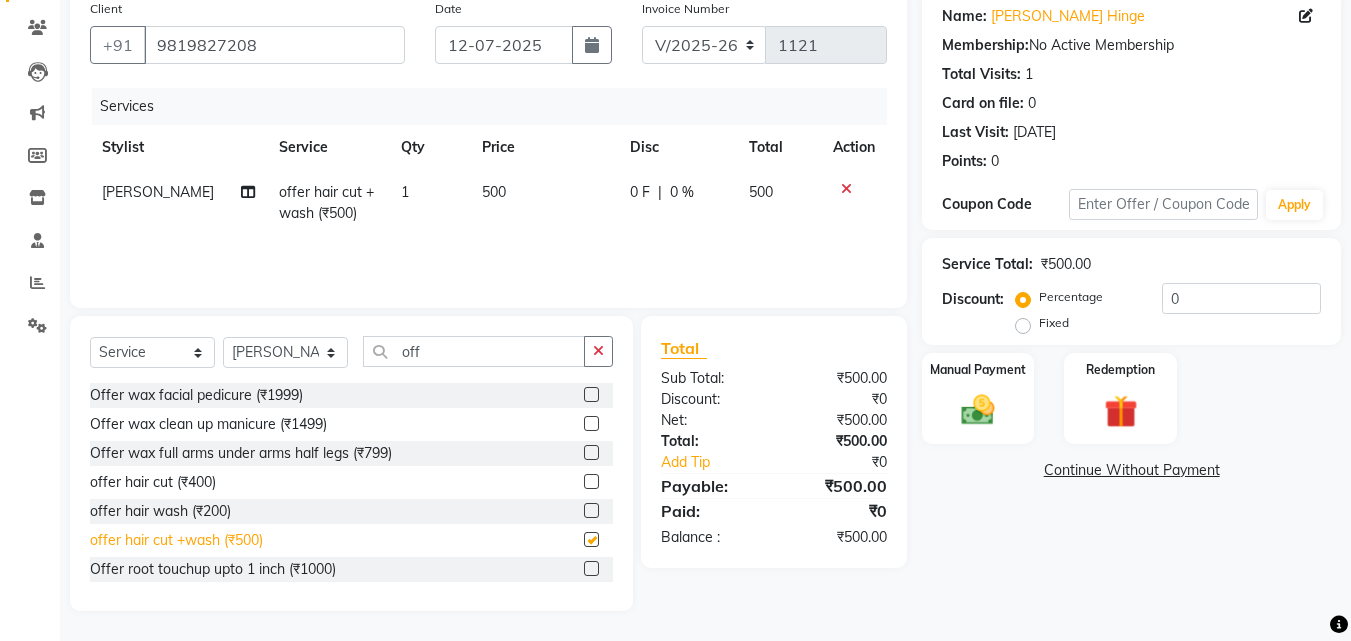 checkbox on "false" 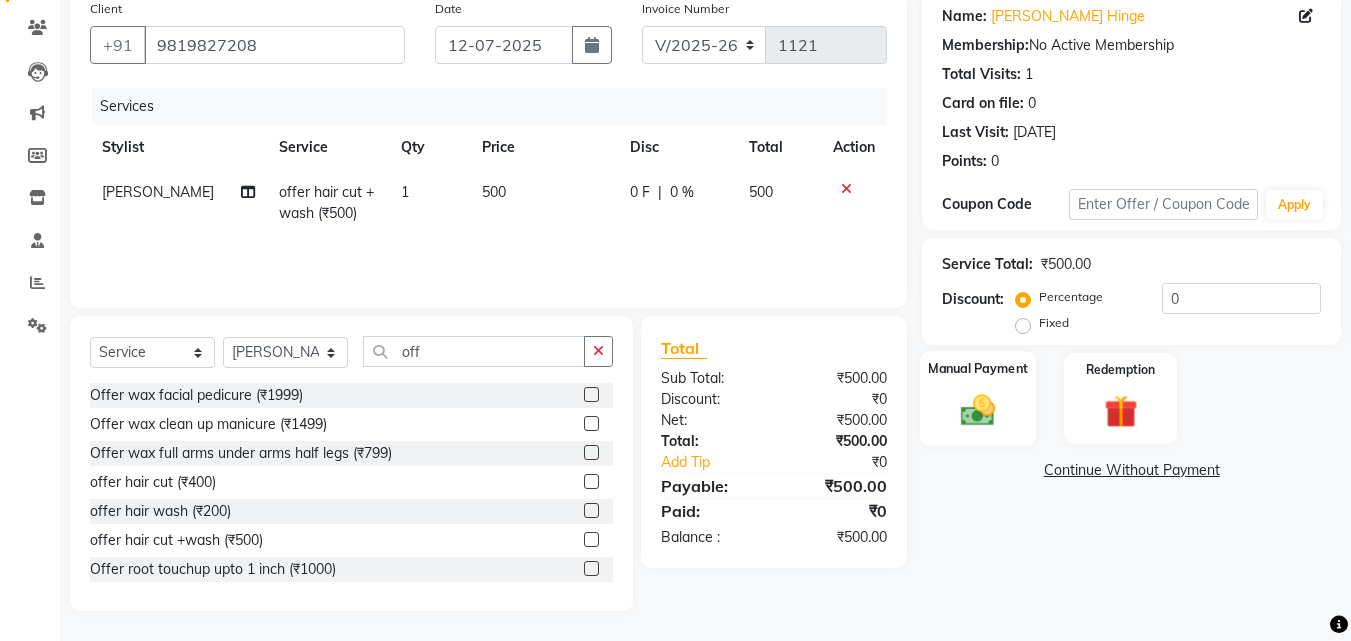 click 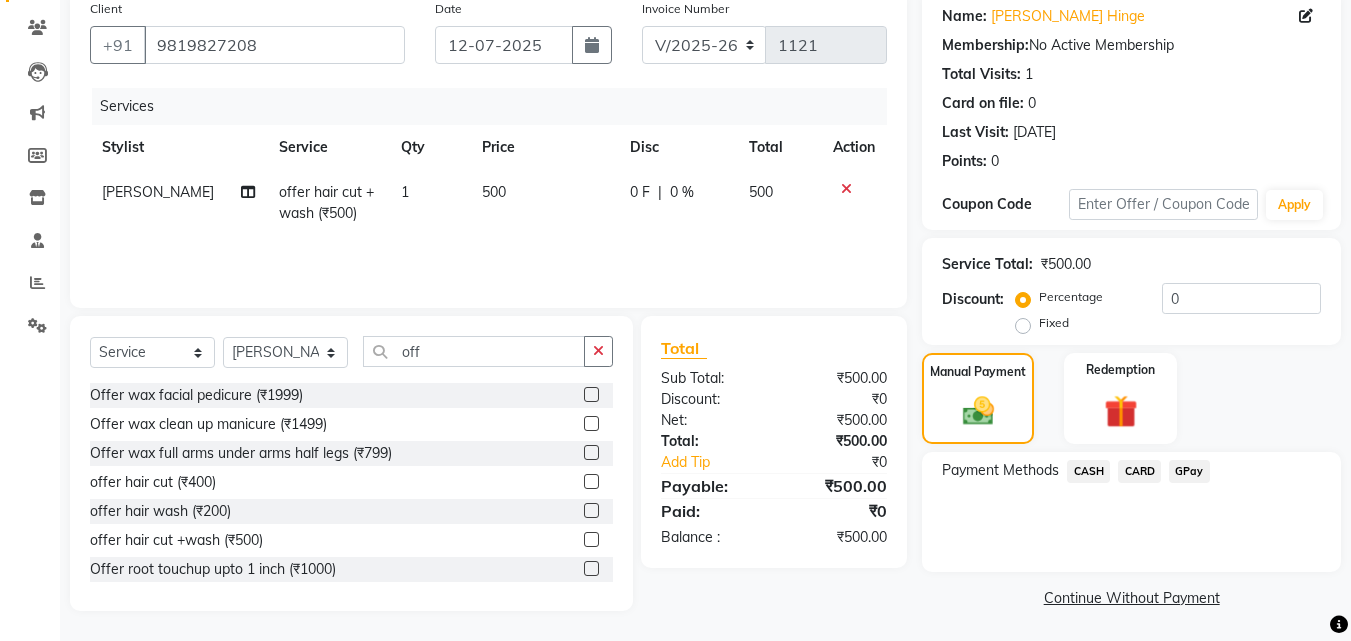 click on "GPay" 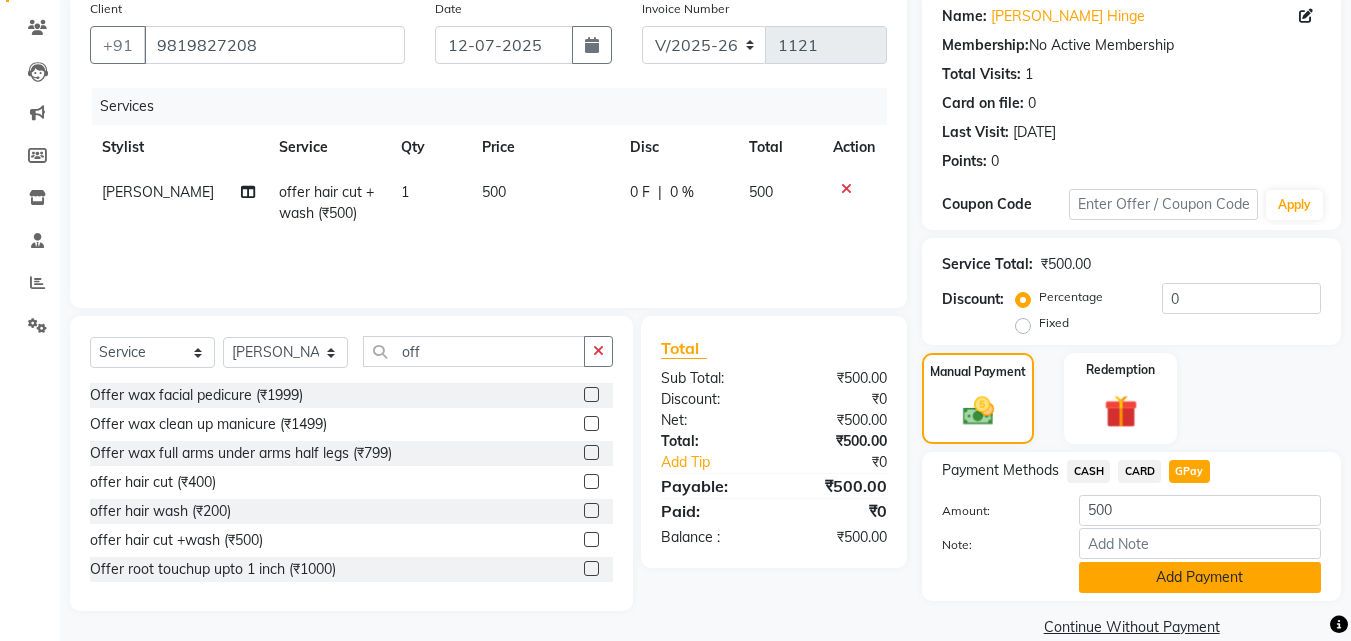 click on "Add Payment" 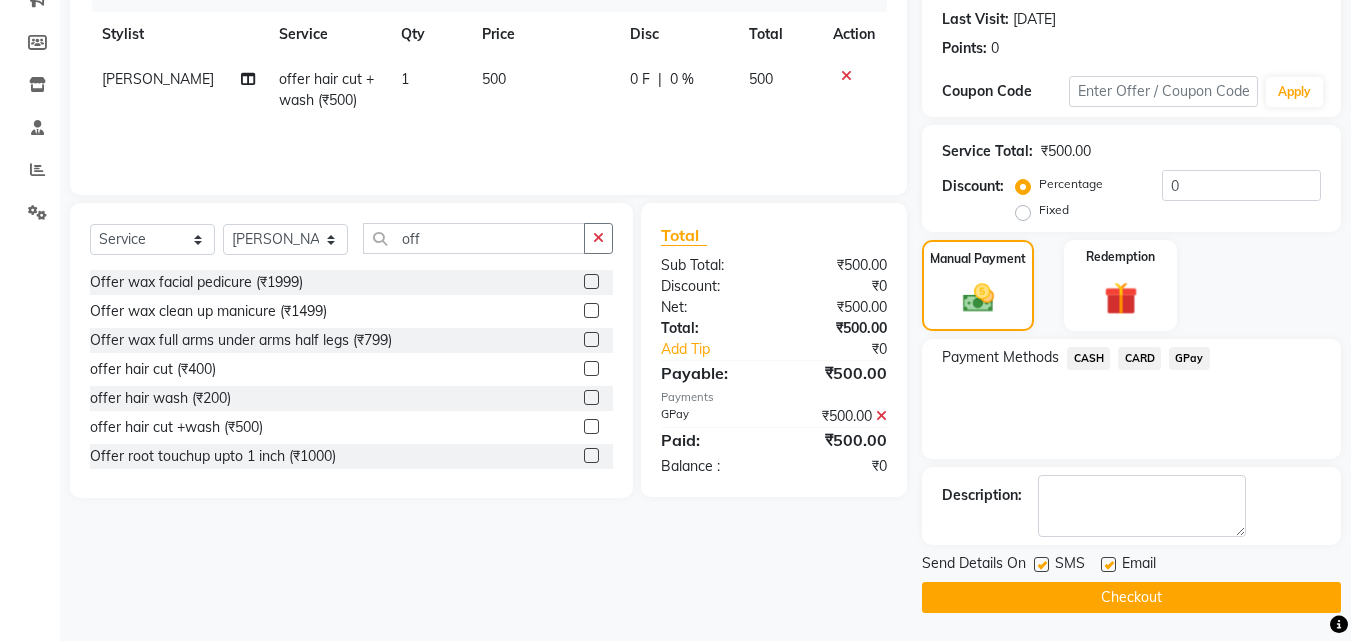 scroll, scrollTop: 275, scrollLeft: 0, axis: vertical 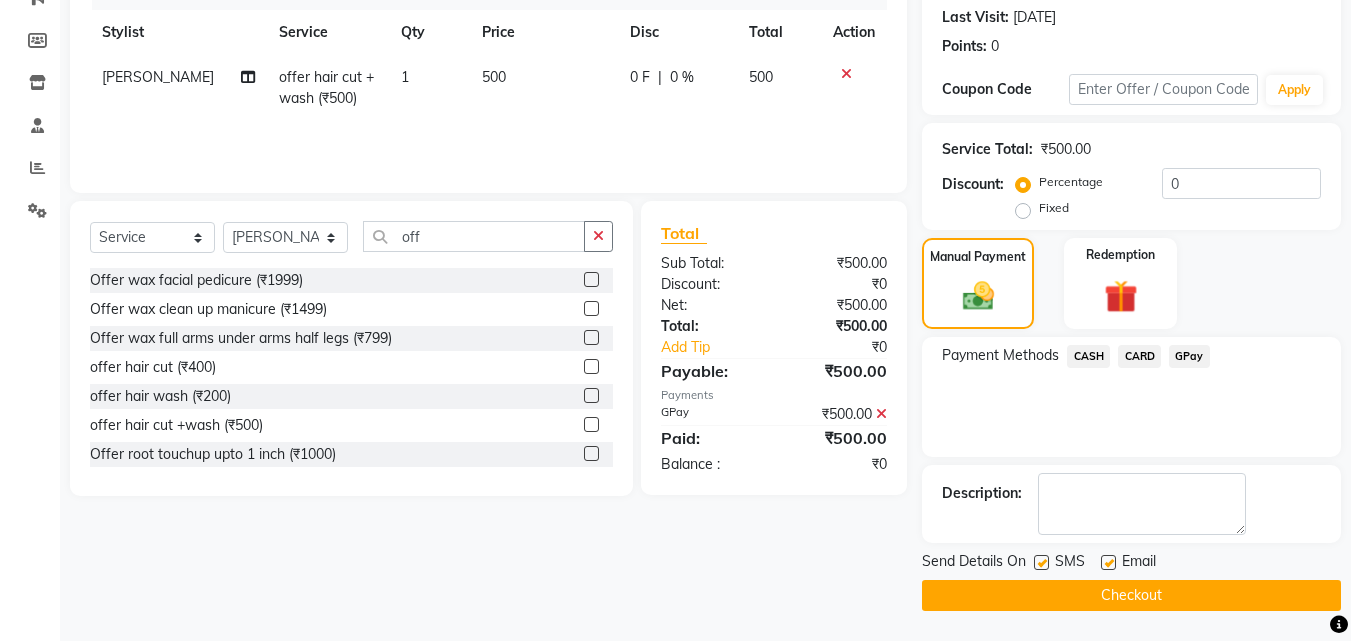 click on "Checkout" 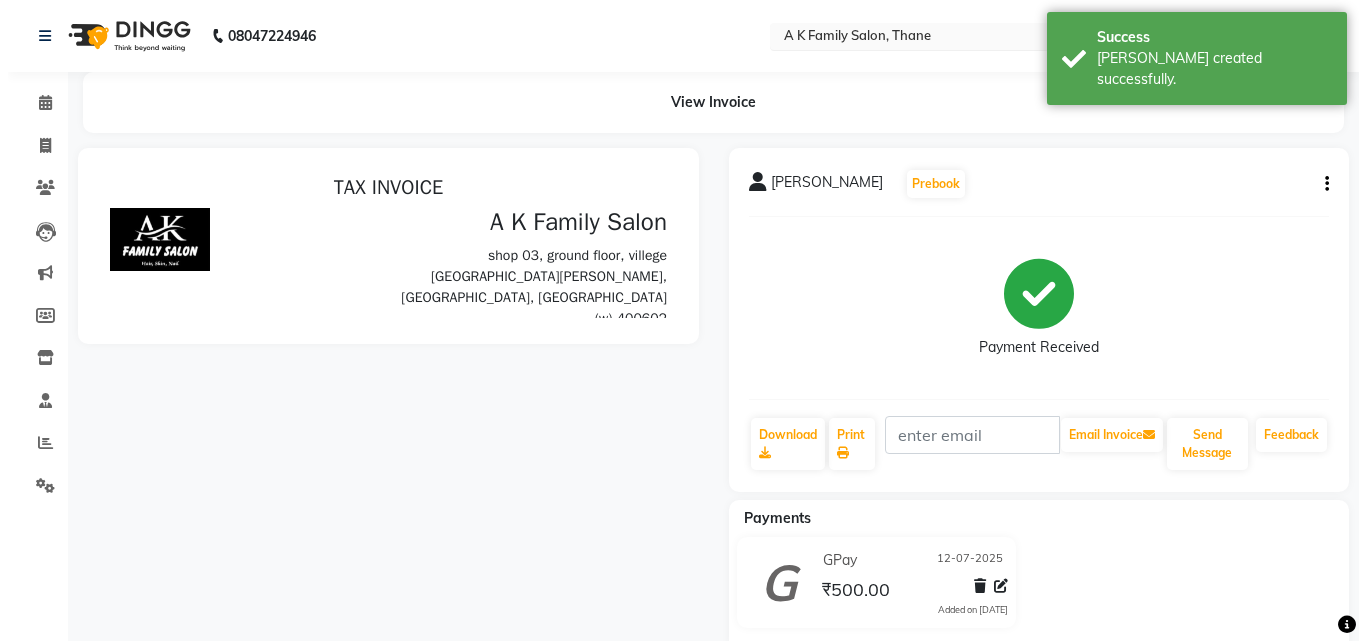 scroll, scrollTop: 0, scrollLeft: 0, axis: both 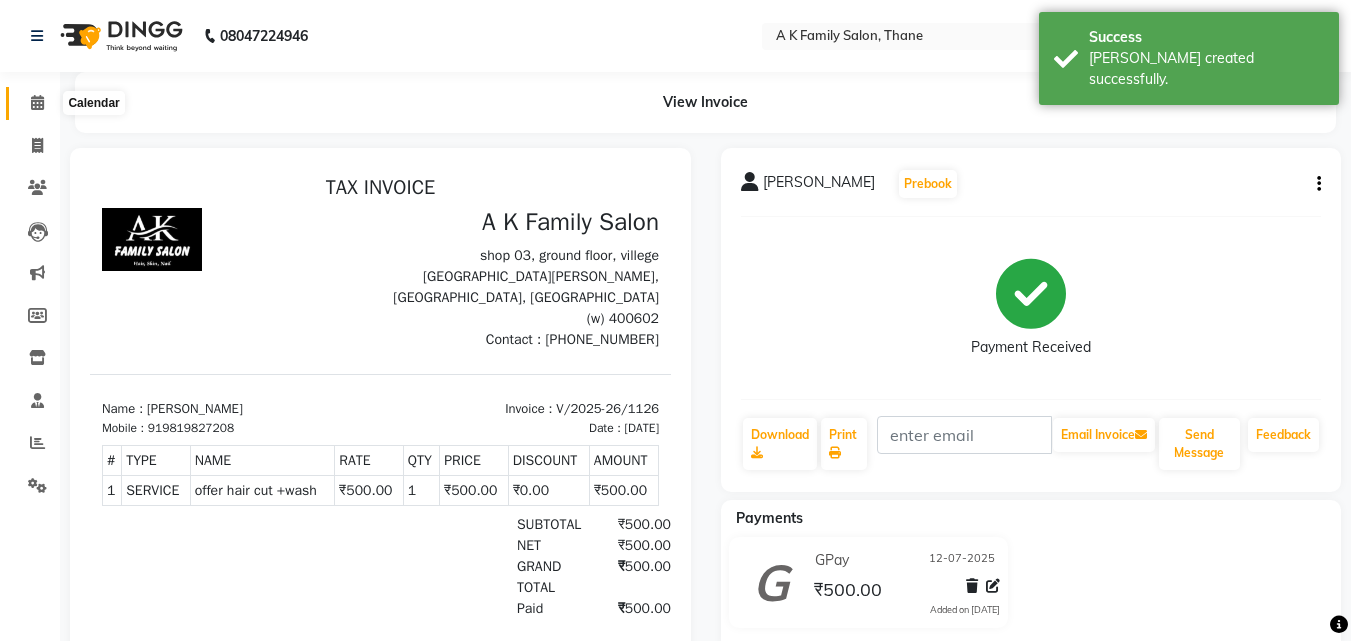 click 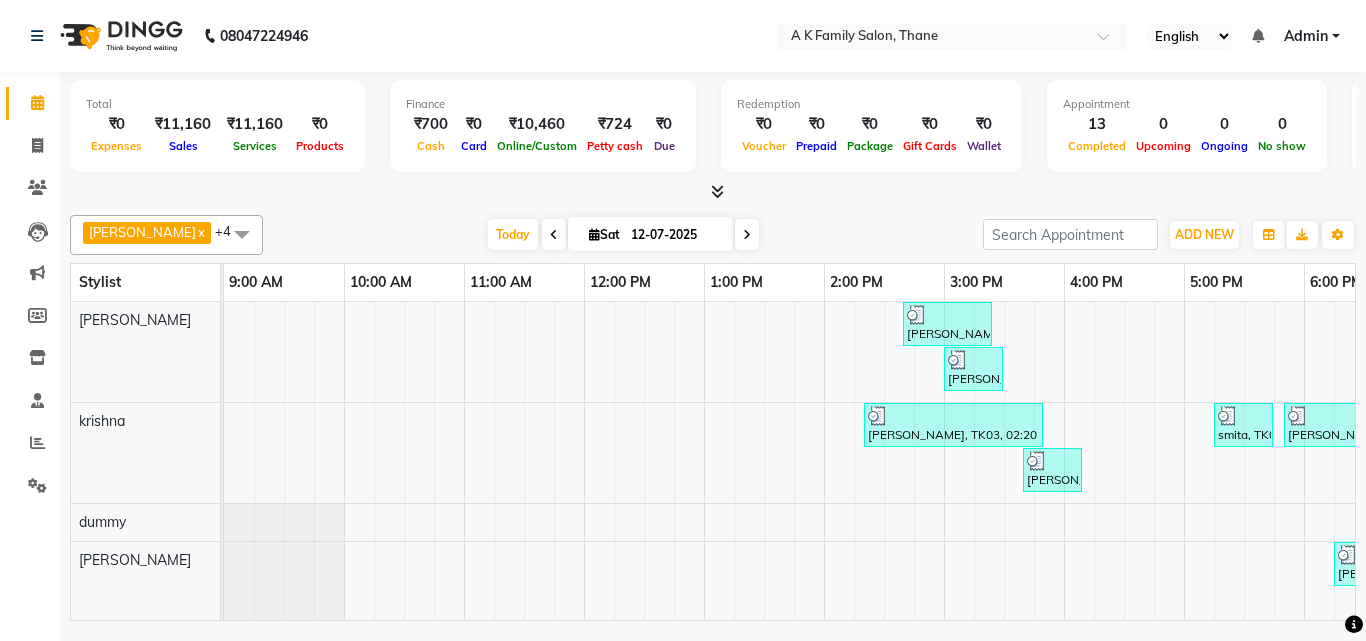 scroll, scrollTop: 61, scrollLeft: 0, axis: vertical 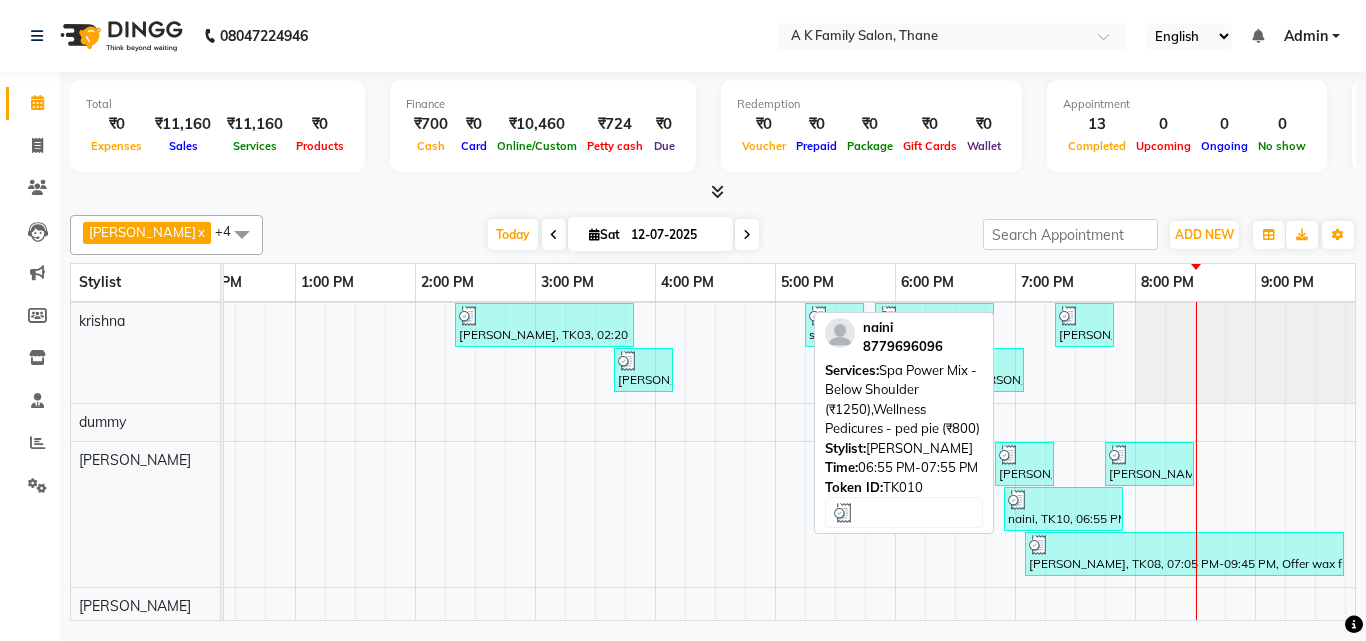 click on "naini, TK10, 06:55 PM-07:55 PM, Spa Power Mix - Below Shoulder (₹1250),Wellness Pedicures - ped pie (₹800)" at bounding box center [1063, 509] 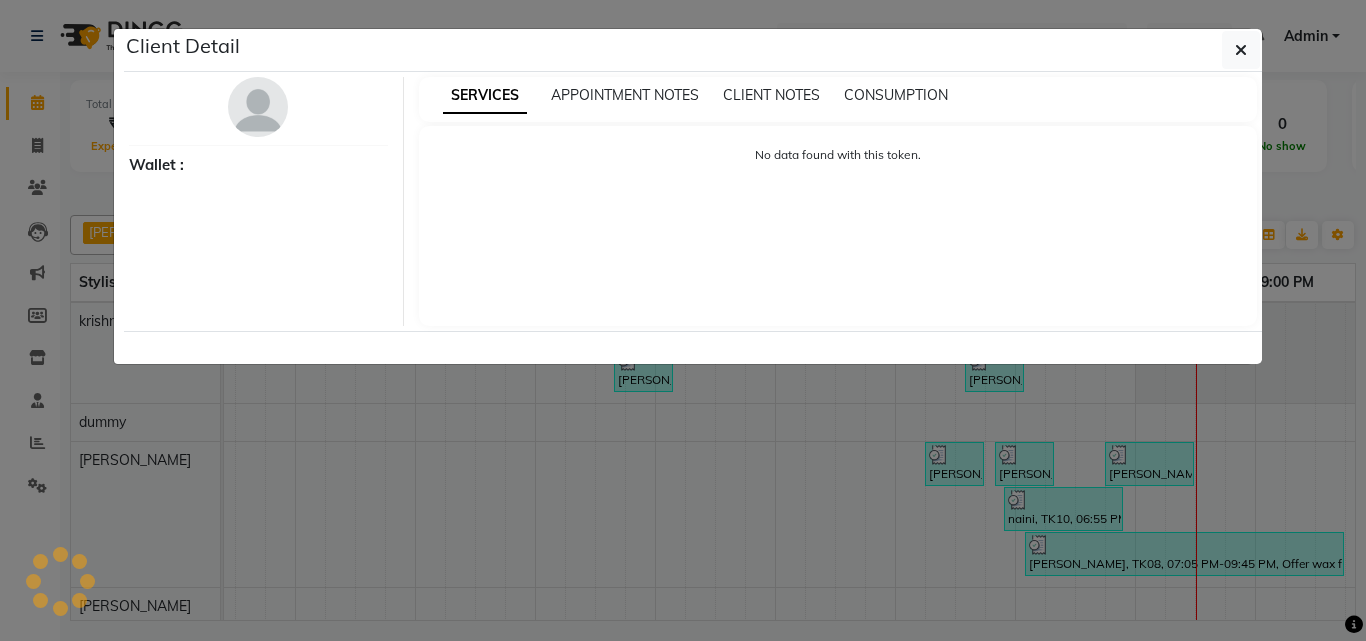 select on "3" 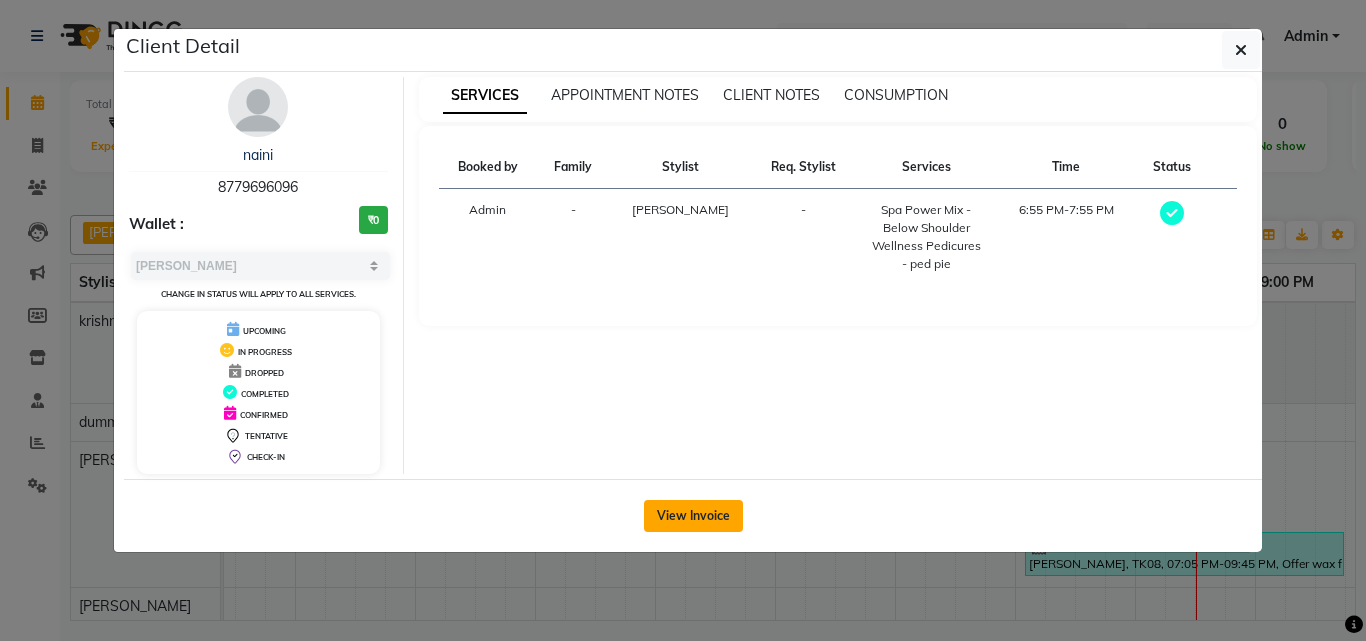 click on "View Invoice" 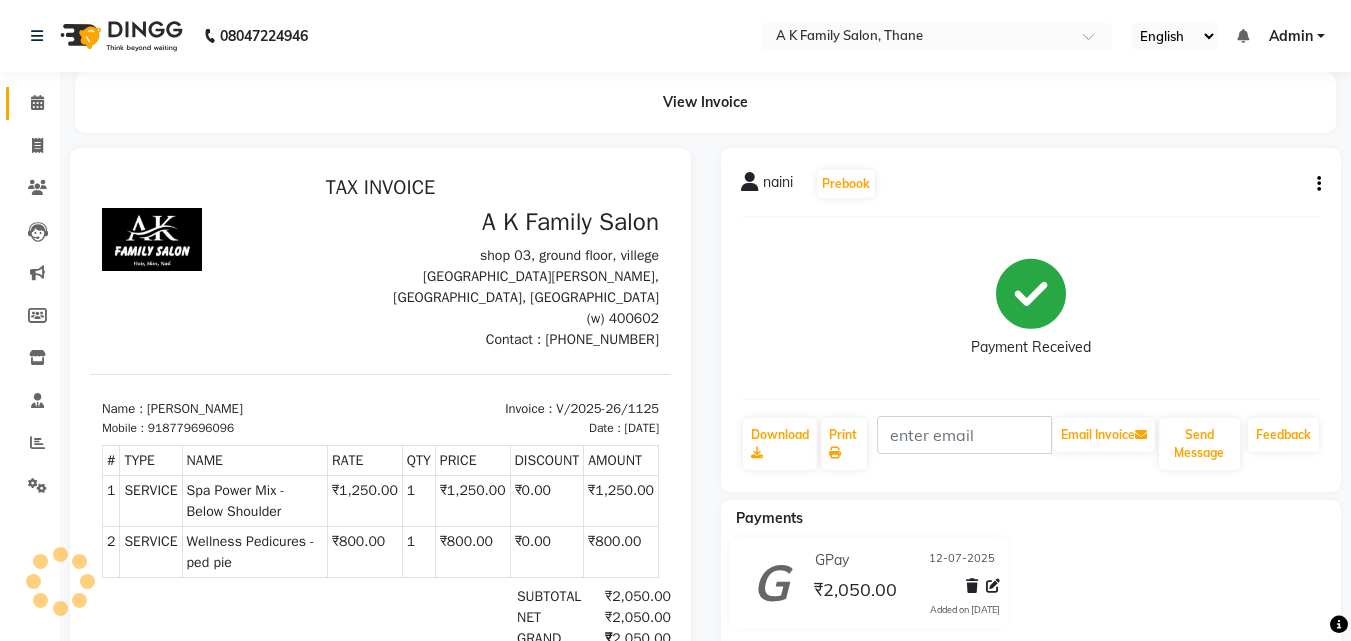 scroll, scrollTop: 0, scrollLeft: 0, axis: both 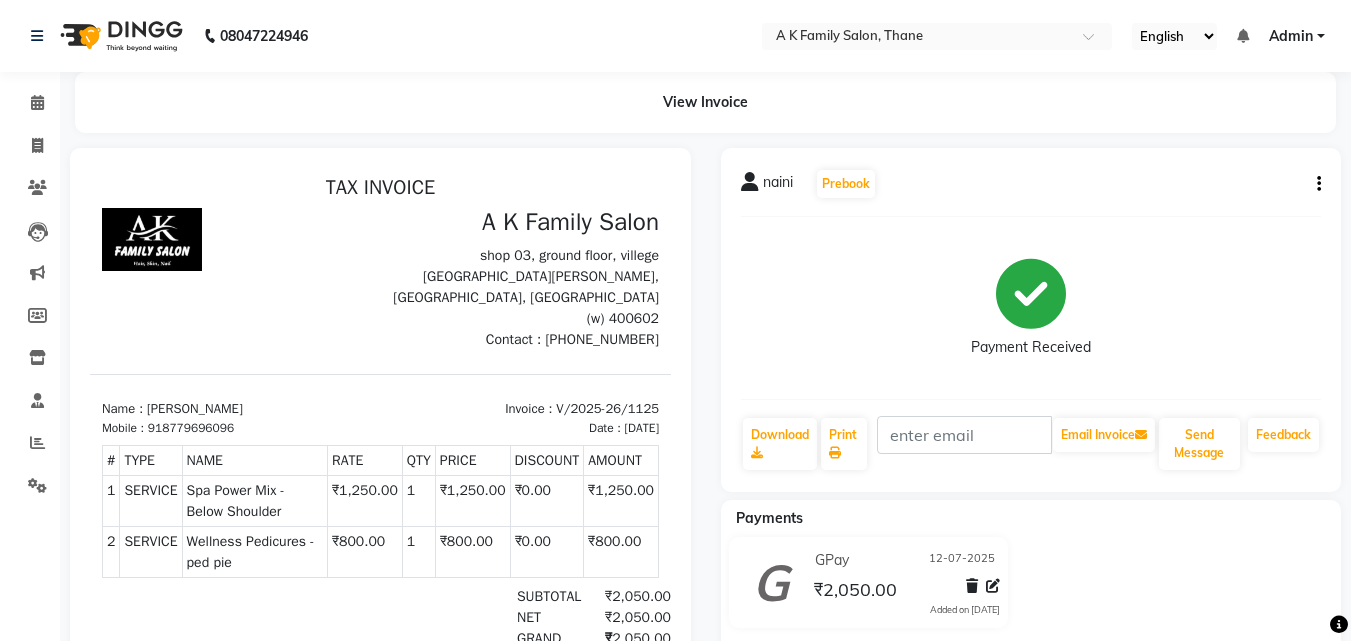 click 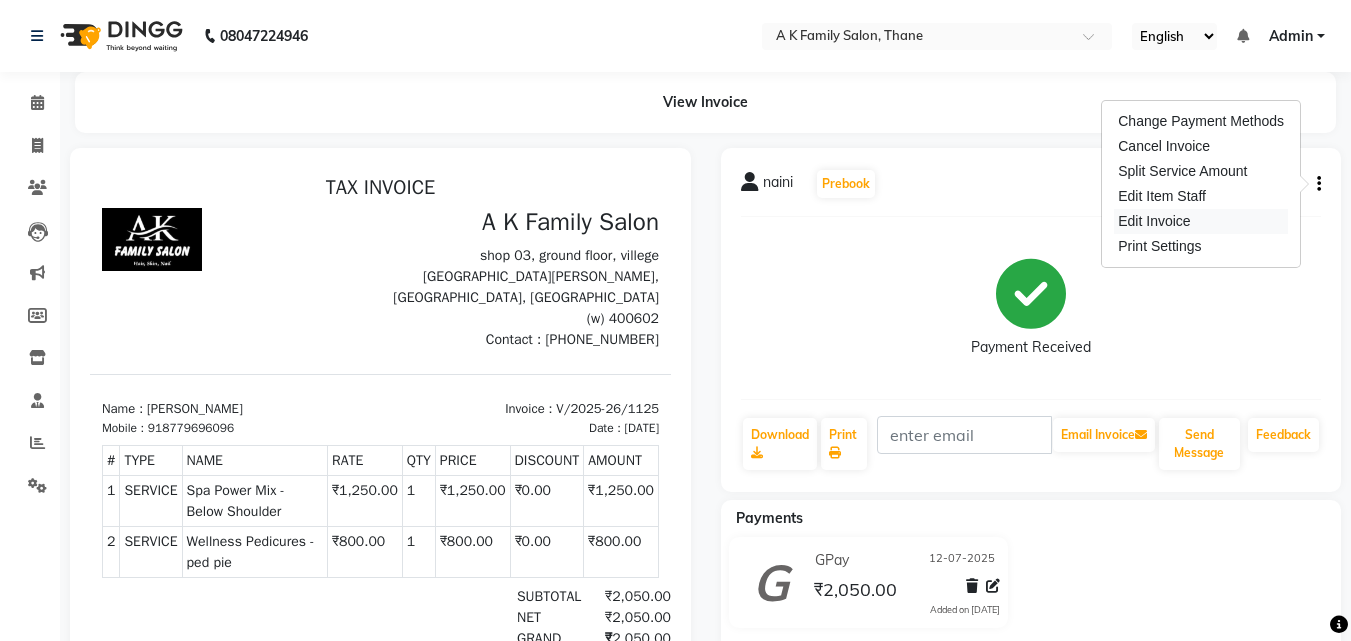 click on "Edit Invoice" at bounding box center (1201, 221) 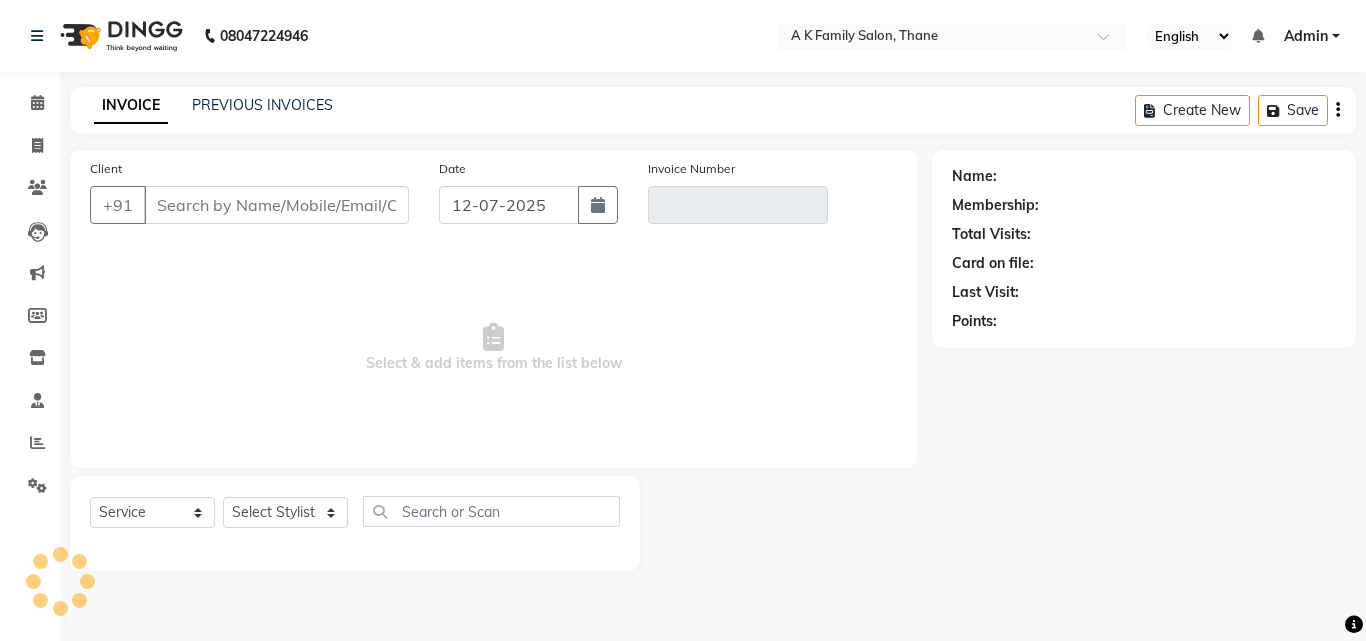 type on "8779696096" 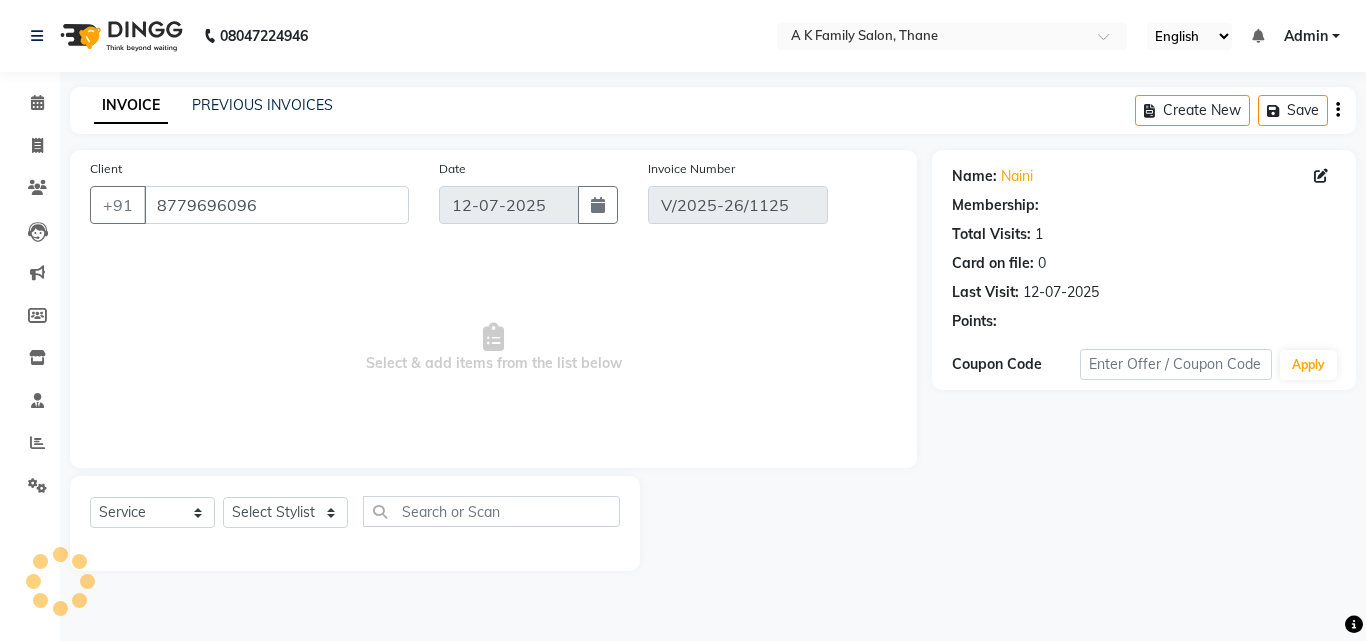 select on "select" 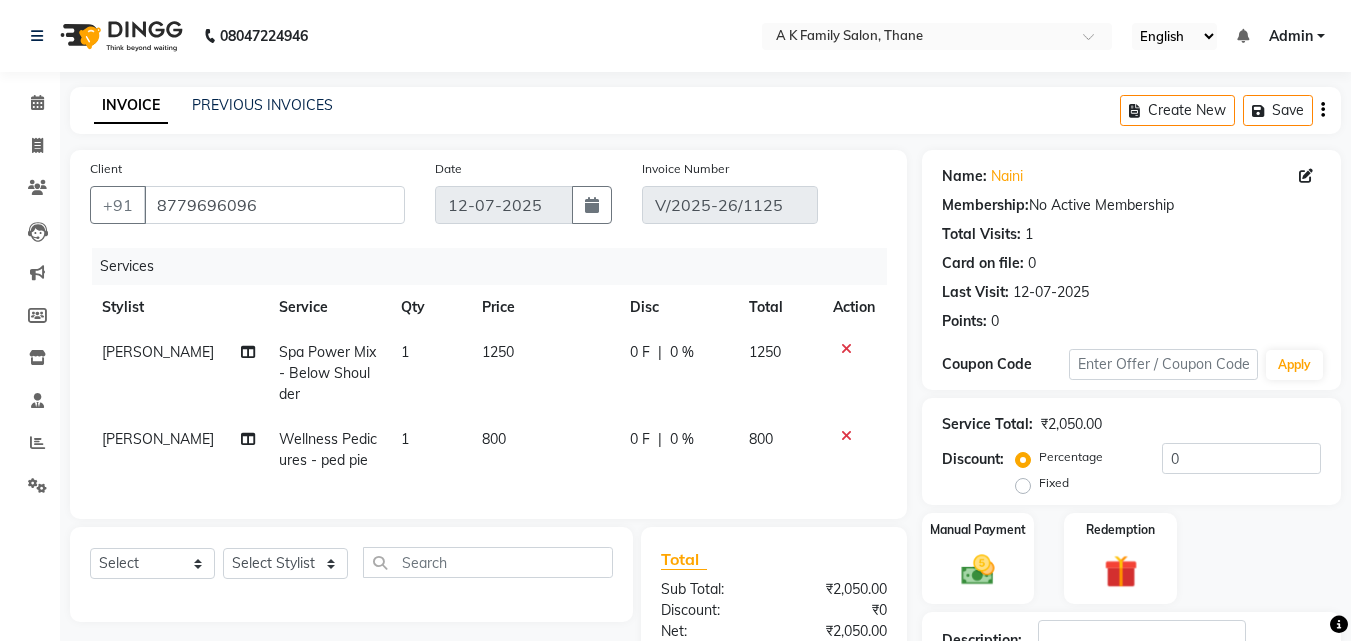 click on "0 F | 0 %" 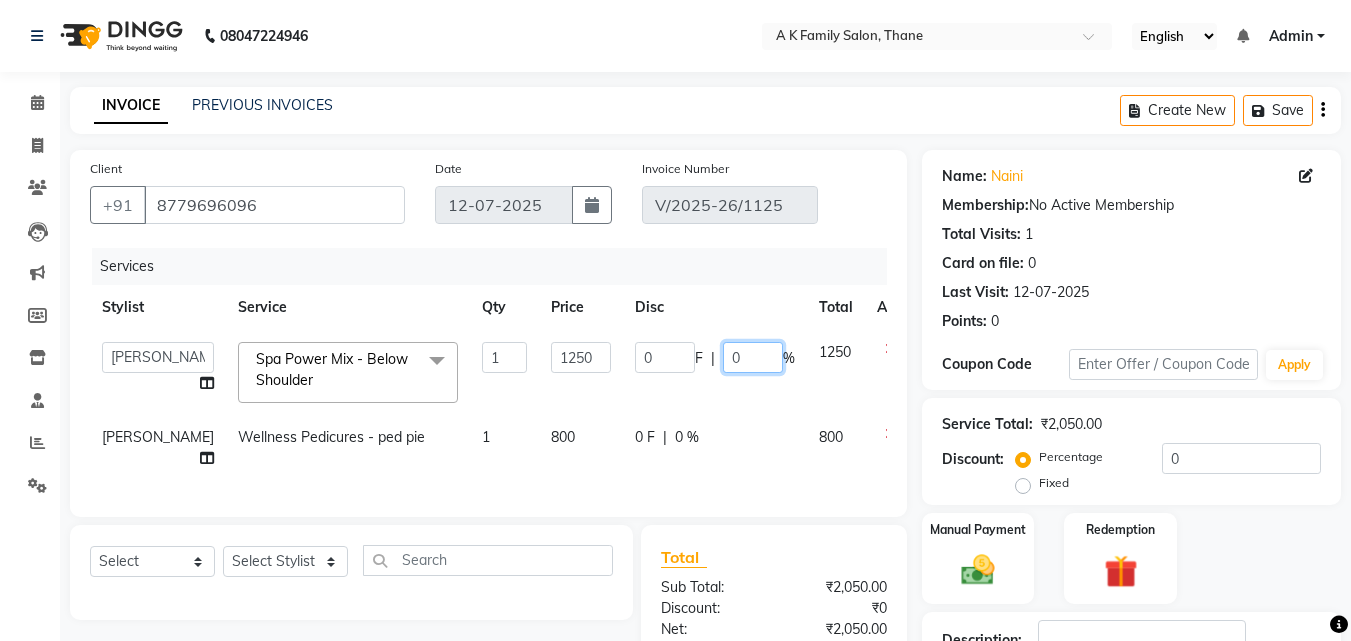 click on "0" 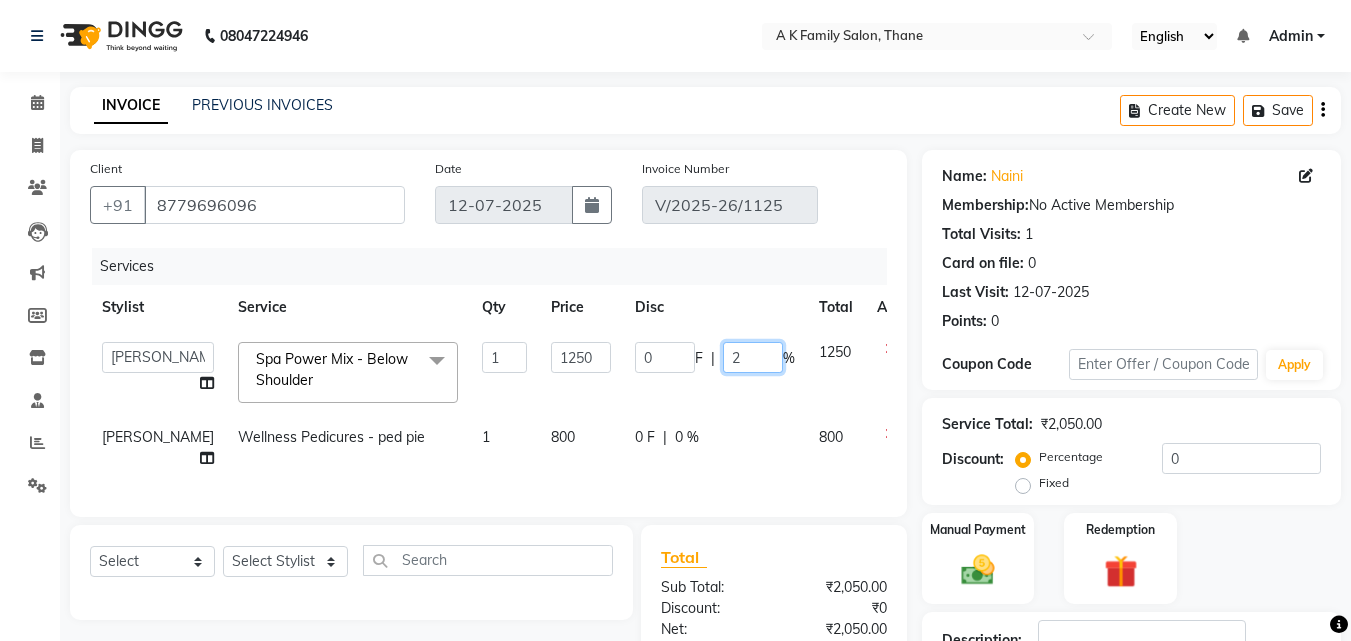 type on "20" 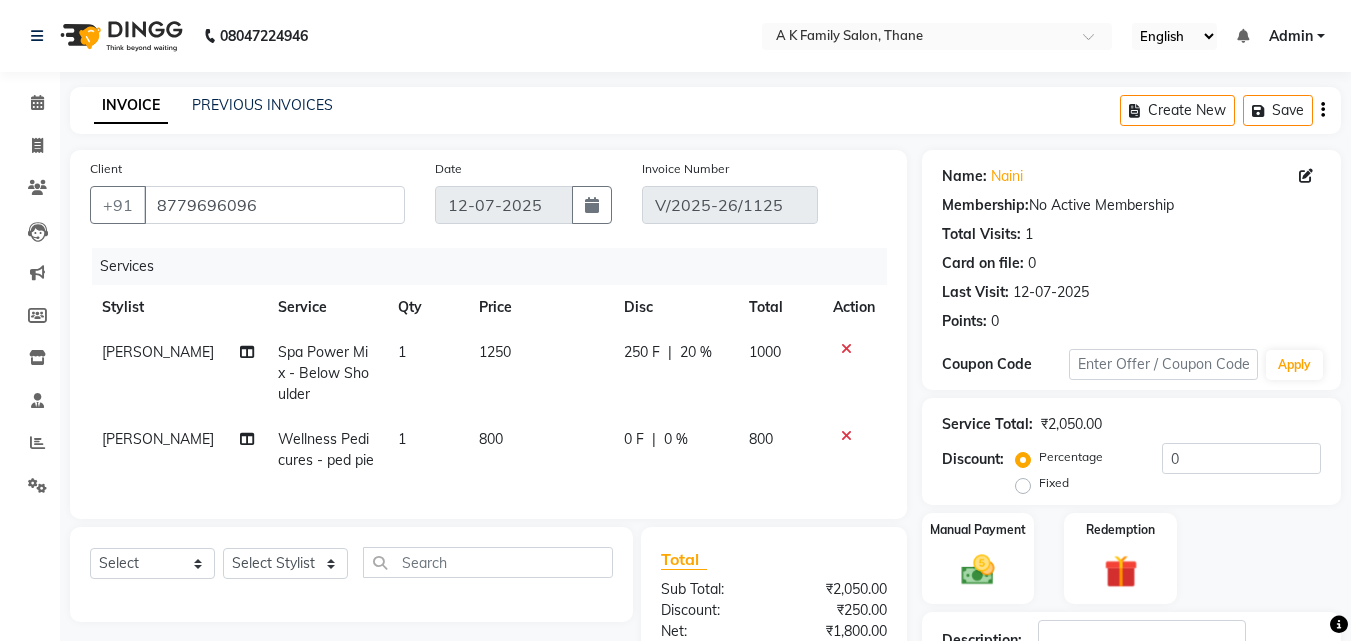 click on "250 F | 20 %" 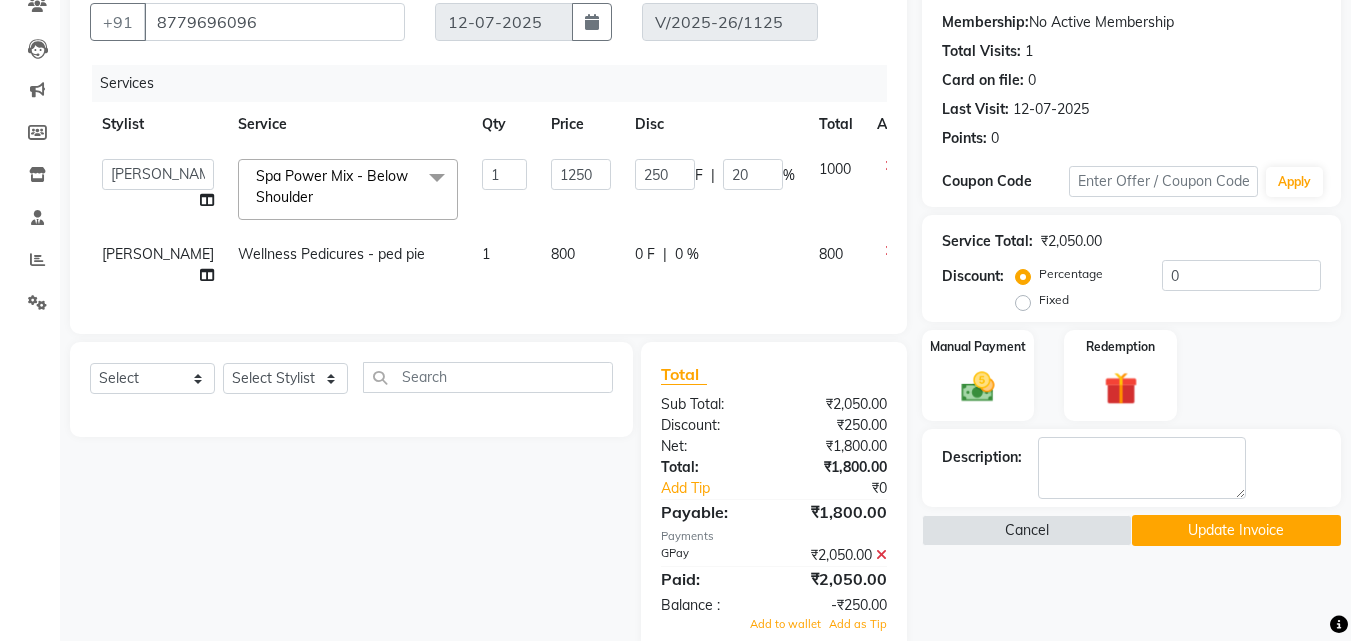 scroll, scrollTop: 200, scrollLeft: 0, axis: vertical 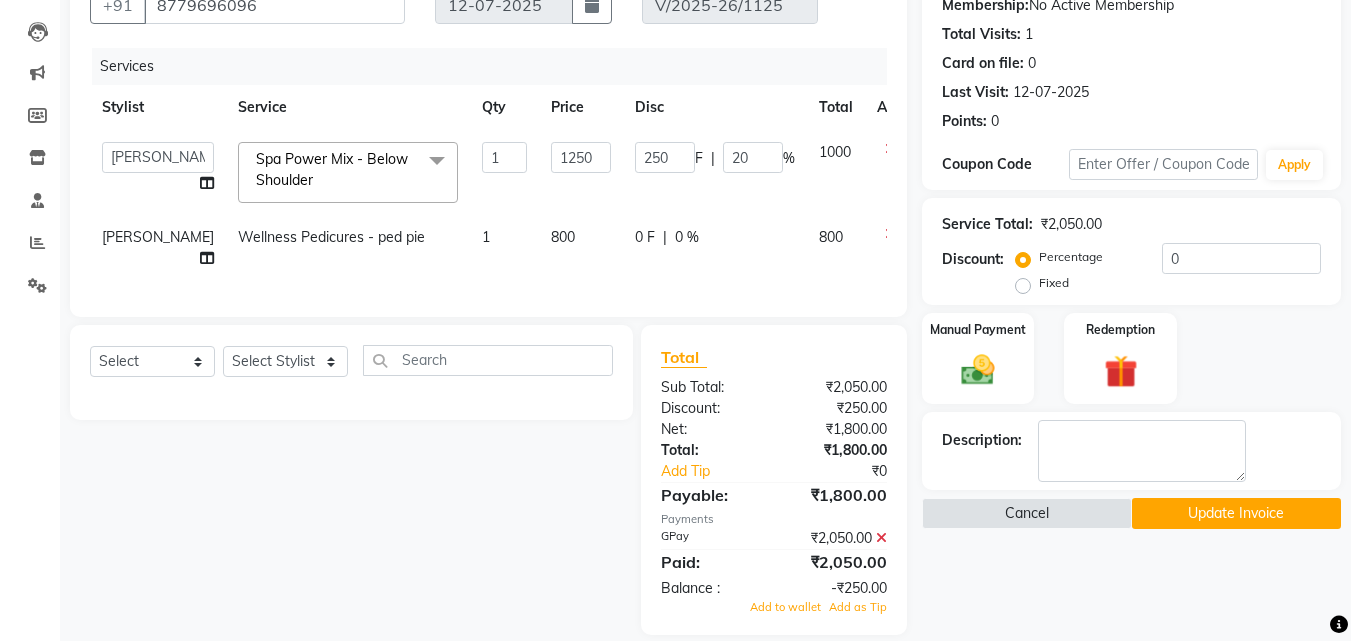 click 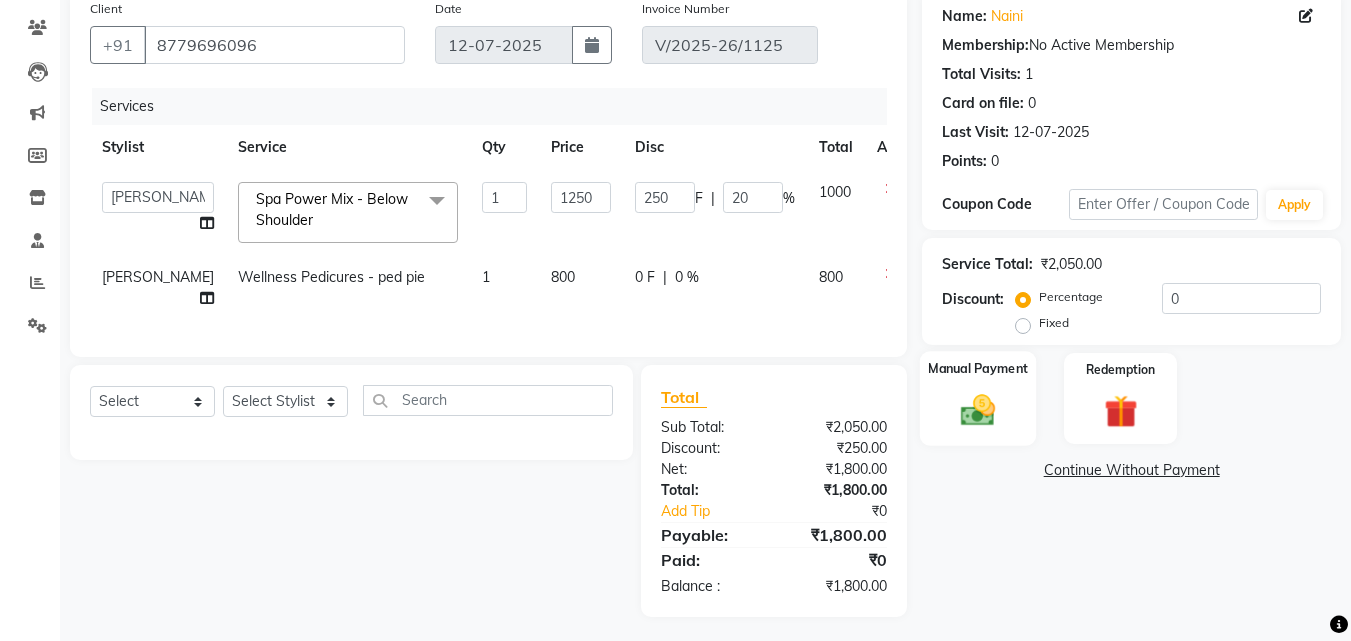 click 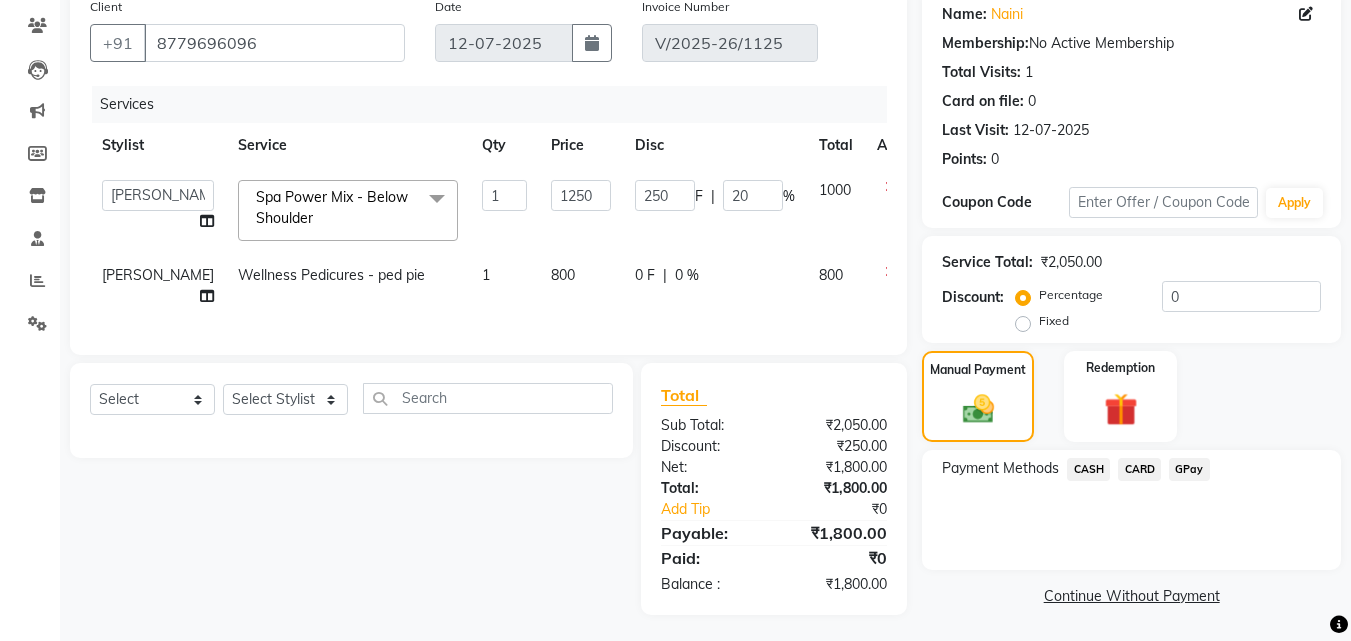 click on "GPay" 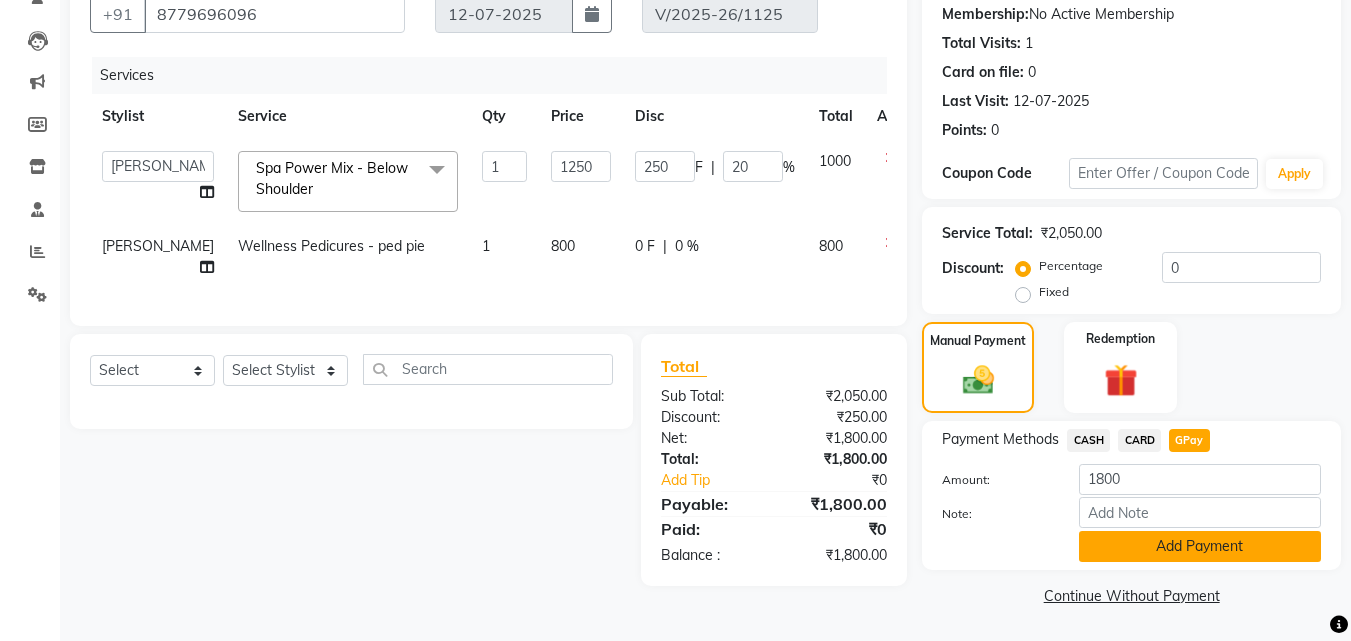 click on "Add Payment" 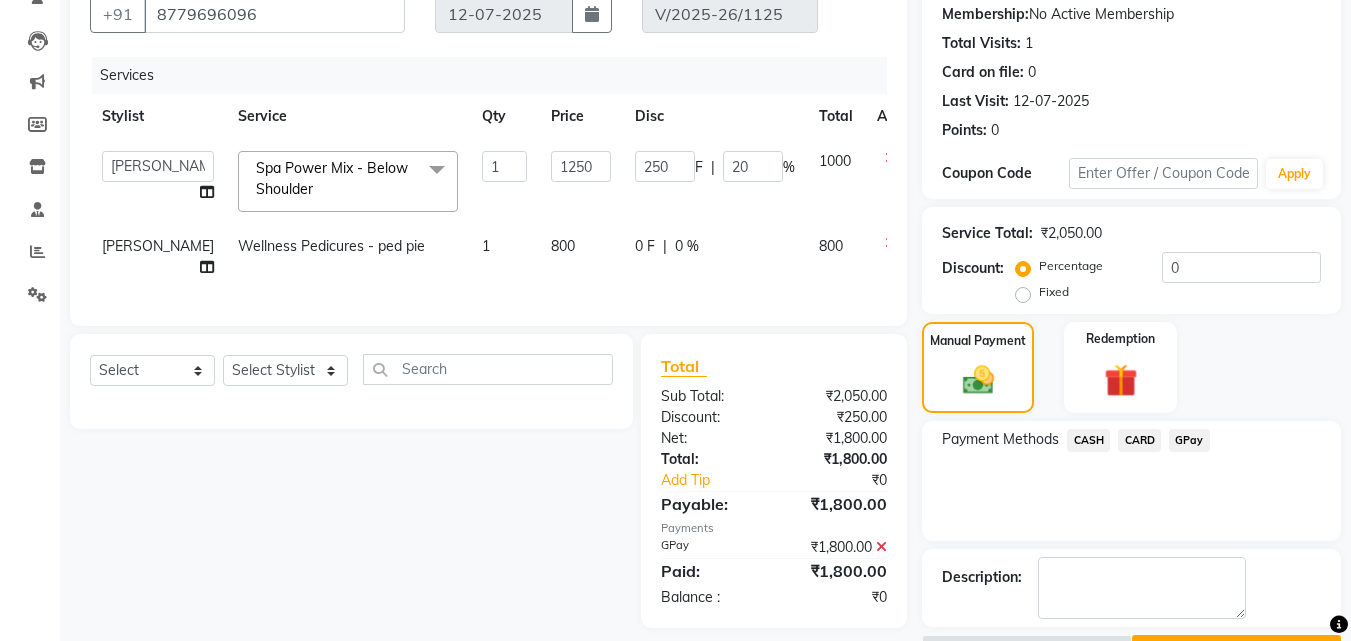 scroll, scrollTop: 246, scrollLeft: 0, axis: vertical 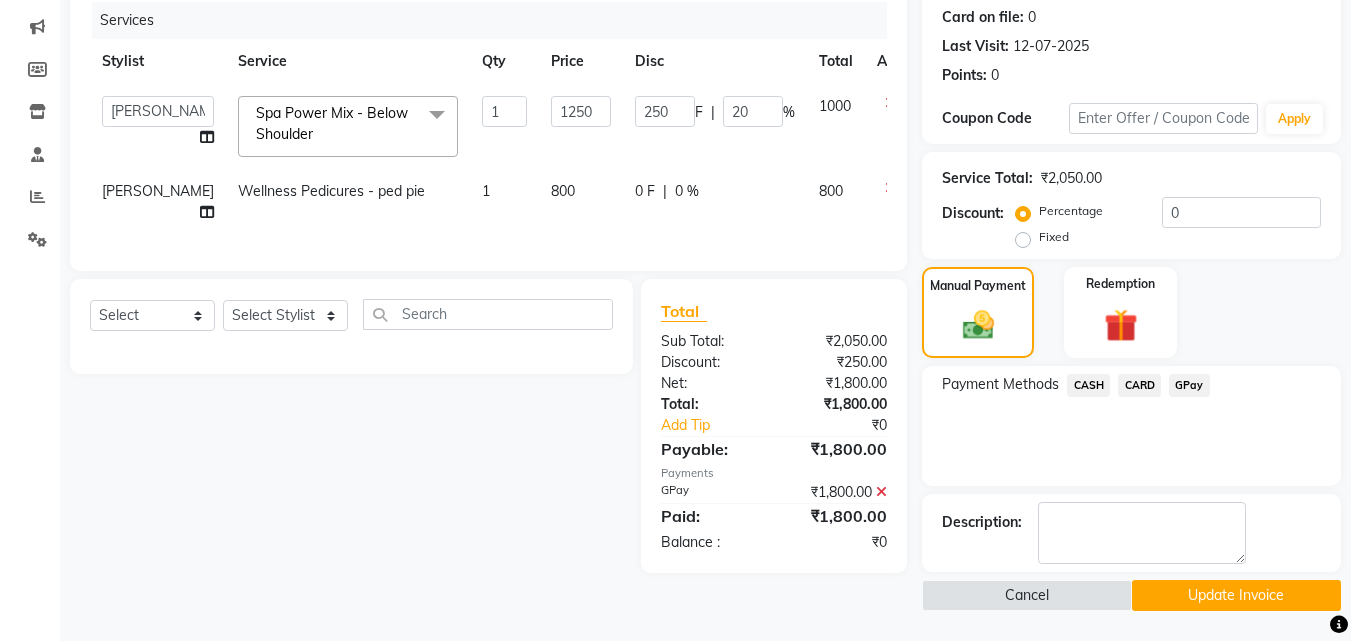 click on "Update Invoice" 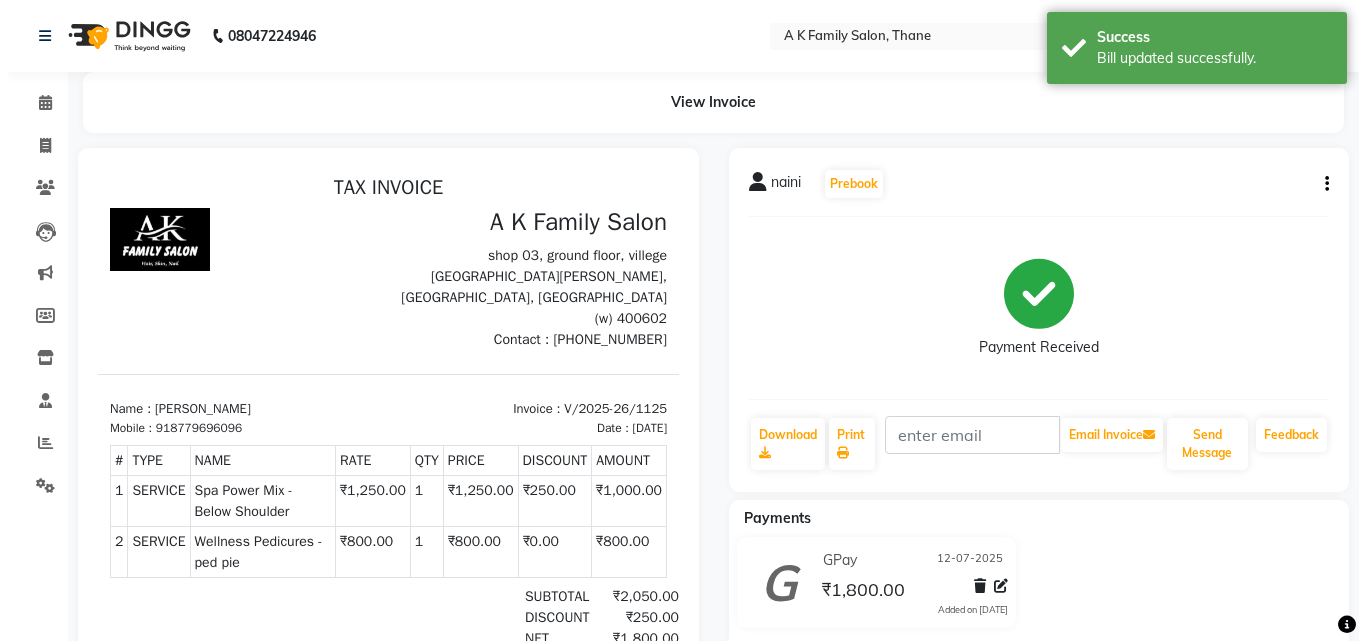 scroll, scrollTop: 0, scrollLeft: 0, axis: both 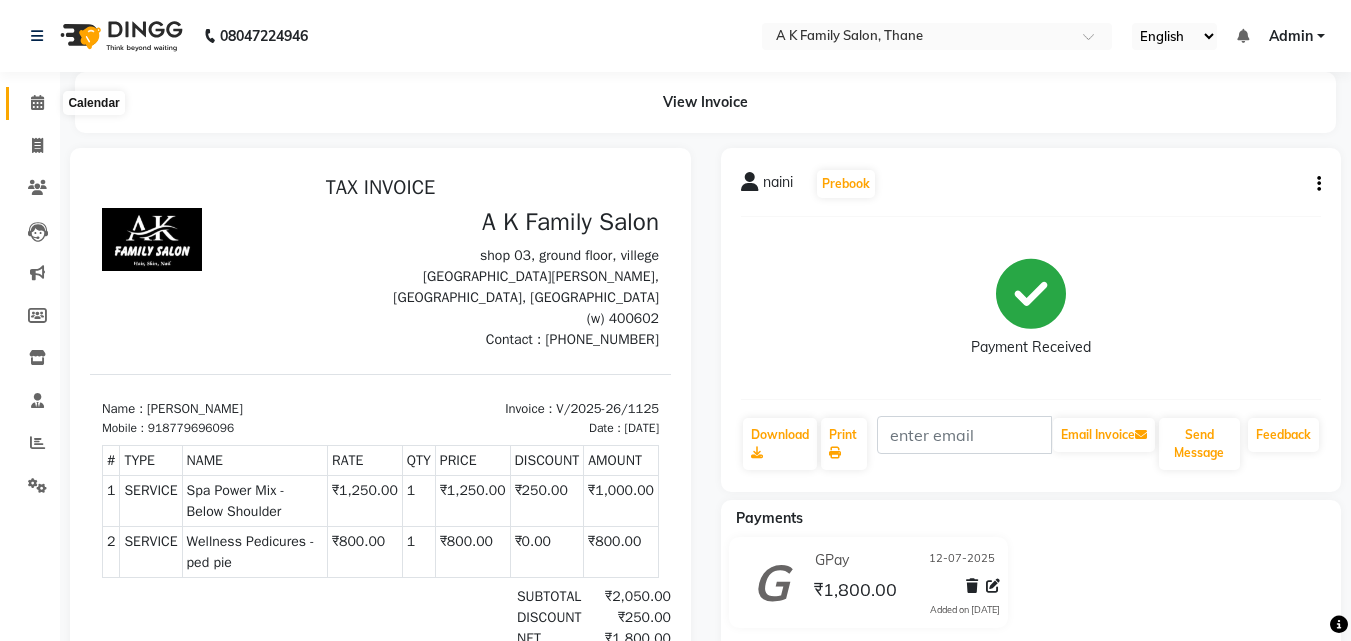 click 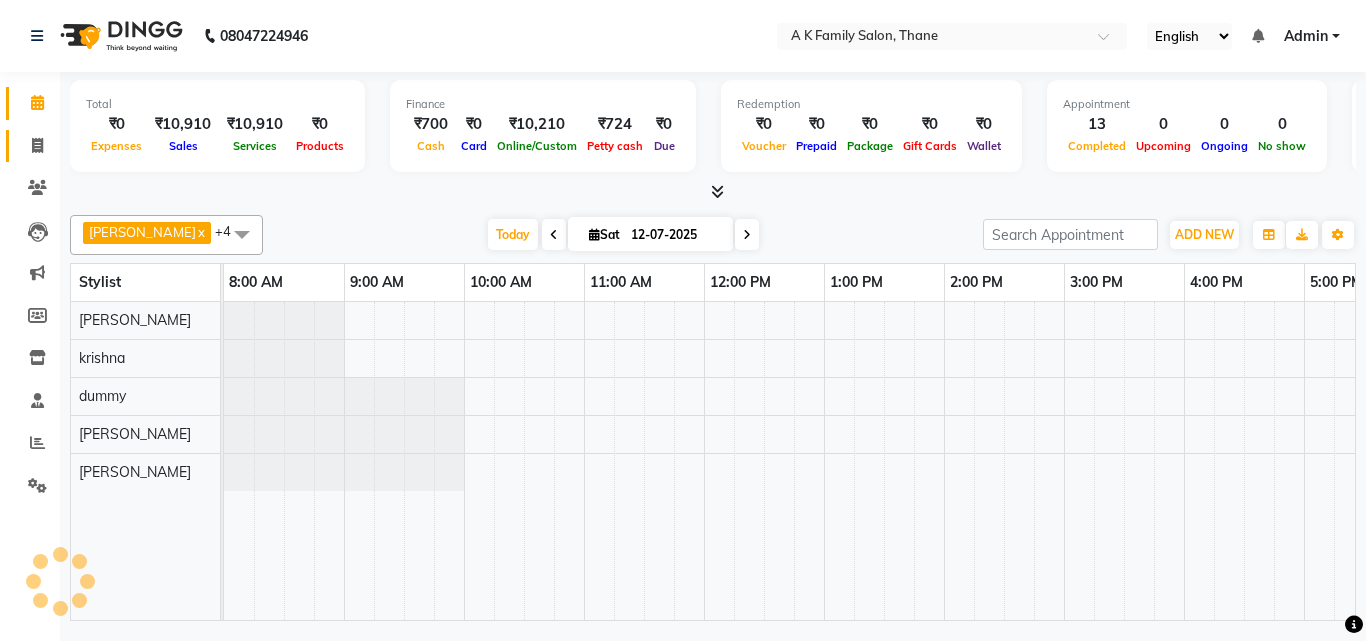 scroll, scrollTop: 0, scrollLeft: 0, axis: both 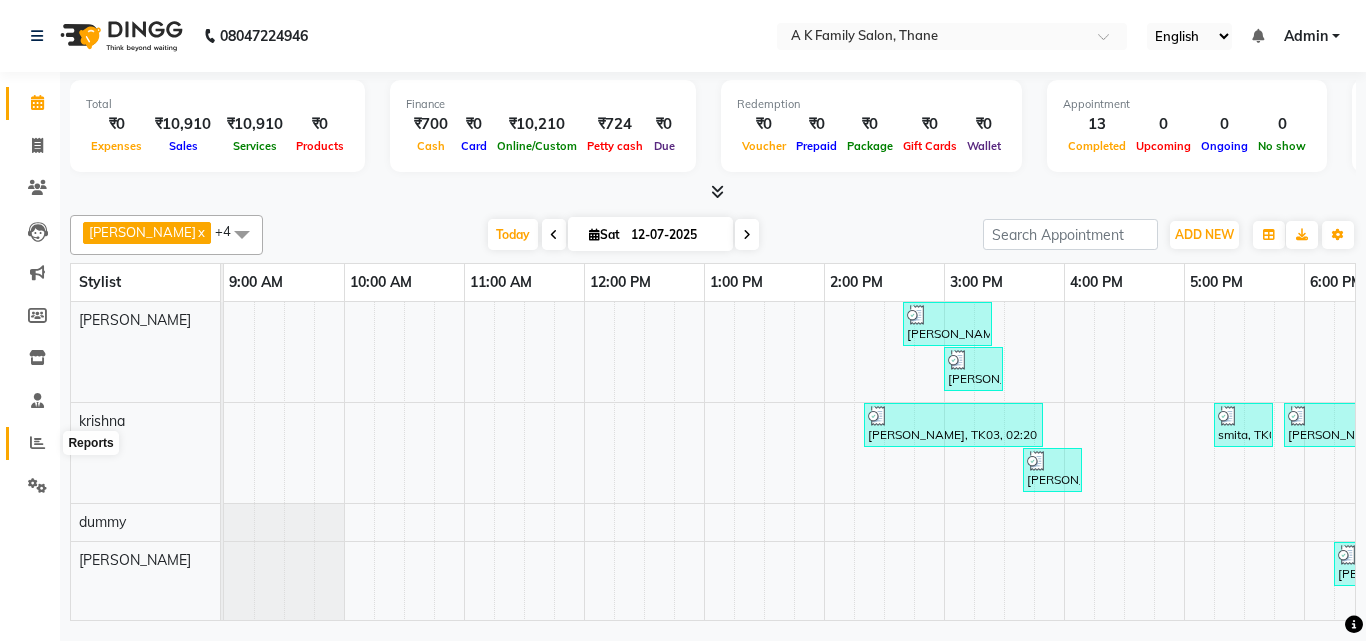 click 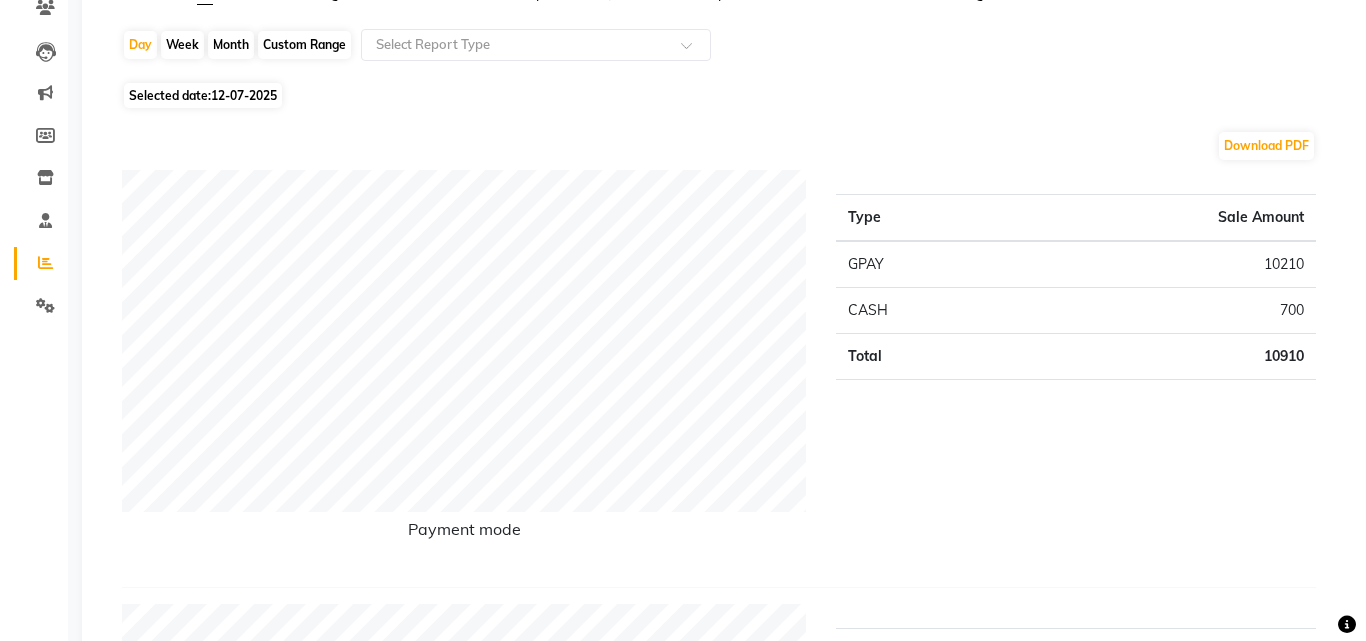 scroll, scrollTop: 0, scrollLeft: 0, axis: both 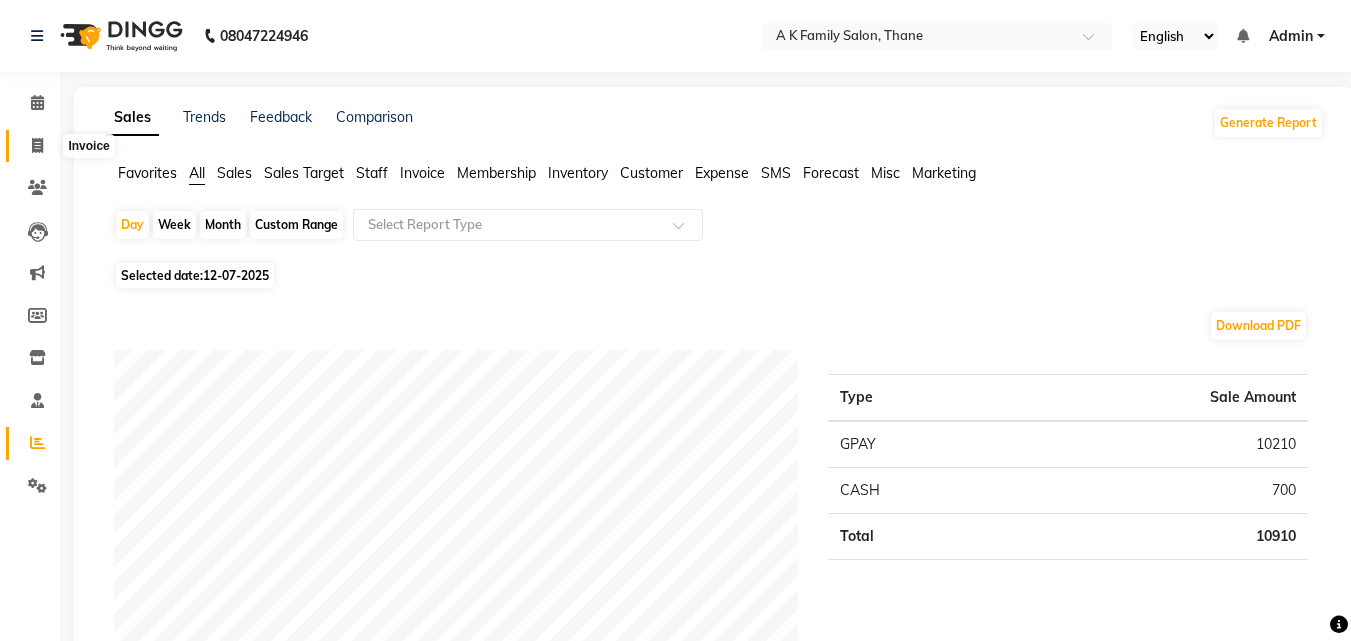 click 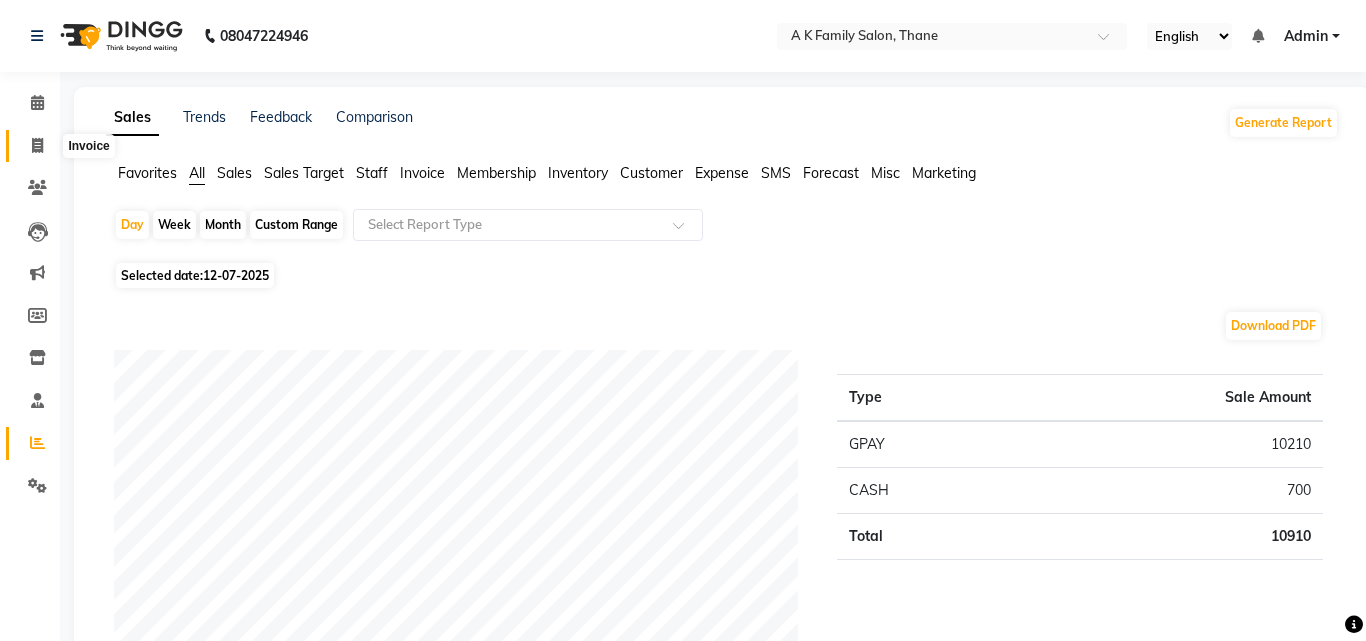 select on "service" 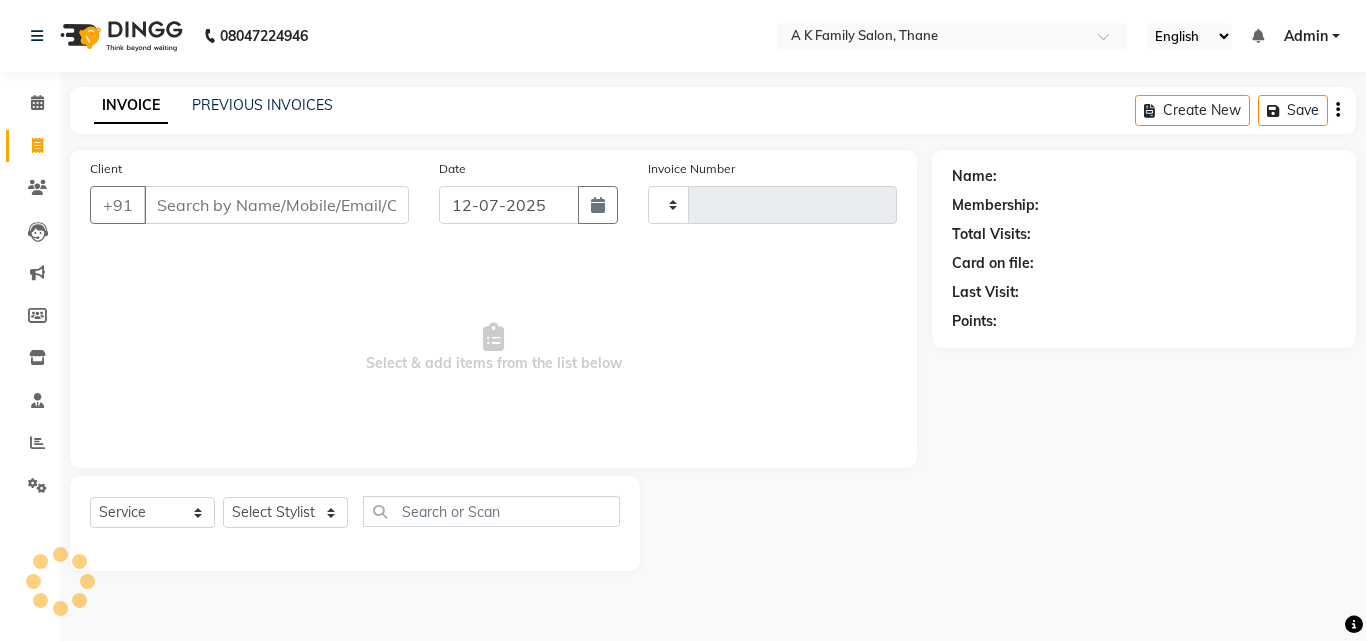 type on "1127" 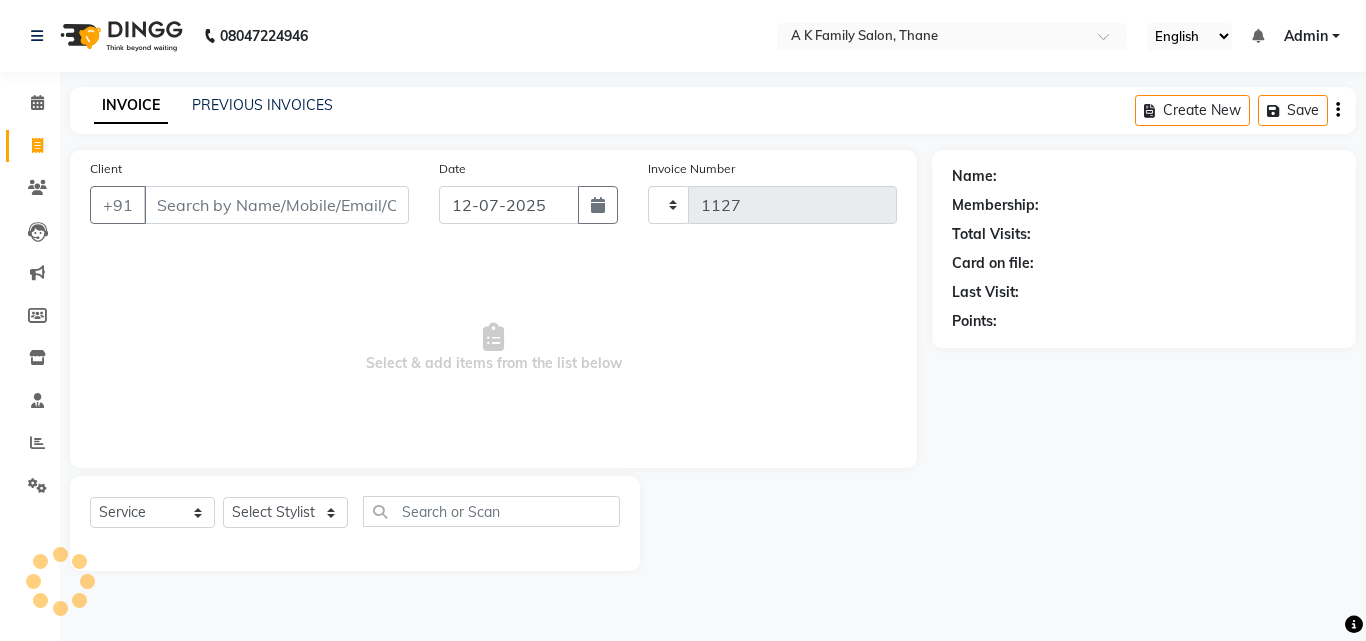 select on "5033" 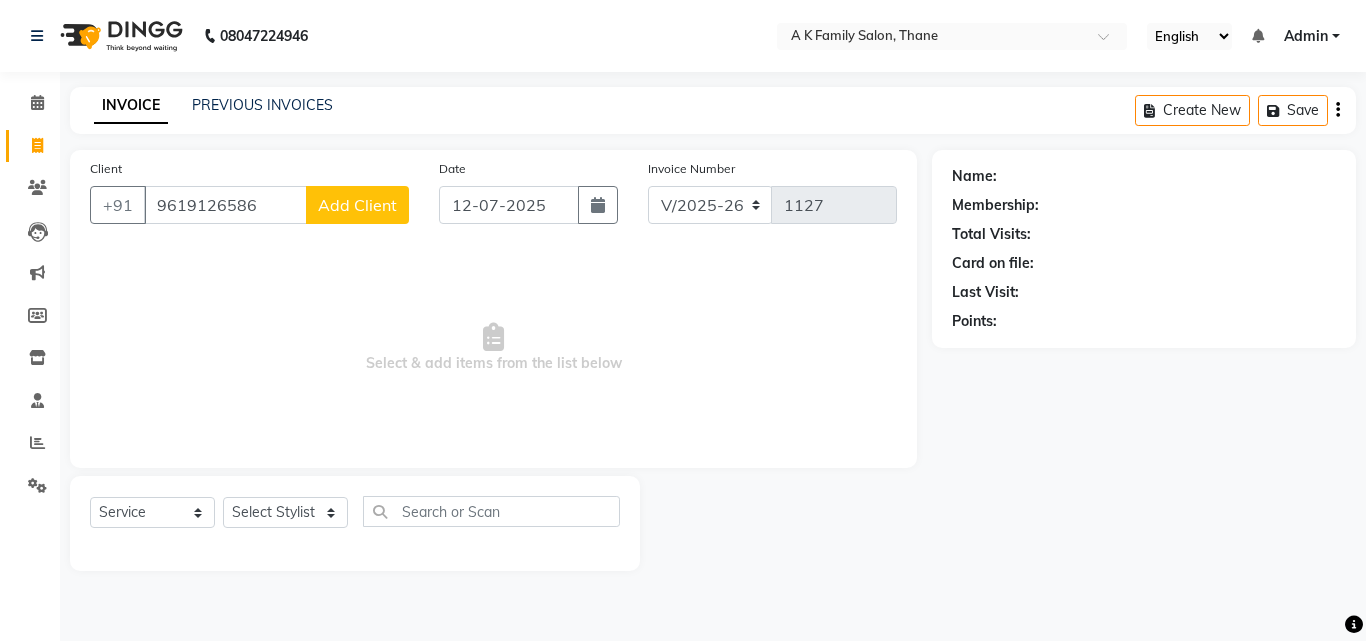 type on "9619126586" 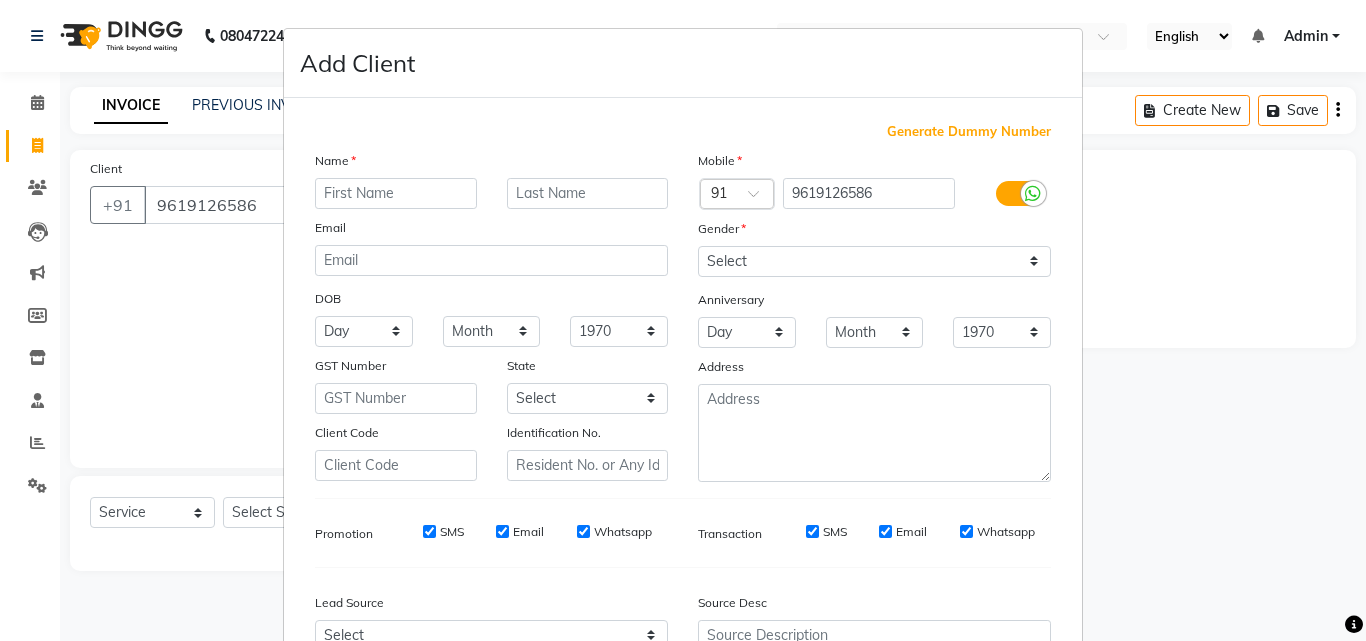 click at bounding box center (396, 193) 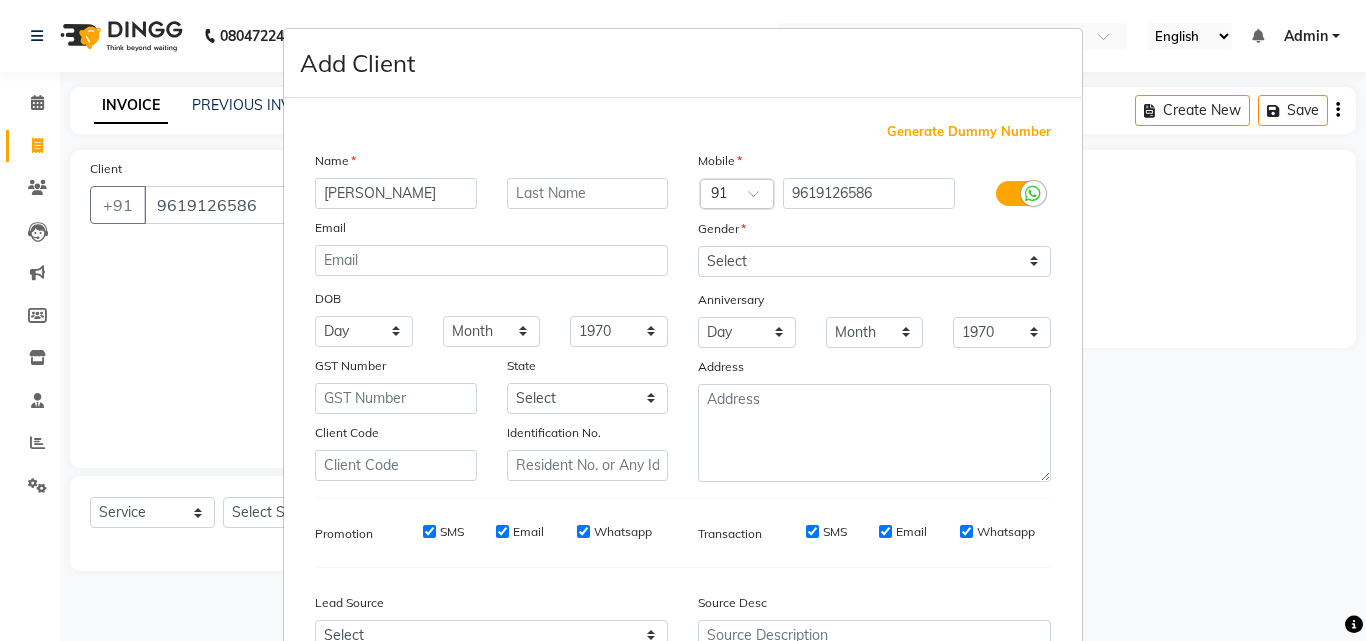 type on "[PERSON_NAME]" 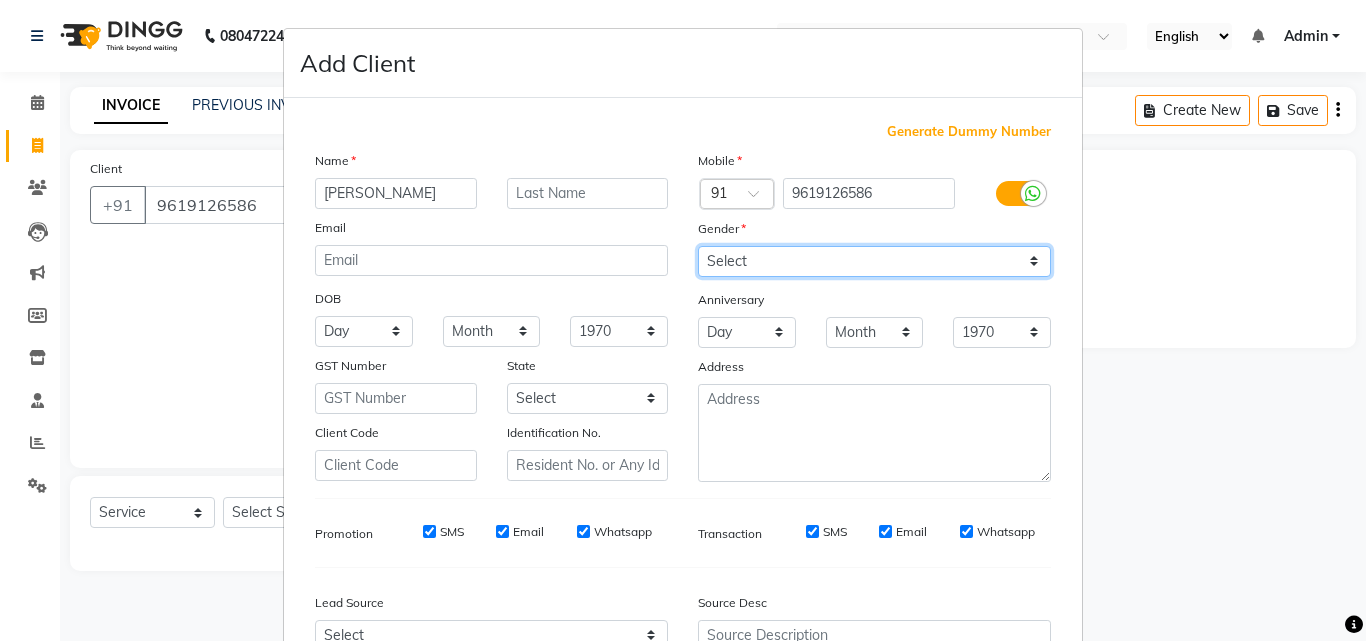 click on "Select [DEMOGRAPHIC_DATA] [DEMOGRAPHIC_DATA] Other Prefer Not To Say" at bounding box center (874, 261) 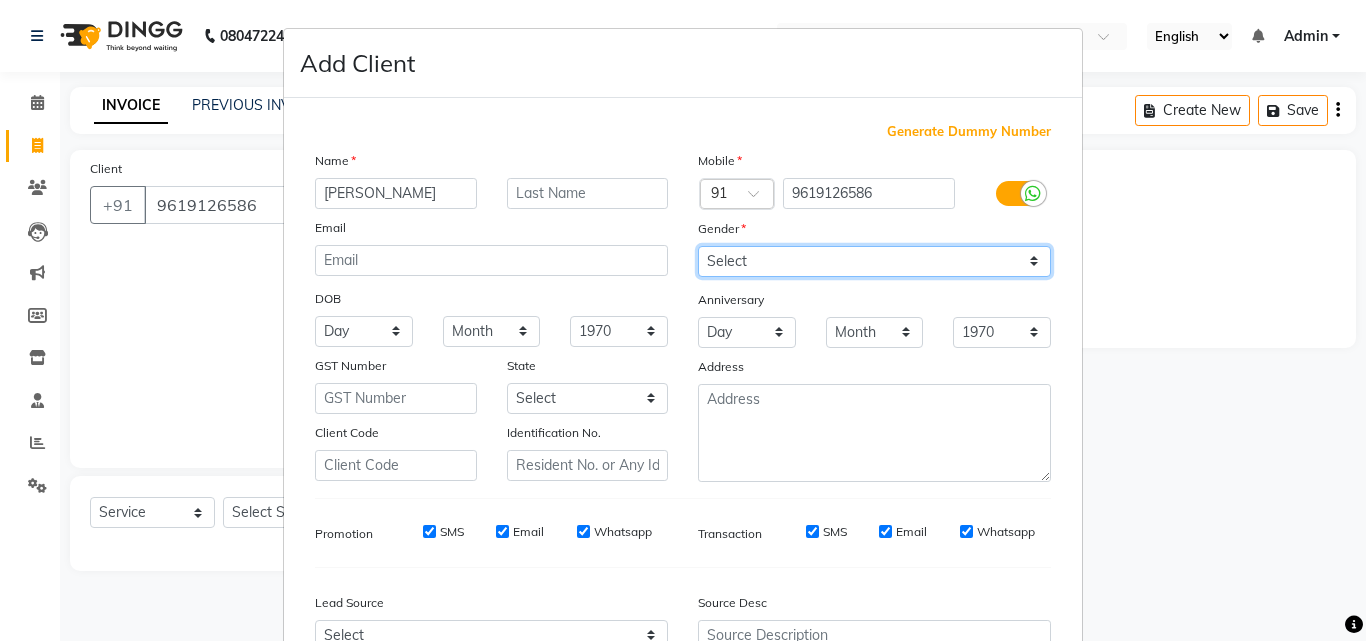 select on "[DEMOGRAPHIC_DATA]" 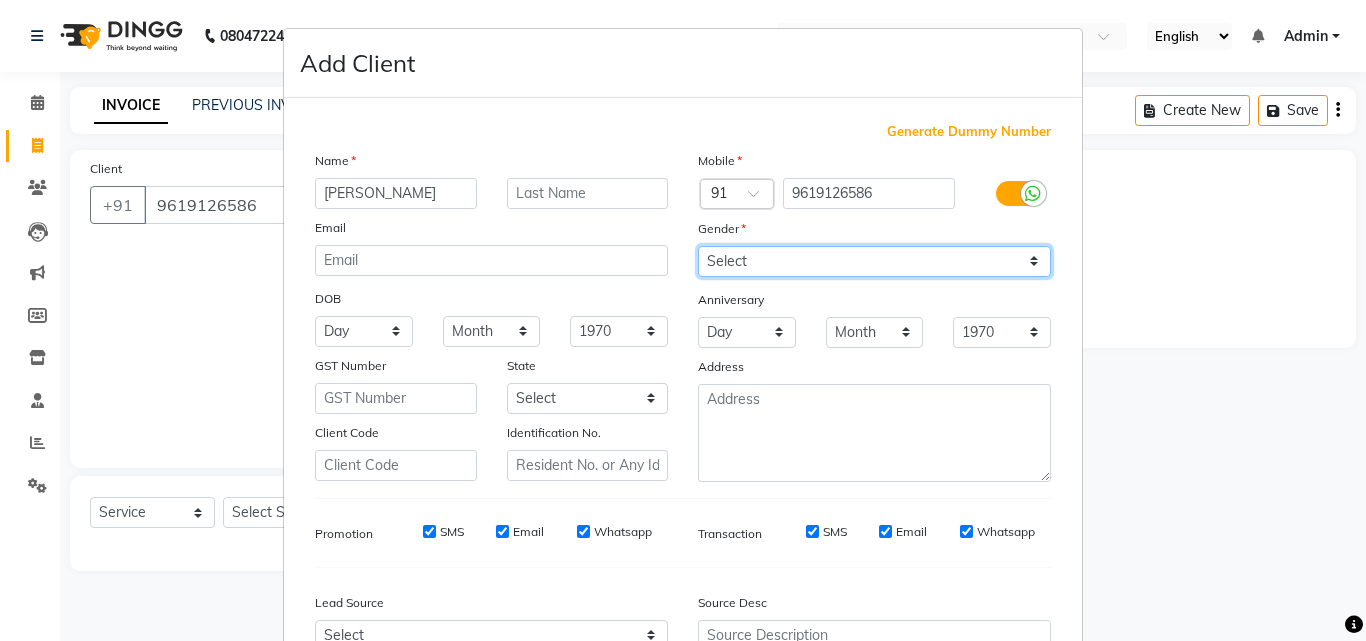 click on "Select [DEMOGRAPHIC_DATA] [DEMOGRAPHIC_DATA] Other Prefer Not To Say" at bounding box center [874, 261] 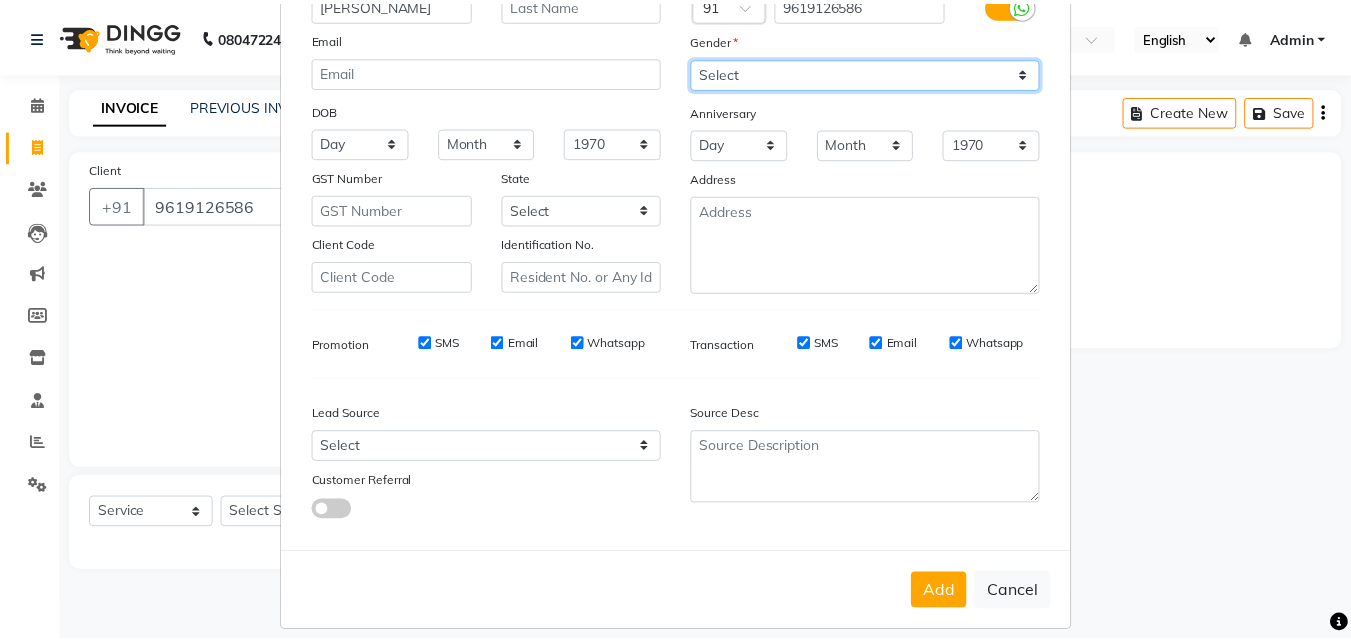 scroll, scrollTop: 208, scrollLeft: 0, axis: vertical 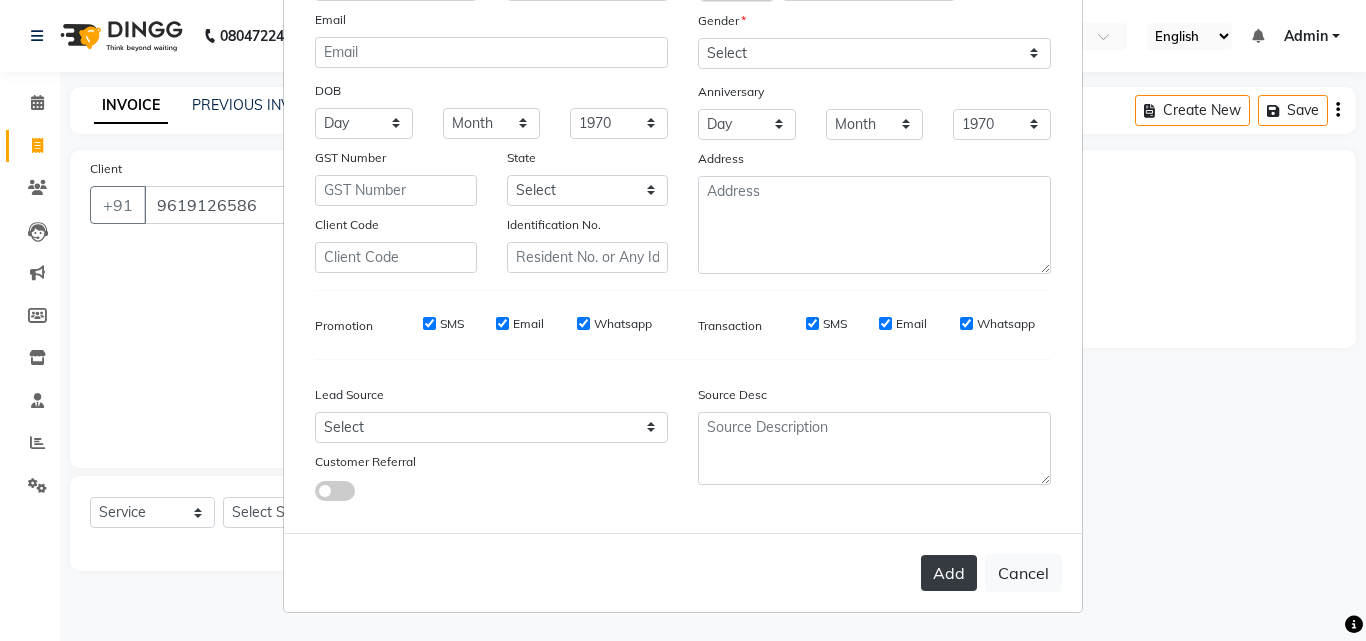 click on "Add" at bounding box center [949, 573] 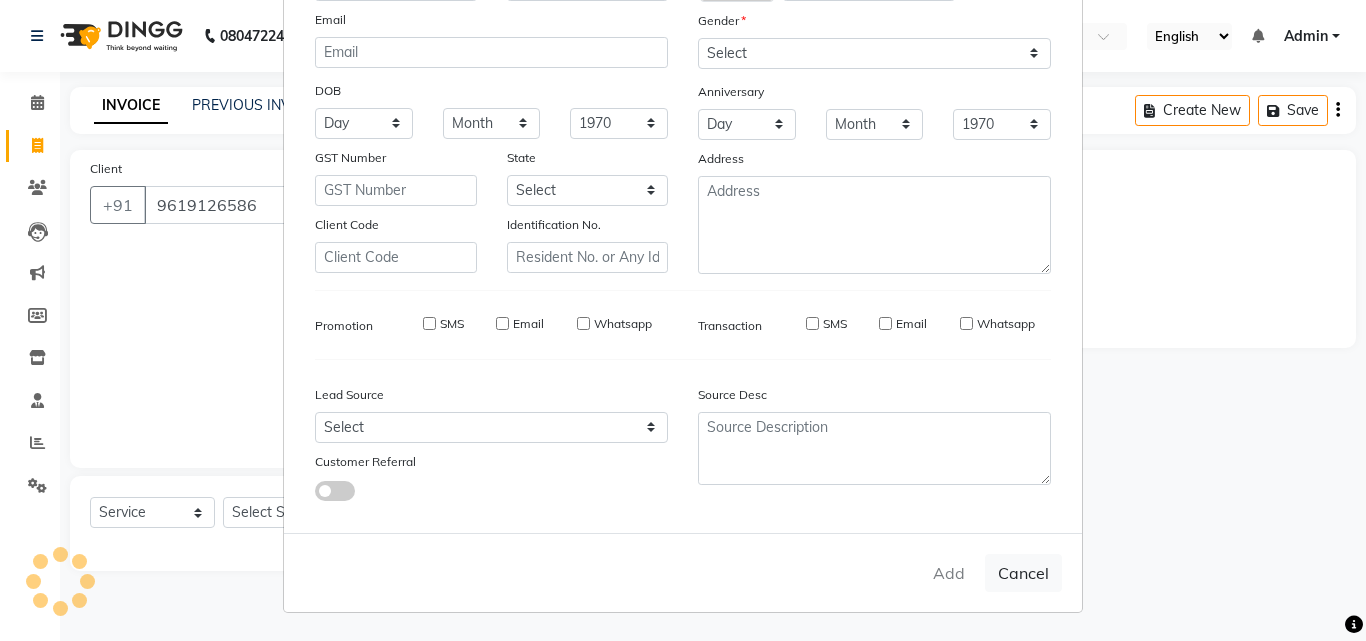 type 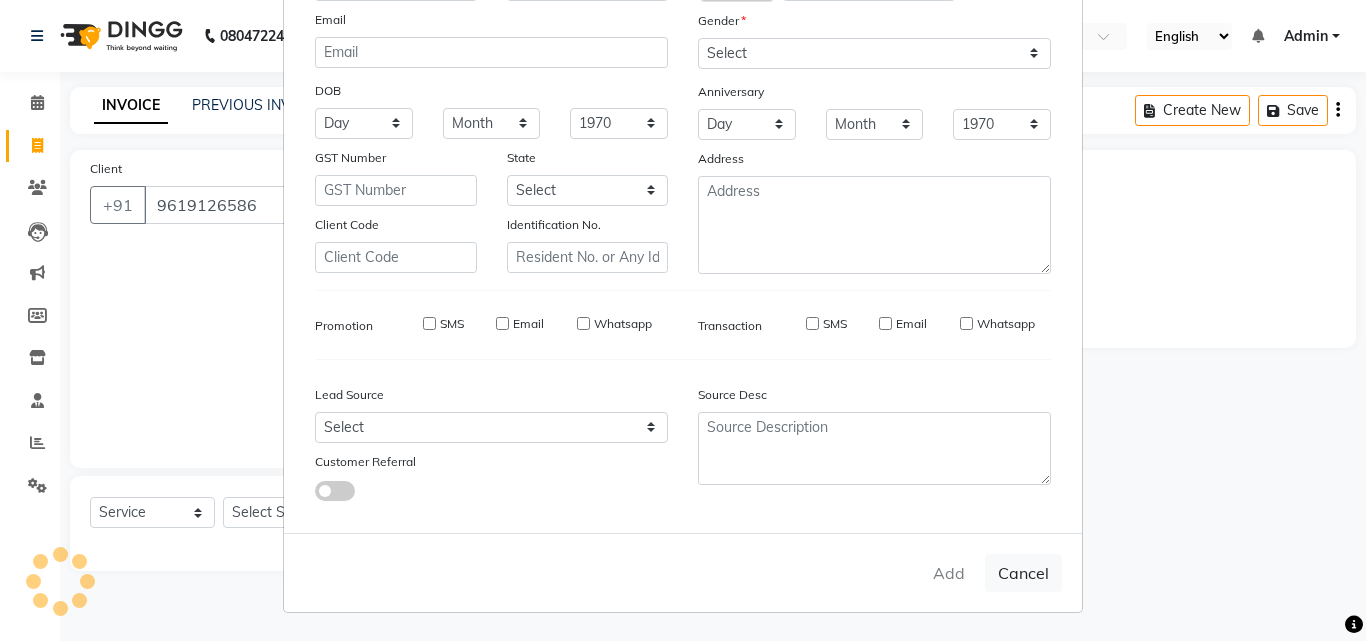 select 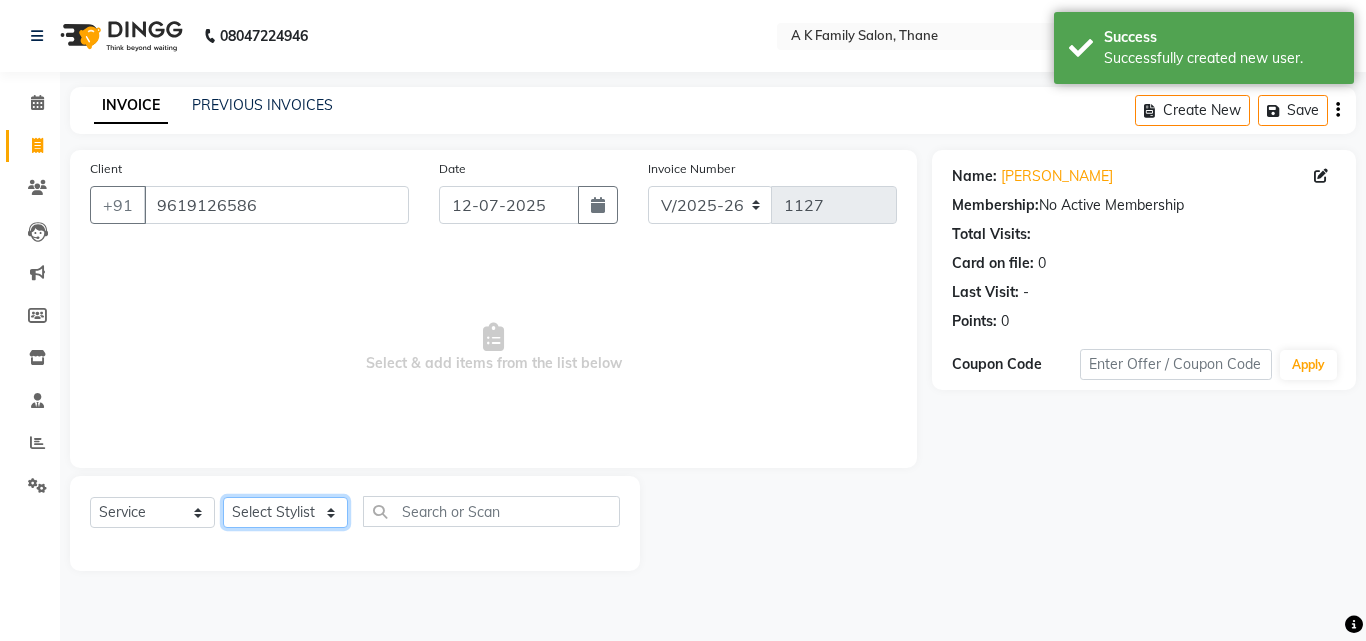 click on "Select Stylist [PERSON_NAME] dummy [PERSON_NAME] krishna  [PERSON_NAME]" 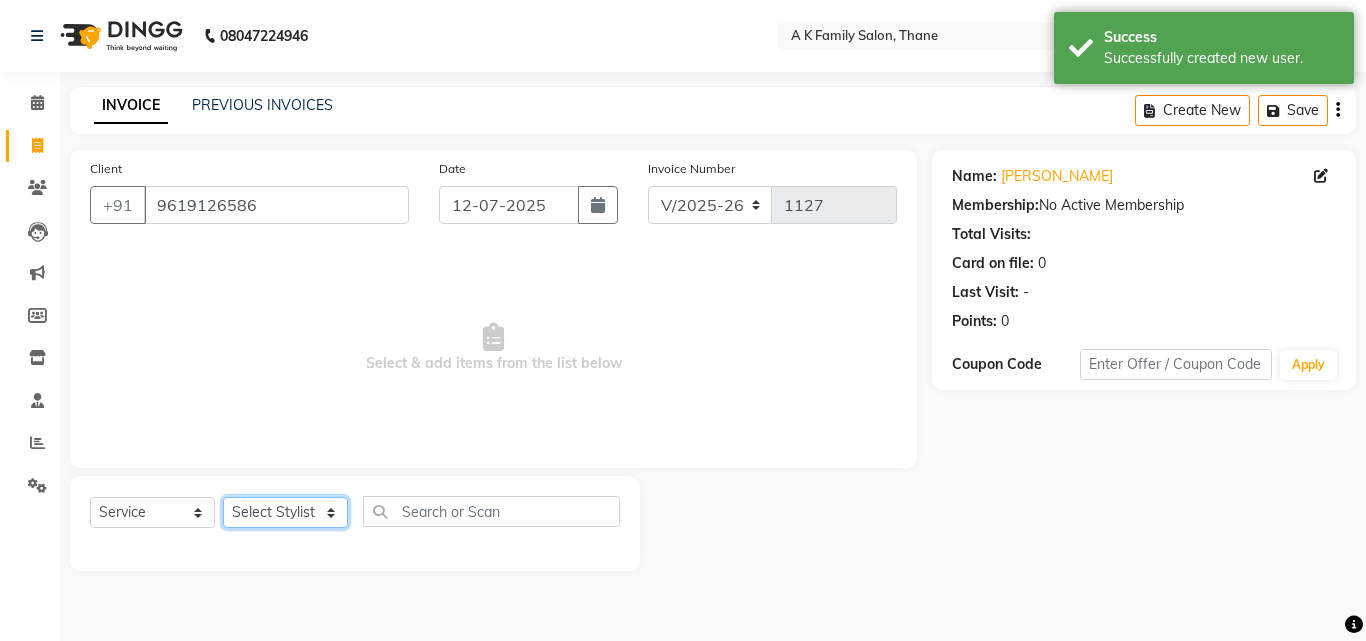 select on "32477" 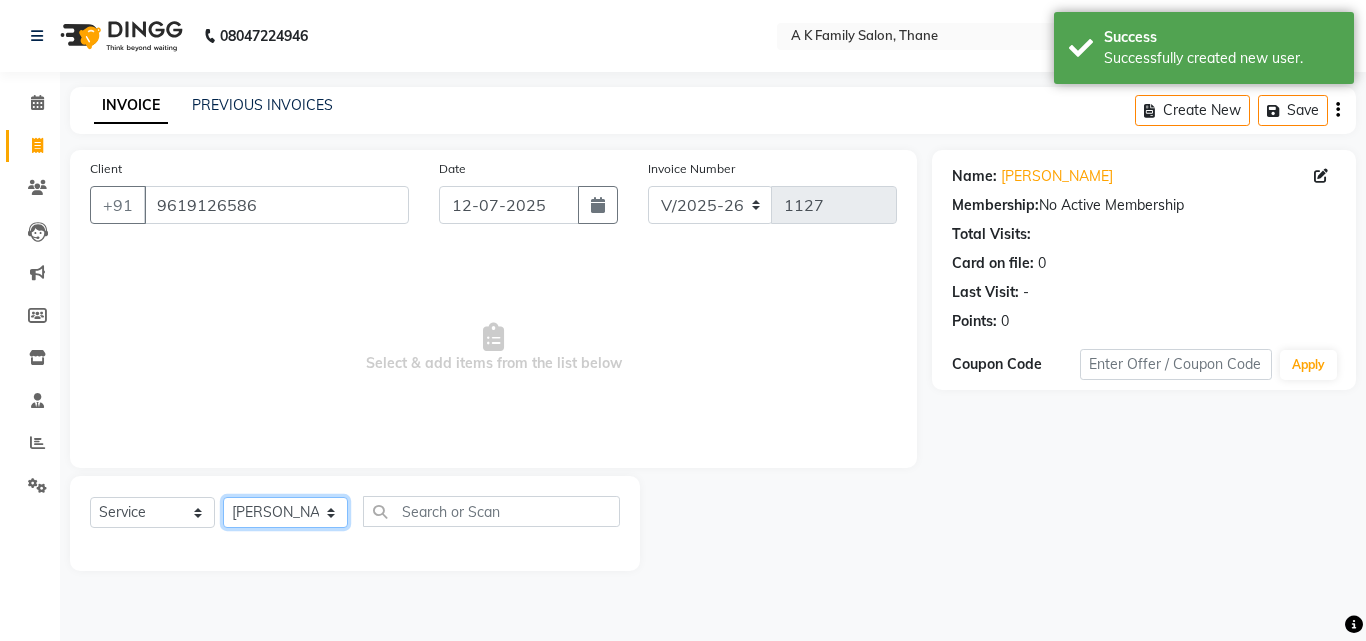 click on "Select Stylist [PERSON_NAME] dummy [PERSON_NAME] krishna  [PERSON_NAME]" 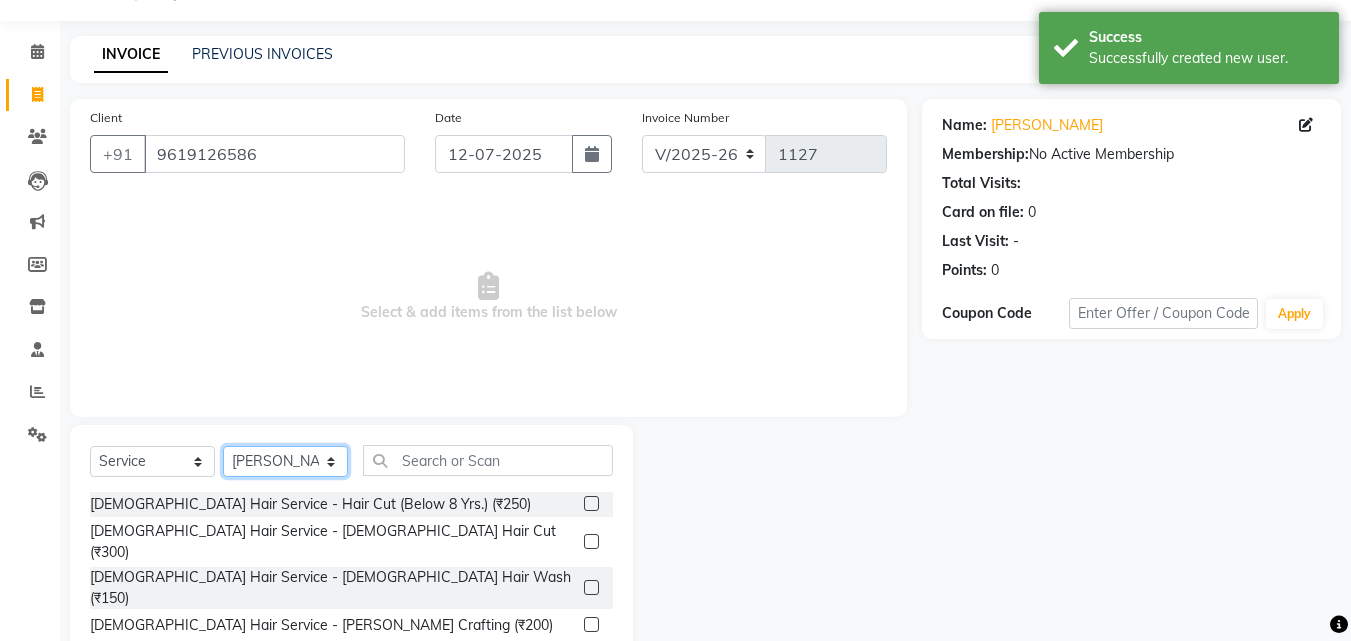 scroll, scrollTop: 160, scrollLeft: 0, axis: vertical 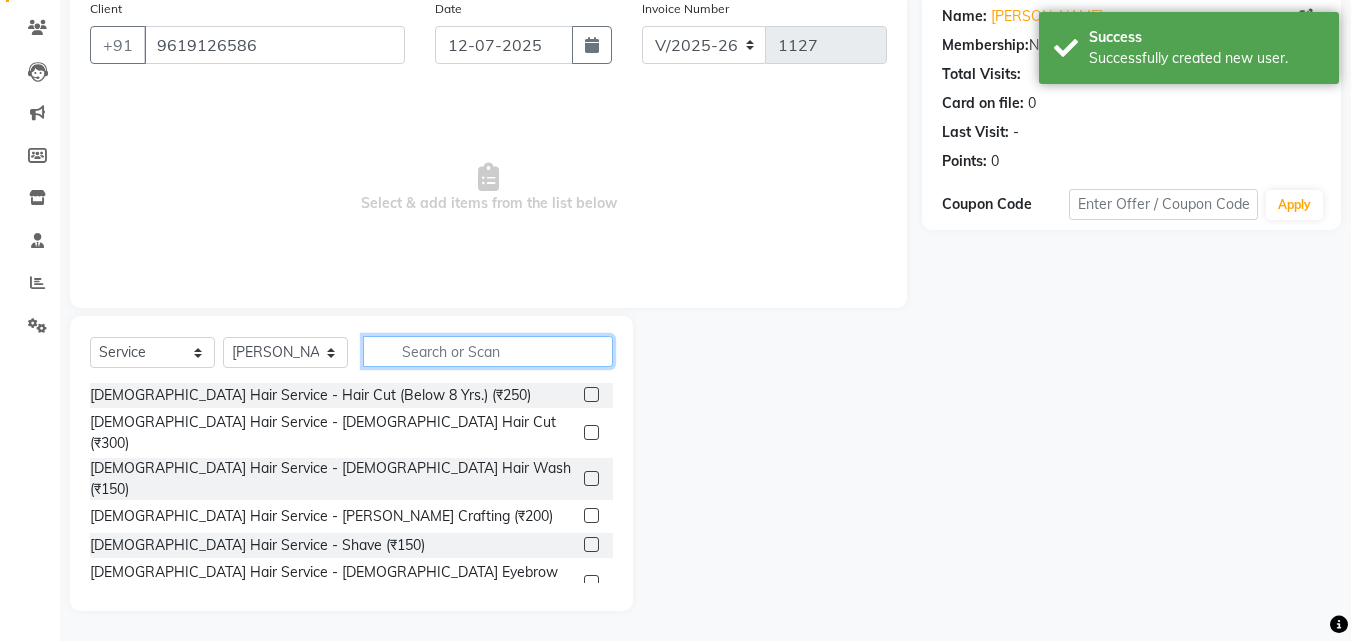 click 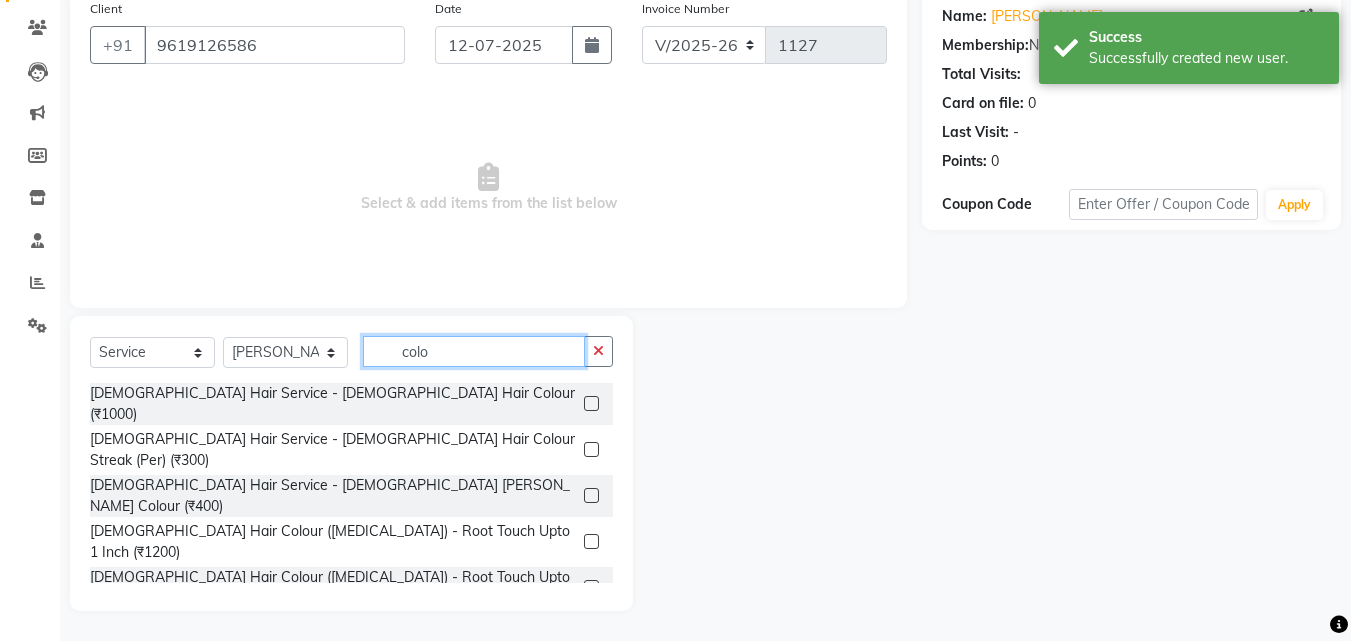type on "colo" 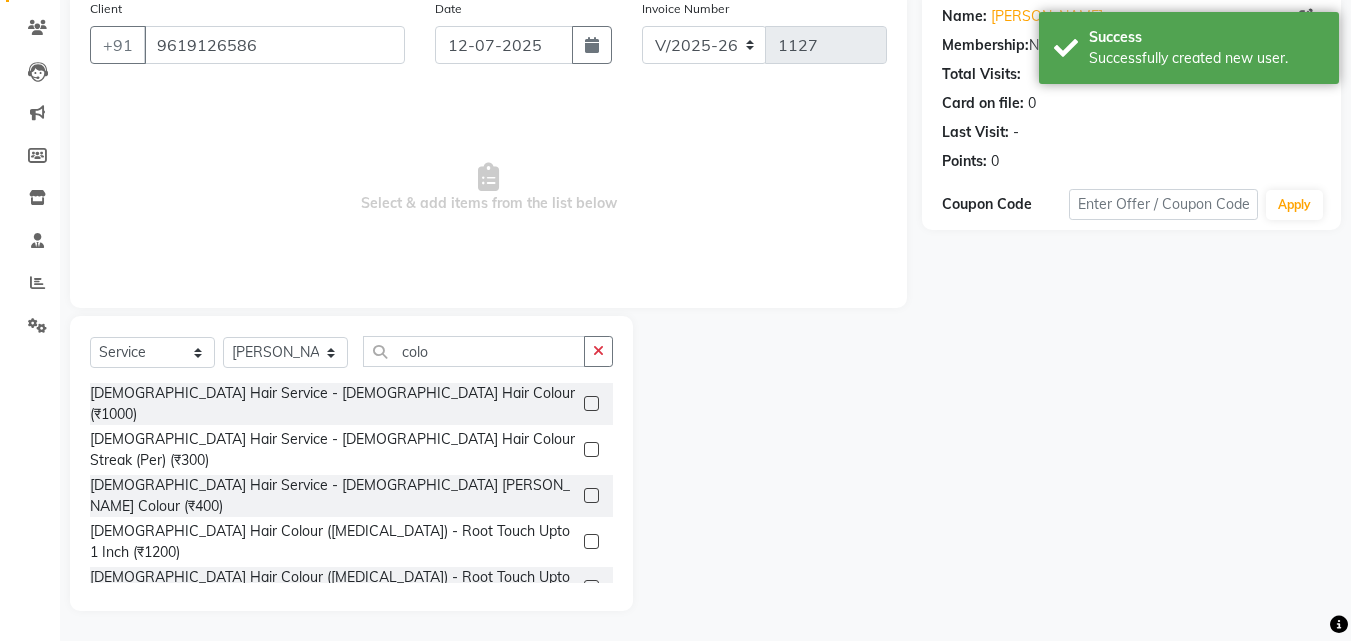 click on "[DEMOGRAPHIC_DATA] Hair Colour ([MEDICAL_DATA]) - Below Shoulder (₹4000)" 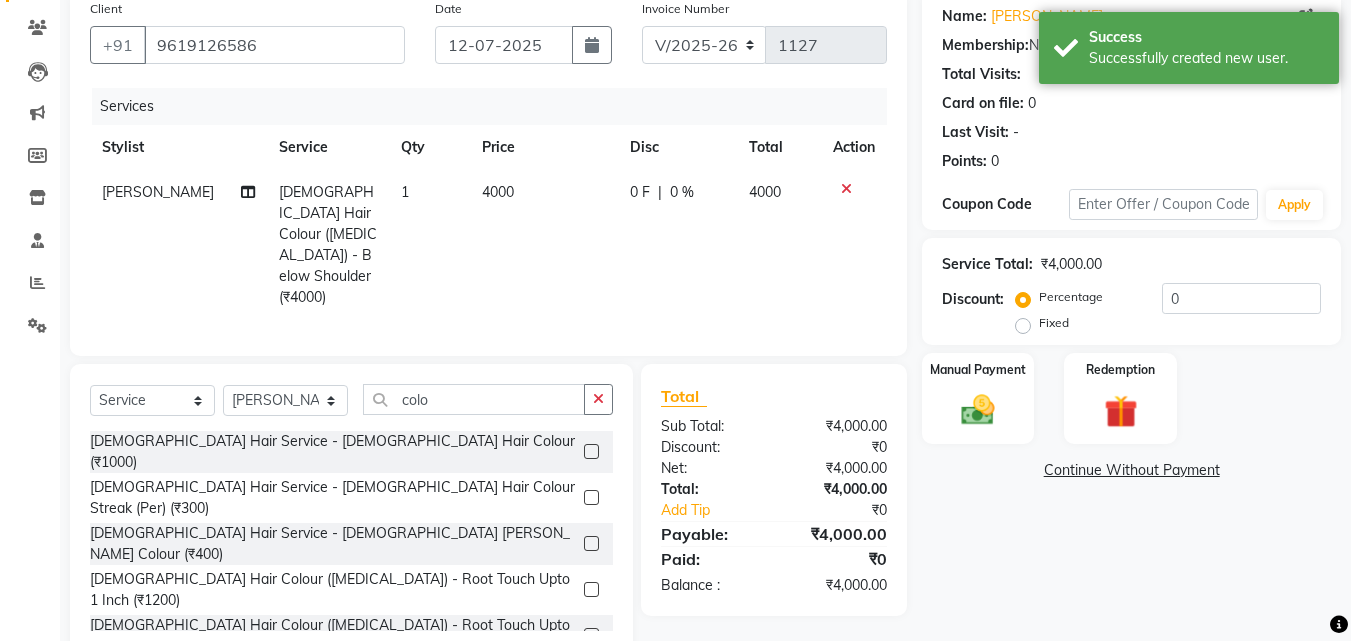 checkbox on "false" 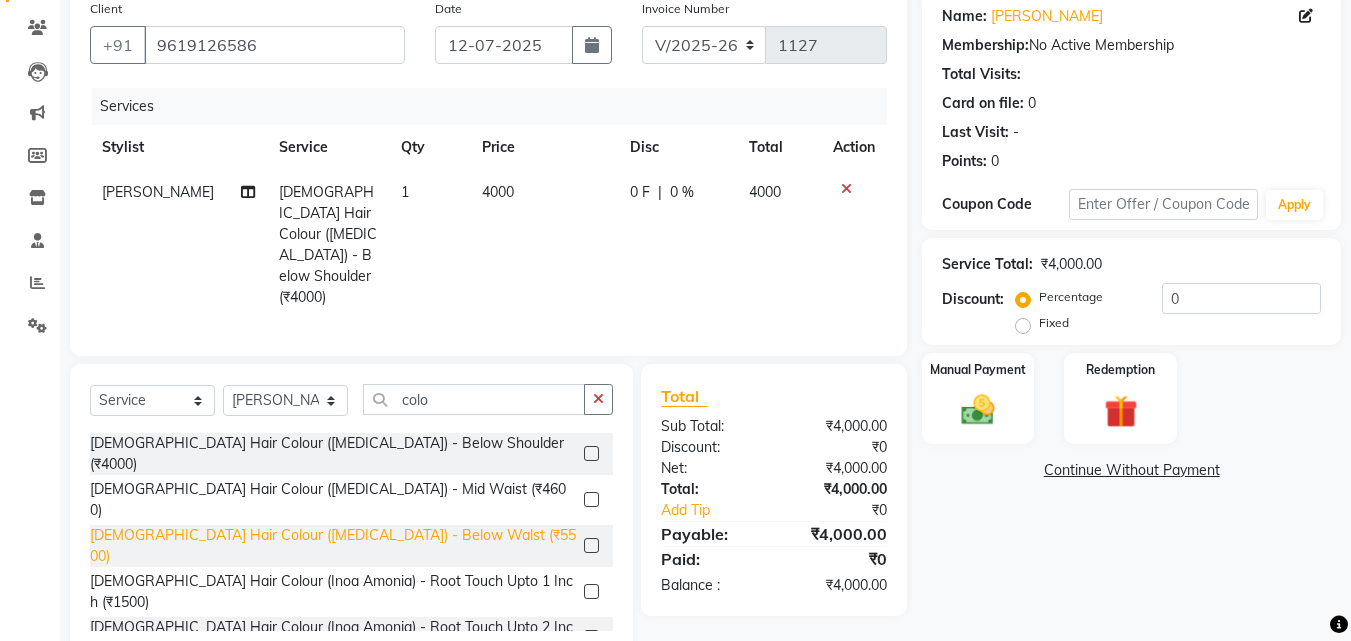 scroll, scrollTop: 293, scrollLeft: 0, axis: vertical 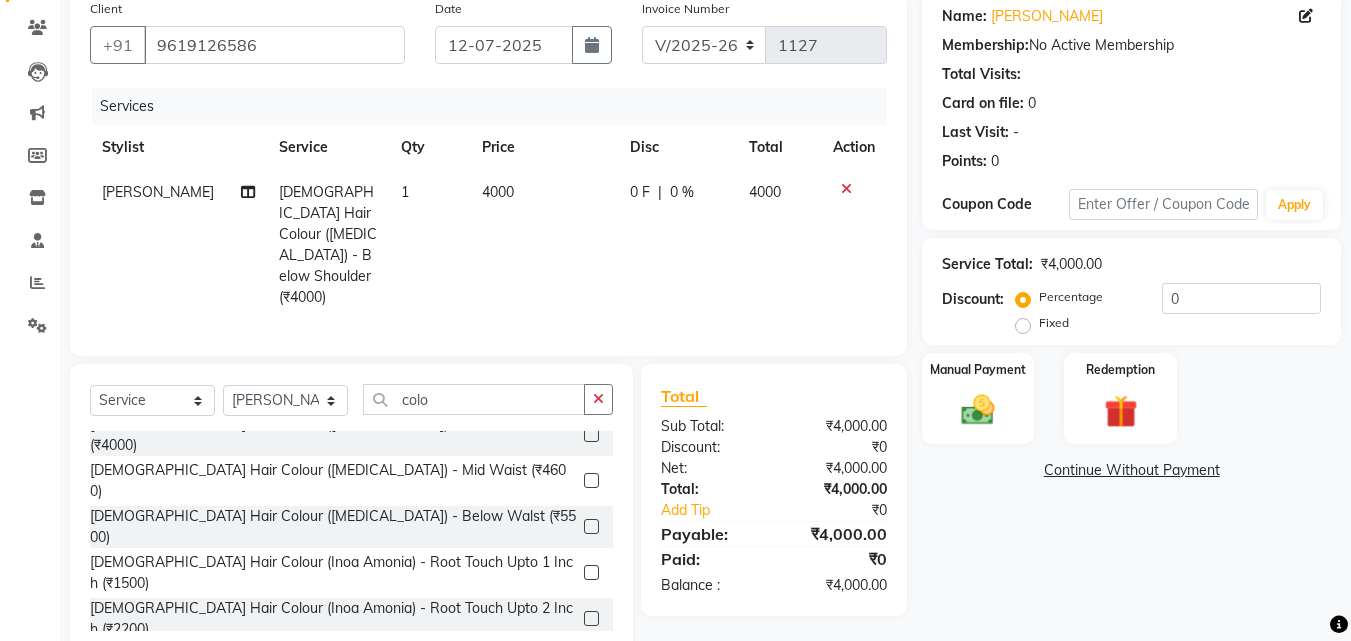 click on "[DEMOGRAPHIC_DATA] Hair Colour (Inoa Amonia) - Below Shoulder (₹4200)" 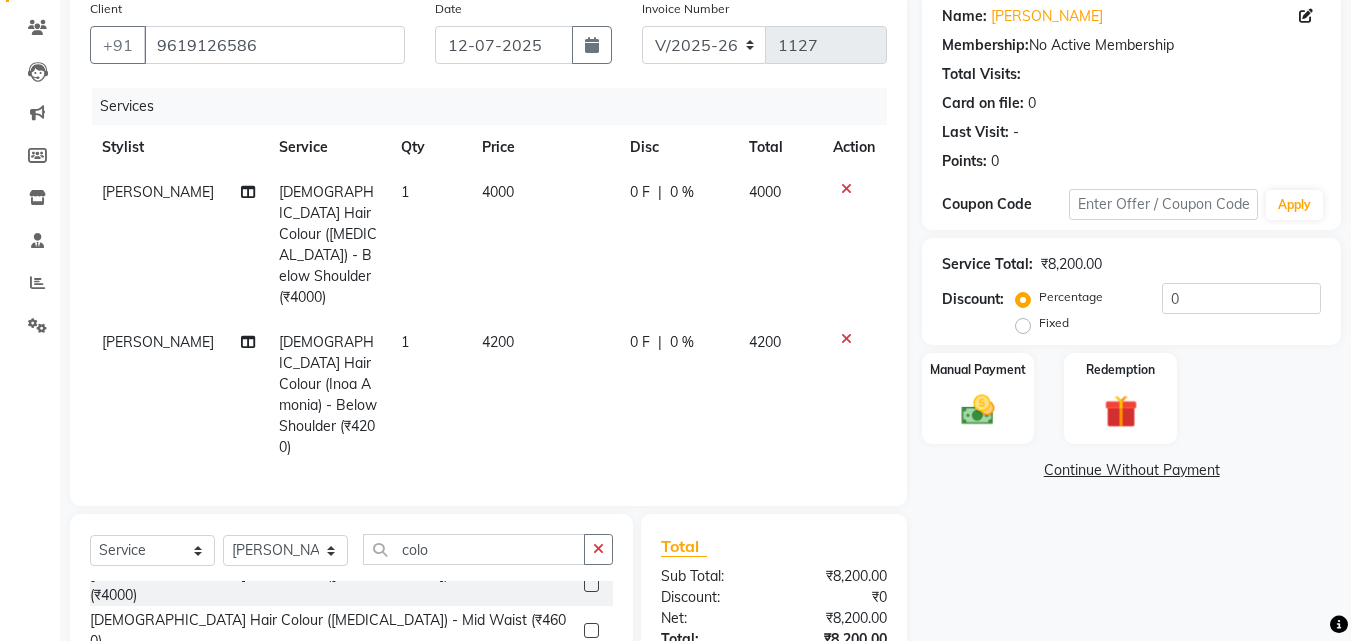 checkbox on "false" 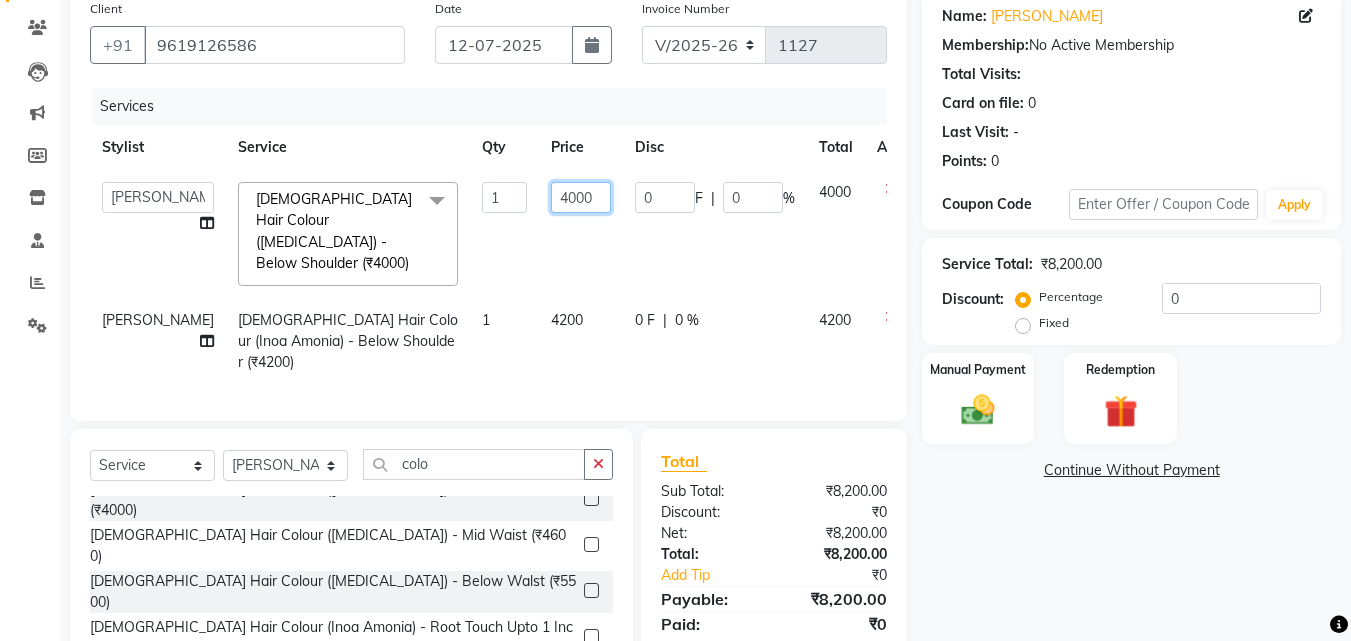 click on "4000" 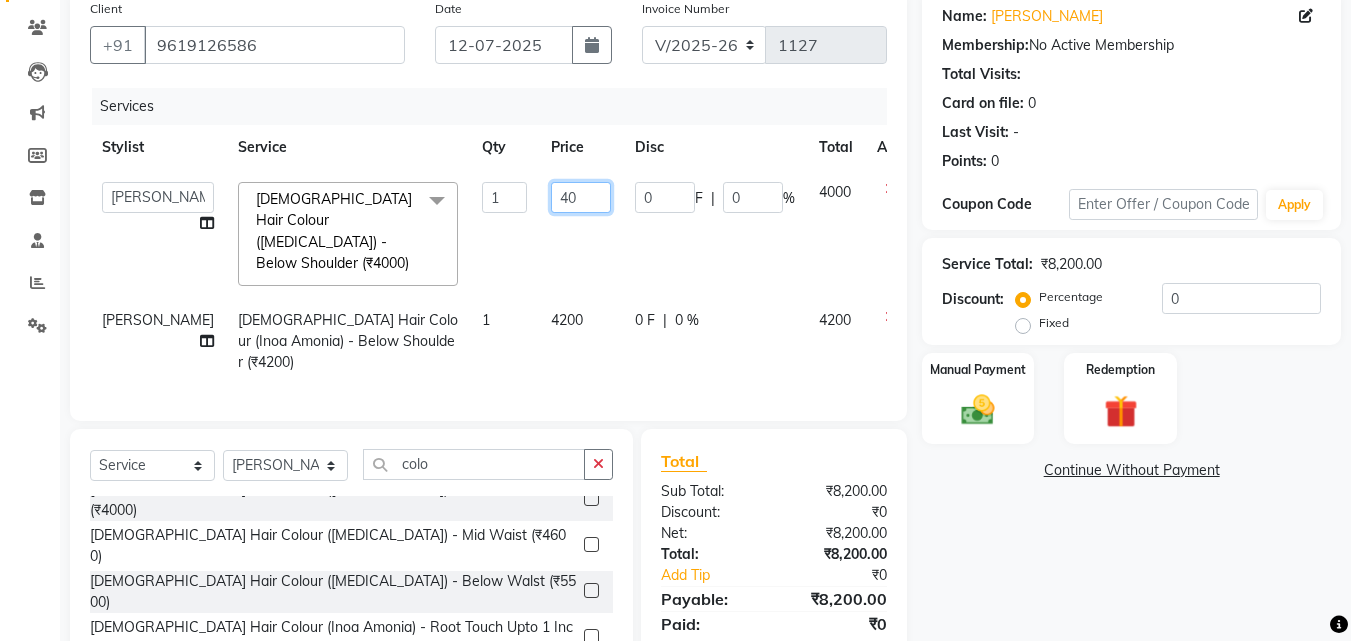 type on "4" 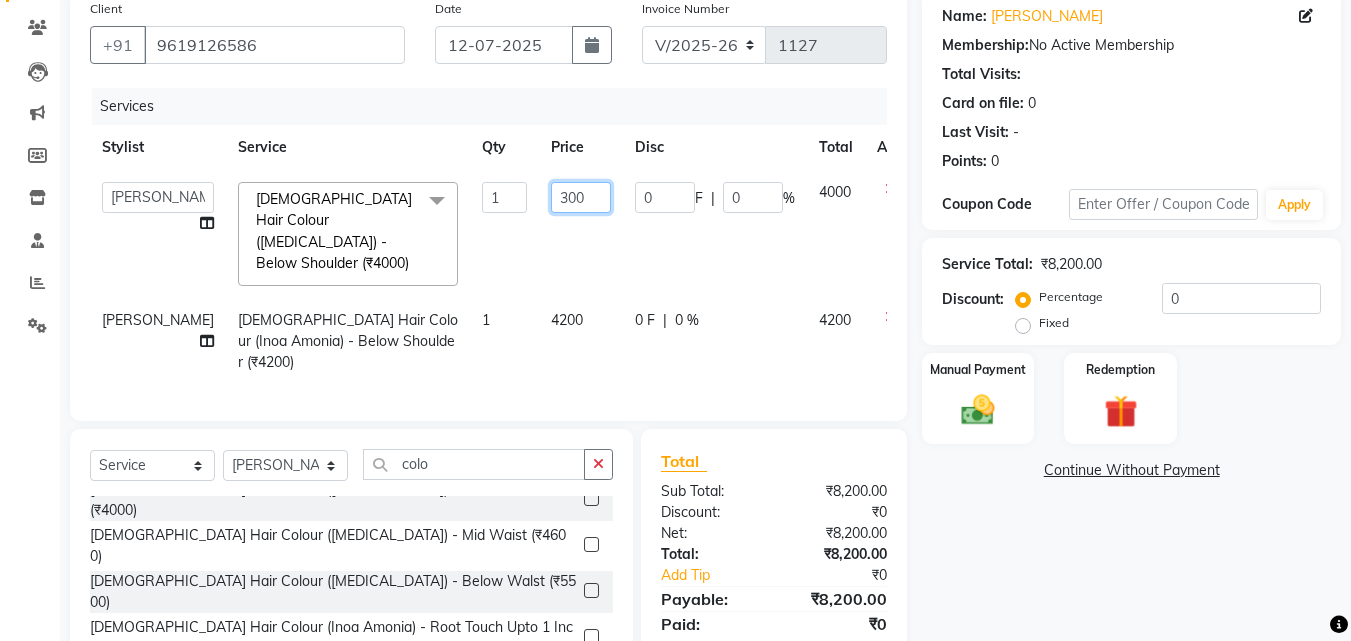 type on "3000" 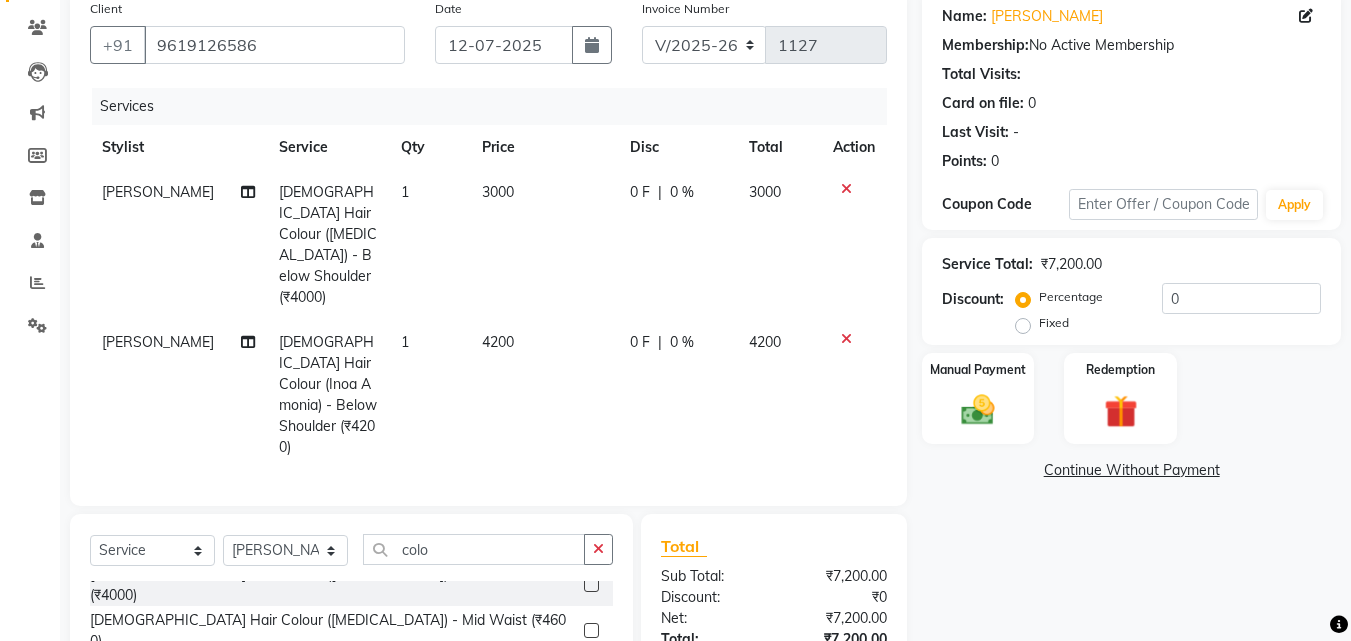 click on "4200" 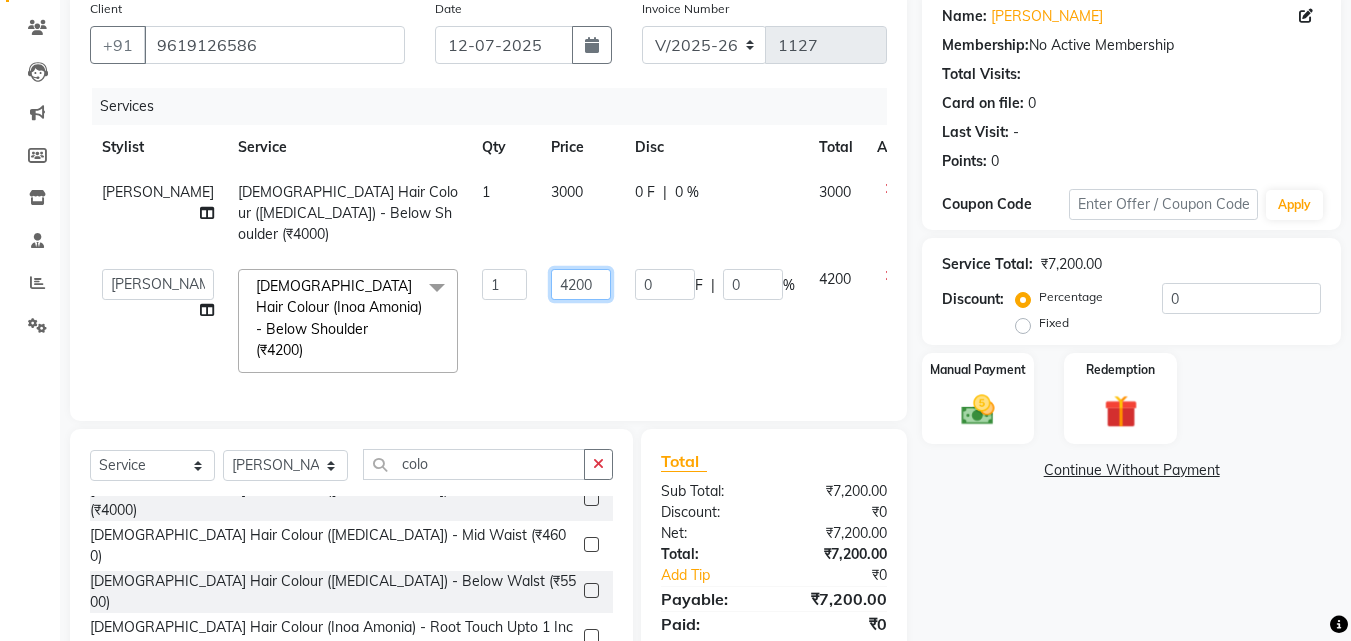 click on "4200" 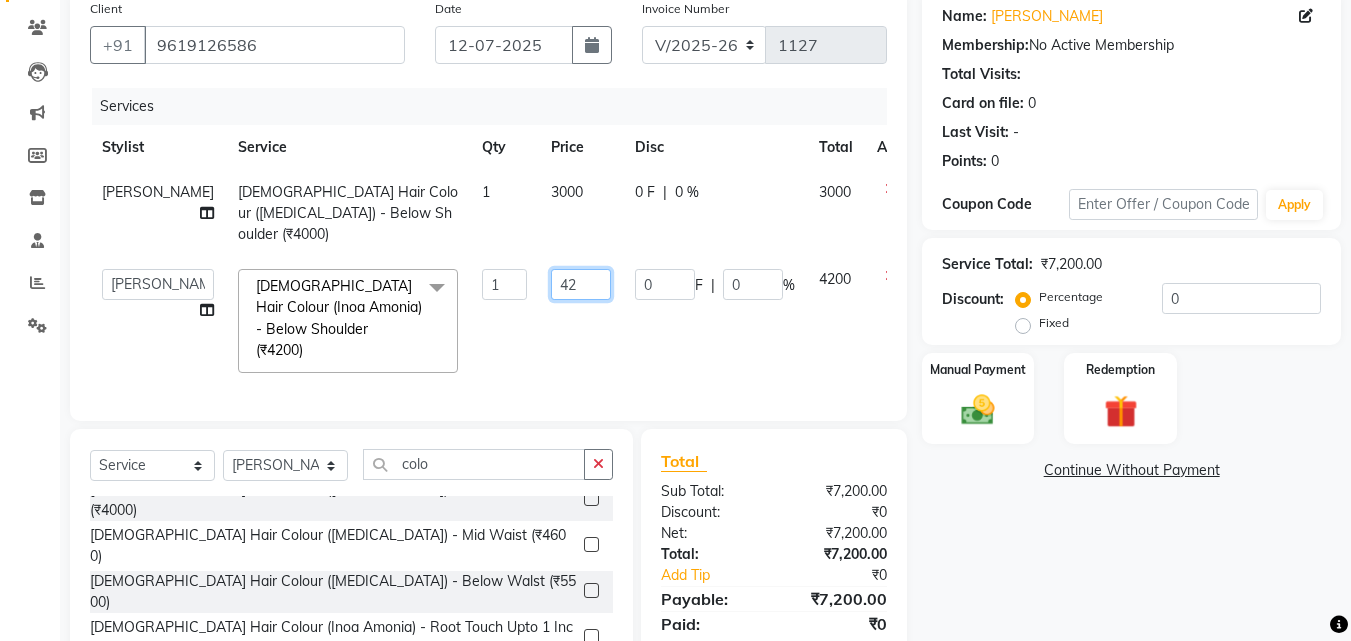 type on "4" 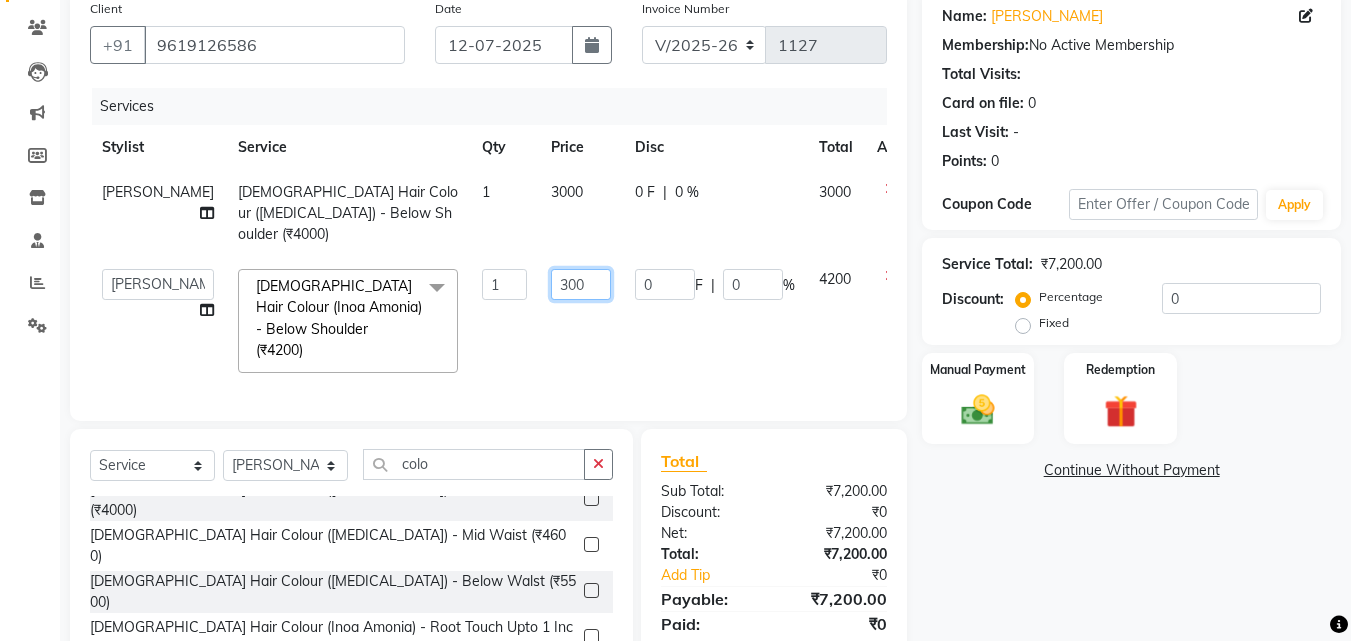 type on "3000" 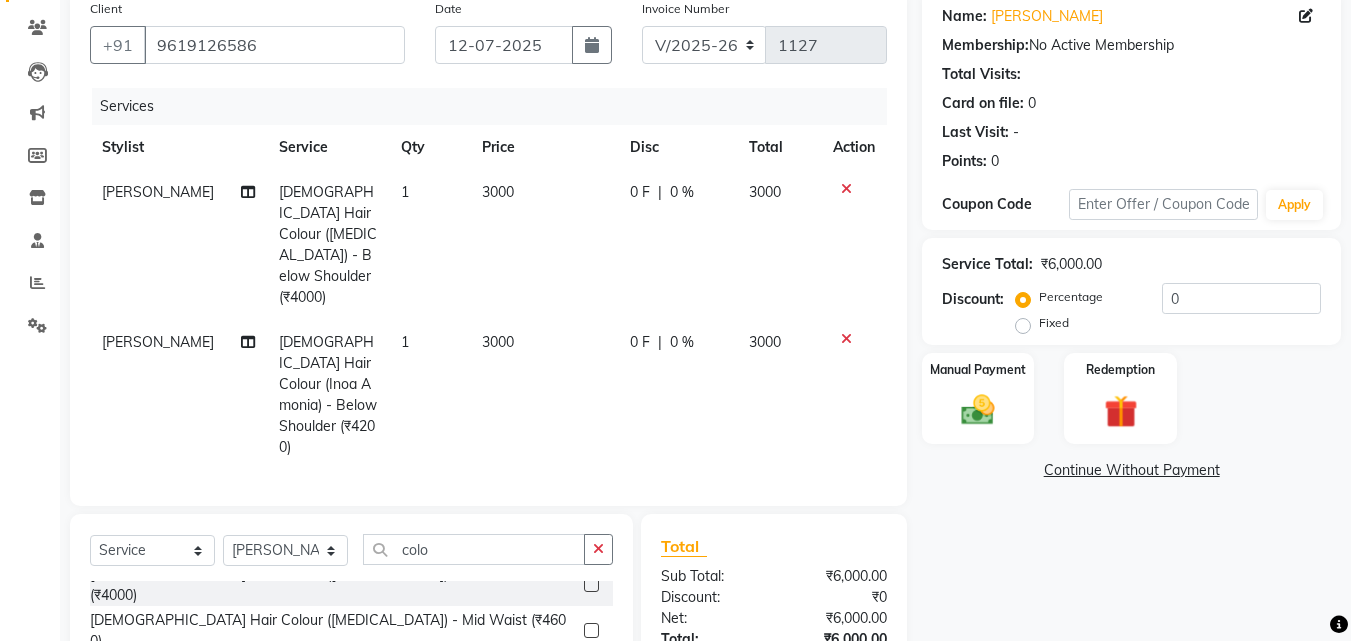 click on "1" 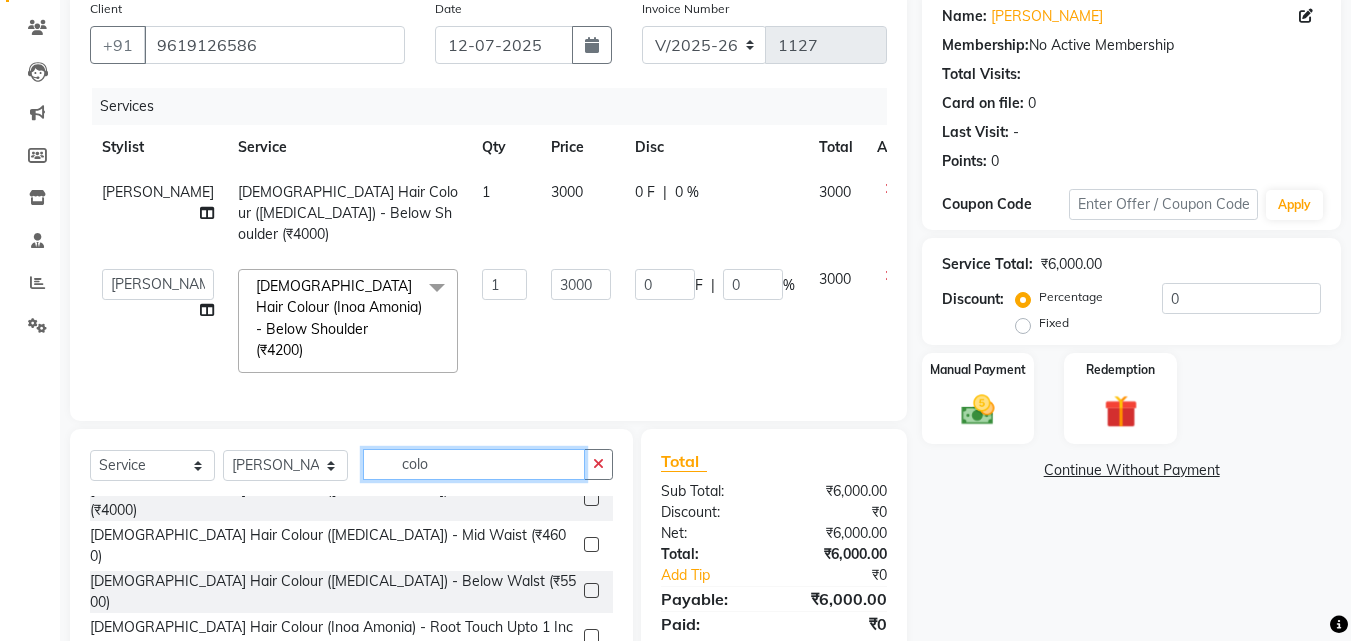 click on "colo" 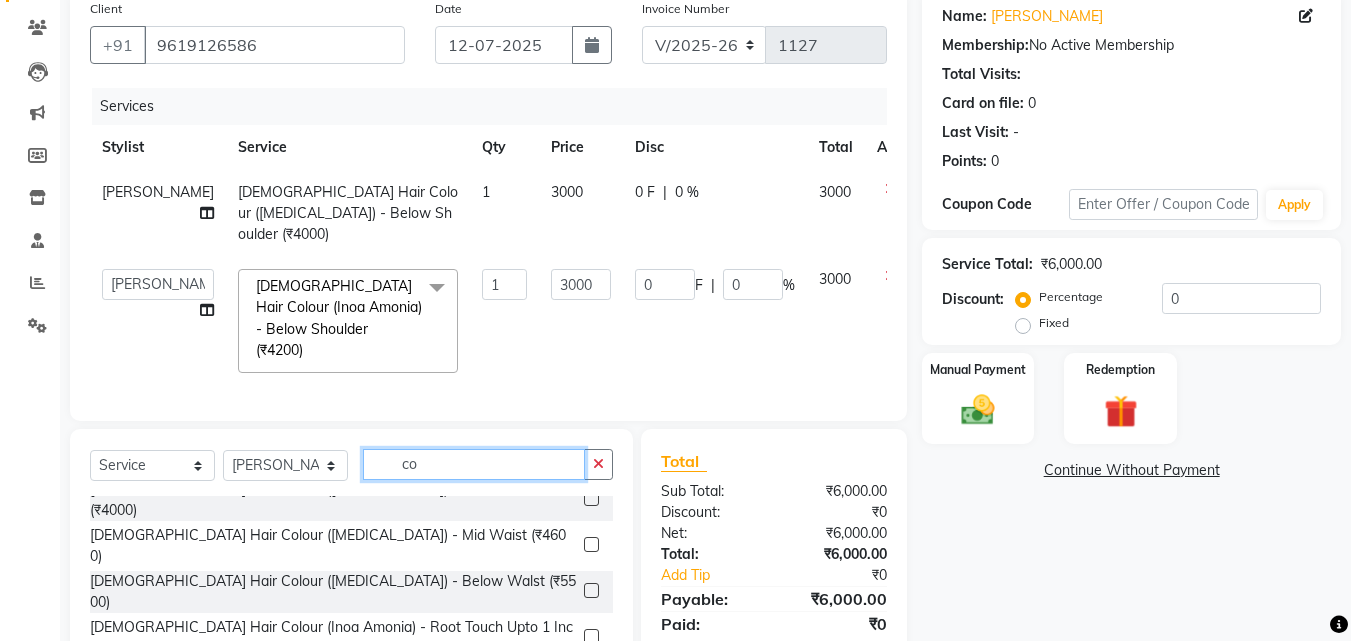 type on "c" 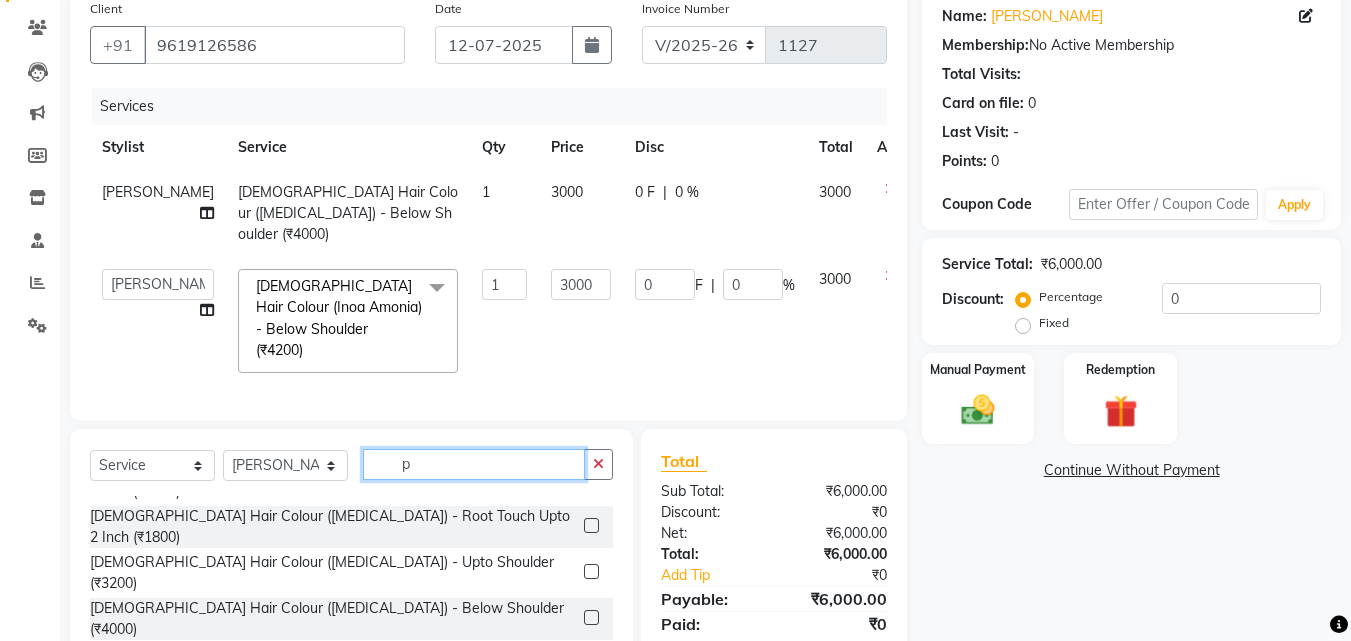 scroll, scrollTop: 148, scrollLeft: 0, axis: vertical 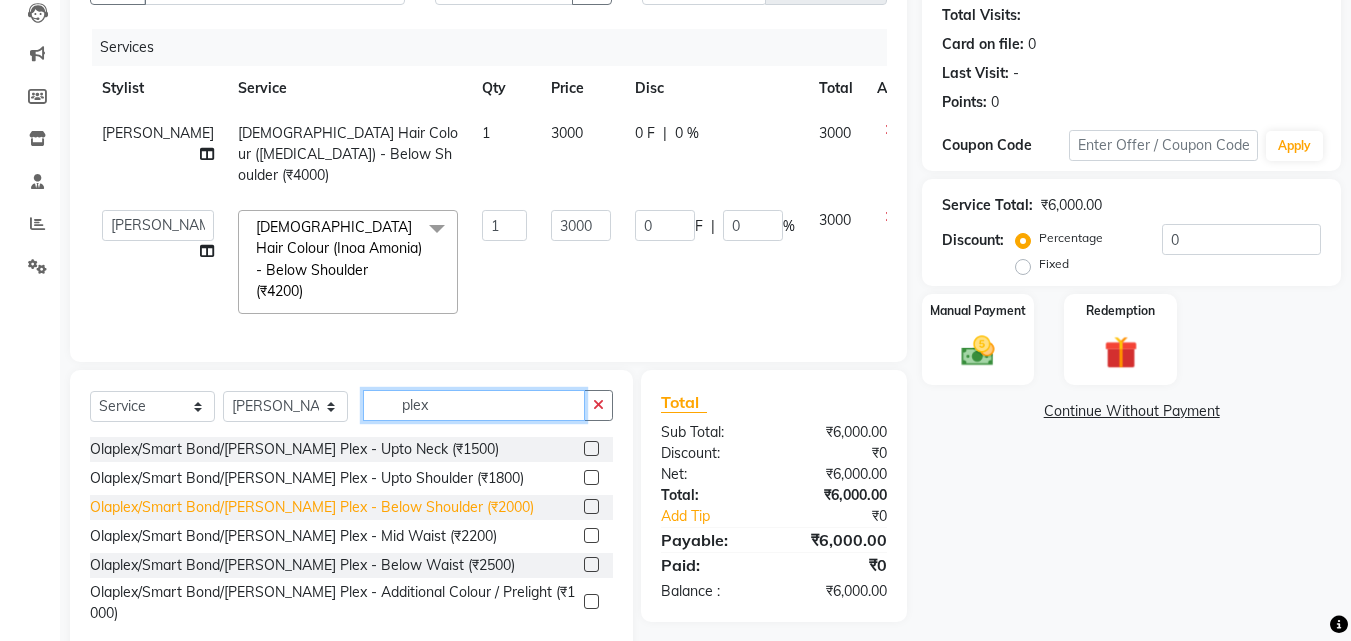 type on "plex" 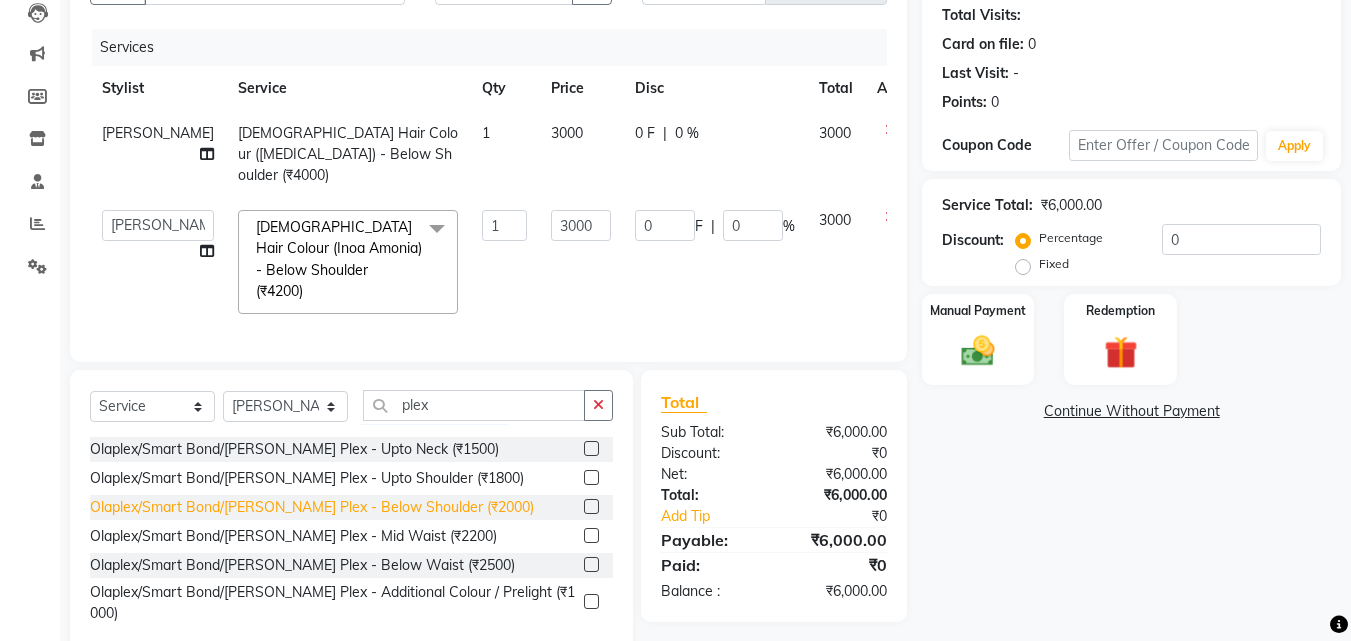 click on "Olaplex/Smart Bond/[PERSON_NAME] Plex - Below Shoulder (₹2000)" 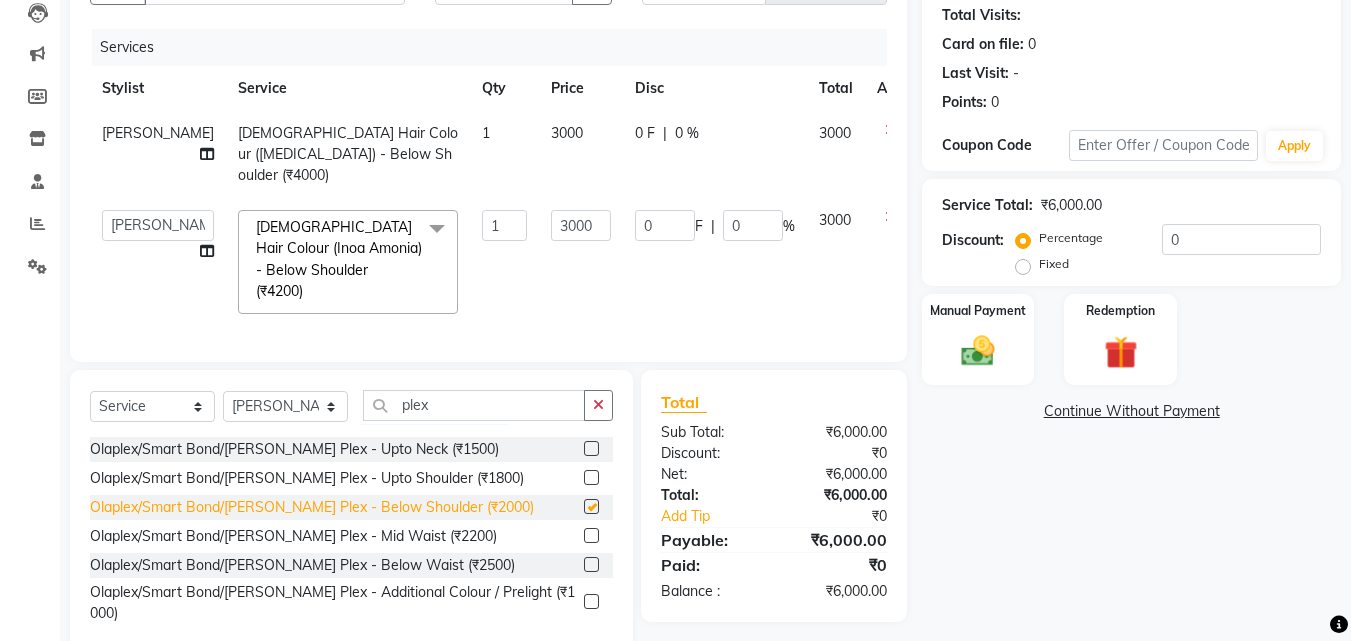 checkbox on "false" 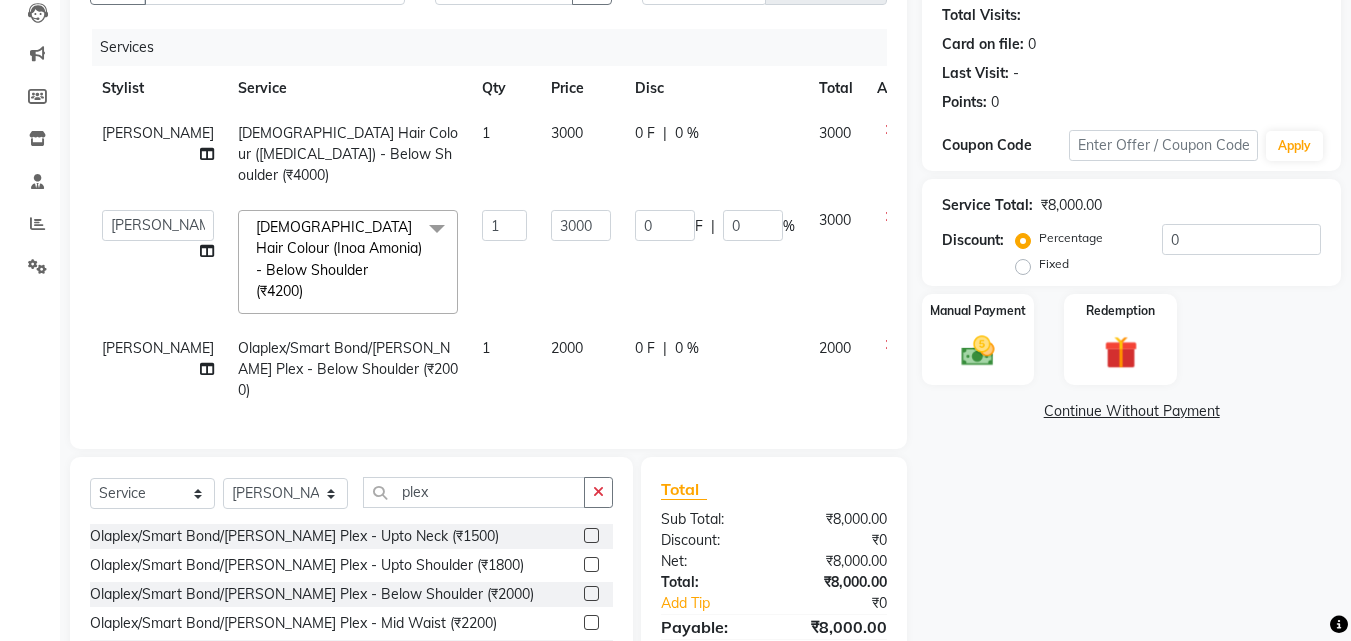 click on "0 %" 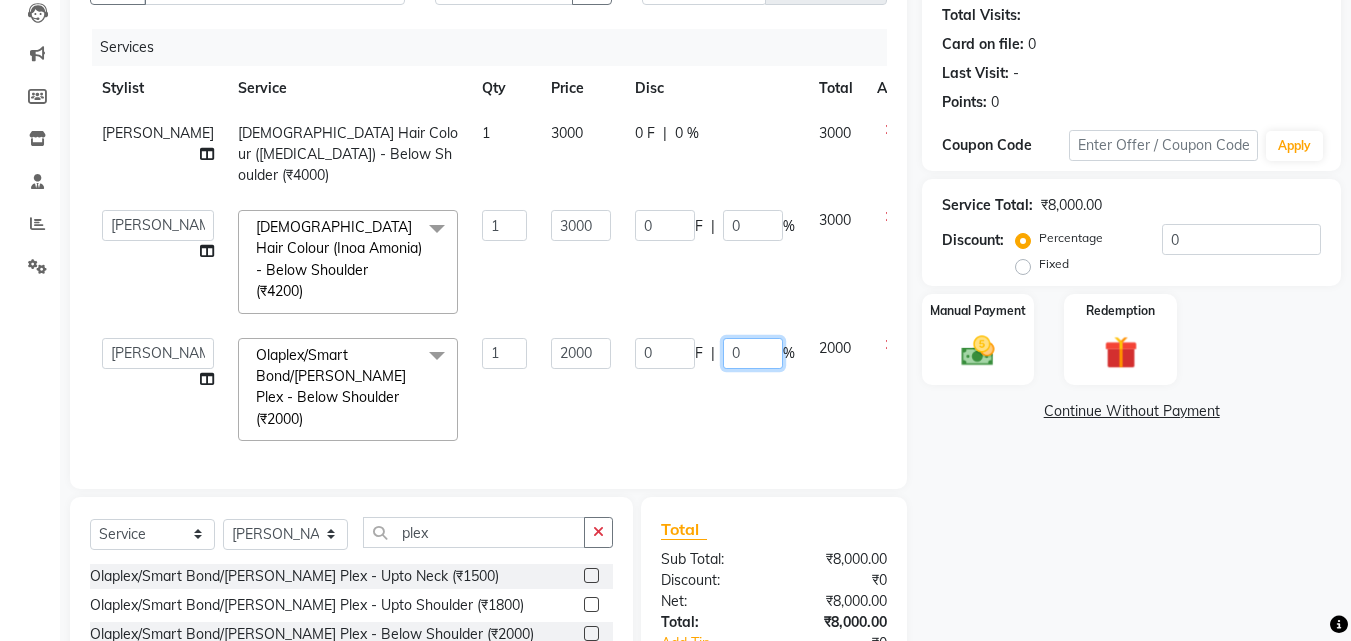click on "0" 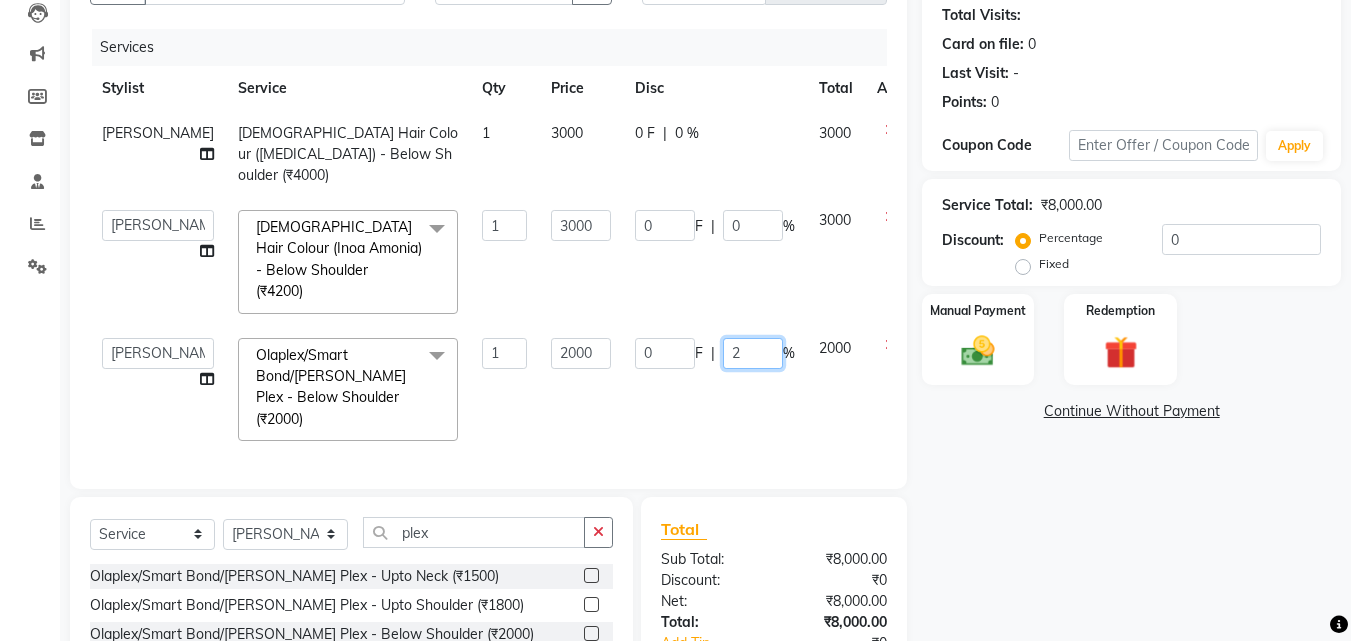 type on "20" 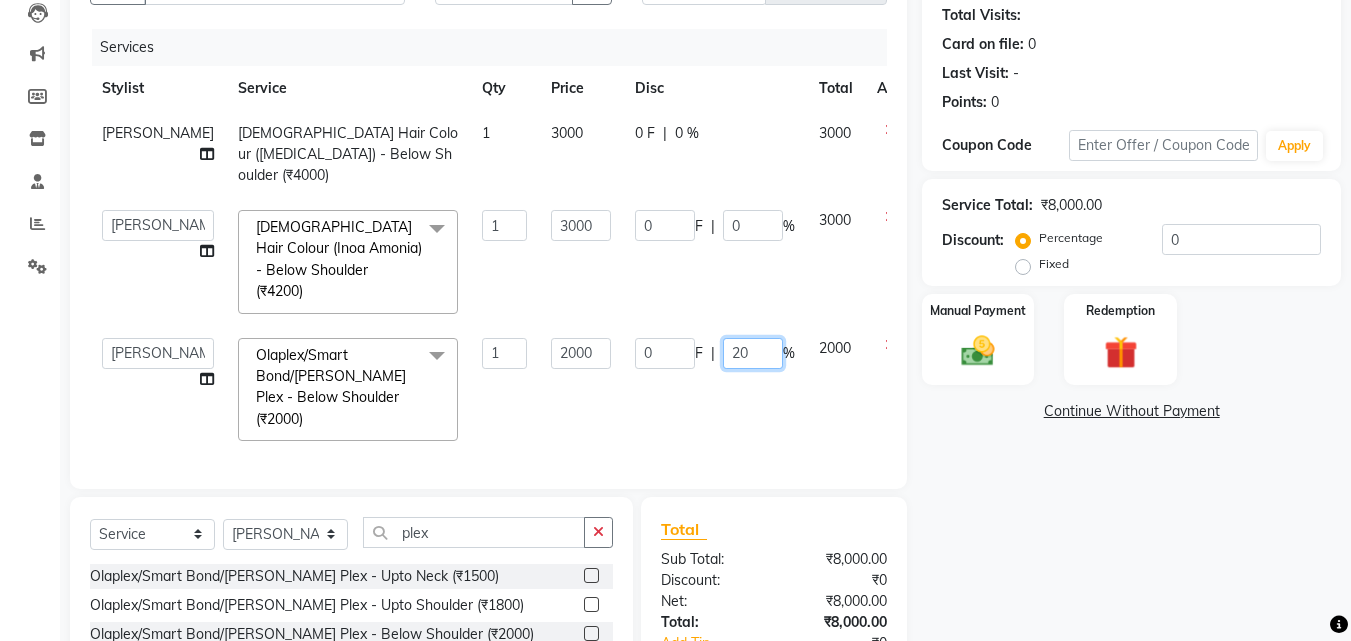 drag, startPoint x: 681, startPoint y: 323, endPoint x: 675, endPoint y: 351, distance: 28.635643 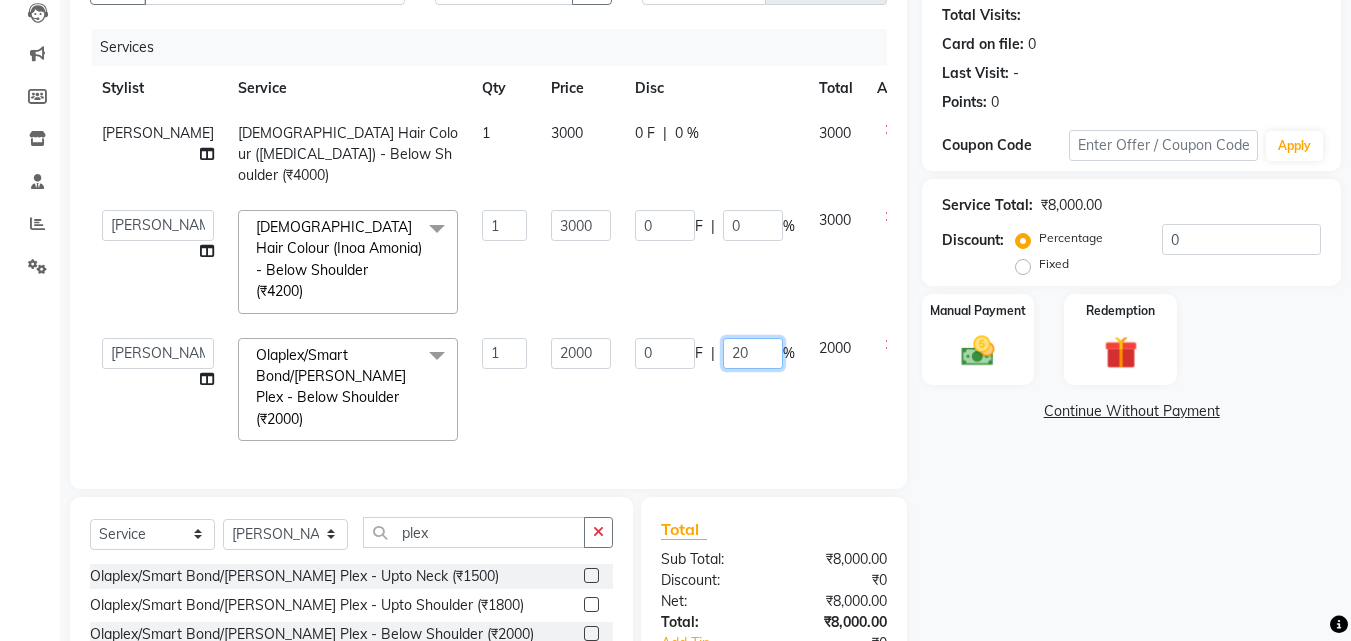 click on "0 F | 20 %" 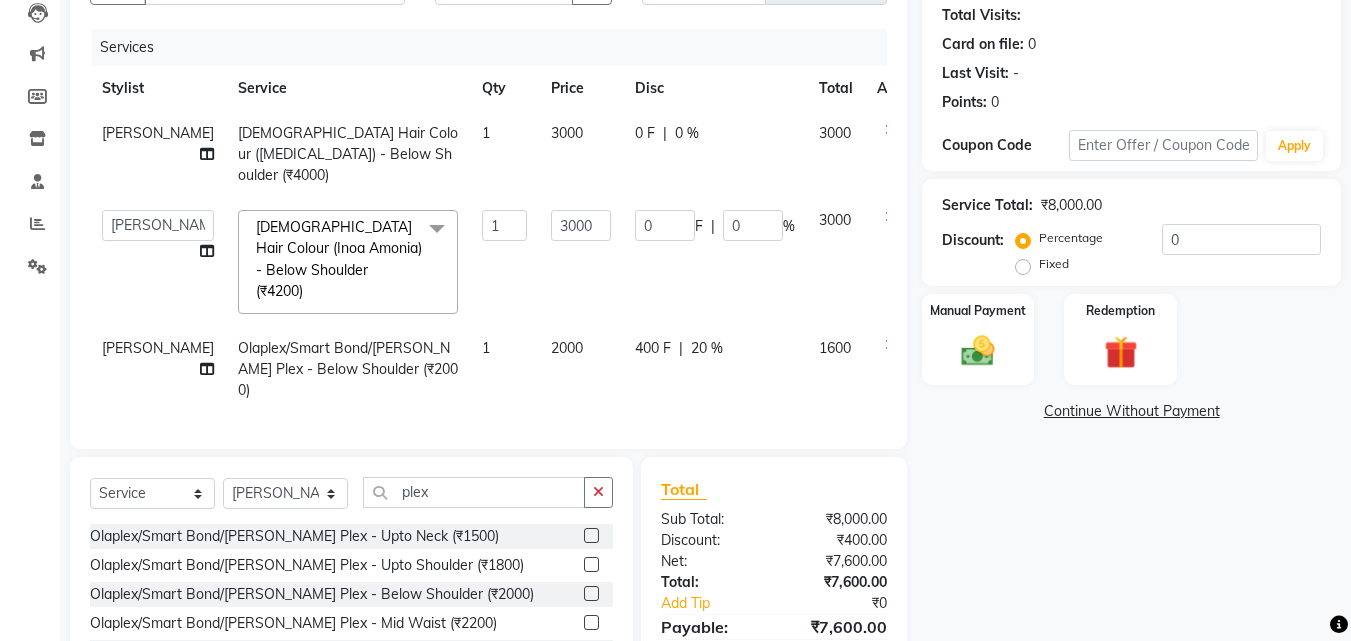 click on "400 F | 20 %" 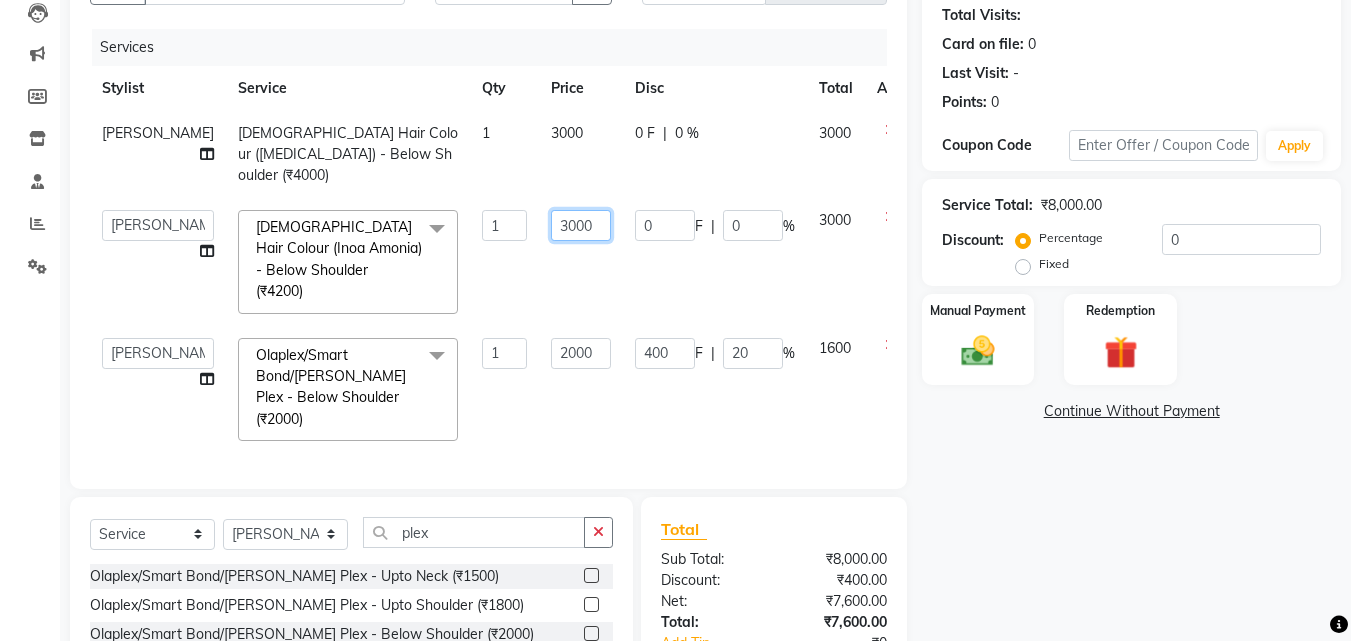 click on "3000" 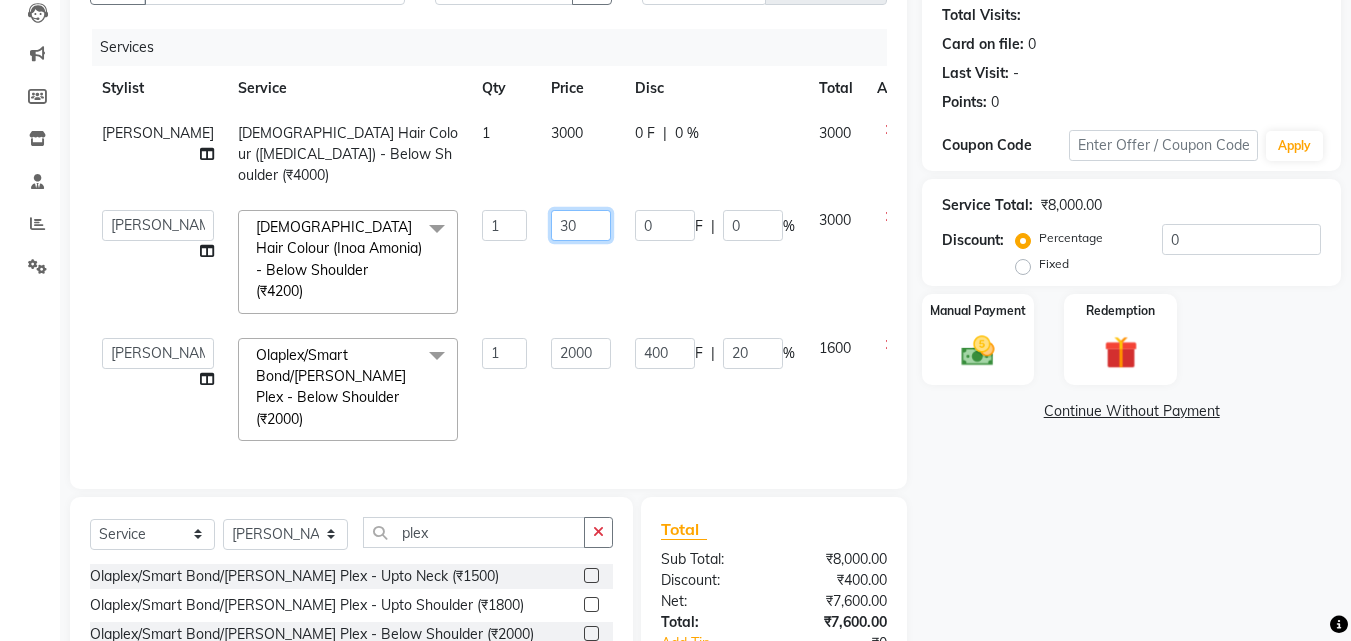type on "3" 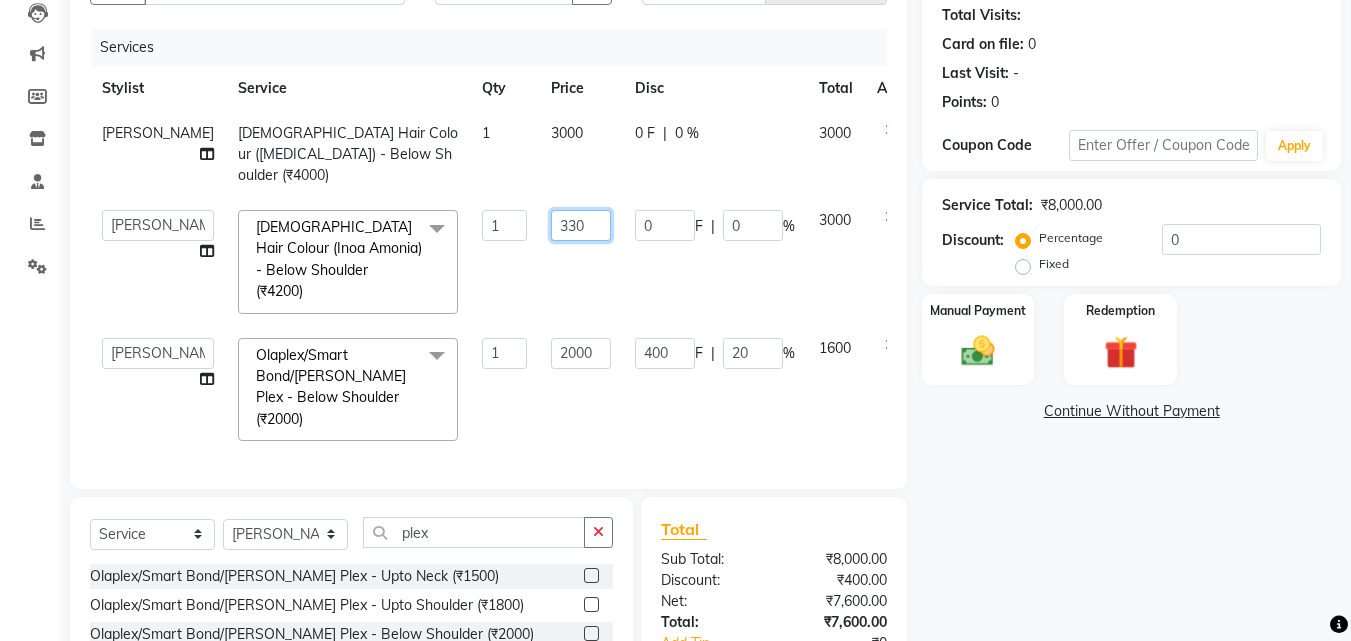 type on "3300" 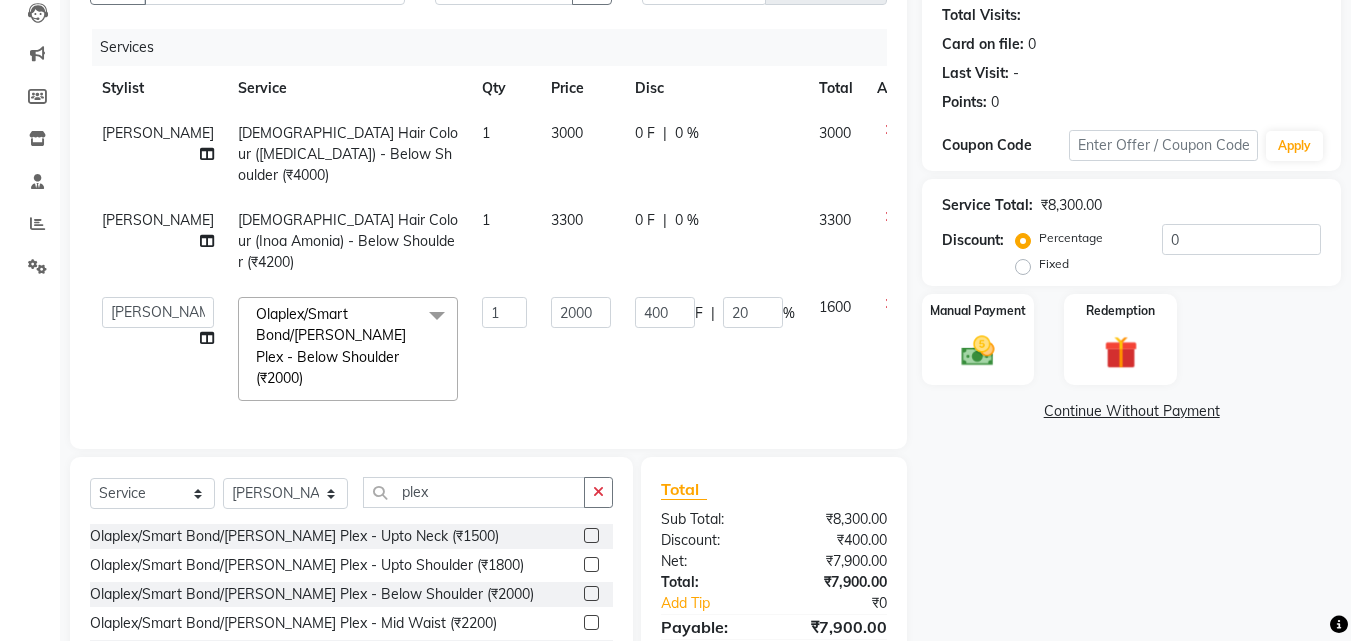 click on "[PERSON_NAME] [DEMOGRAPHIC_DATA] Hair Colour ([MEDICAL_DATA]) - Below Shoulder (₹4000) 1 3000 0 F | 0 % 3000 [PERSON_NAME] [DEMOGRAPHIC_DATA] Hair Colour (Inoa Amonia) - Below Shoulder (₹4200) 1 3300 0 F | 0 % 3300  [PERSON_NAME]   dummy   [PERSON_NAME]   krishna    [PERSON_NAME]  Olaplex/Smart Bond/[PERSON_NAME] Plex - Below Shoulder (₹2000)  x [DEMOGRAPHIC_DATA] Hair Service - Hair Cut (Below 8 Yrs.) (₹250) [DEMOGRAPHIC_DATA] Hair Service - [DEMOGRAPHIC_DATA] Hair Cut (₹300) [DEMOGRAPHIC_DATA] Hair Service - [DEMOGRAPHIC_DATA] Hair Wash (₹150) [DEMOGRAPHIC_DATA] Hair Service - [PERSON_NAME] Crafting (₹200) [DEMOGRAPHIC_DATA] Hair Service - Shave (₹150) [DEMOGRAPHIC_DATA] Hair Service - [DEMOGRAPHIC_DATA] Eyebrow (₹80) [DEMOGRAPHIC_DATA] Hair Service - Hair Tattoo (₹500) [DEMOGRAPHIC_DATA] Hair Service - [DEMOGRAPHIC_DATA] Hair Colour (₹1000) [DEMOGRAPHIC_DATA] Hair Service - [DEMOGRAPHIC_DATA] Hair Colour Streak (Per) (₹300) [DEMOGRAPHIC_DATA] Hair Service - [DEMOGRAPHIC_DATA] [PERSON_NAME] Colour (₹400) [DEMOGRAPHIC_DATA] Hair Service - Moustache+Side Locks (₹150) [DEMOGRAPHIC_DATA] Hair Service - [DEMOGRAPHIC_DATA] Highlight (₹1000) [DEMOGRAPHIC_DATA] [DEMOGRAPHIC_DATA] Hair Service -  Head Massage (₹500) [DEMOGRAPHIC_DATA] Hair Service  - Fringe Cut (₹250) [DEMOGRAPHIC_DATA] Hair Service  - Baby Hair Cut (₹400) Wax Full Arms (₹450)" 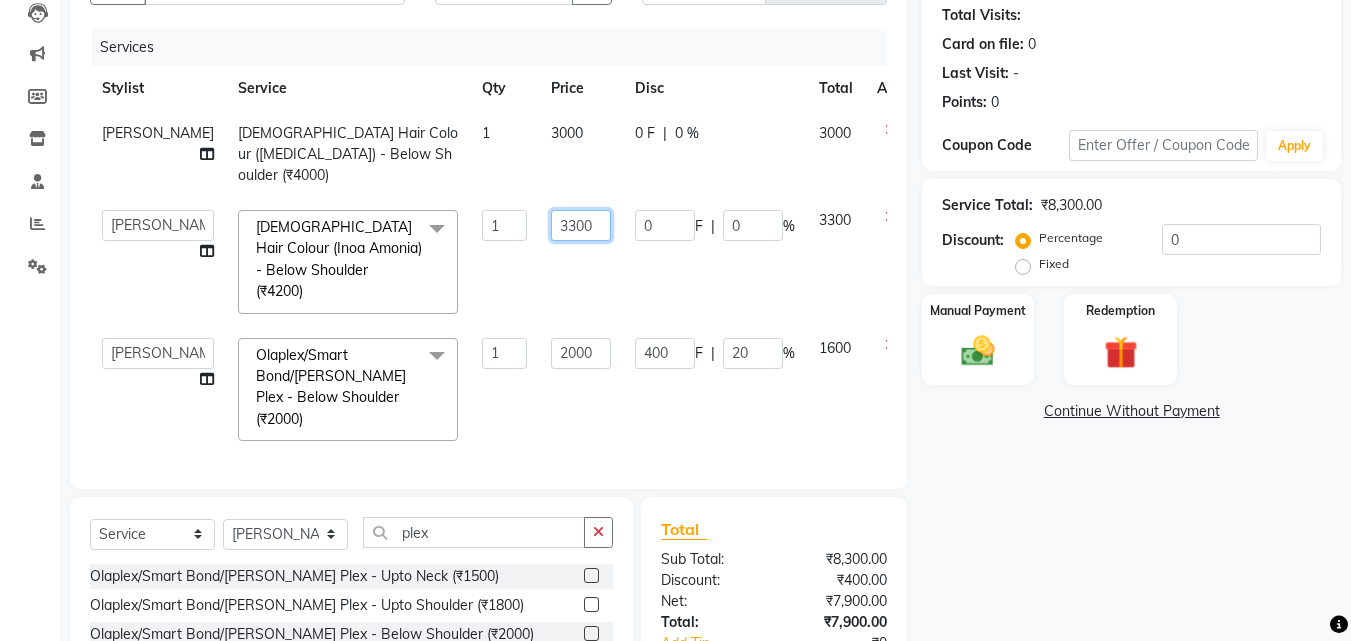click on "3300" 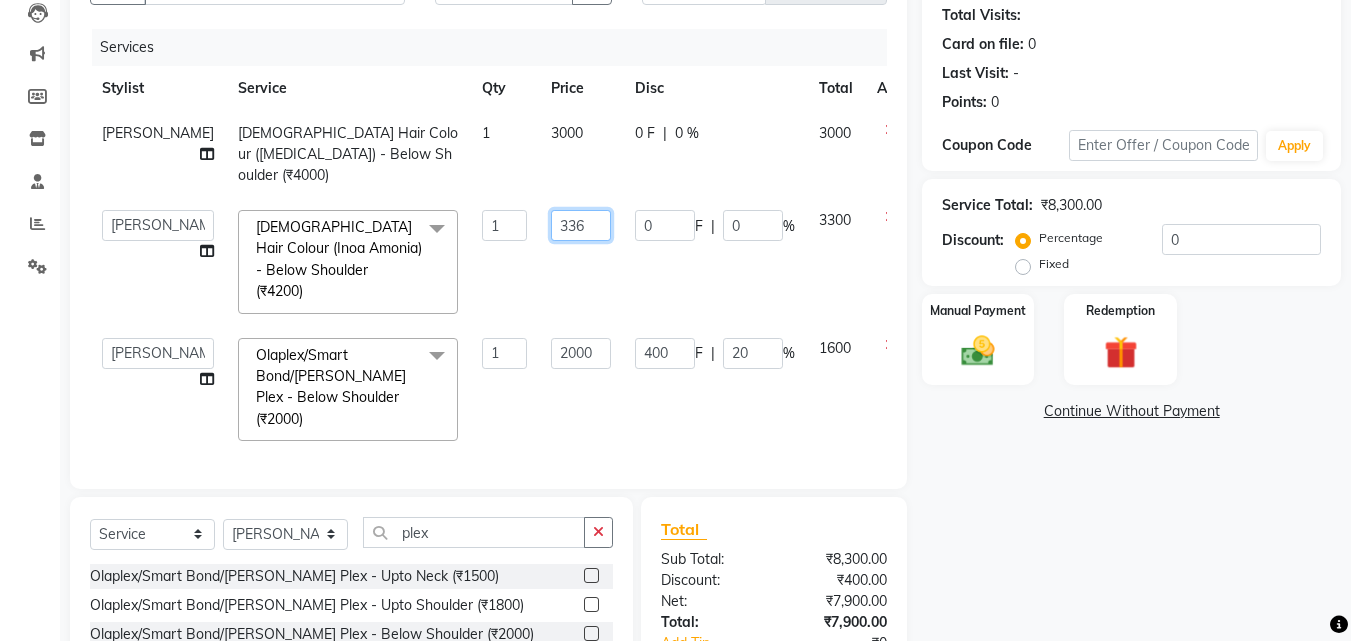 type on "3360" 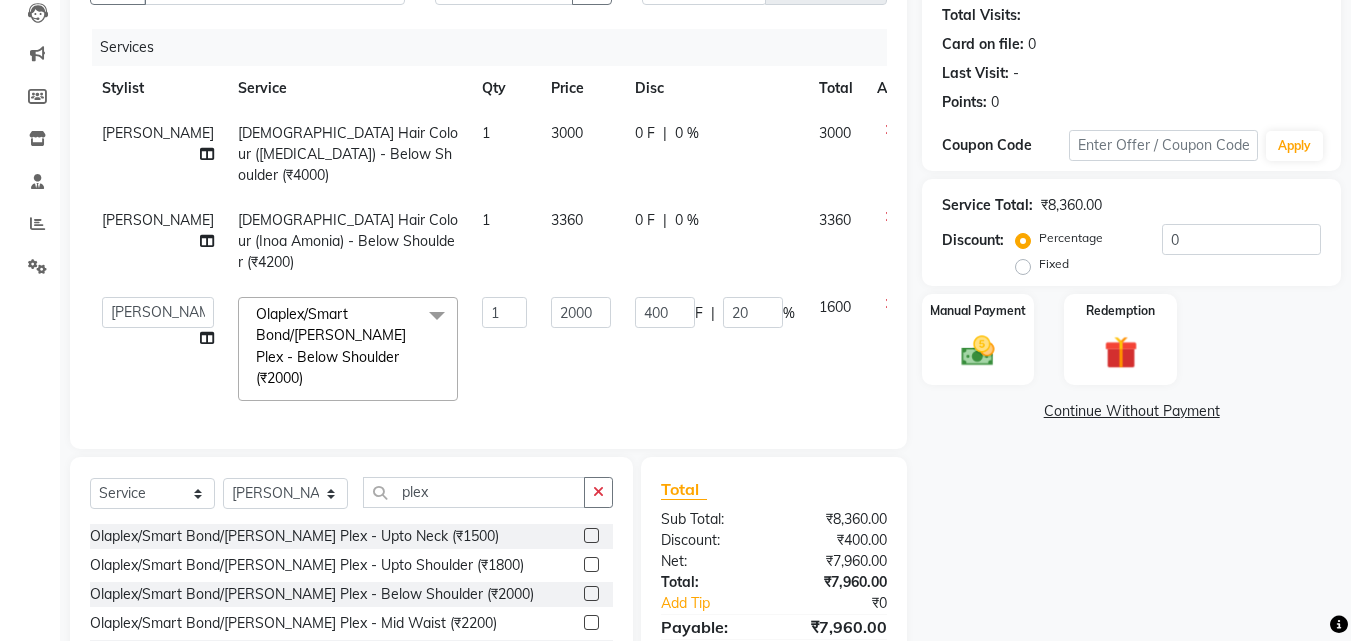 click on "3360" 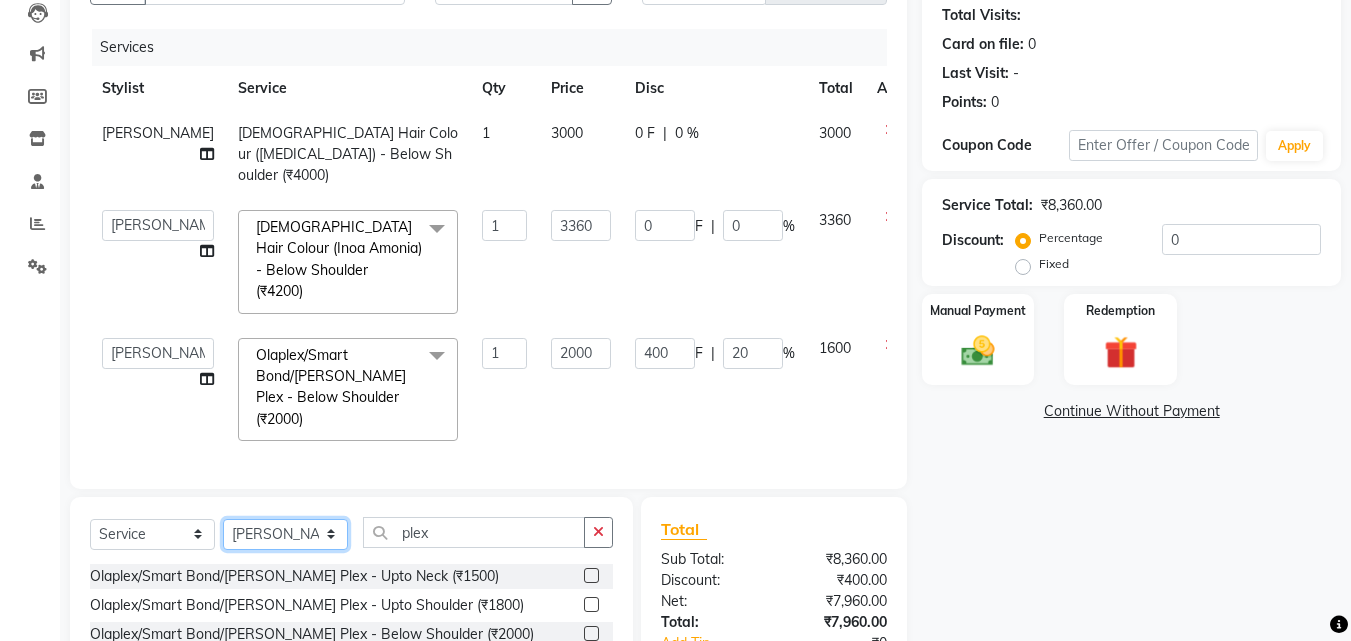 click on "Select Stylist [PERSON_NAME] dummy [PERSON_NAME] krishna  [PERSON_NAME]" 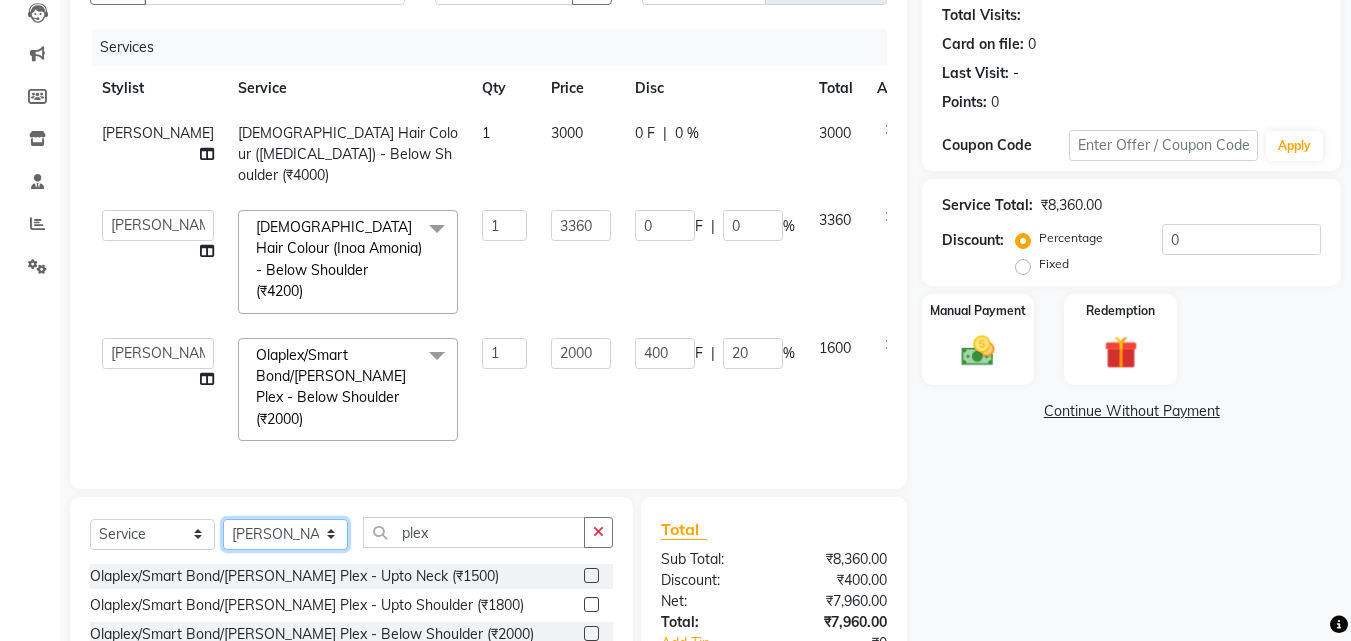 select on "52627" 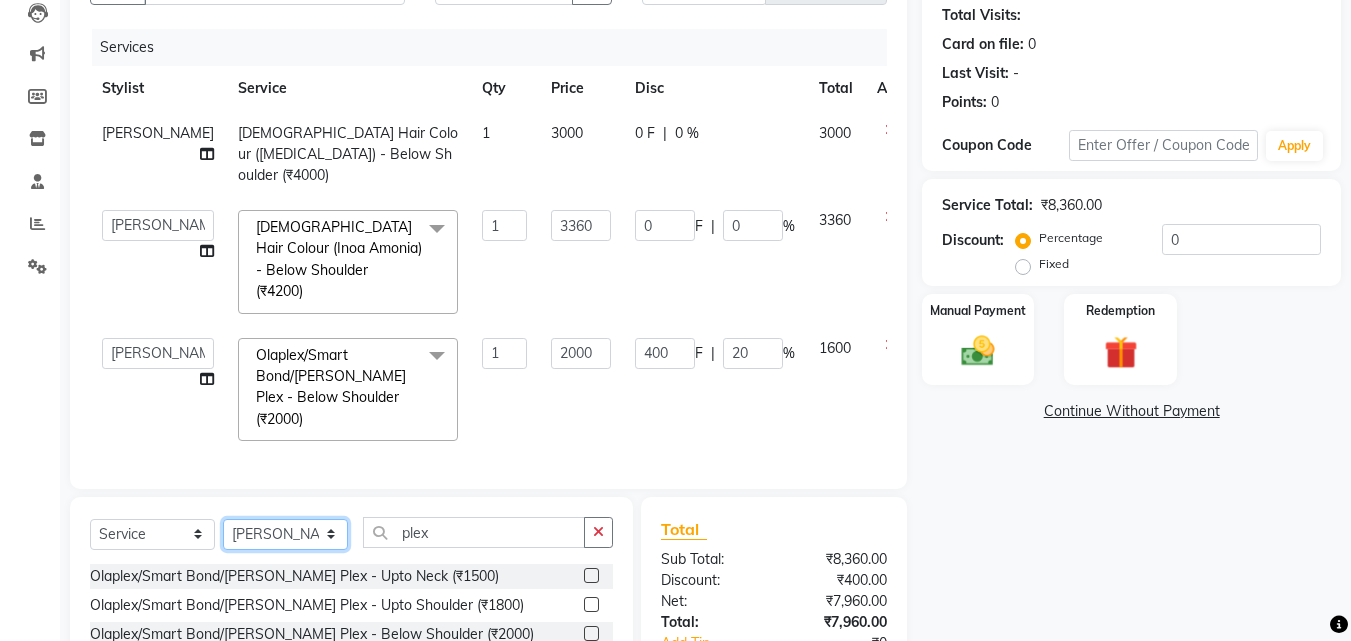 click on "Select Stylist [PERSON_NAME] dummy [PERSON_NAME] krishna  [PERSON_NAME]" 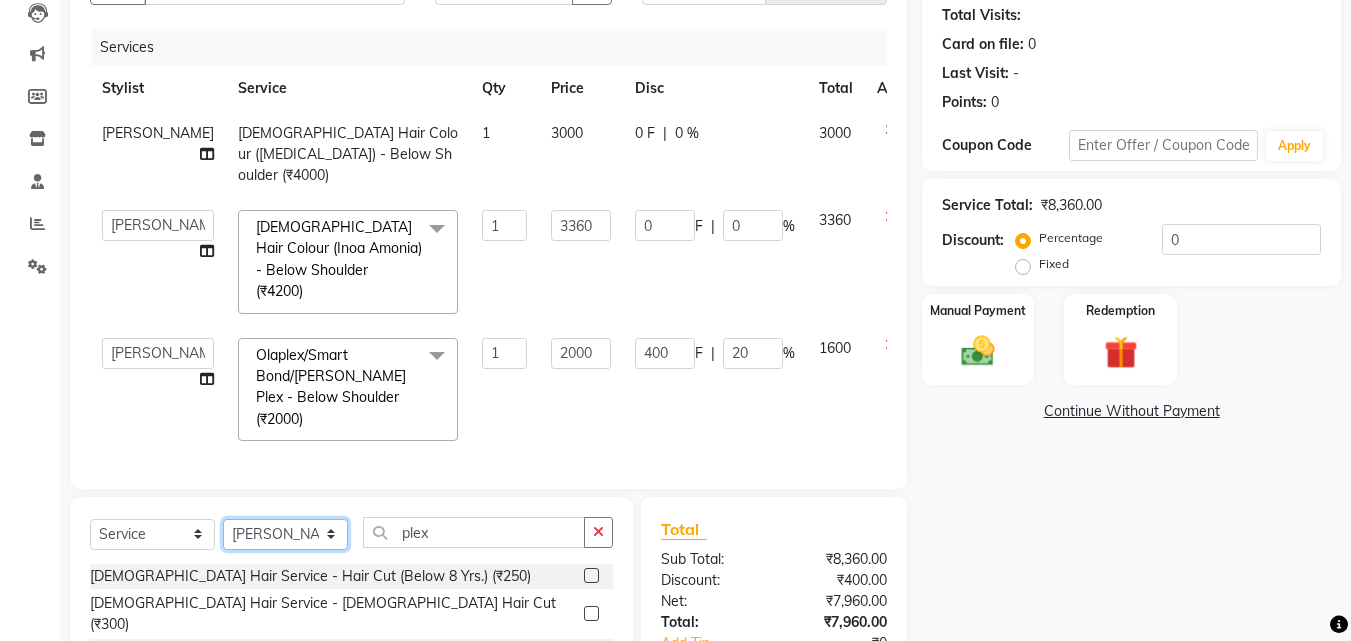 scroll, scrollTop: 319, scrollLeft: 0, axis: vertical 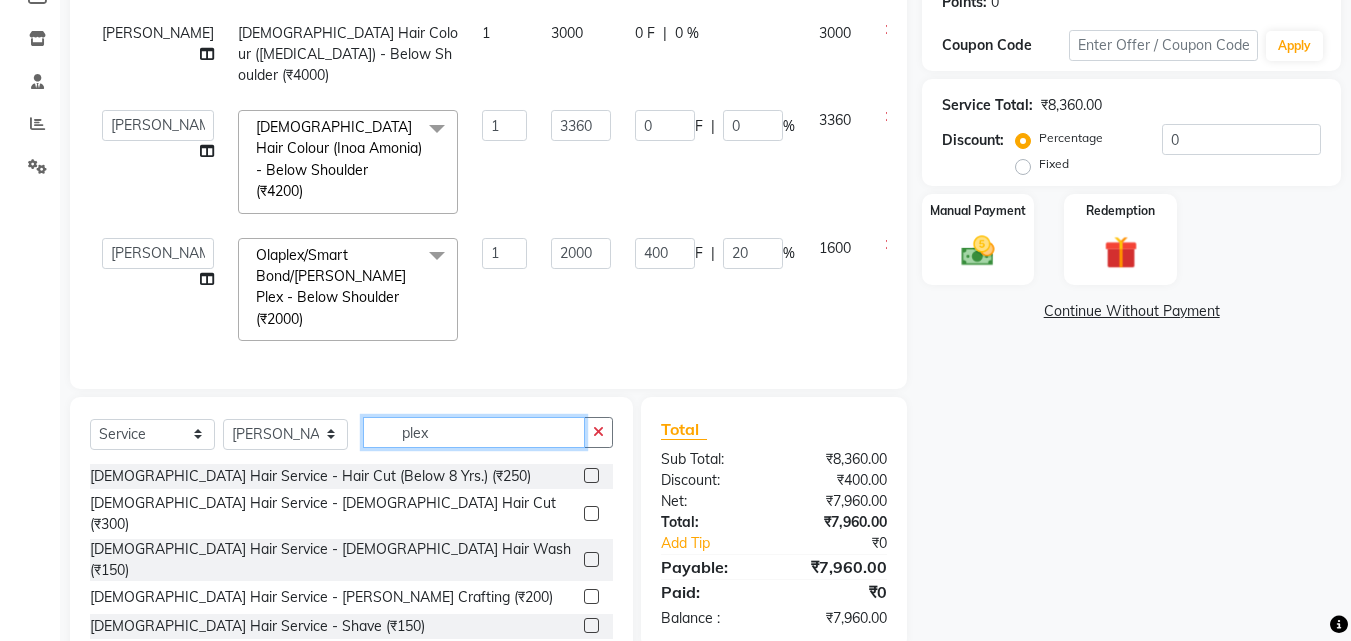 click on "plex" 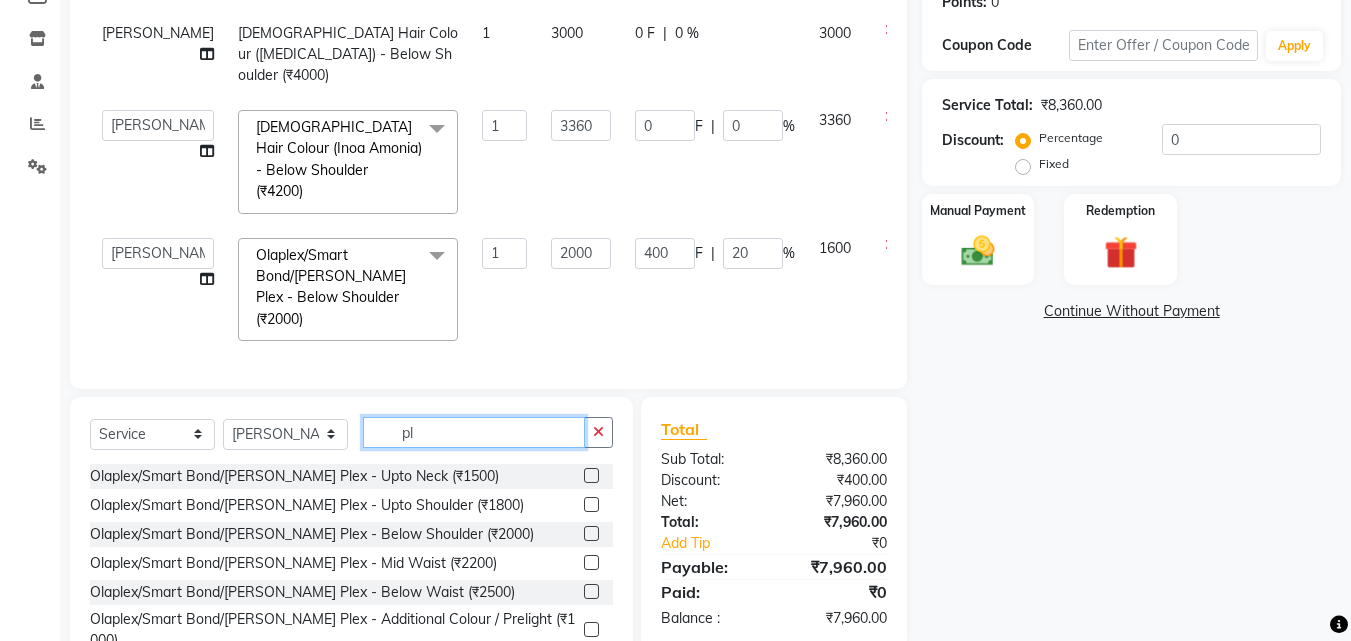 type on "p" 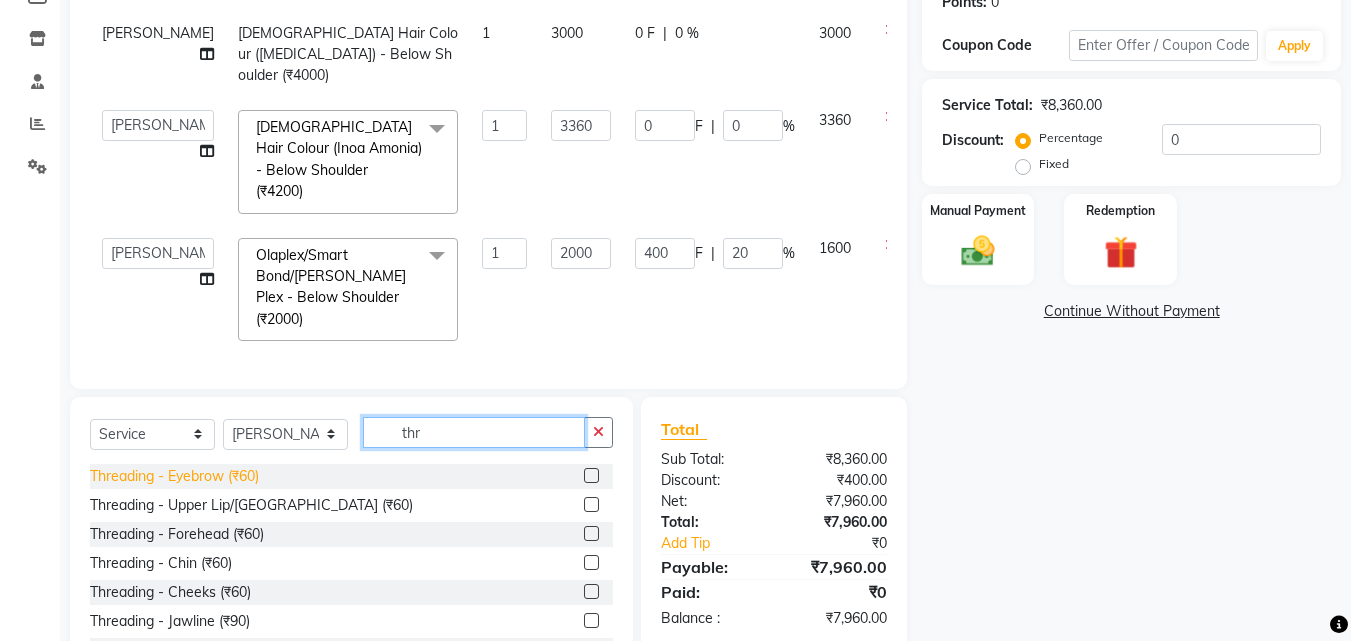 type on "thr" 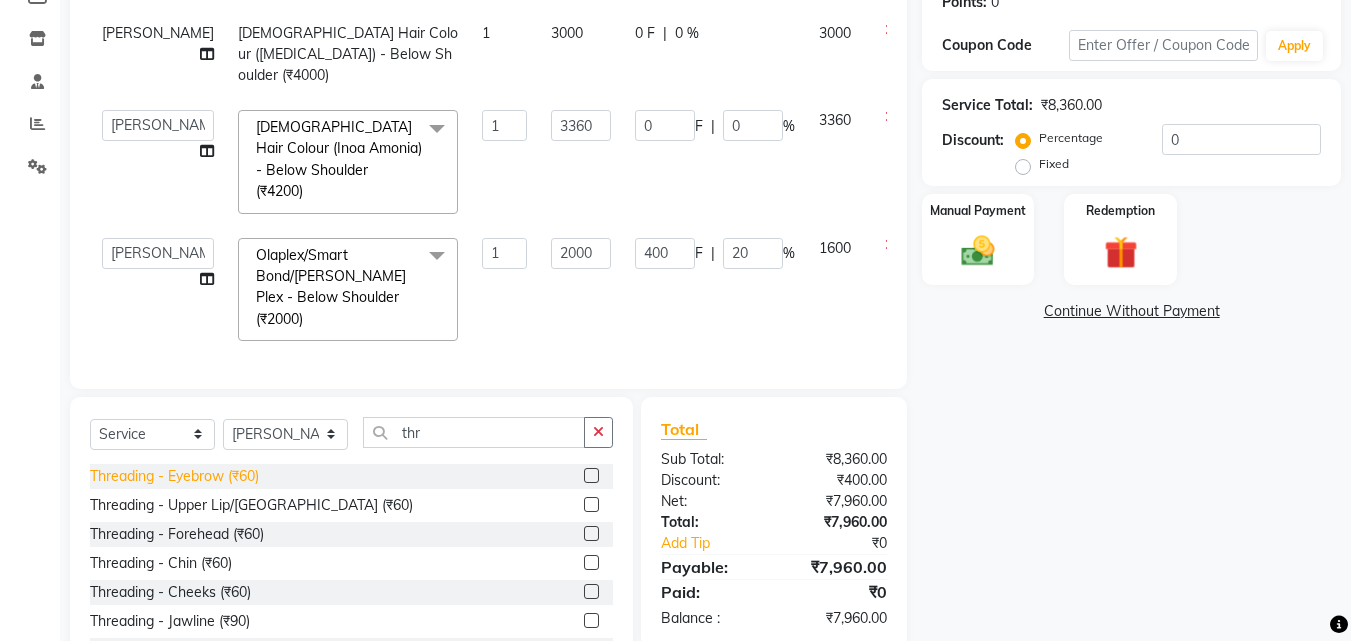 click on "Threading  - Eyebrow (₹60)" 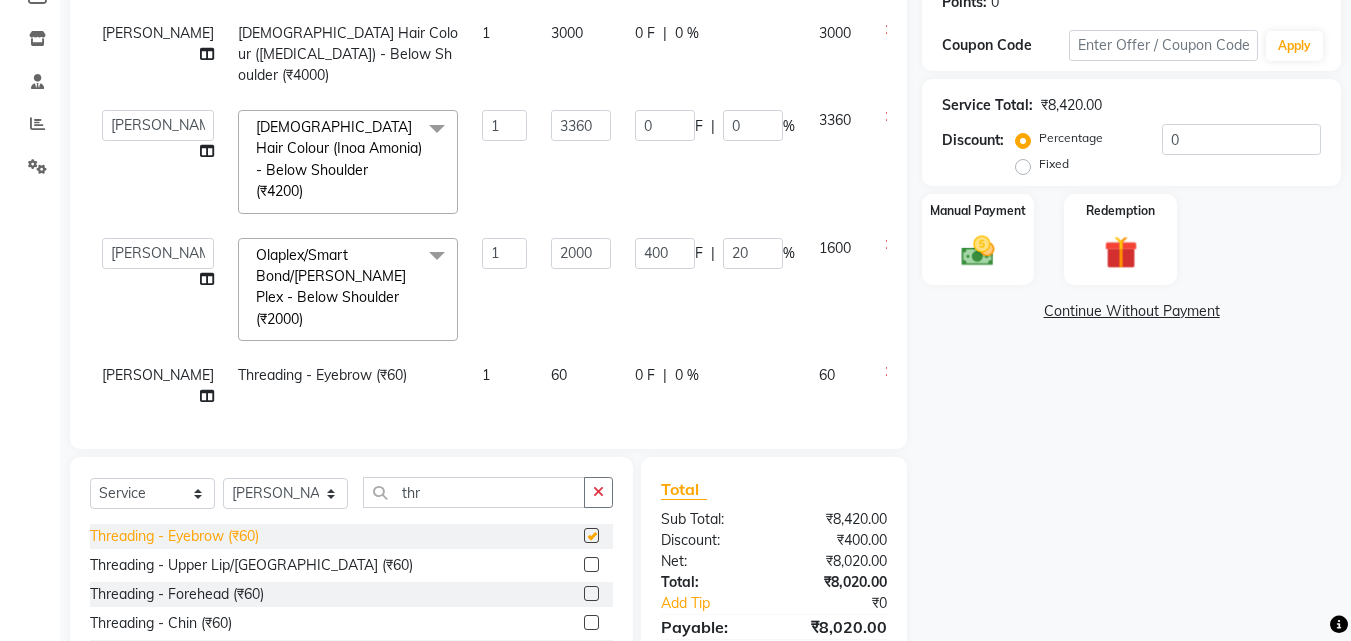 checkbox on "false" 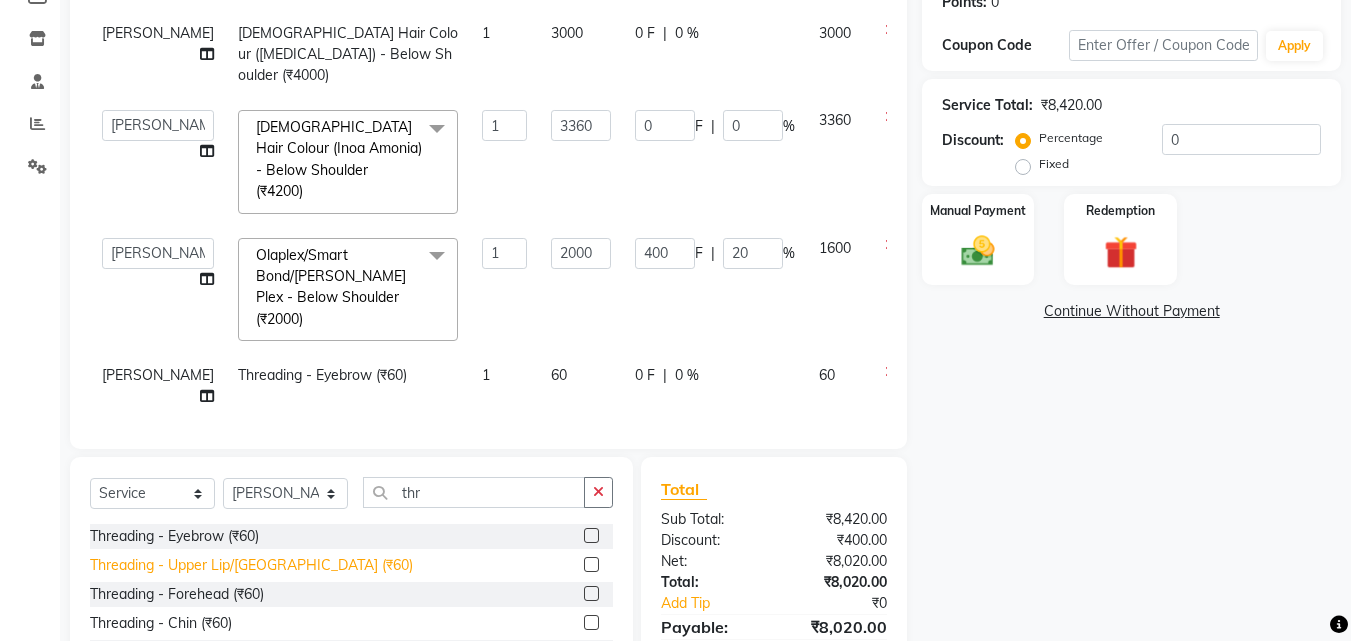 click on "Threading  - Upper Lip/[GEOGRAPHIC_DATA] (₹60)" 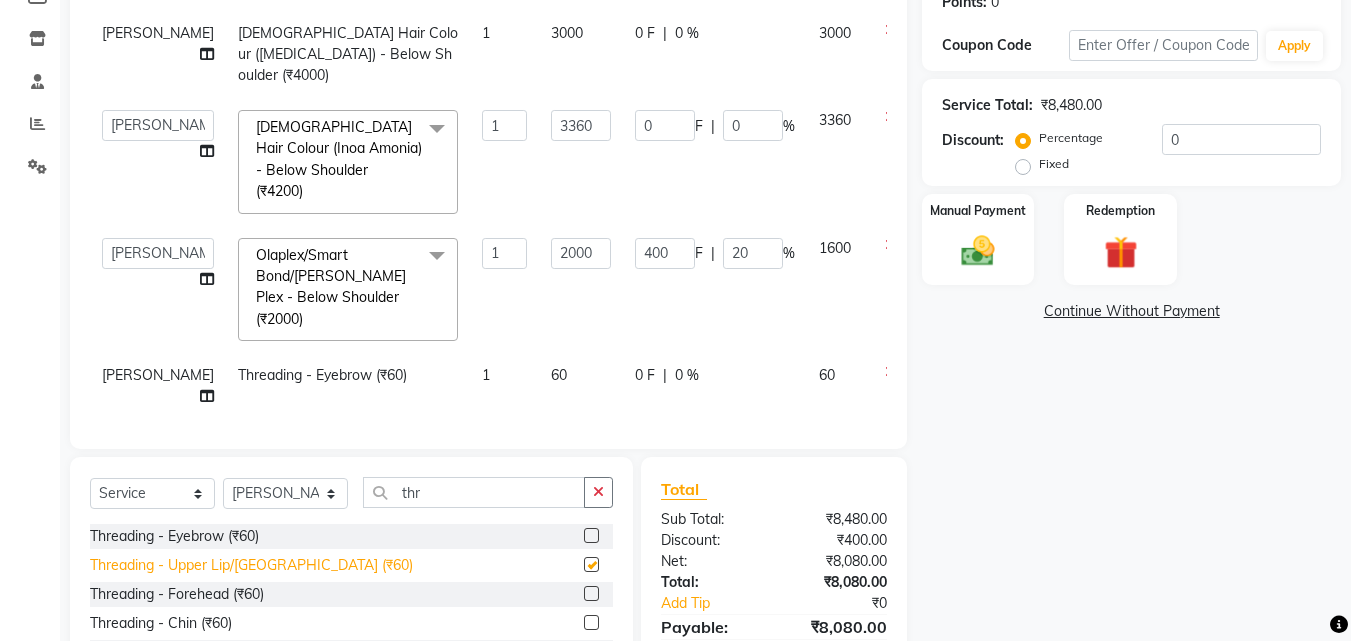 checkbox on "false" 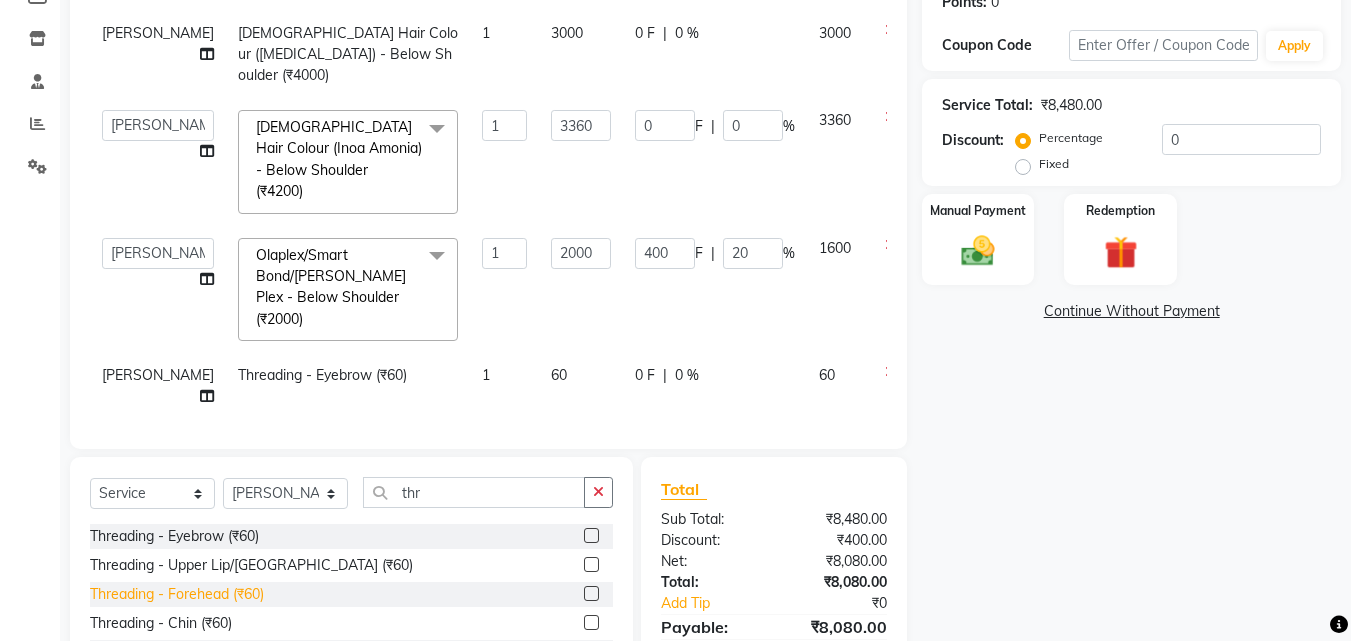 click on "Threading  - Forehead (₹60)" 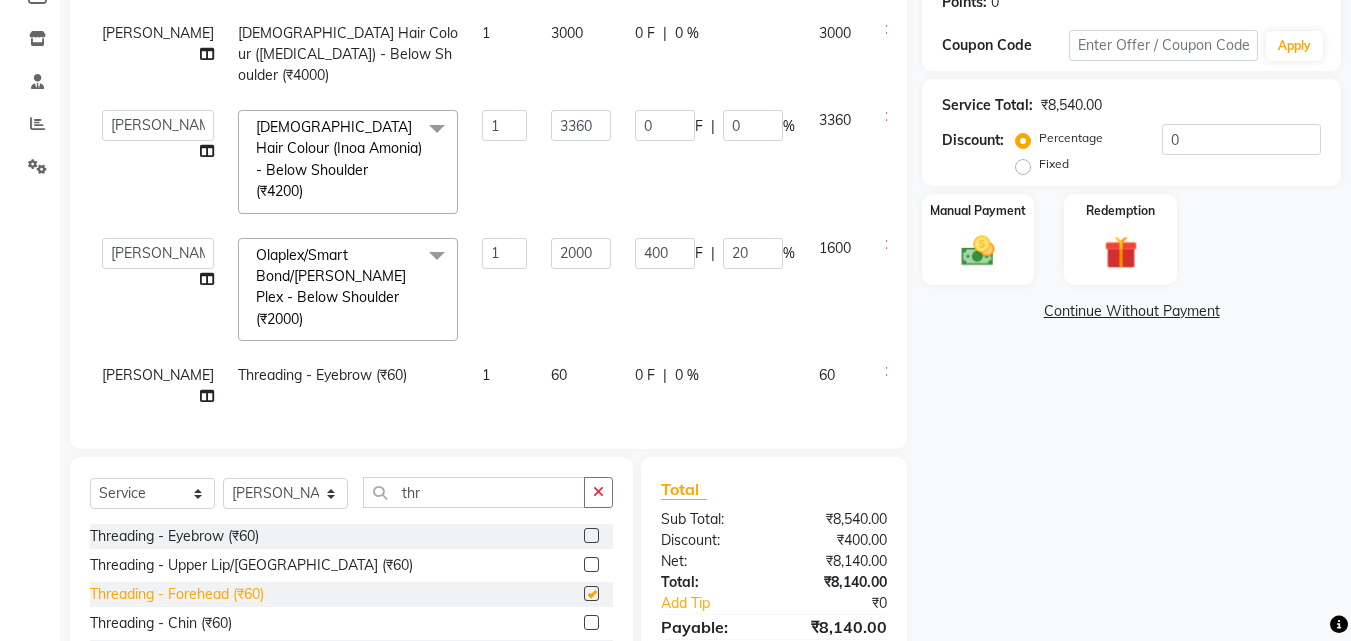 checkbox on "false" 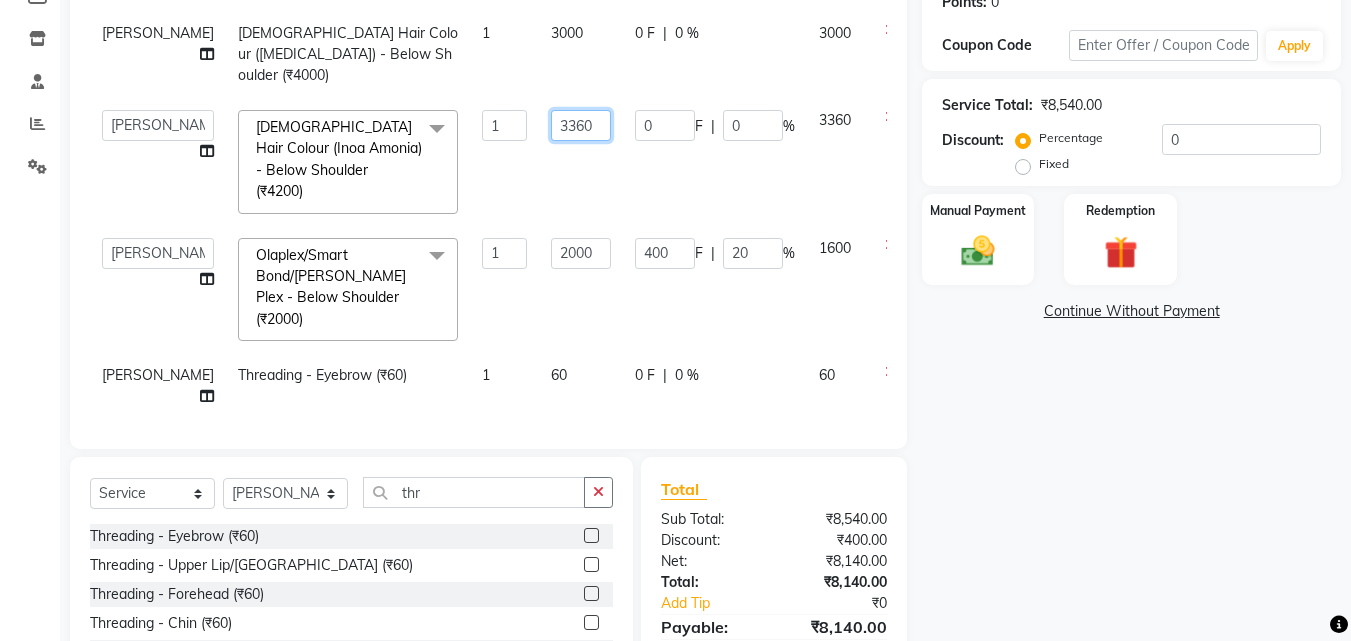 click on "3360" 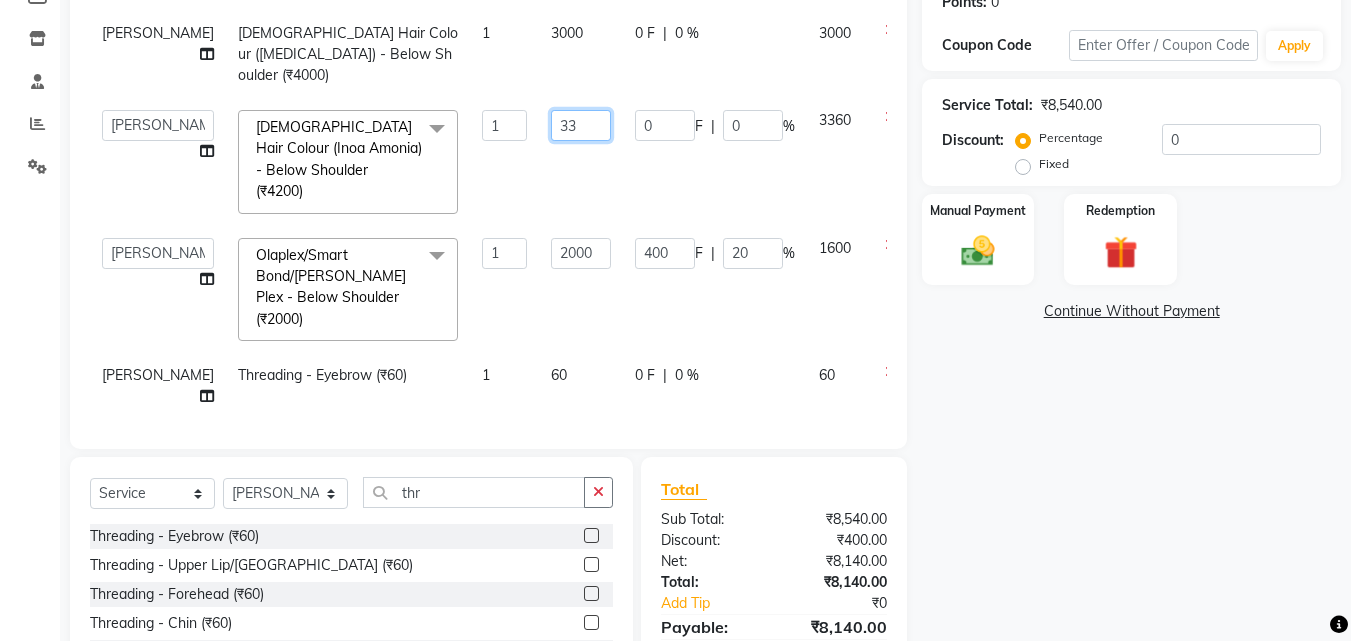 type on "3" 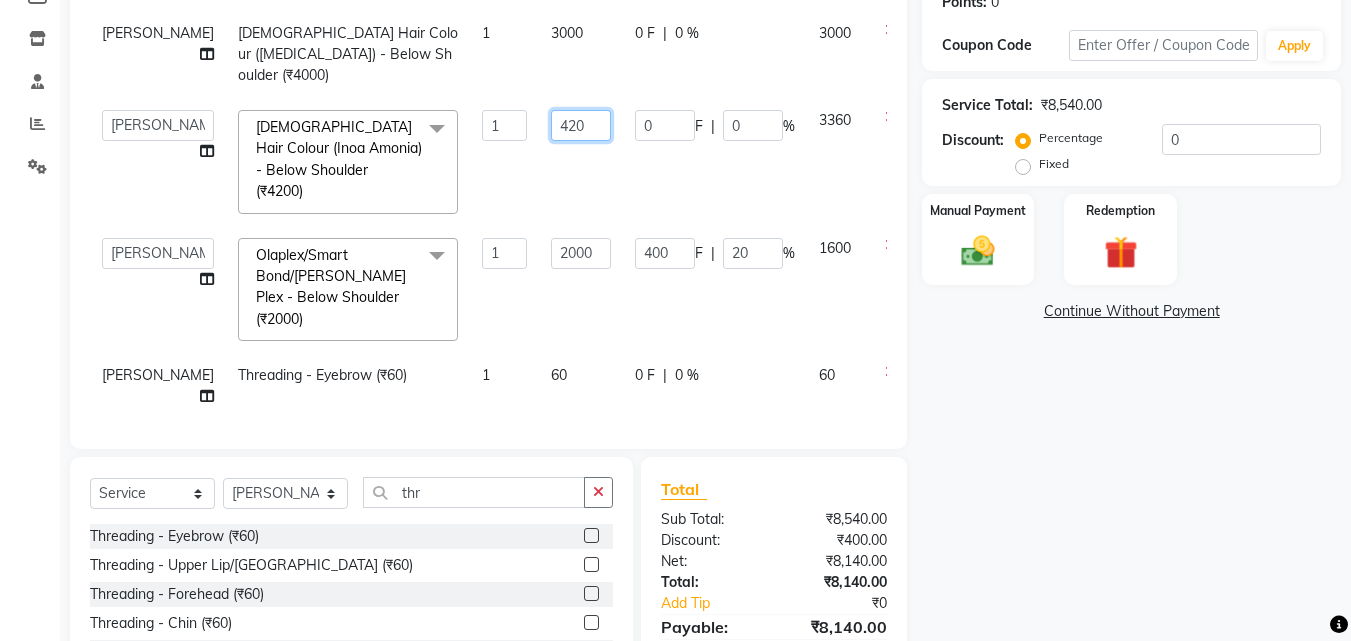 type on "4200" 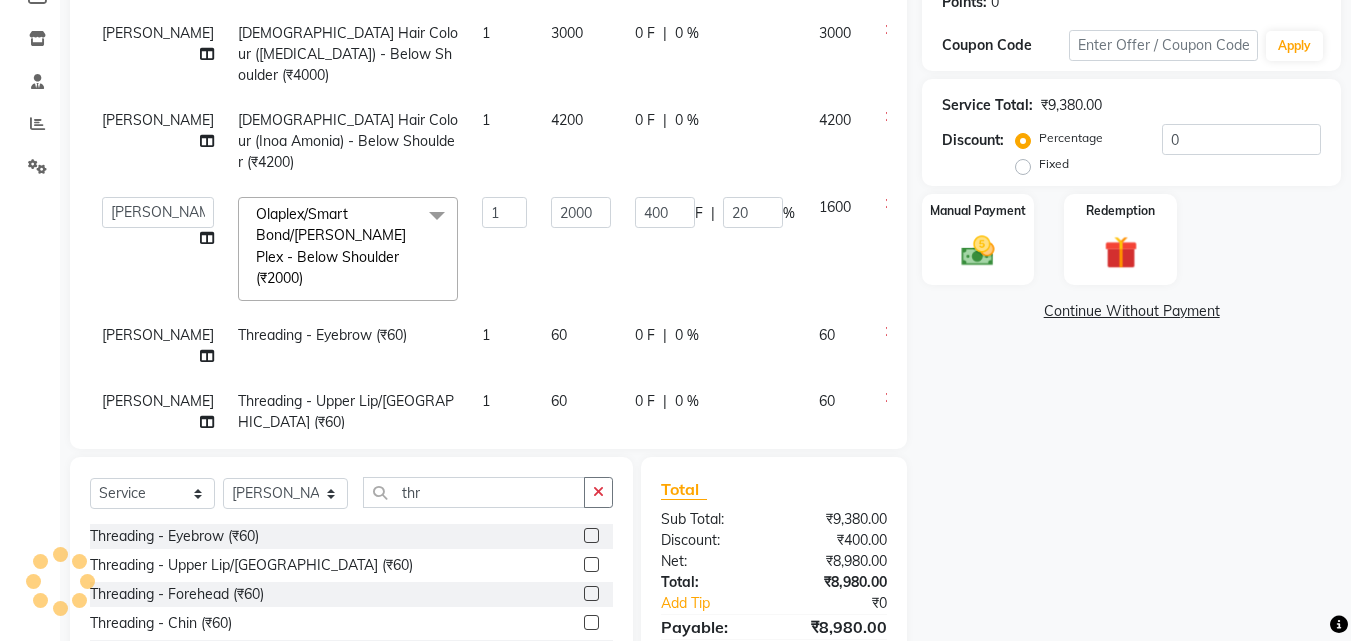 click on "0 F | 0 %" 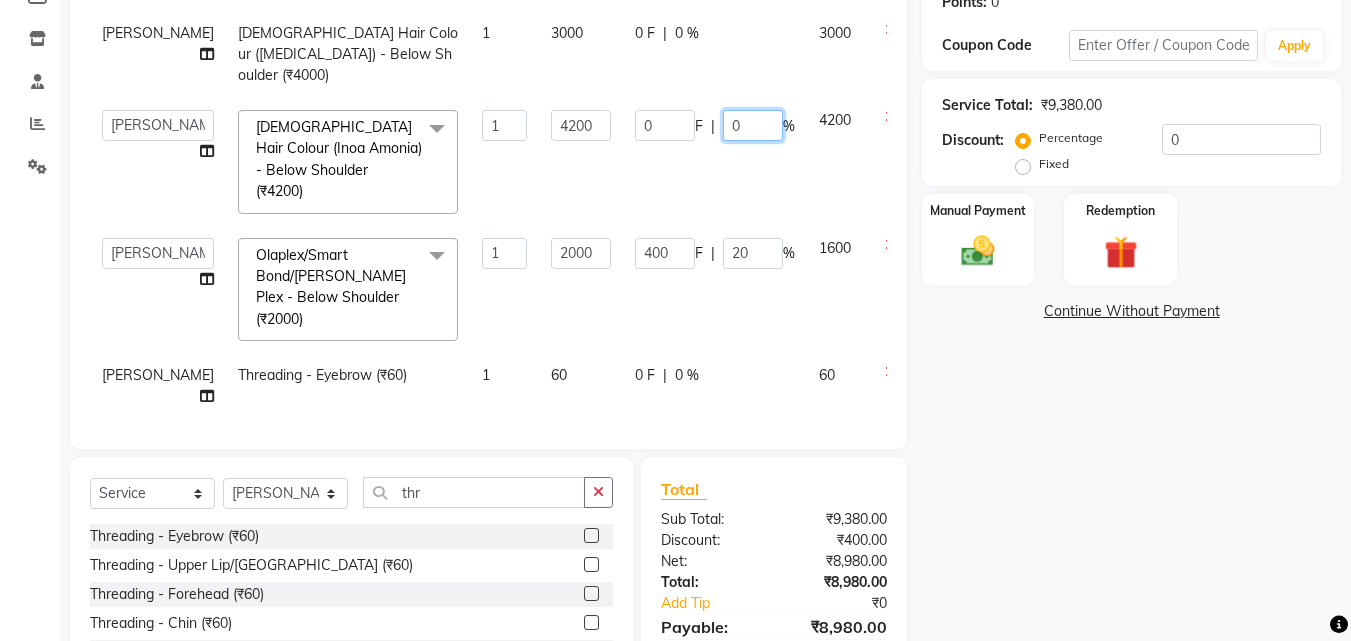 click on "0" 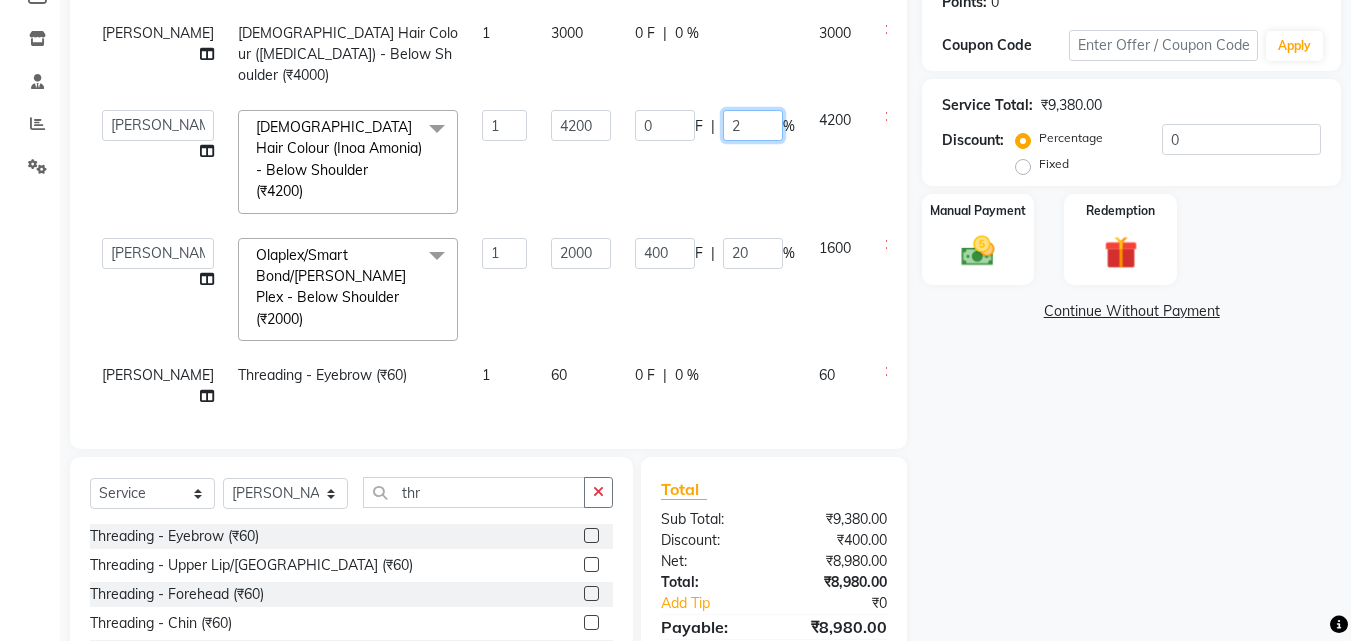 type on "20" 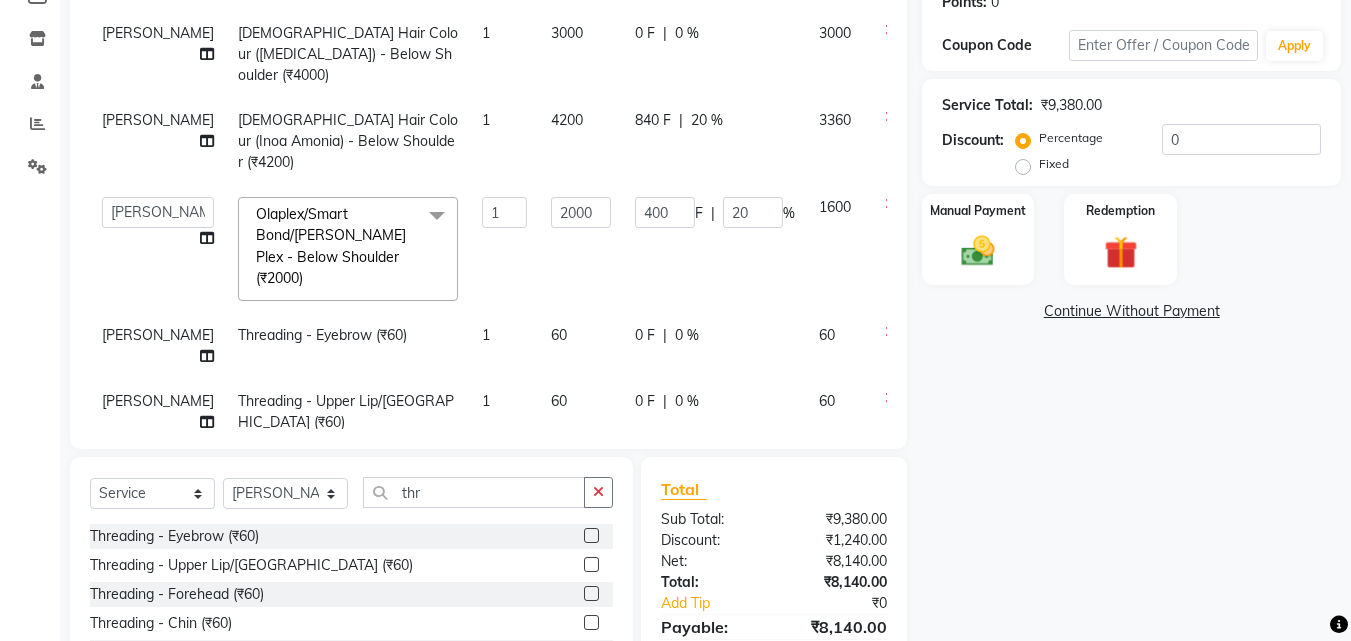 click on "840 F | 20 %" 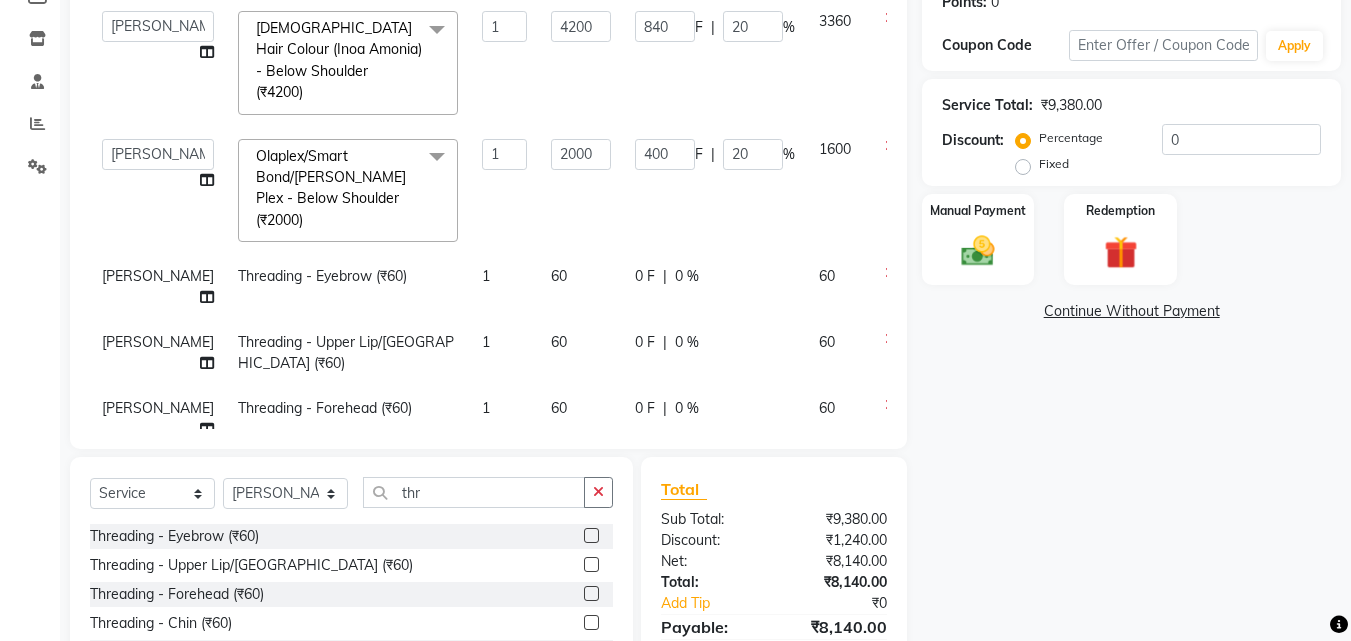 scroll, scrollTop: 100, scrollLeft: 0, axis: vertical 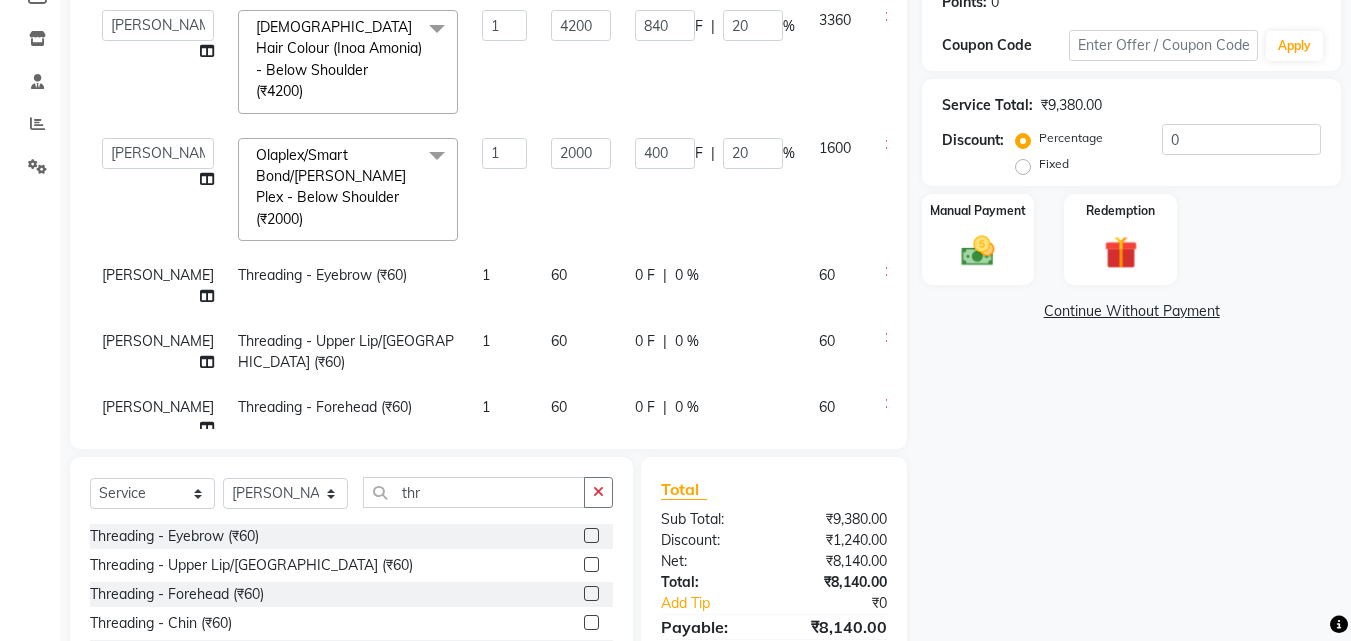 click on "60" 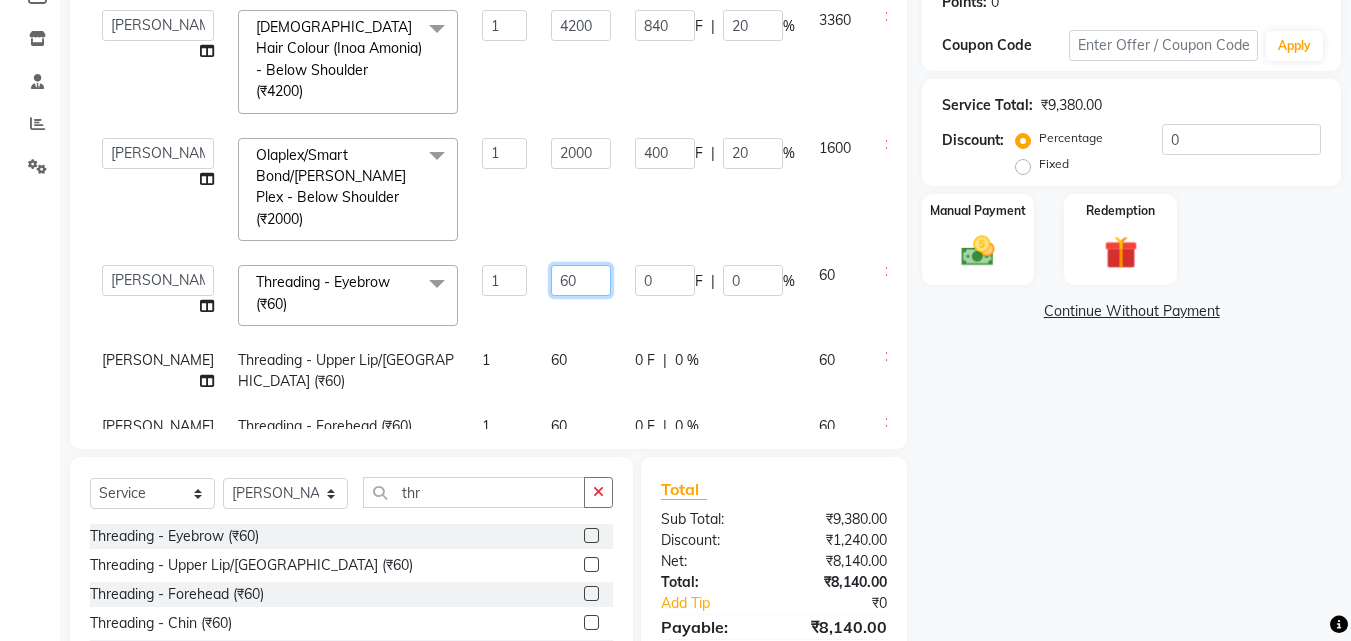 click on "60" 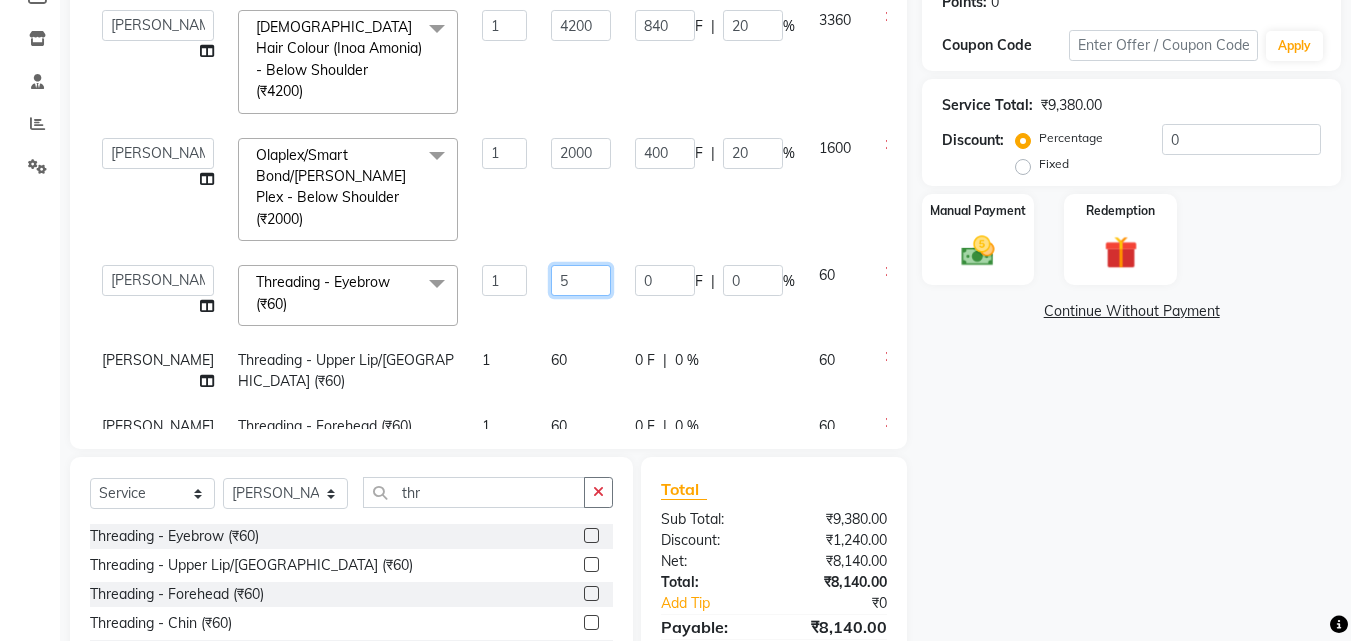 type on "50" 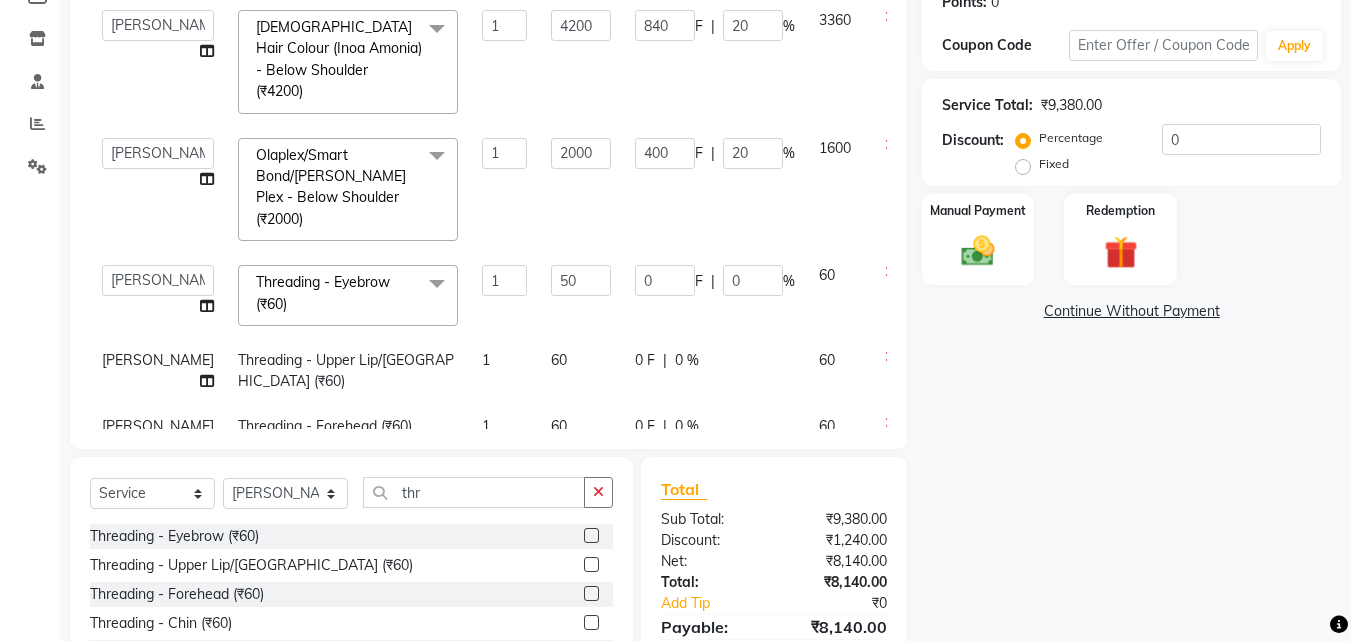 click on "60" 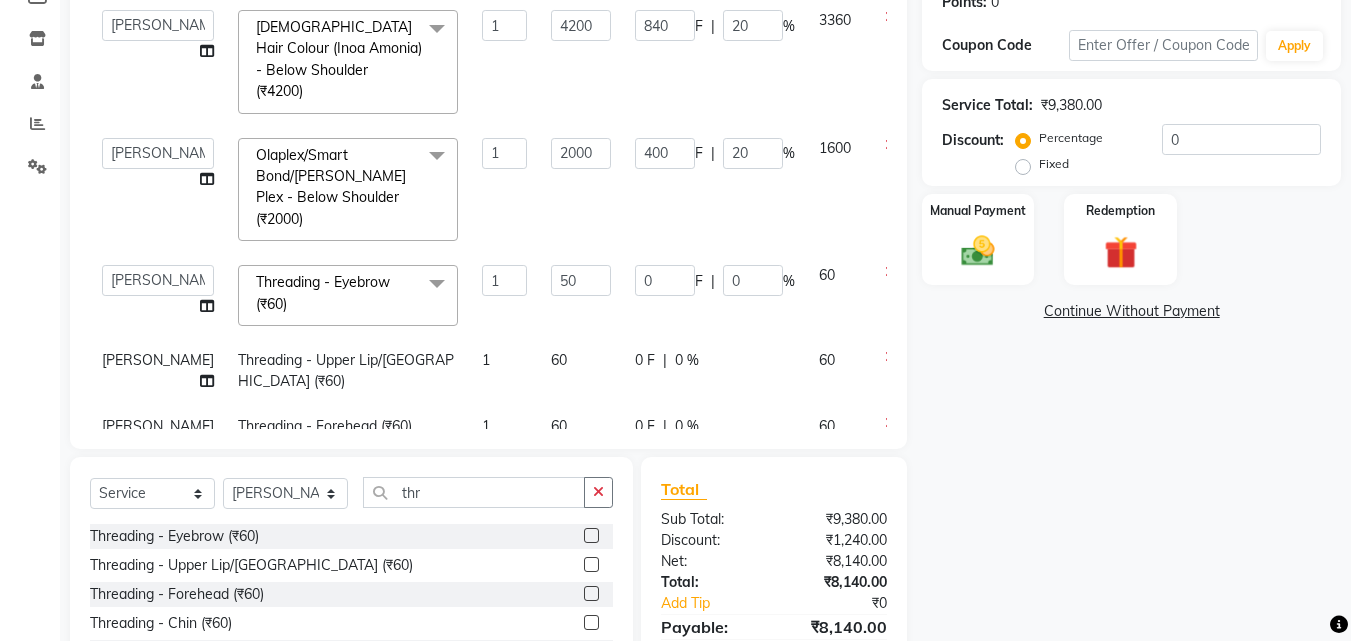 select on "52627" 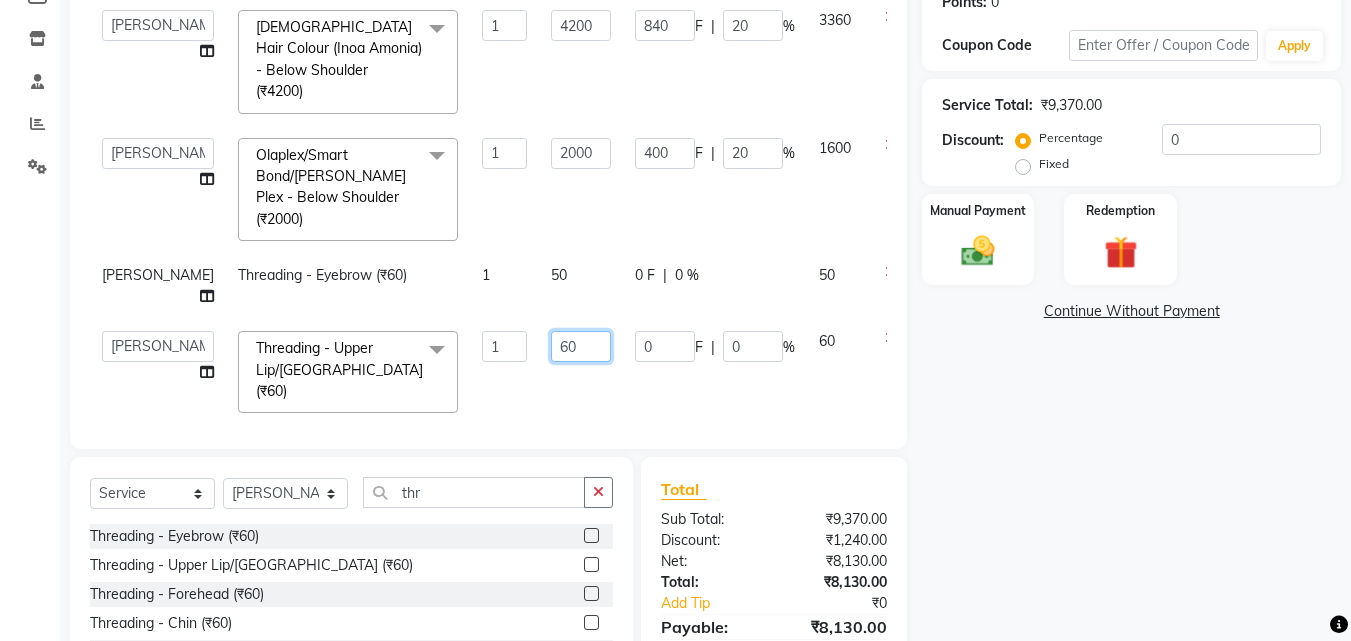 click on "60" 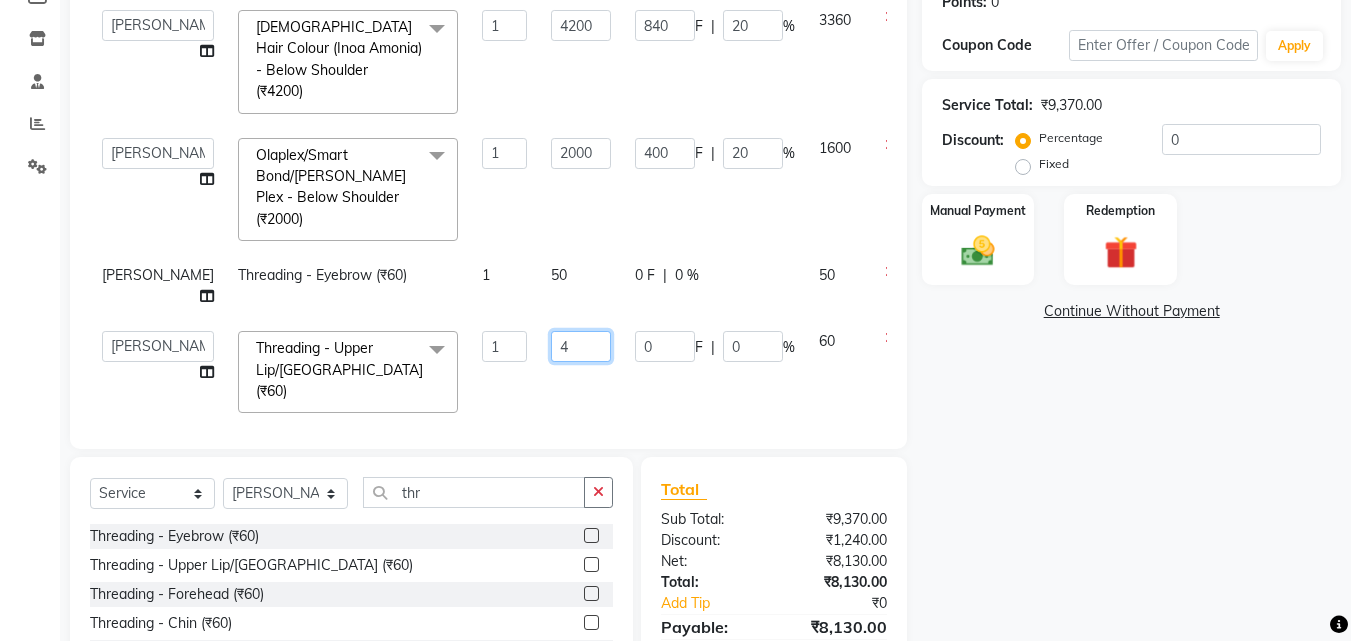 type on "40" 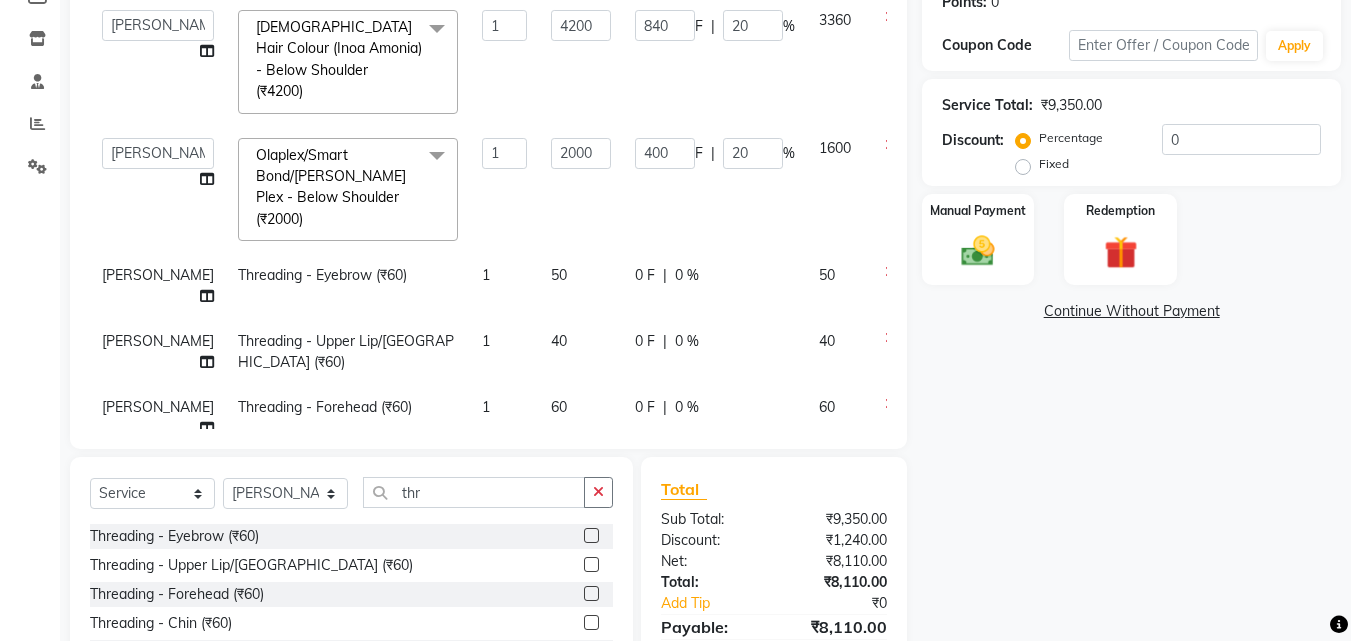 click on "60" 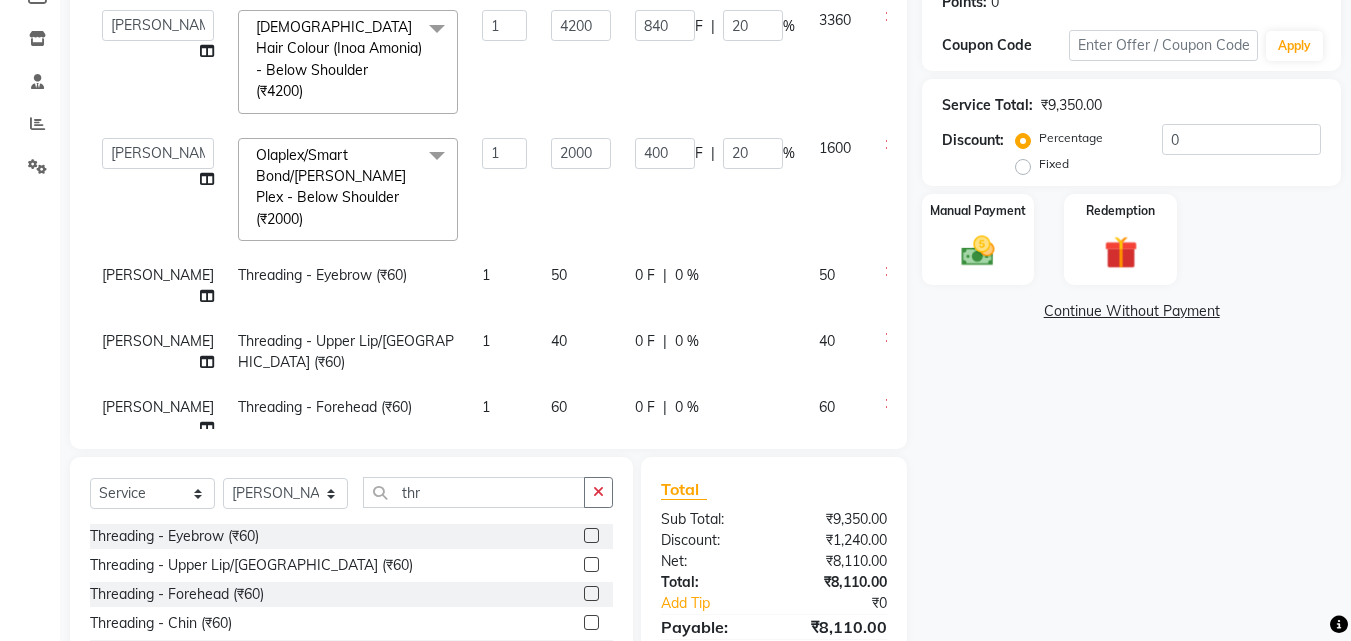 select on "52627" 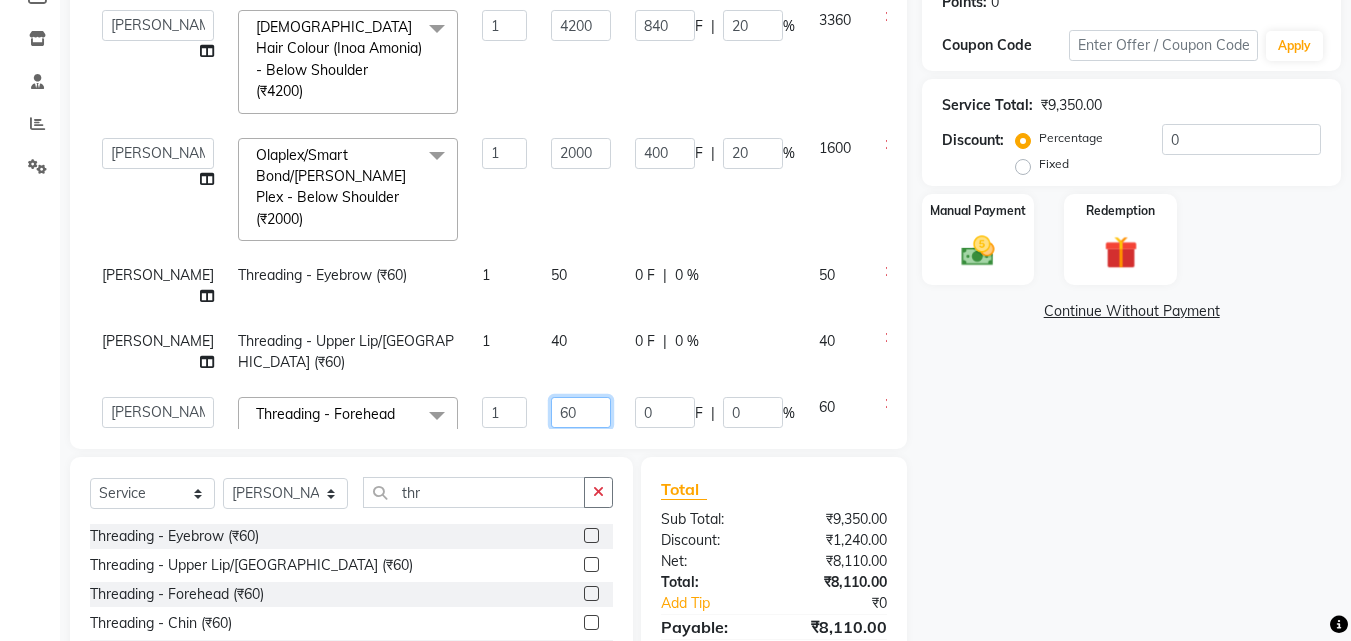 click on "60" 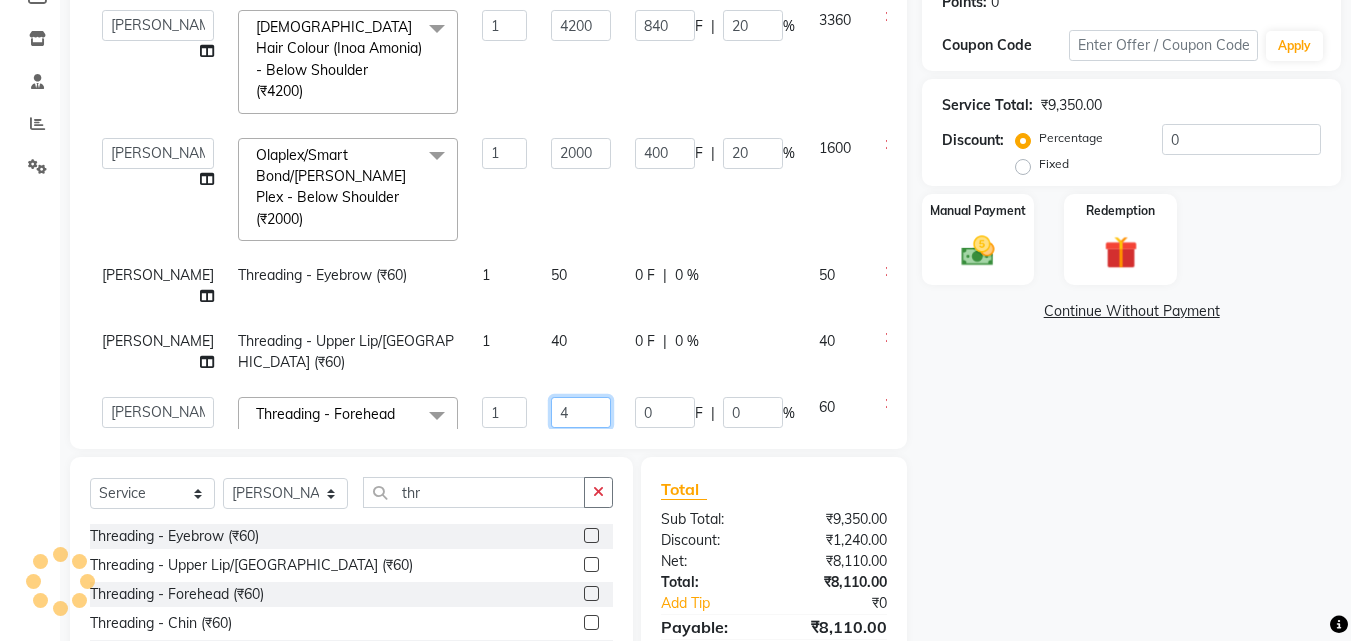 type on "40" 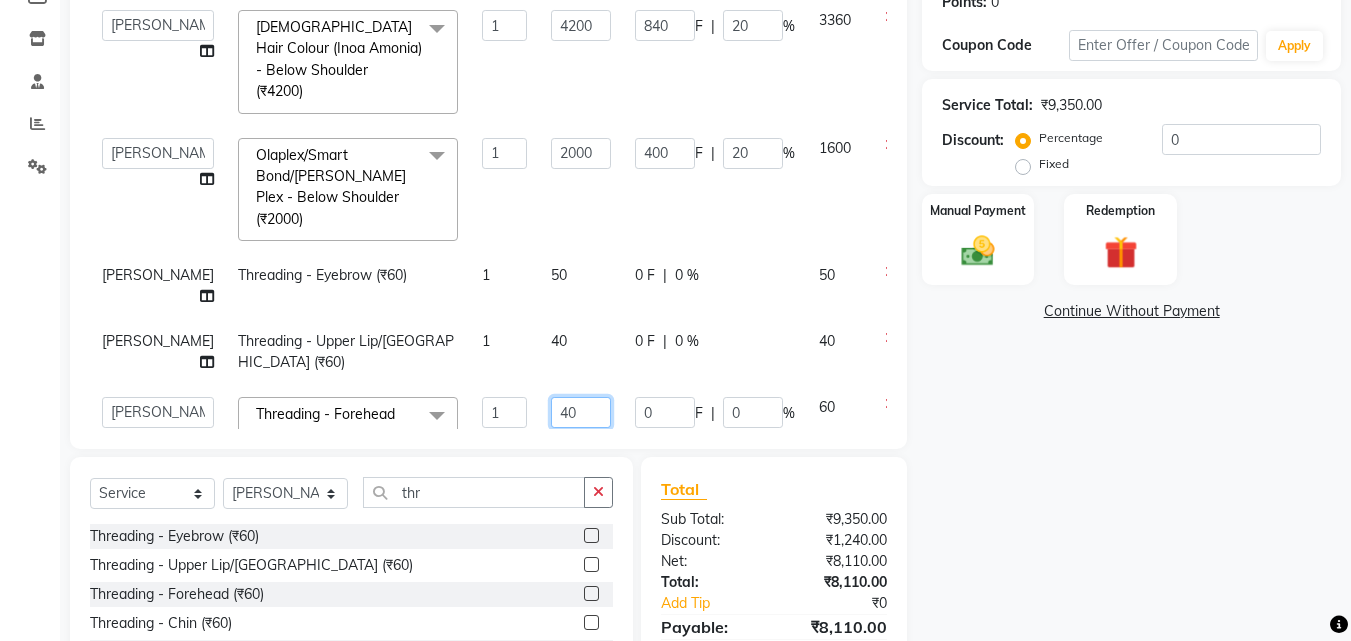 click on "40" 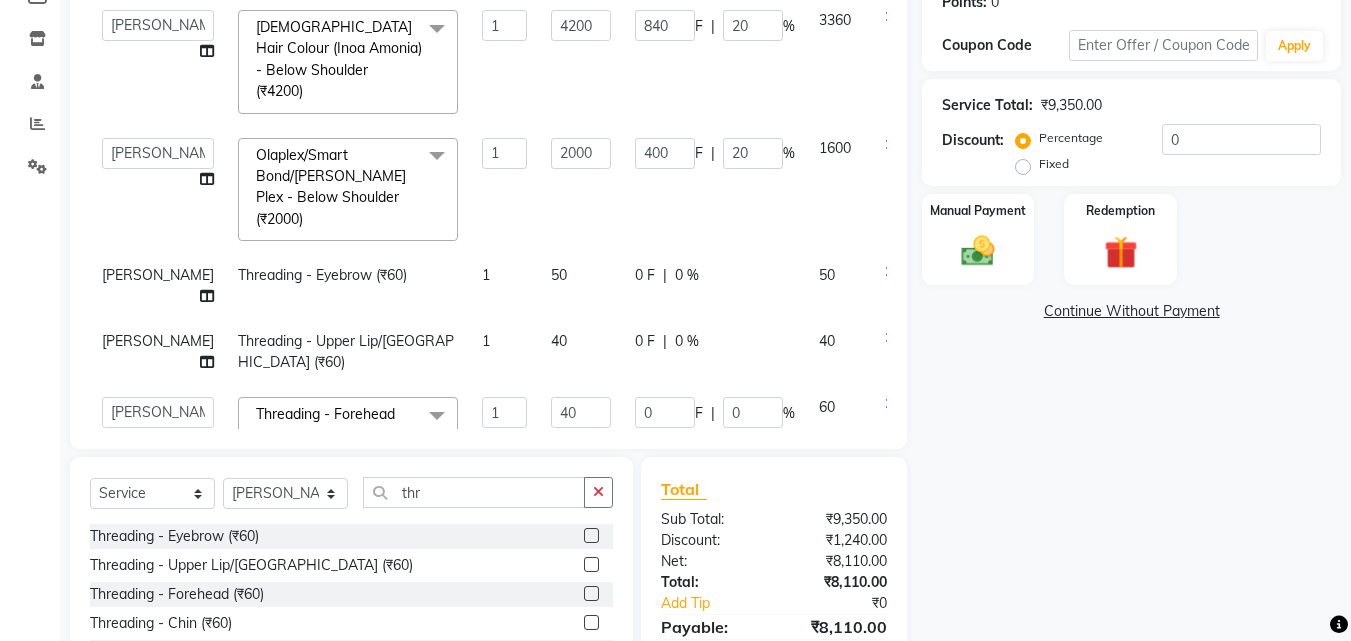 click on "40" 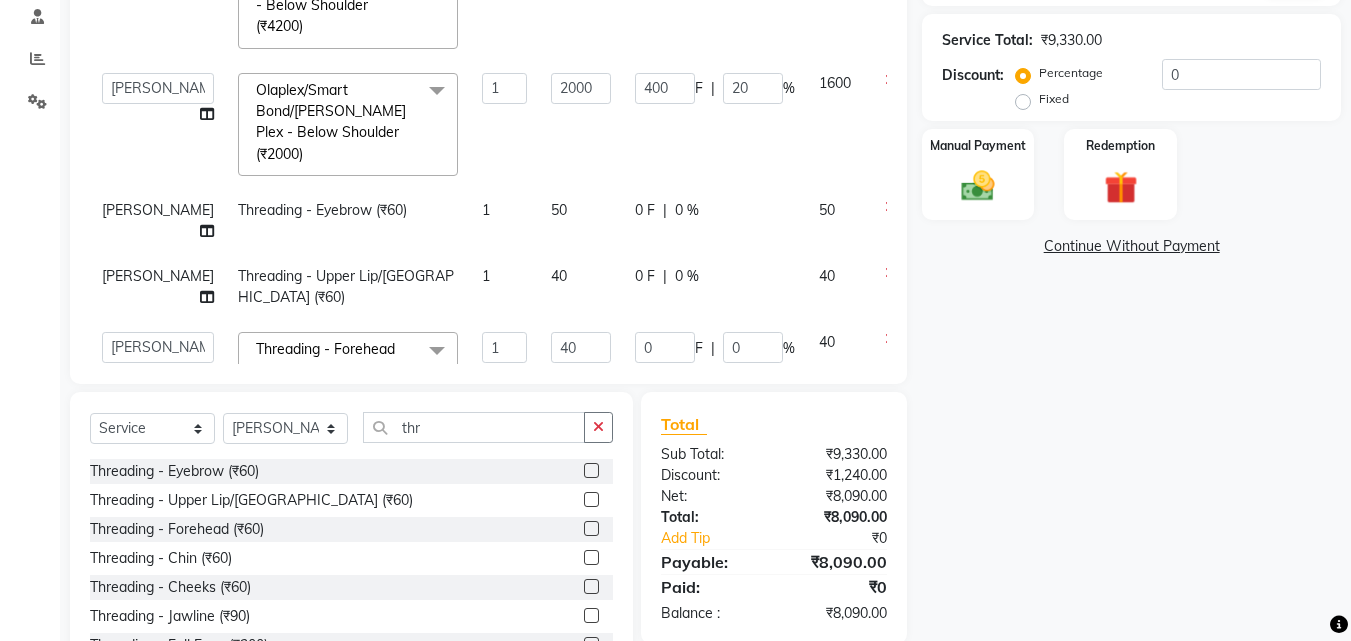 scroll, scrollTop: 419, scrollLeft: 0, axis: vertical 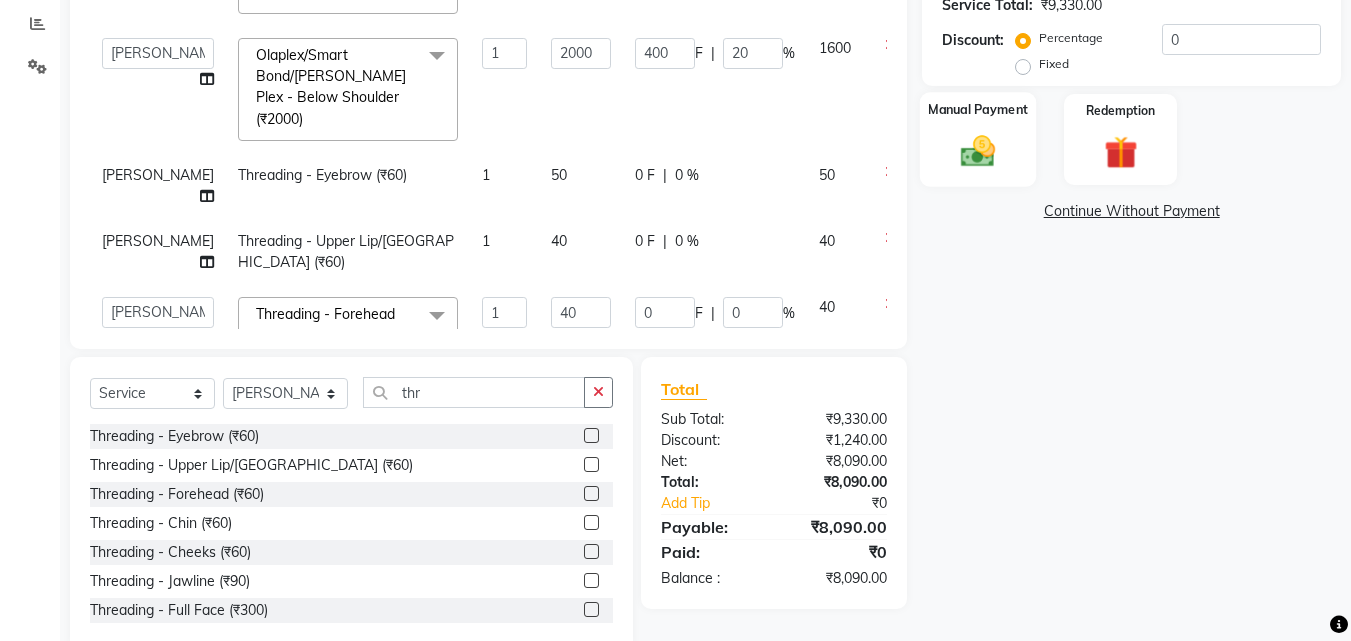 click 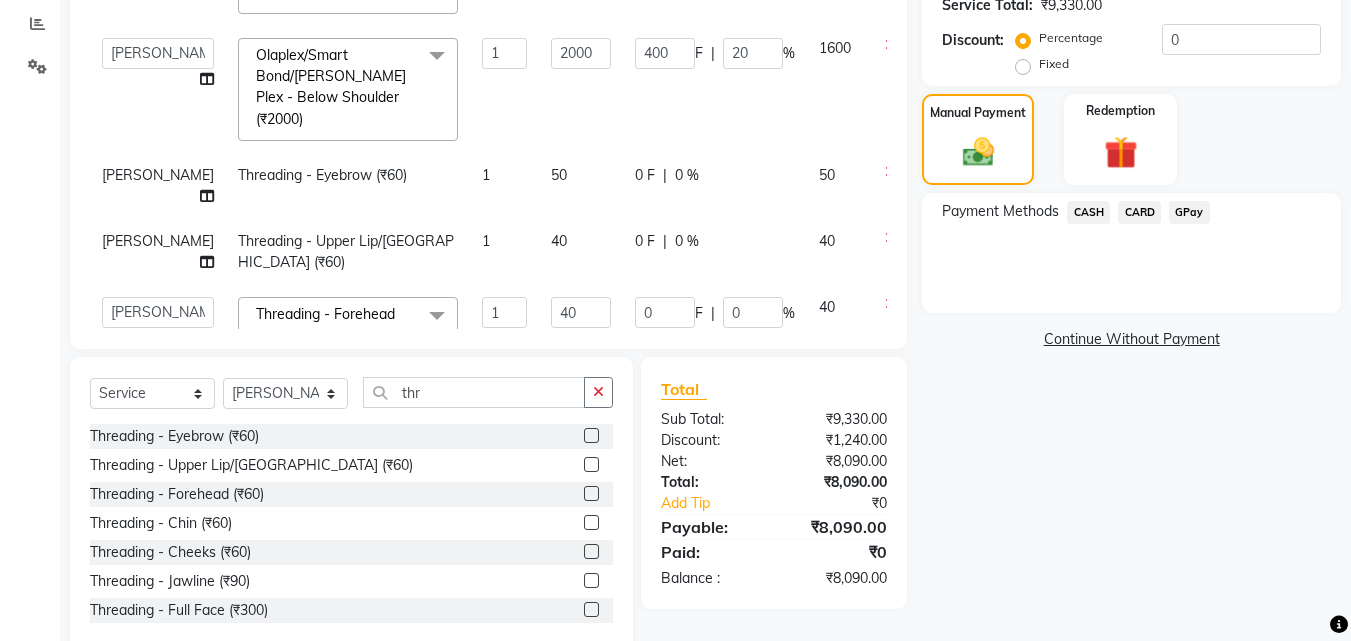 click on "CARD" 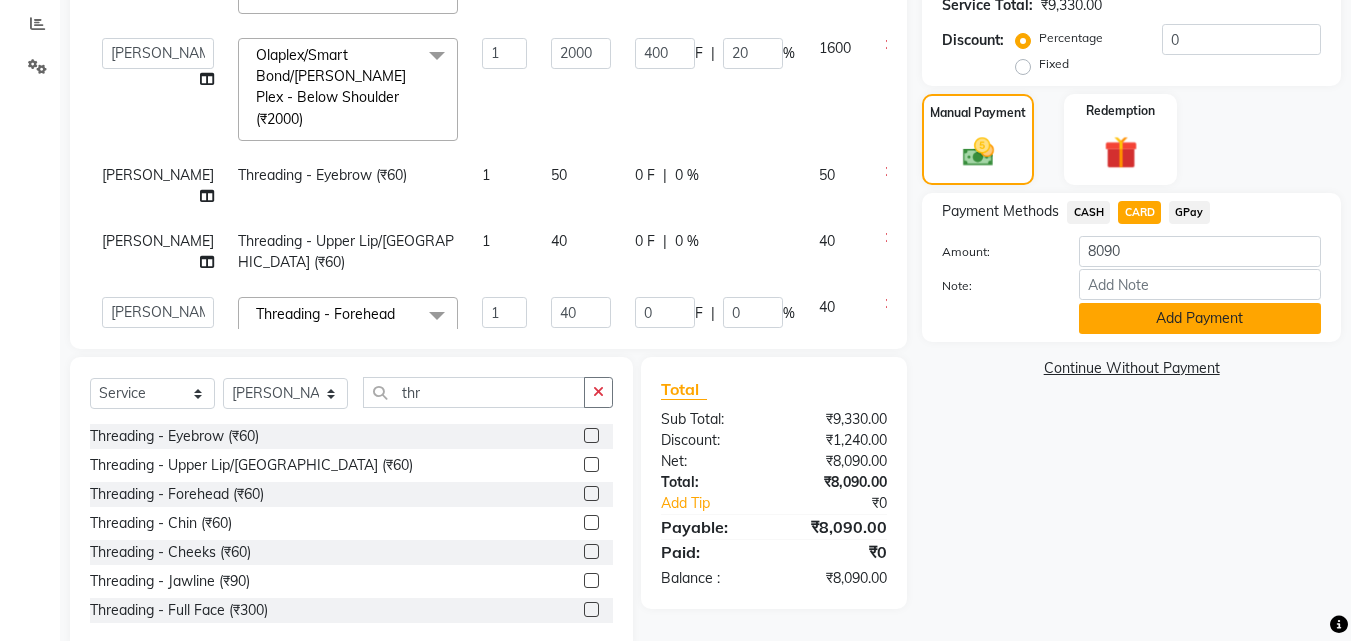 click on "Add Payment" 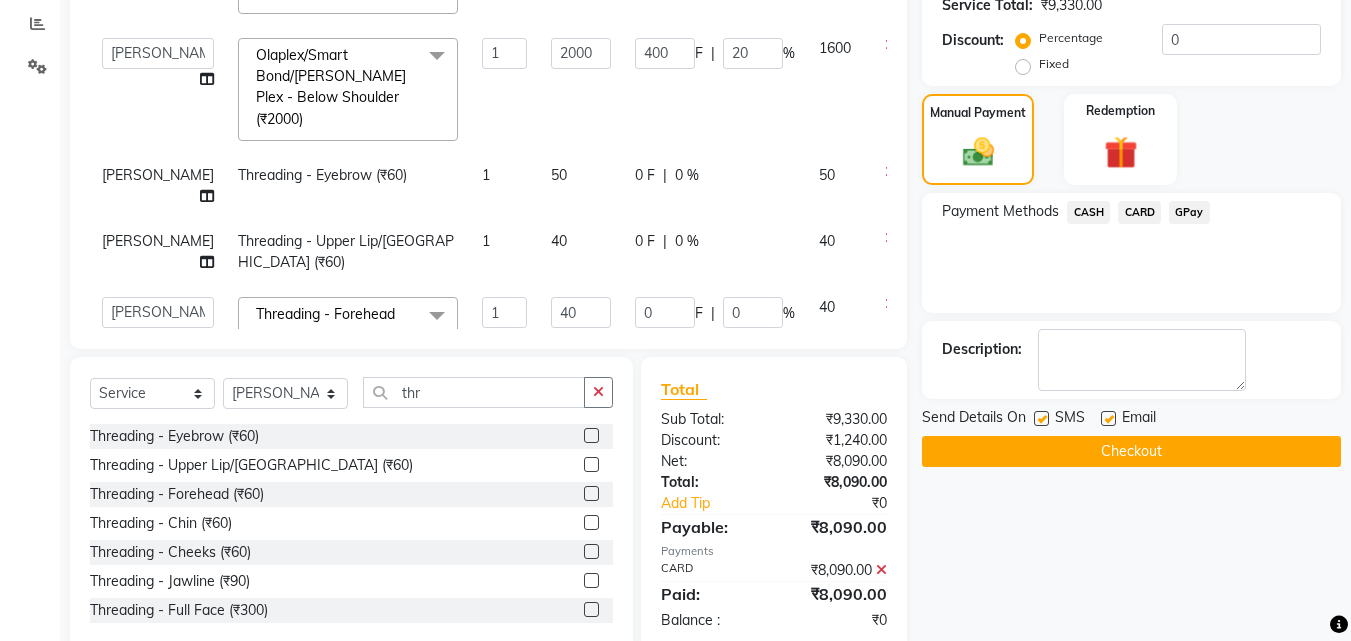 click on "Checkout" 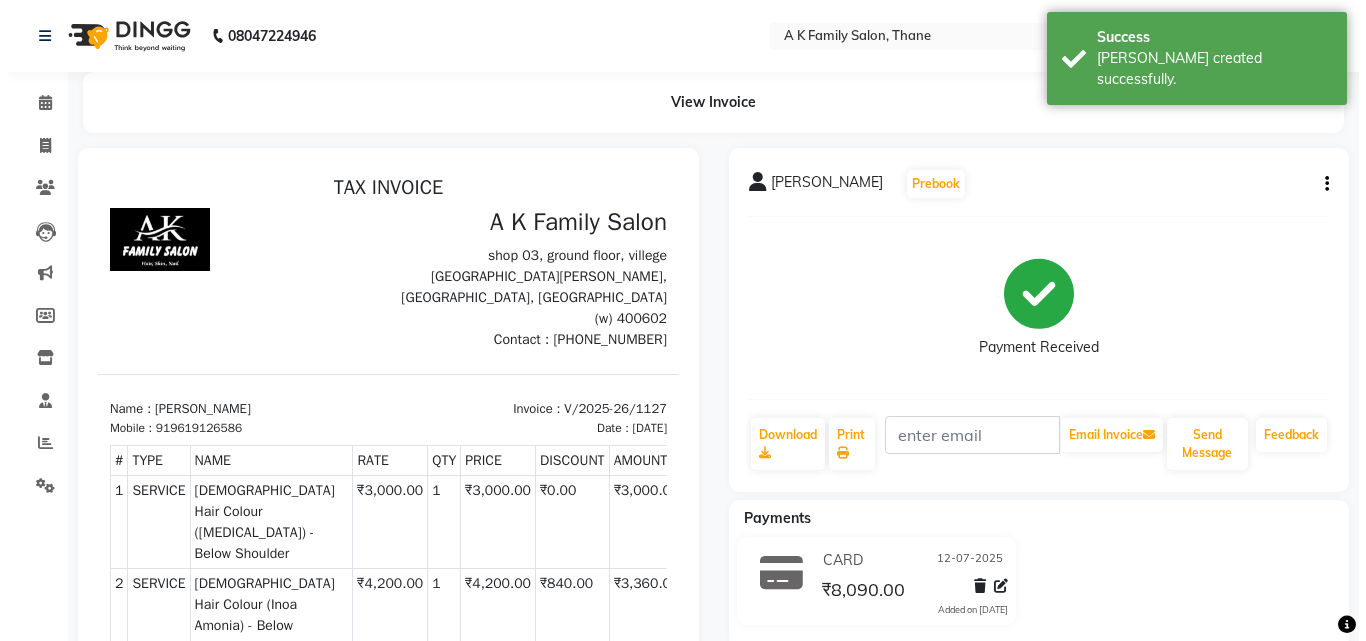 scroll, scrollTop: 0, scrollLeft: 0, axis: both 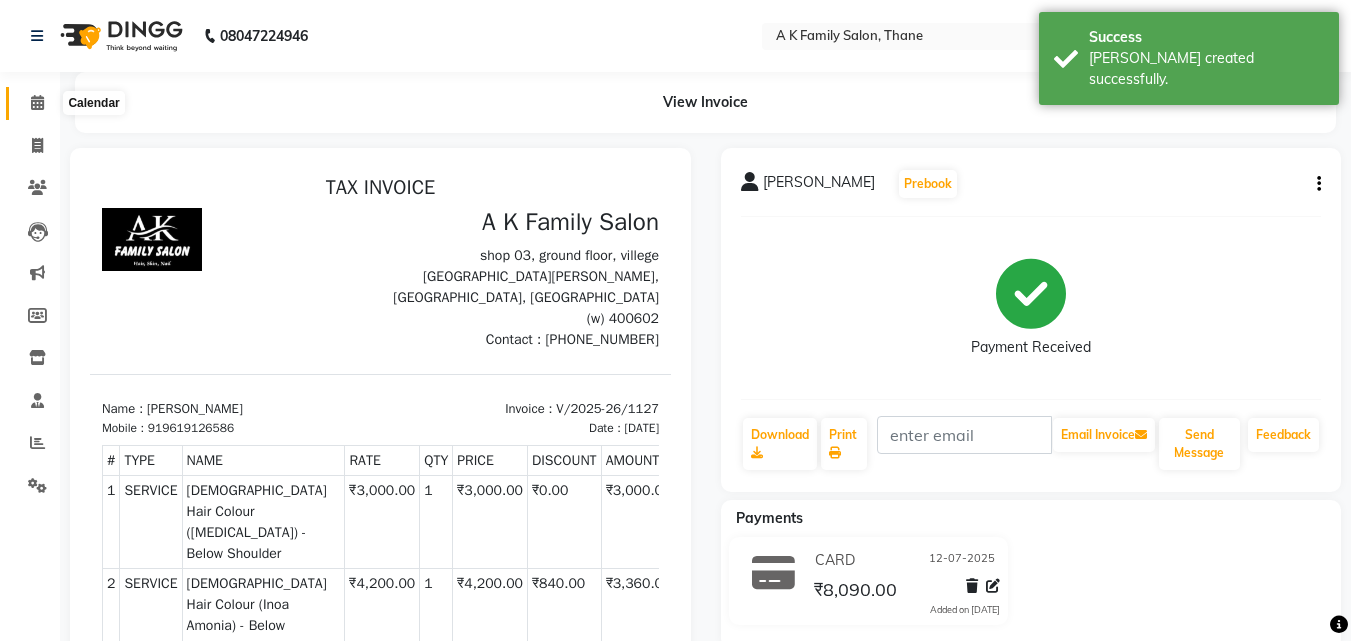 click 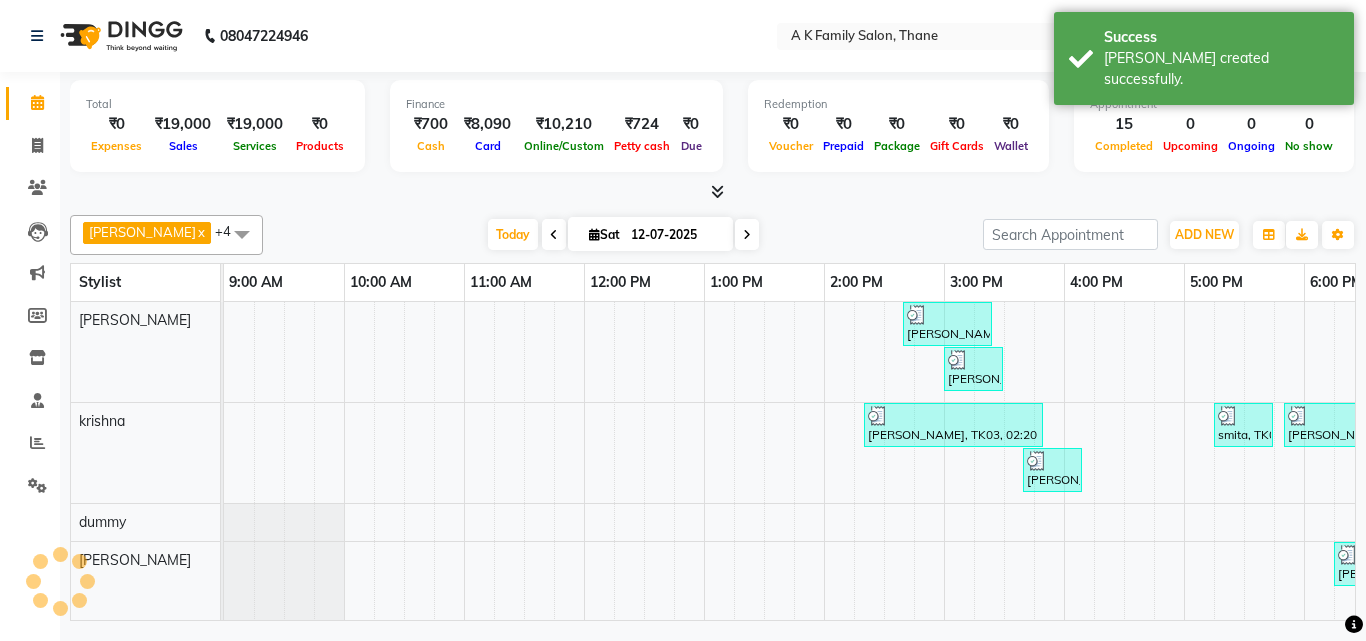scroll, scrollTop: 0, scrollLeft: 0, axis: both 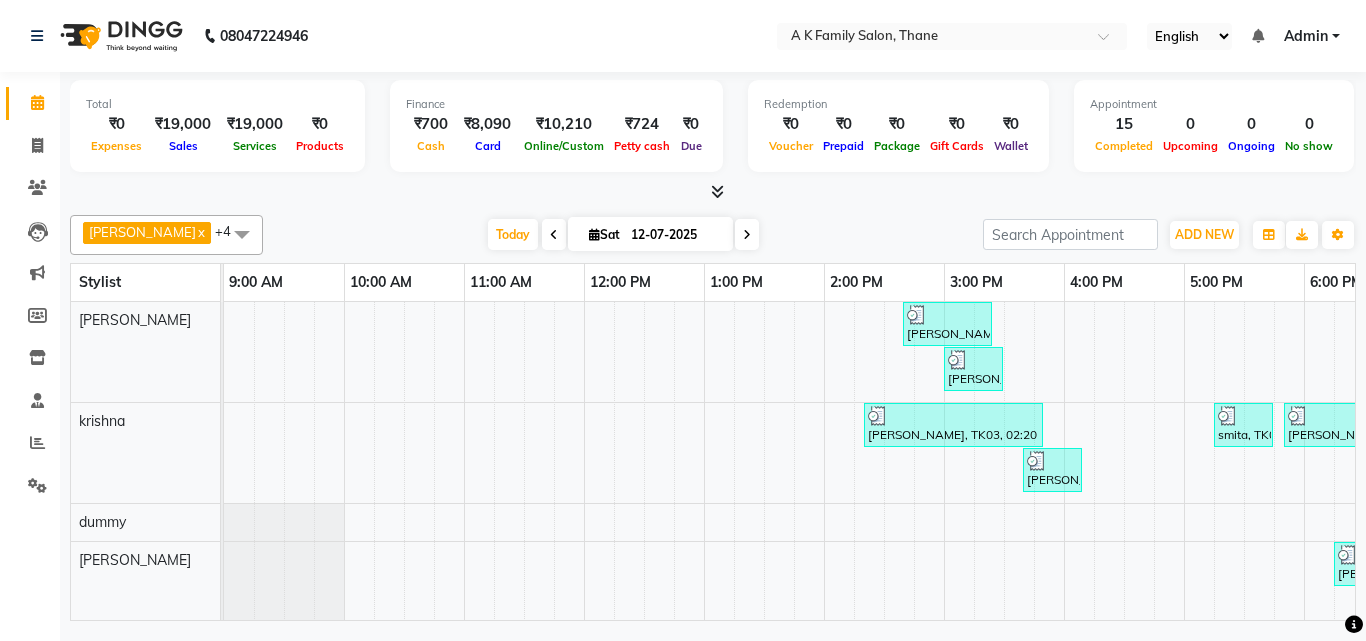 click on "1:00 PM" at bounding box center [764, 282] 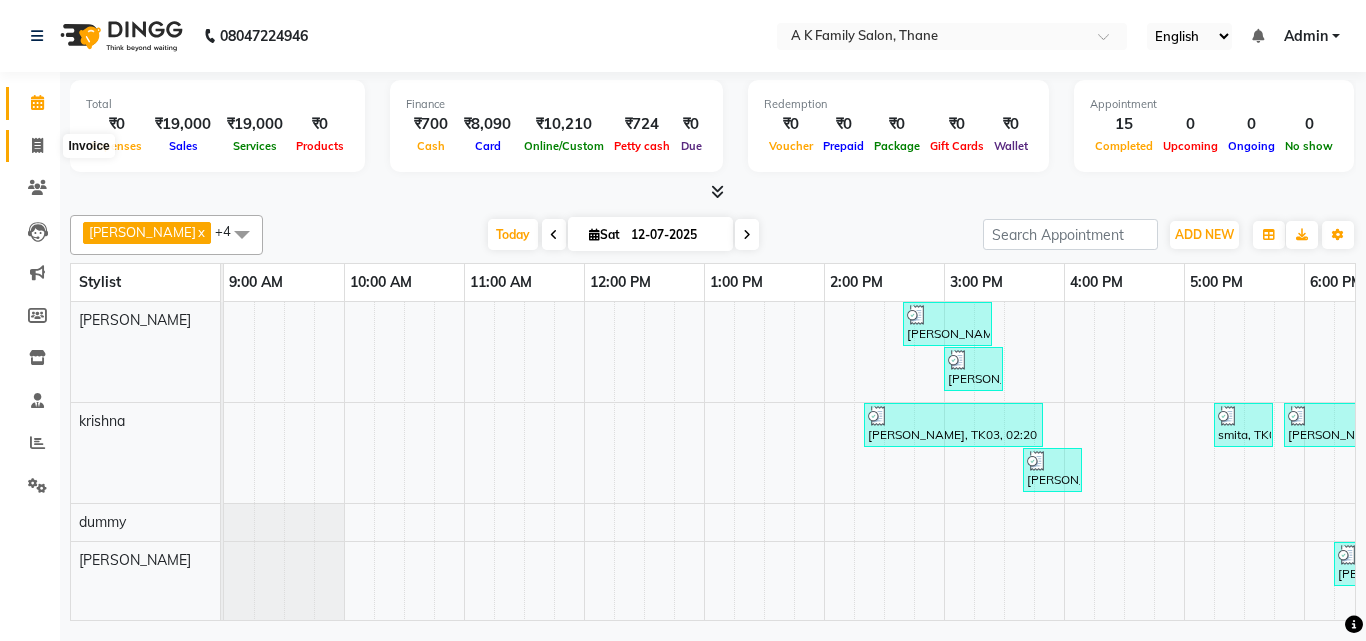 click 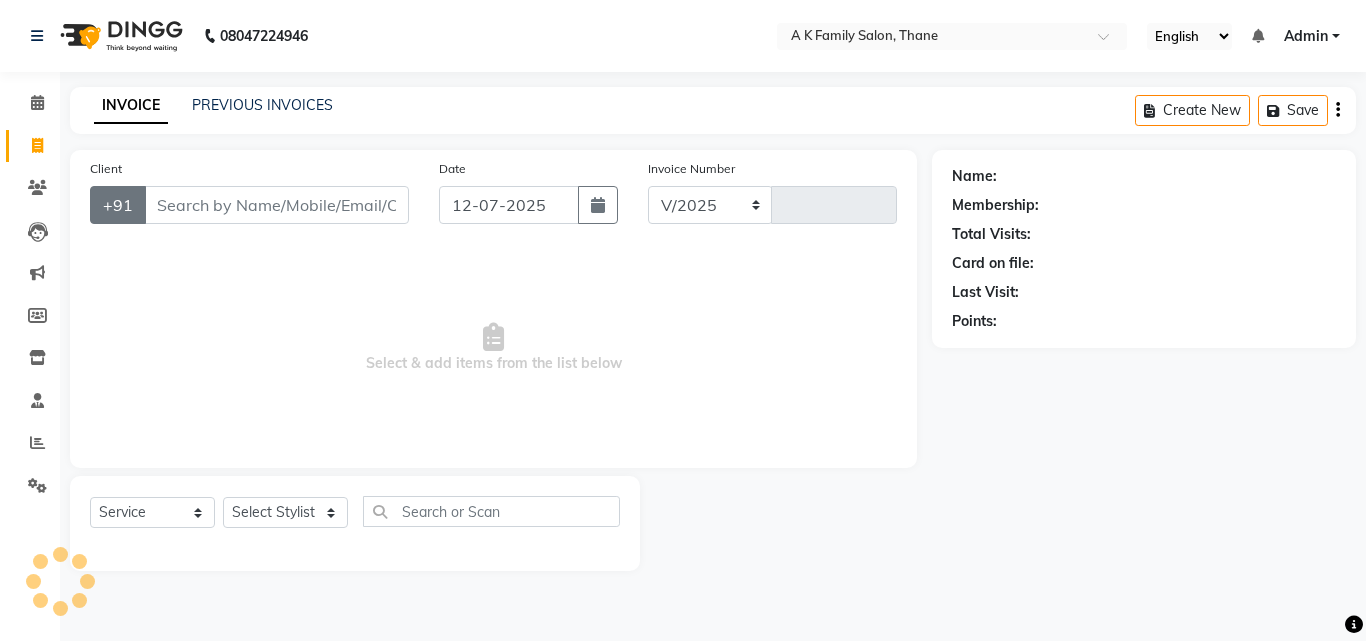 select on "5033" 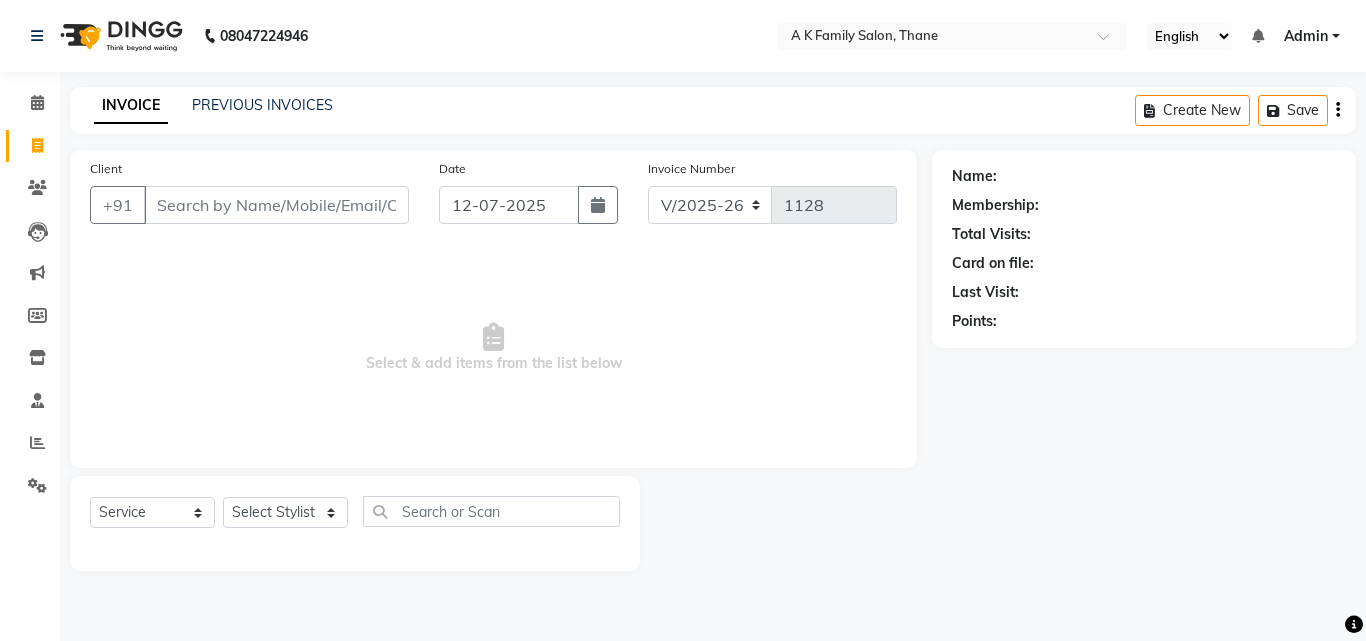 click on "Client" at bounding box center [276, 205] 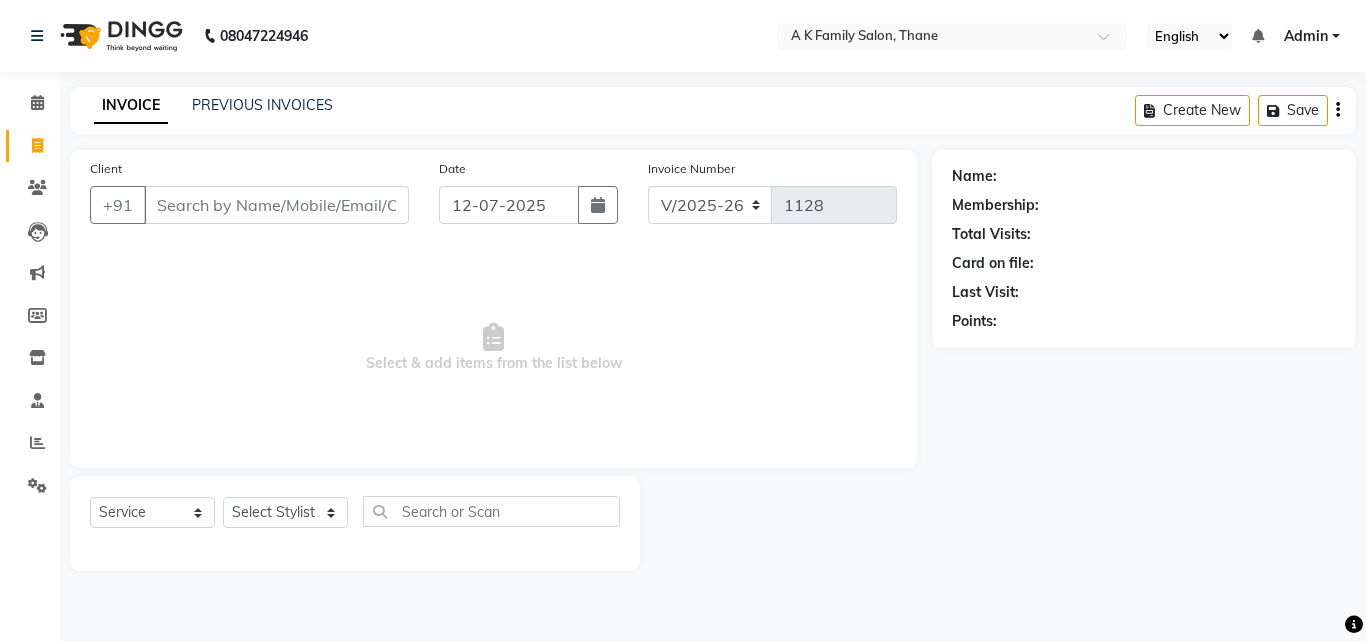 click on "Client" at bounding box center [276, 205] 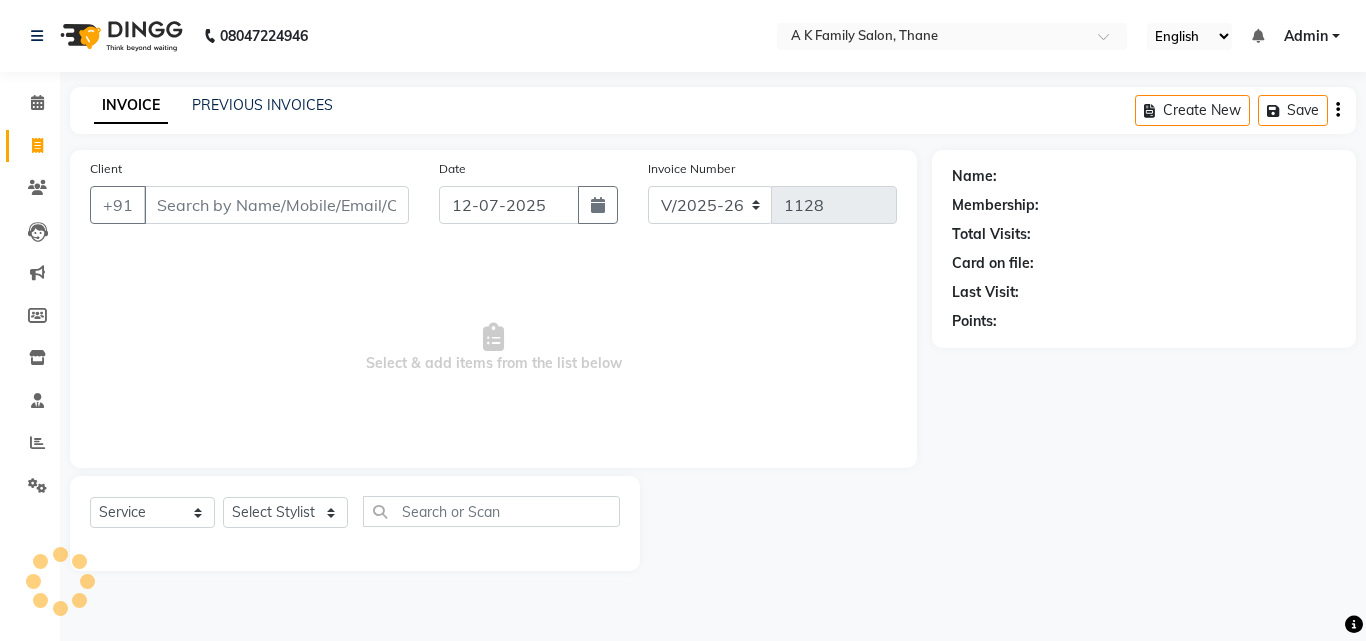 click on "Client" at bounding box center (276, 205) 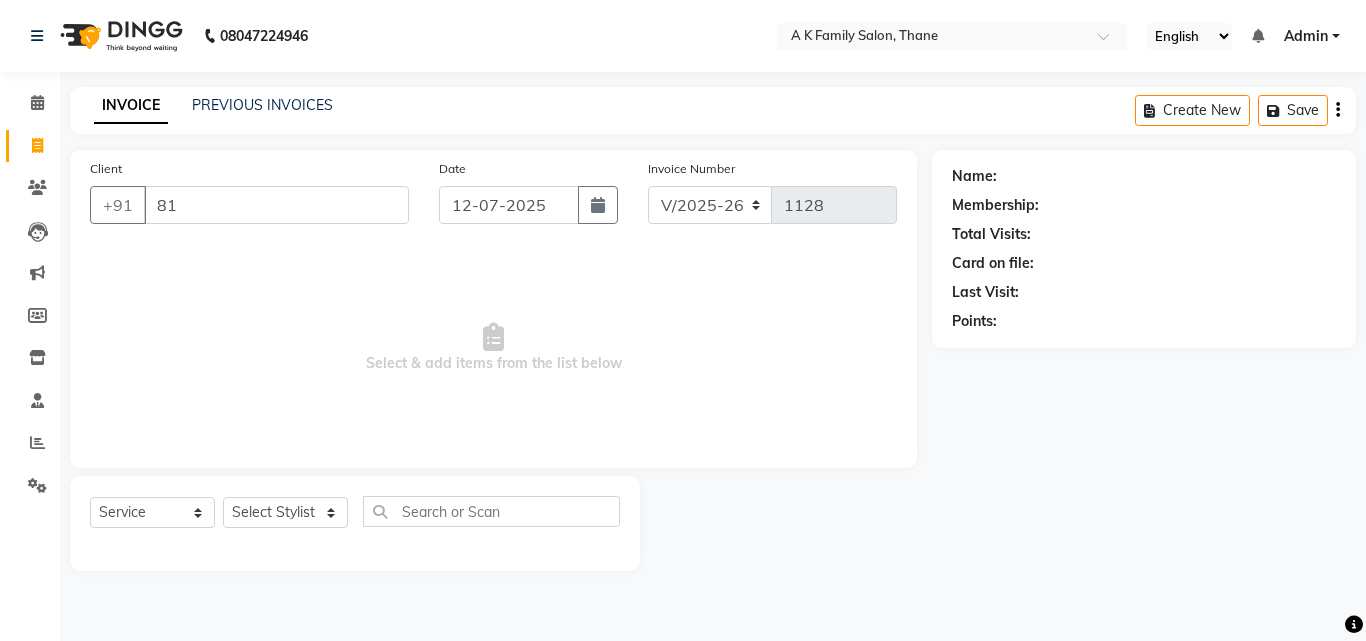 type on "8" 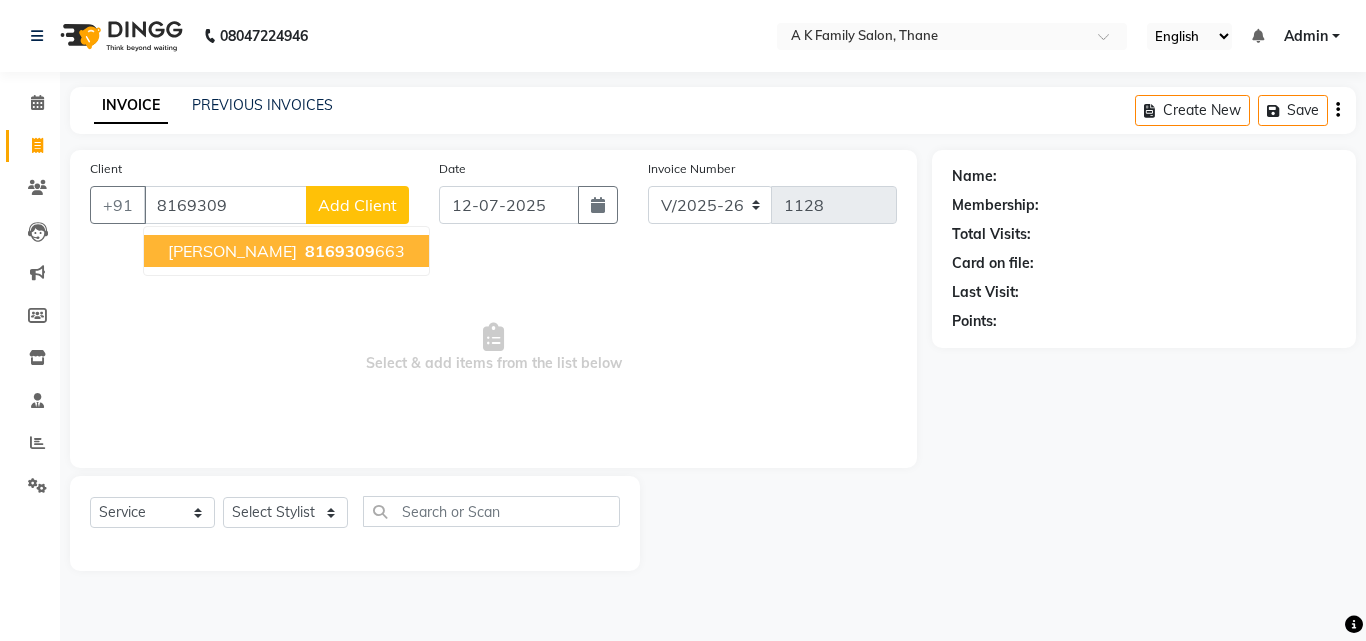 click on "[PERSON_NAME]" at bounding box center (232, 251) 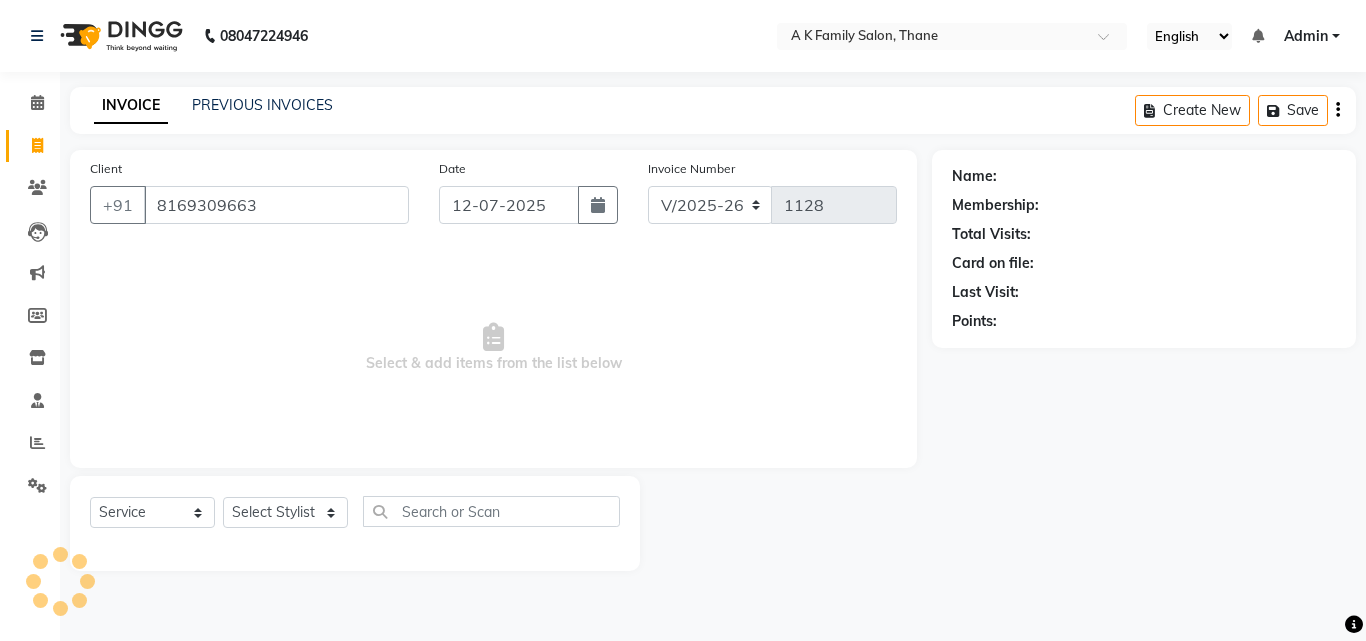 type on "8169309663" 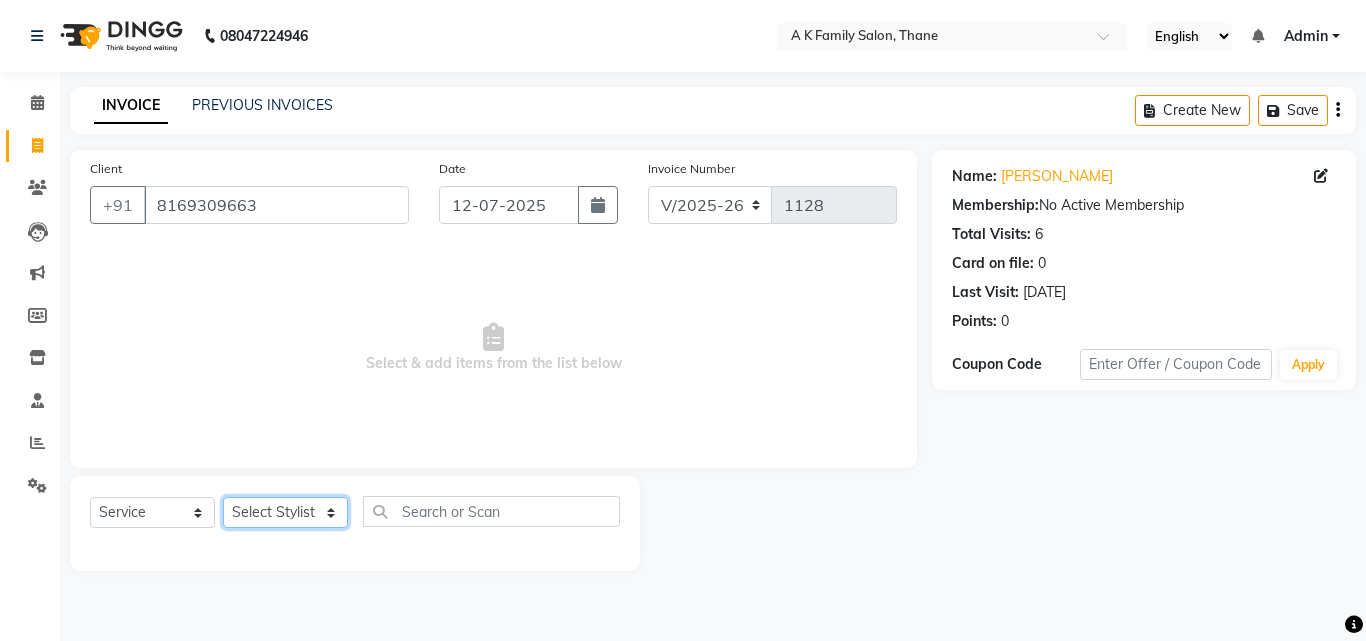 click on "Select Stylist [PERSON_NAME] dummy [PERSON_NAME] krishna  [PERSON_NAME]" 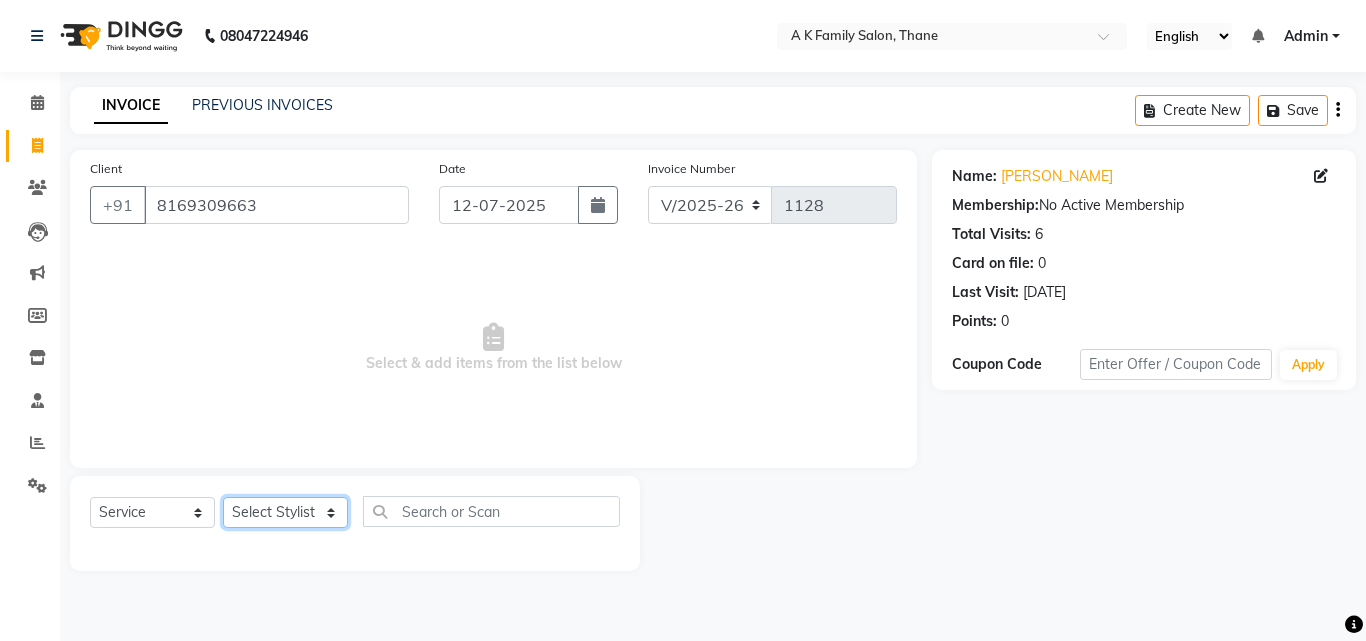 select on "52627" 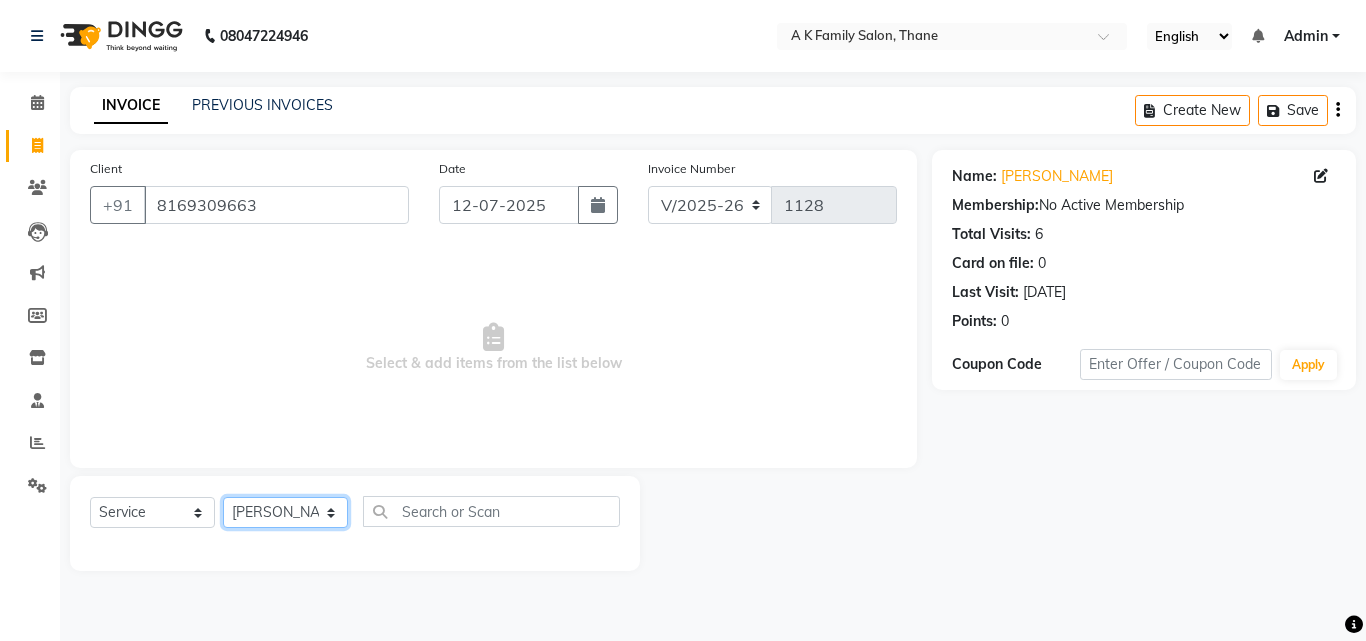 click on "Select Stylist [PERSON_NAME] dummy [PERSON_NAME] krishna  [PERSON_NAME]" 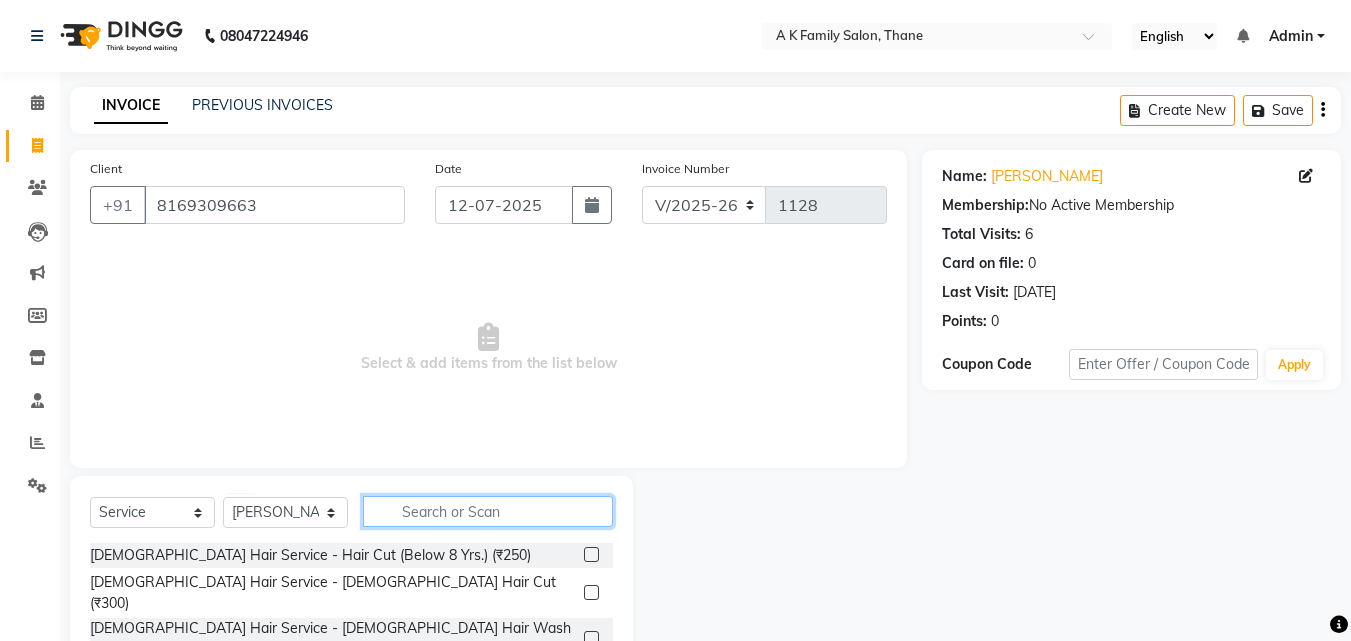 click 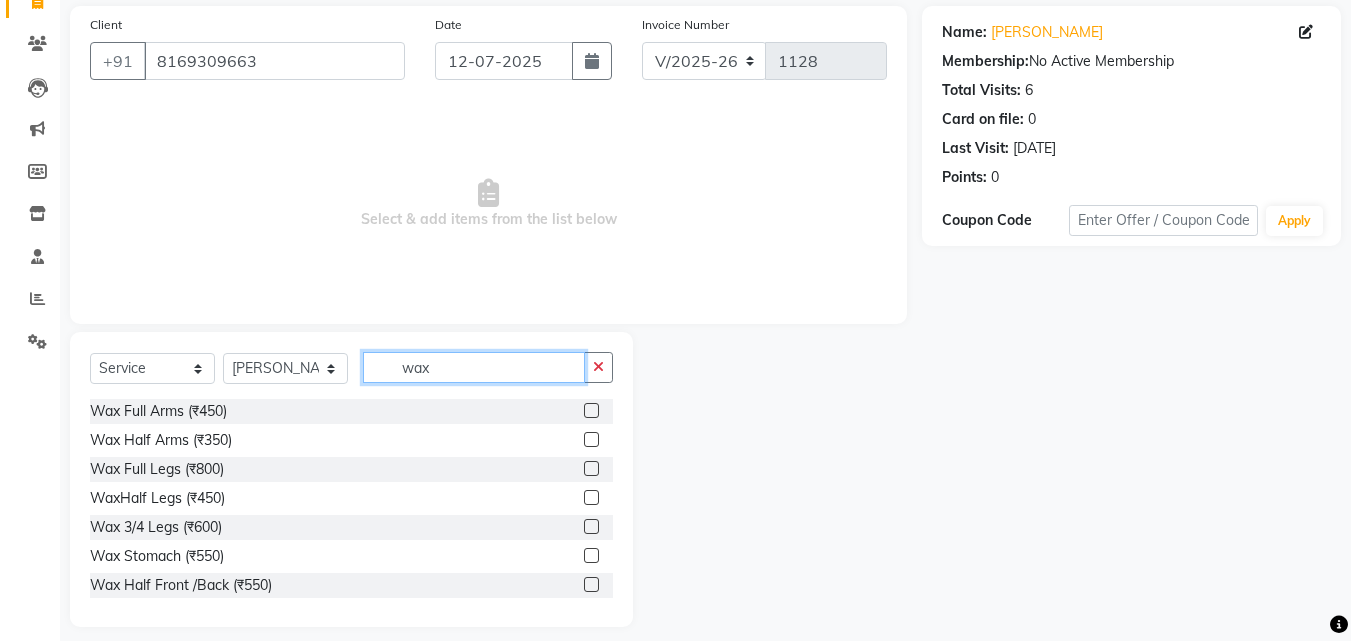 scroll, scrollTop: 160, scrollLeft: 0, axis: vertical 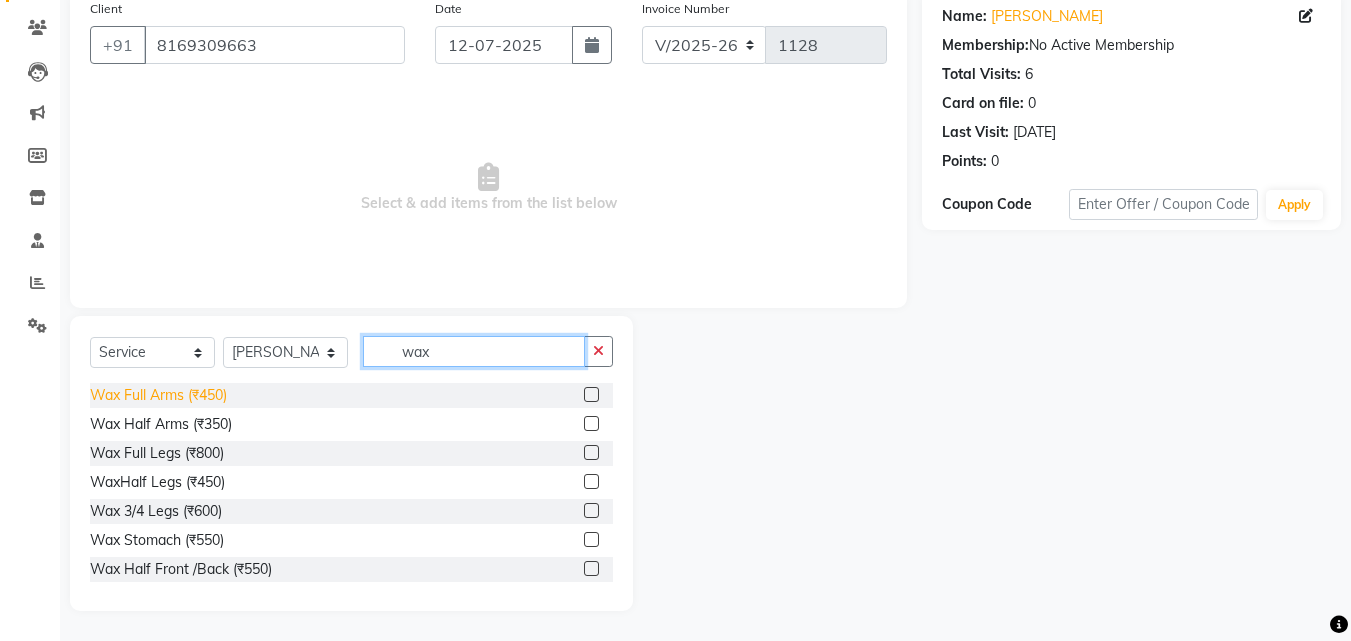 type on "wax" 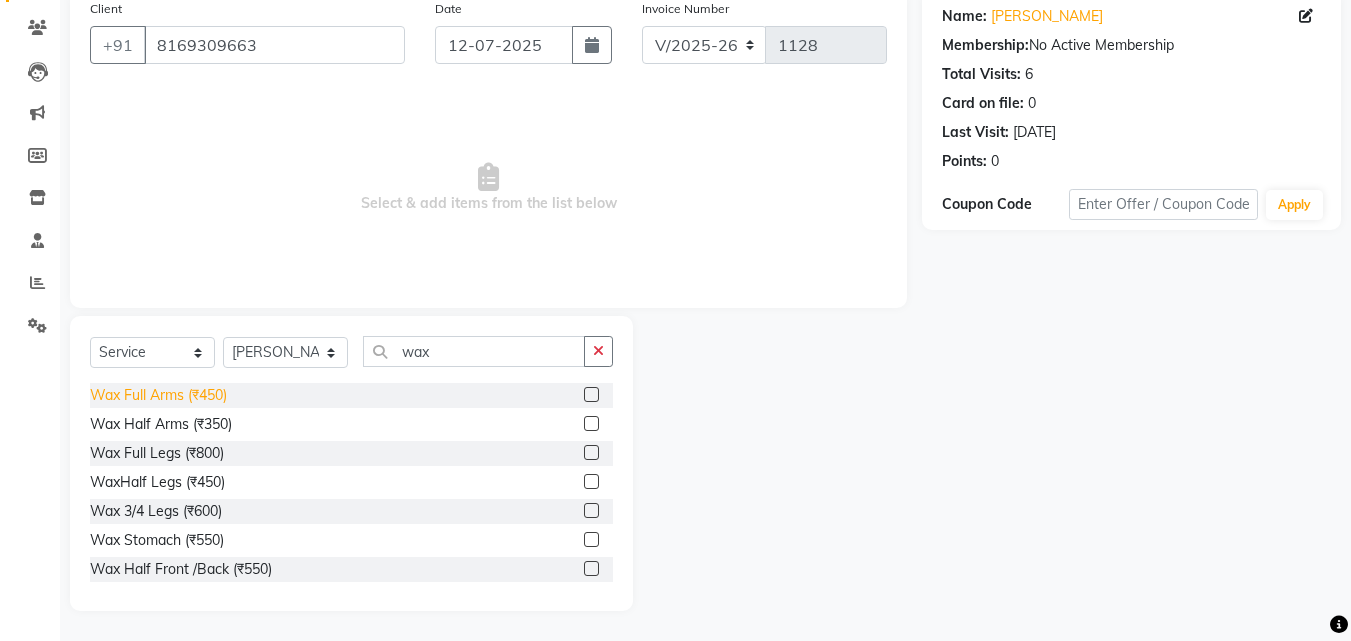 click on "Wax Full Arms (₹450)" 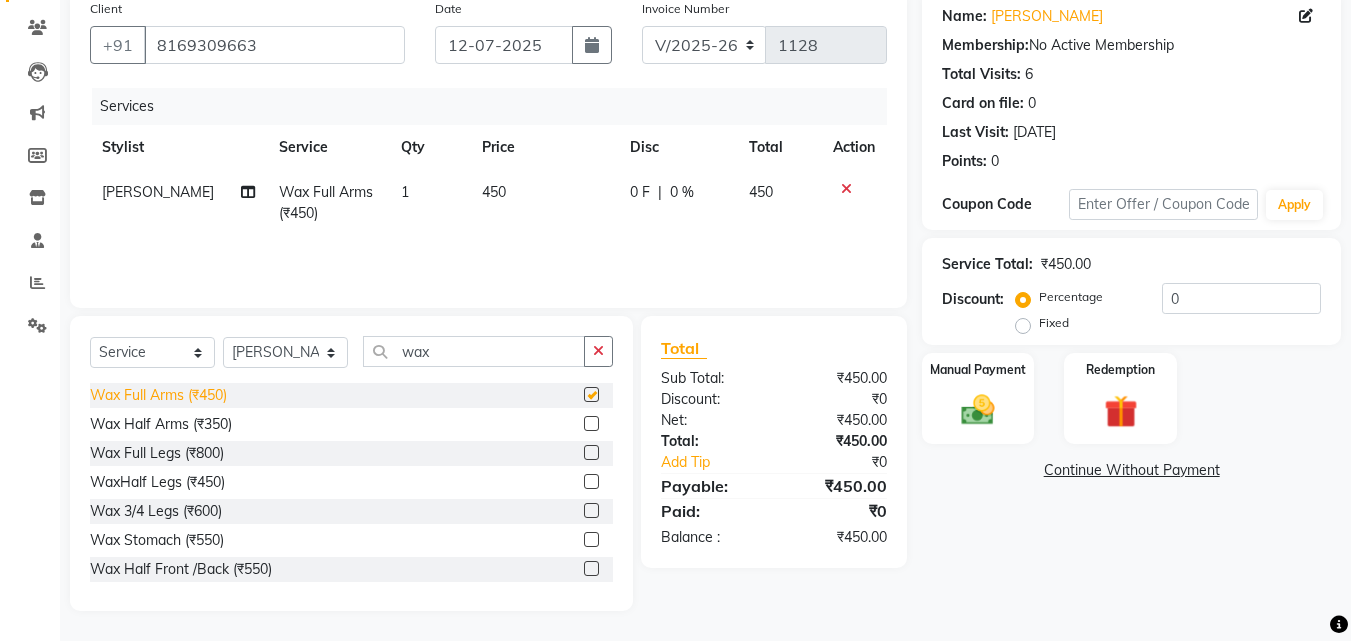 checkbox on "false" 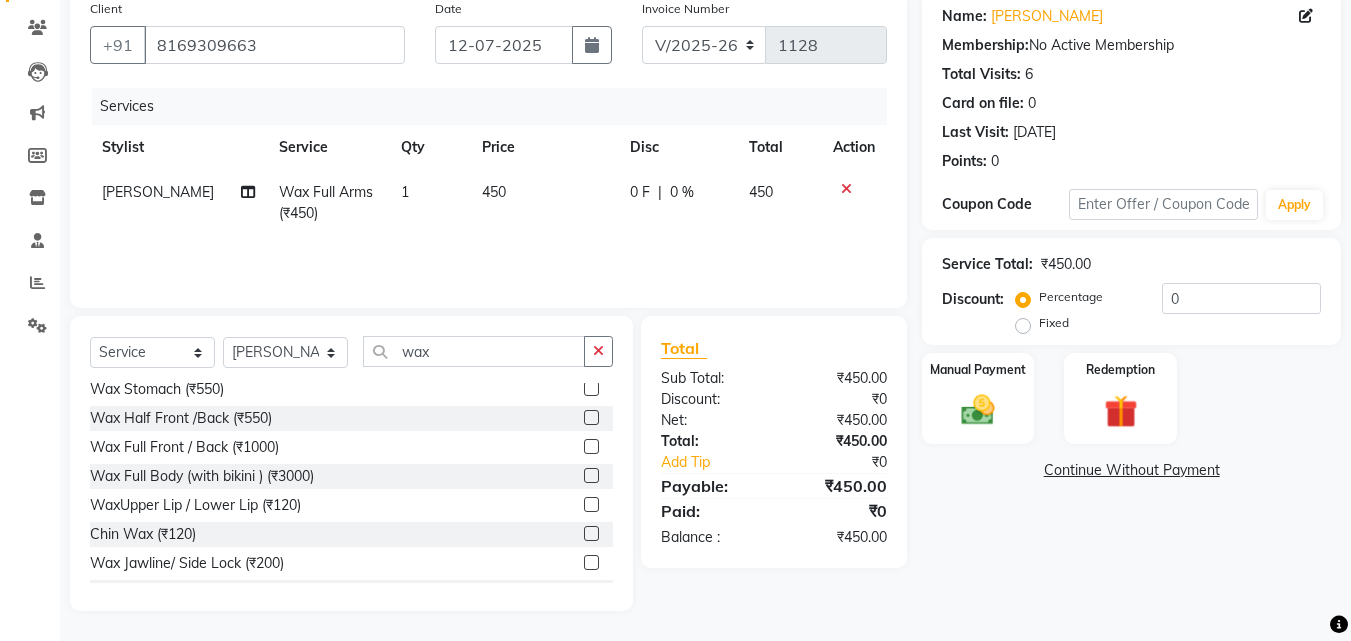 scroll, scrollTop: 200, scrollLeft: 0, axis: vertical 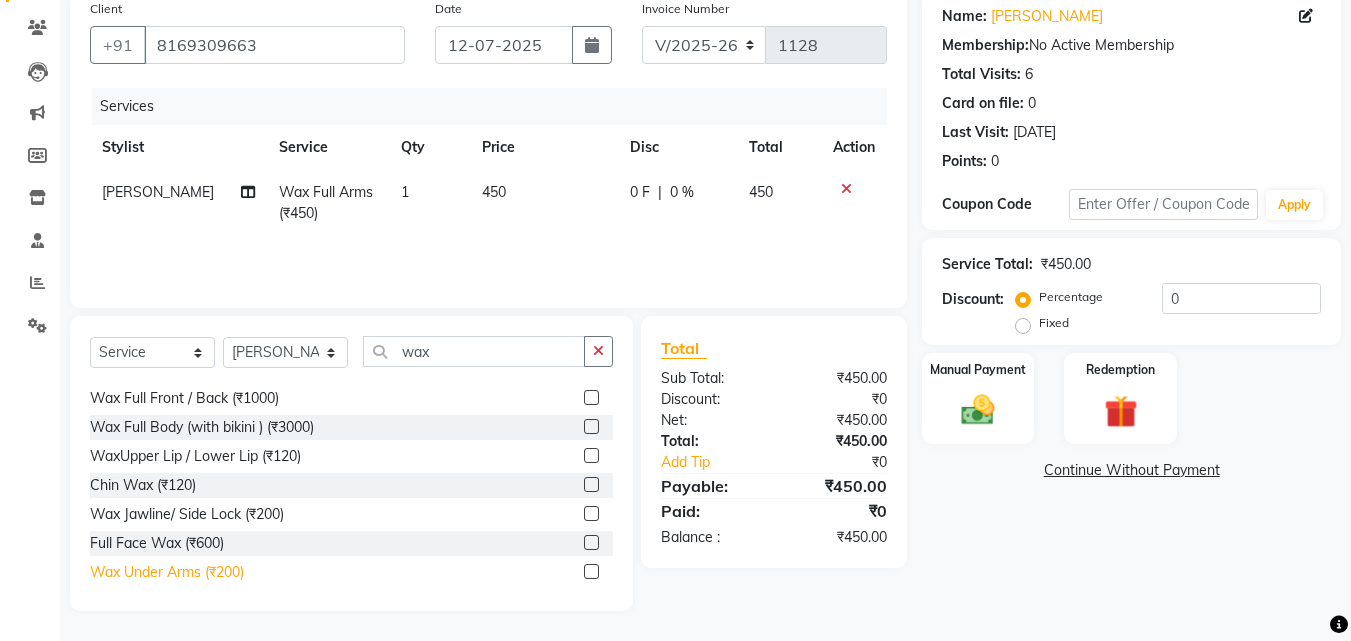click on "Wax Under Arms (₹200)" 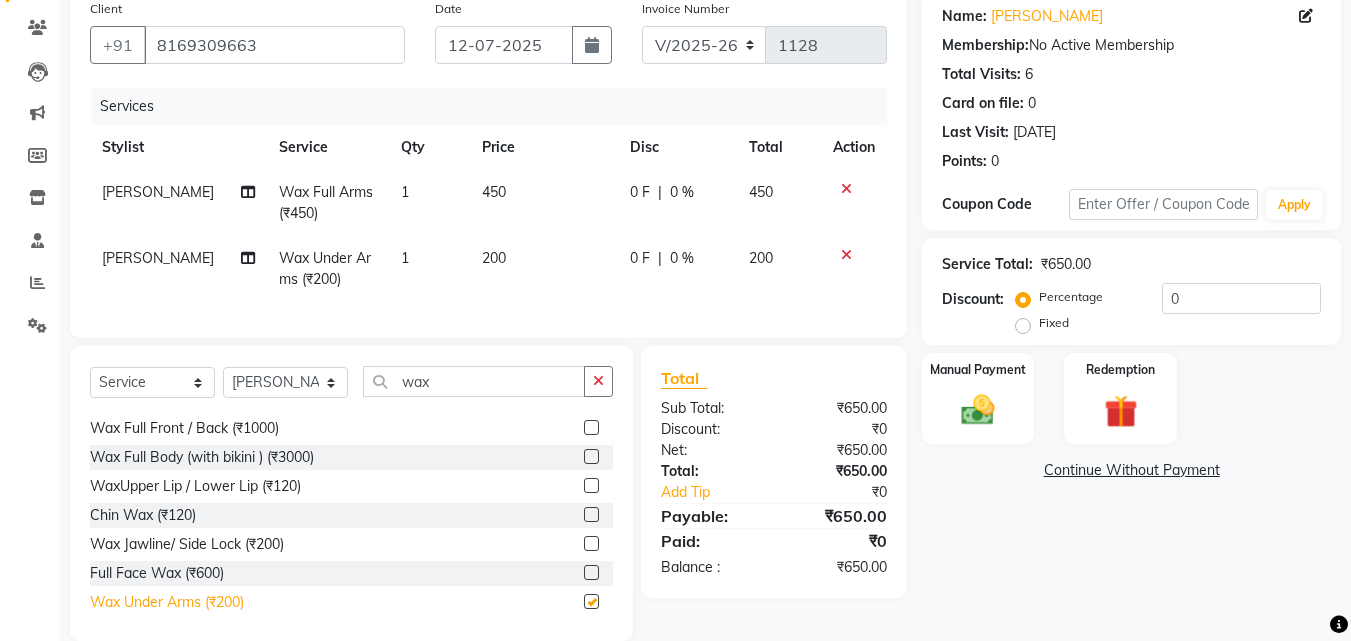 checkbox on "false" 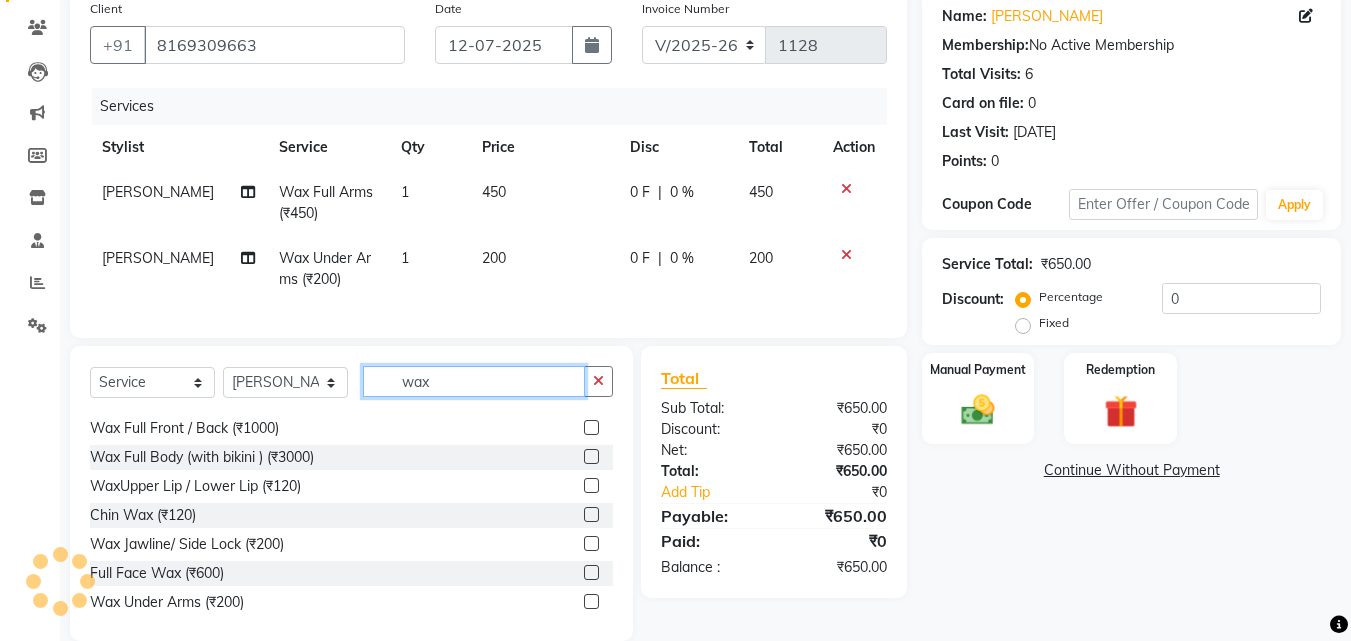 click on "wax" 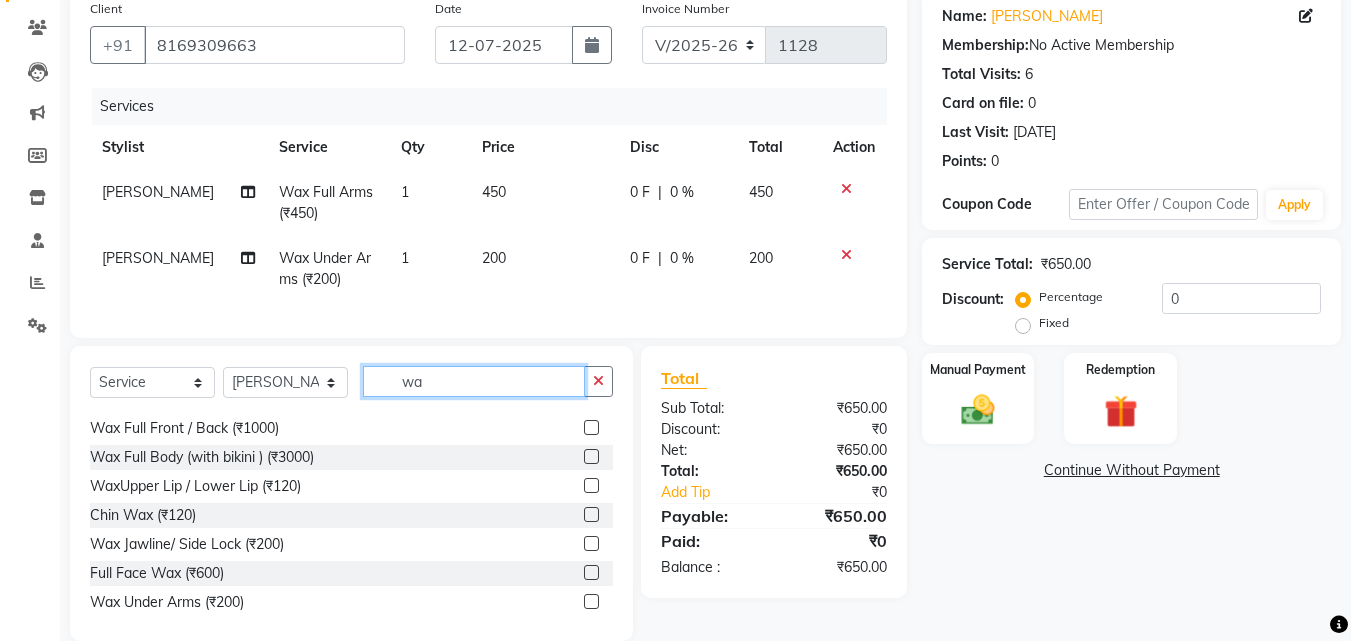 type on "w" 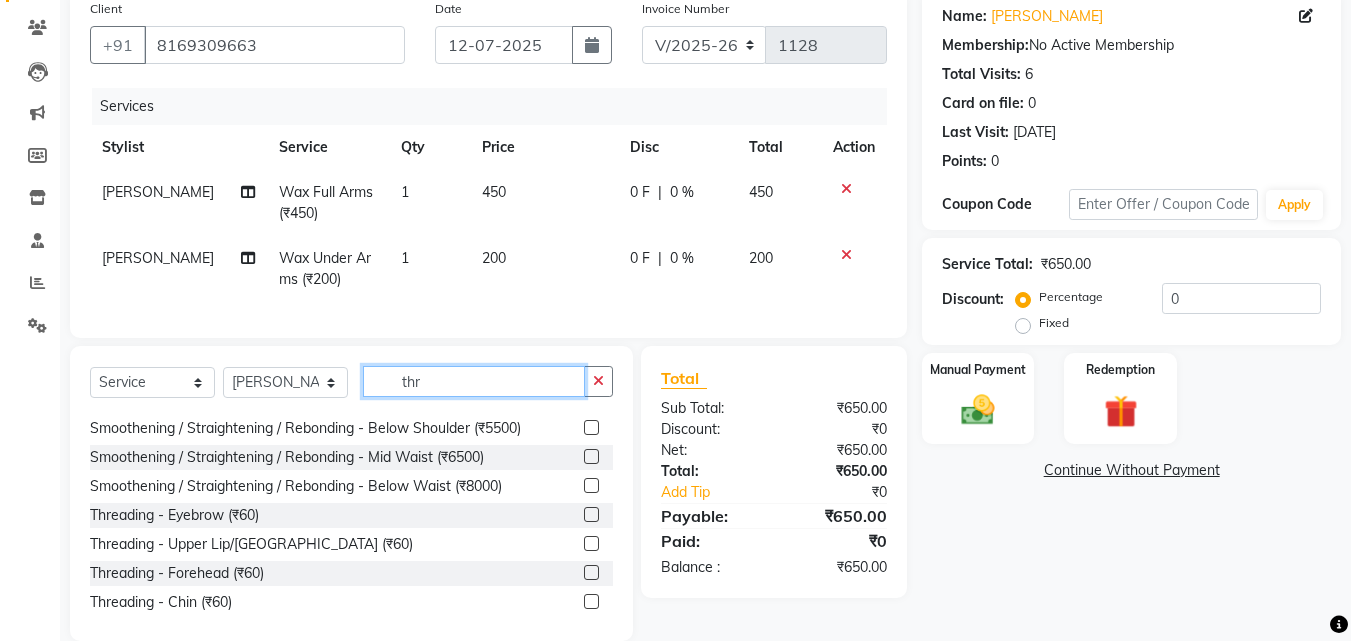 scroll, scrollTop: 0, scrollLeft: 0, axis: both 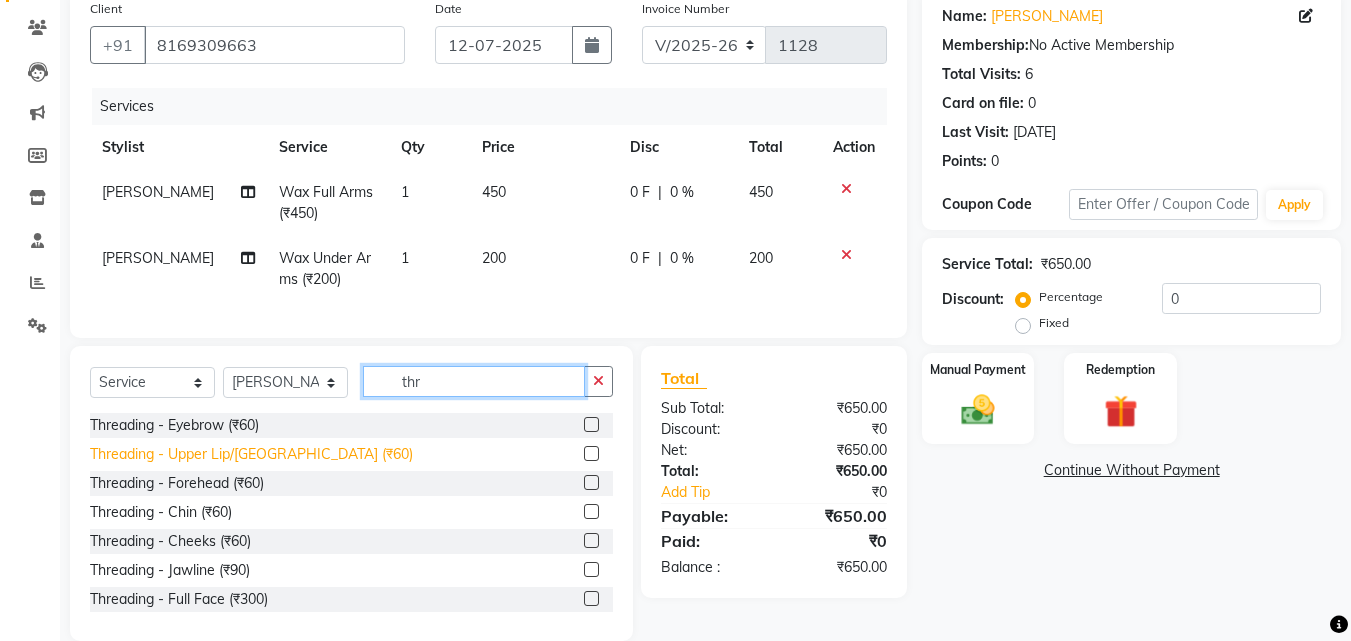 type on "thr" 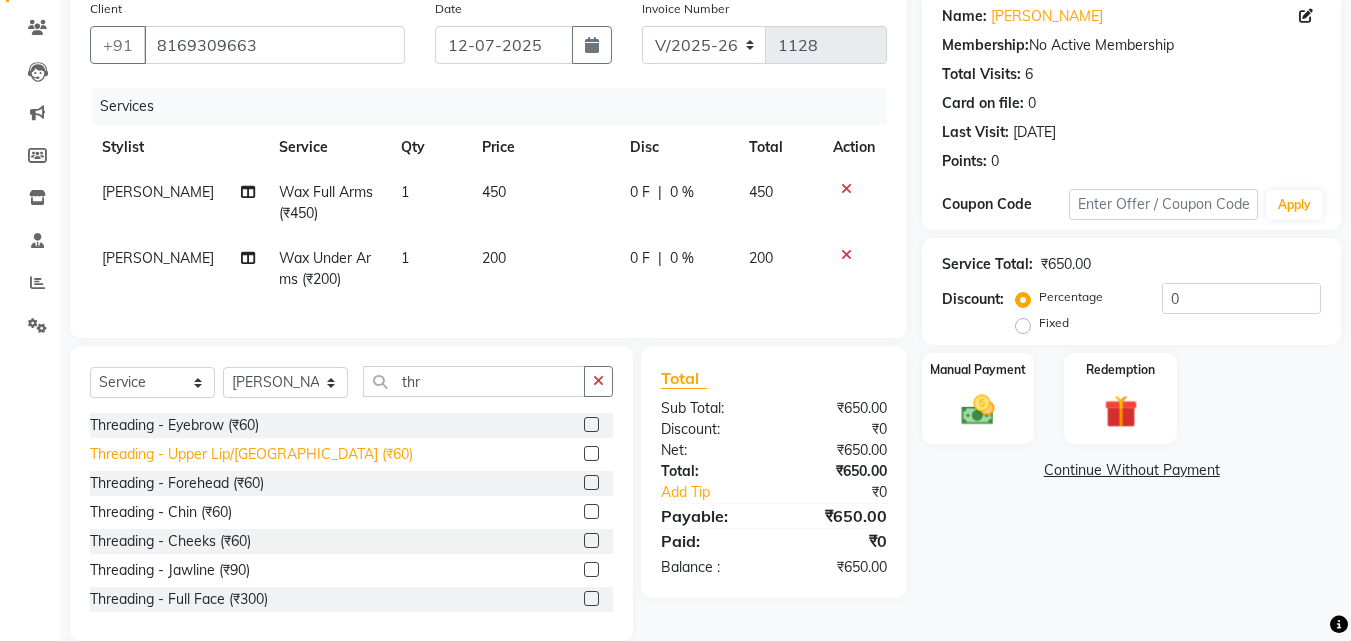 click on "Threading  - Upper Lip/[GEOGRAPHIC_DATA] (₹60)" 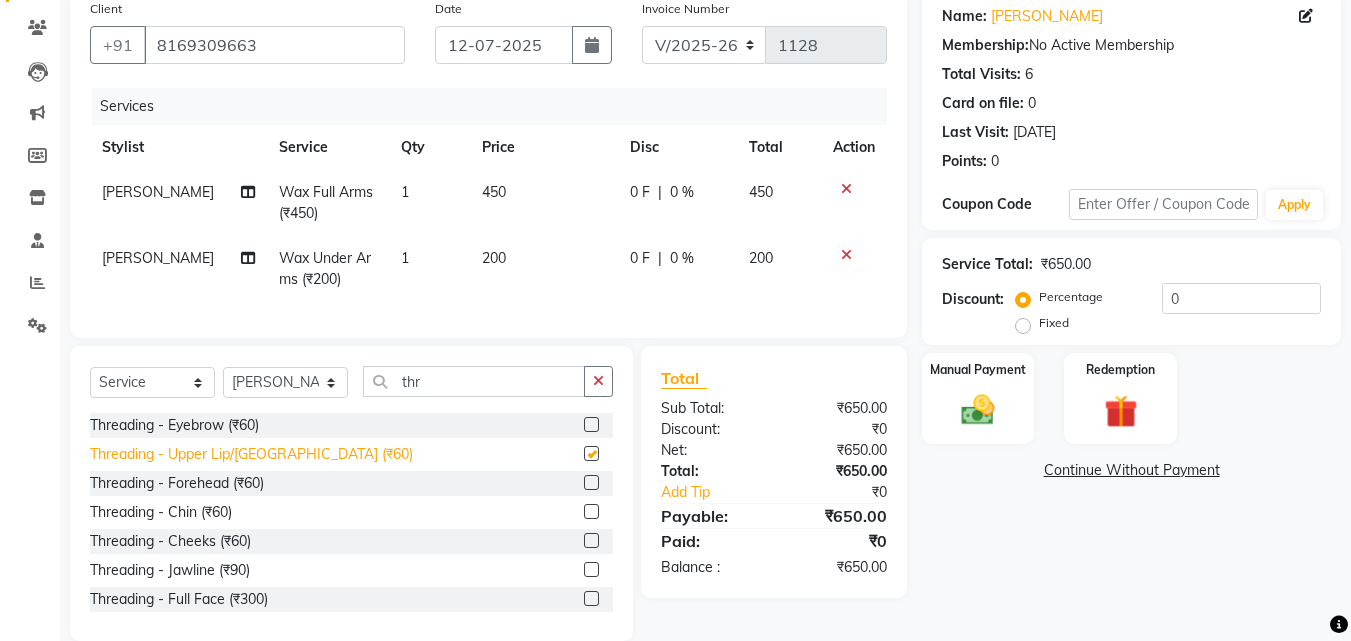 checkbox on "false" 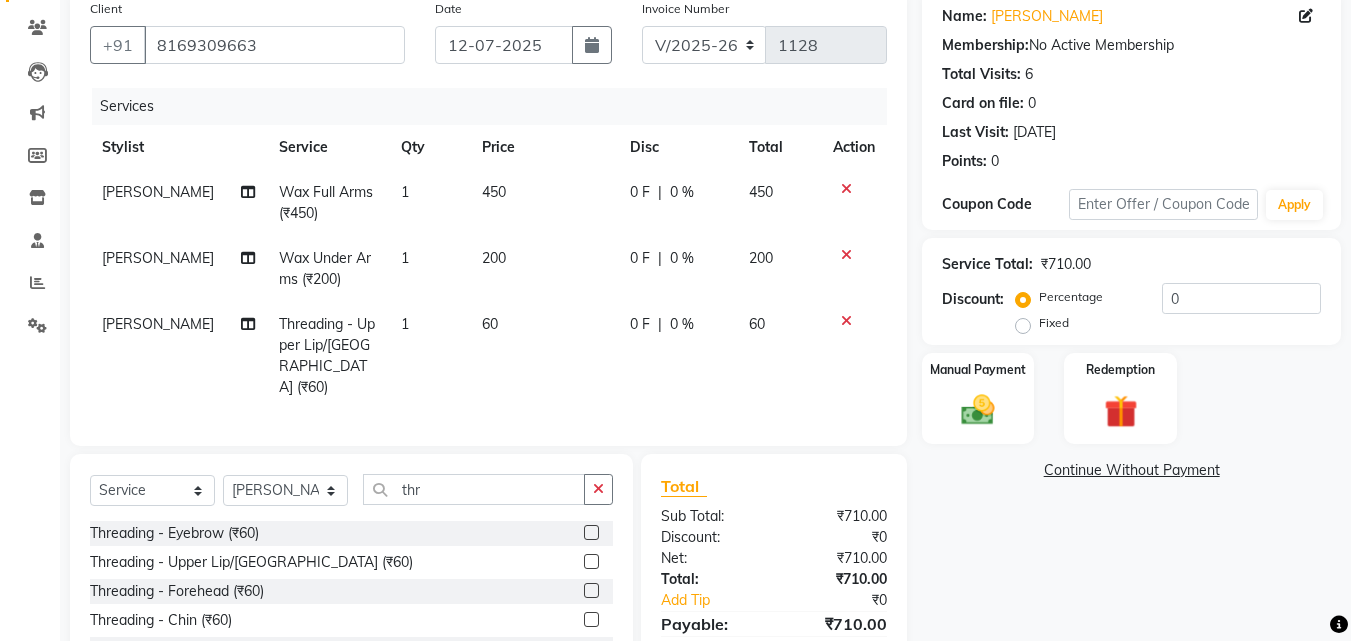 click on "60" 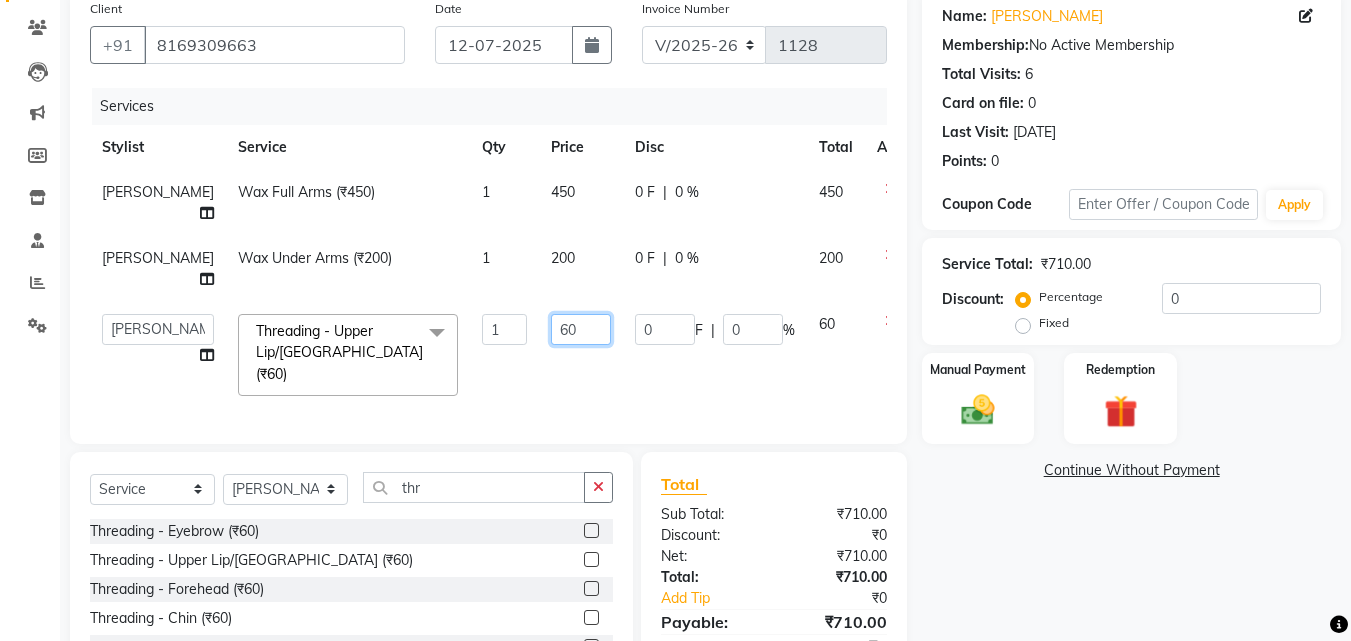 click on "60" 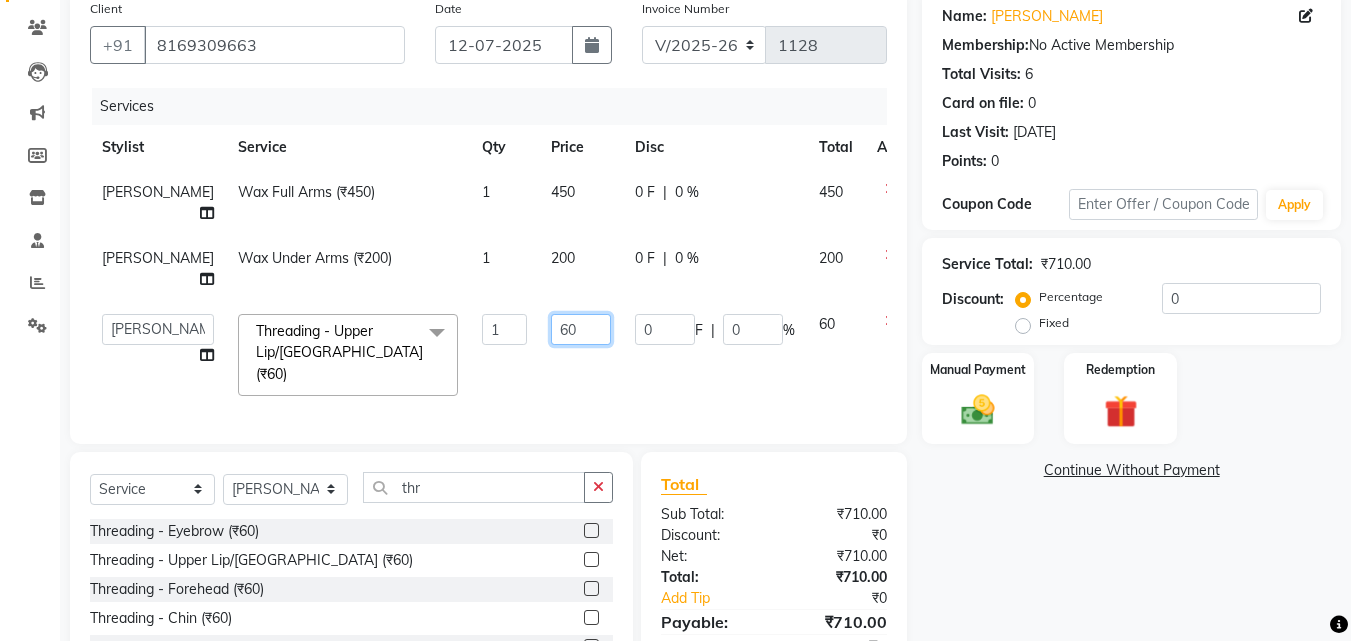 type on "6" 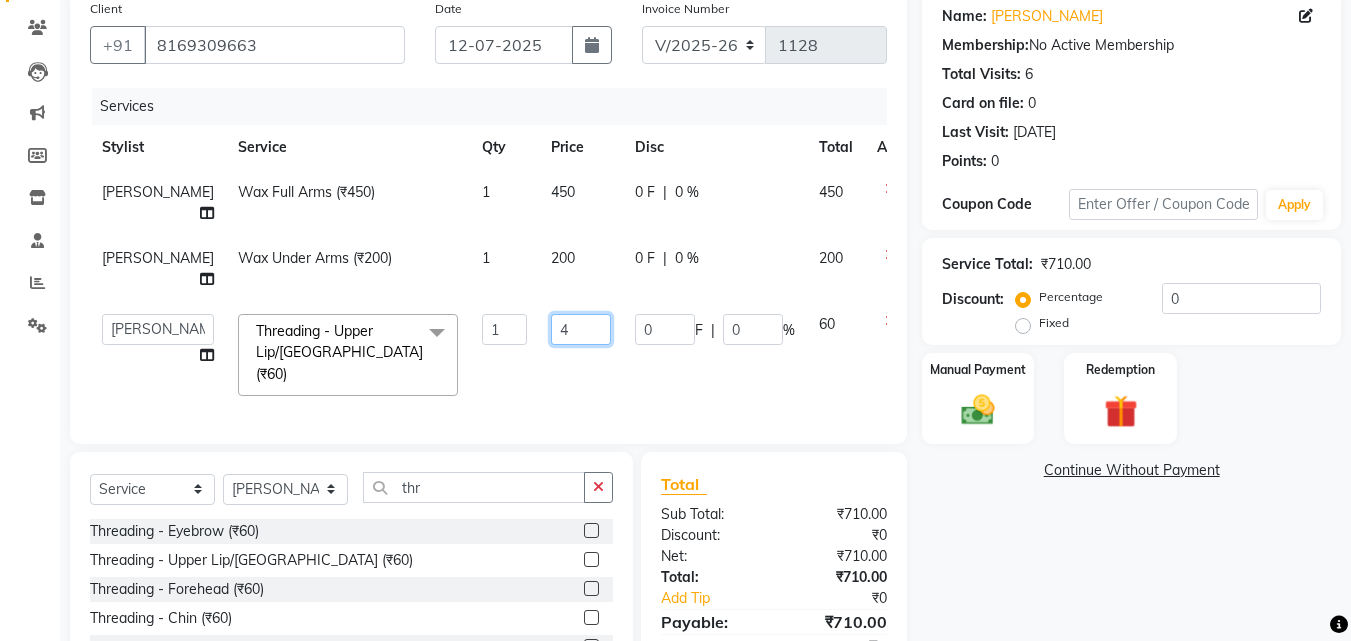 type on "40" 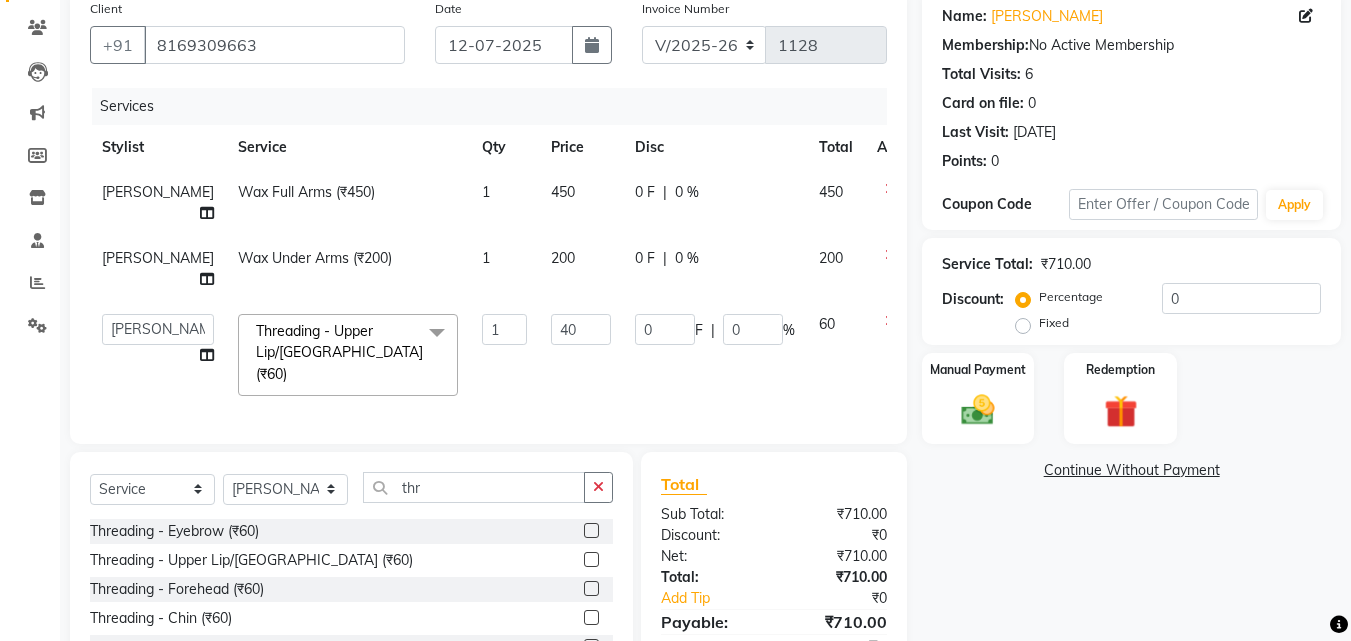 click on "0 F | 0 %" 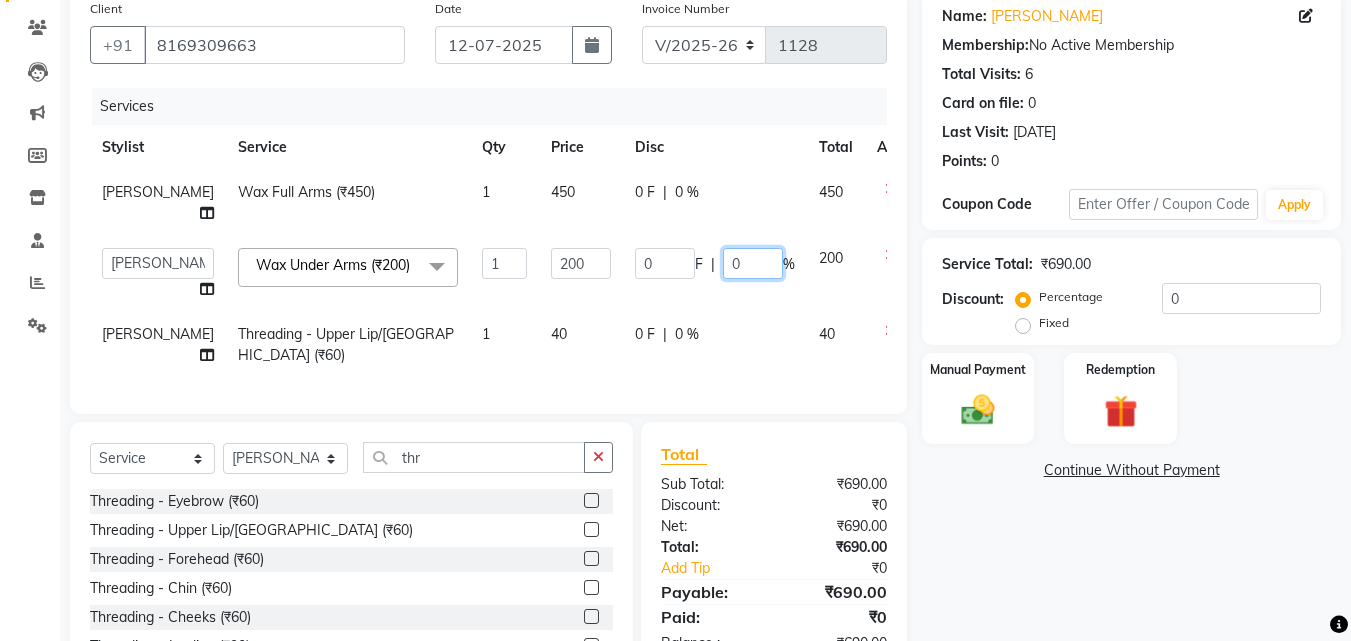 click on "0" 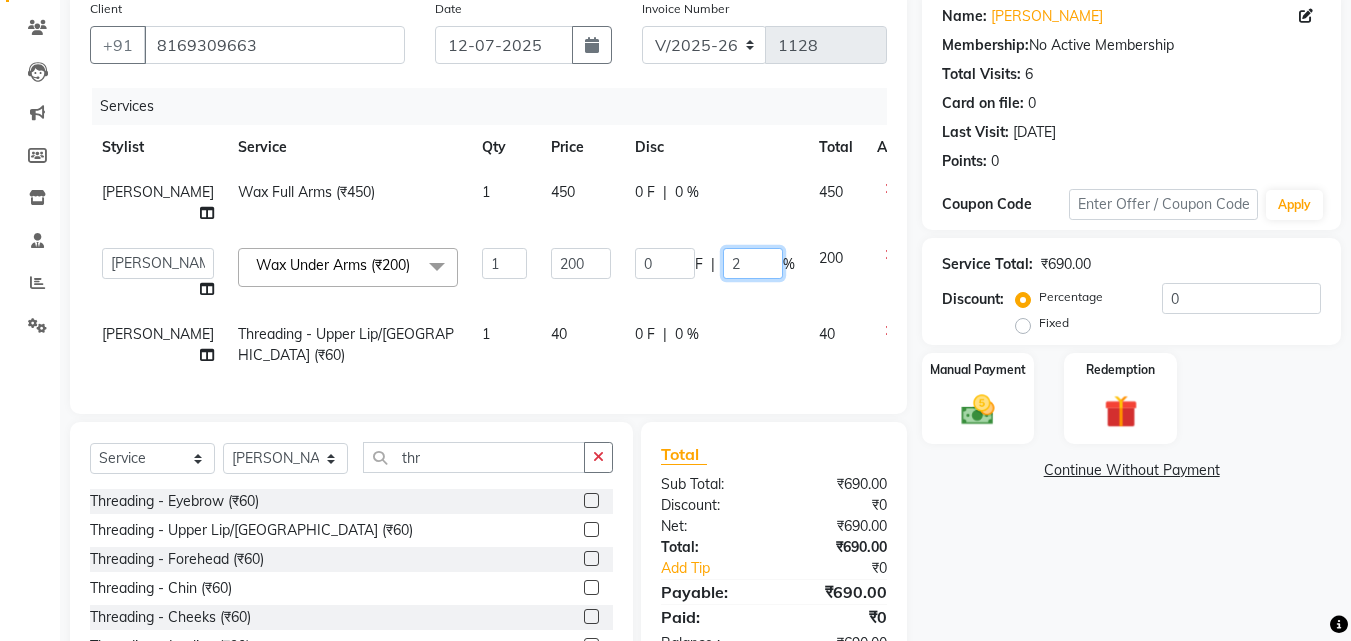 type on "20" 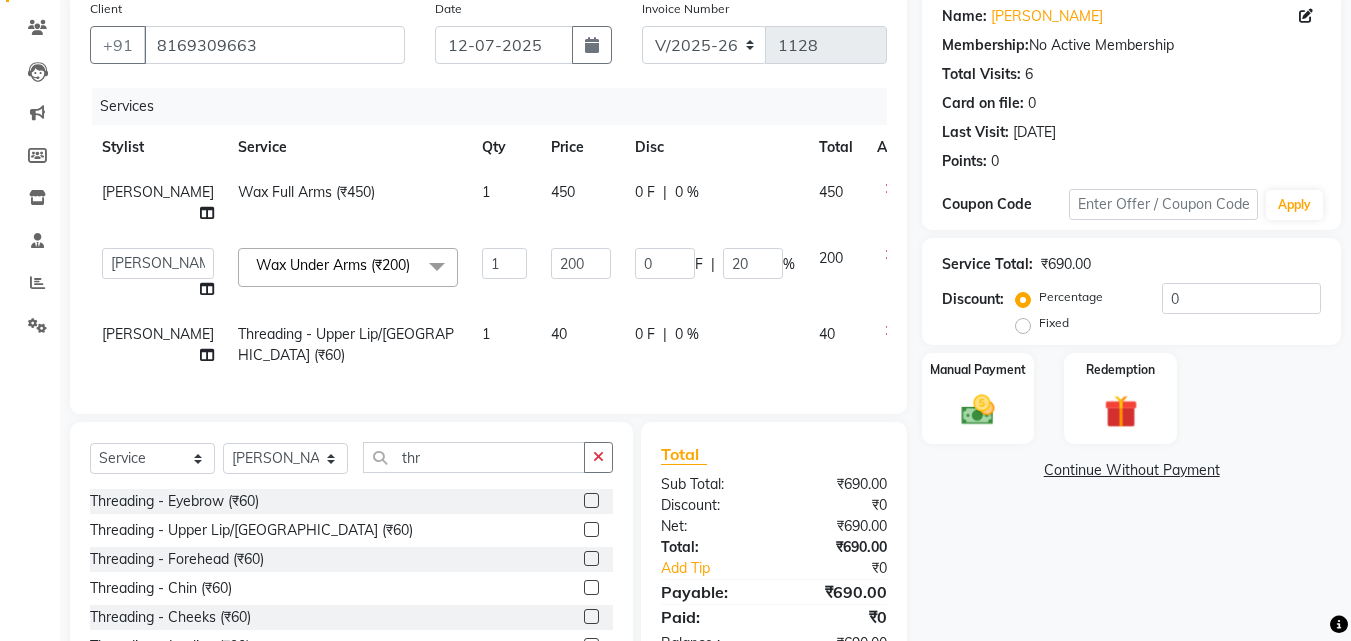 click on "0 F | 0 %" 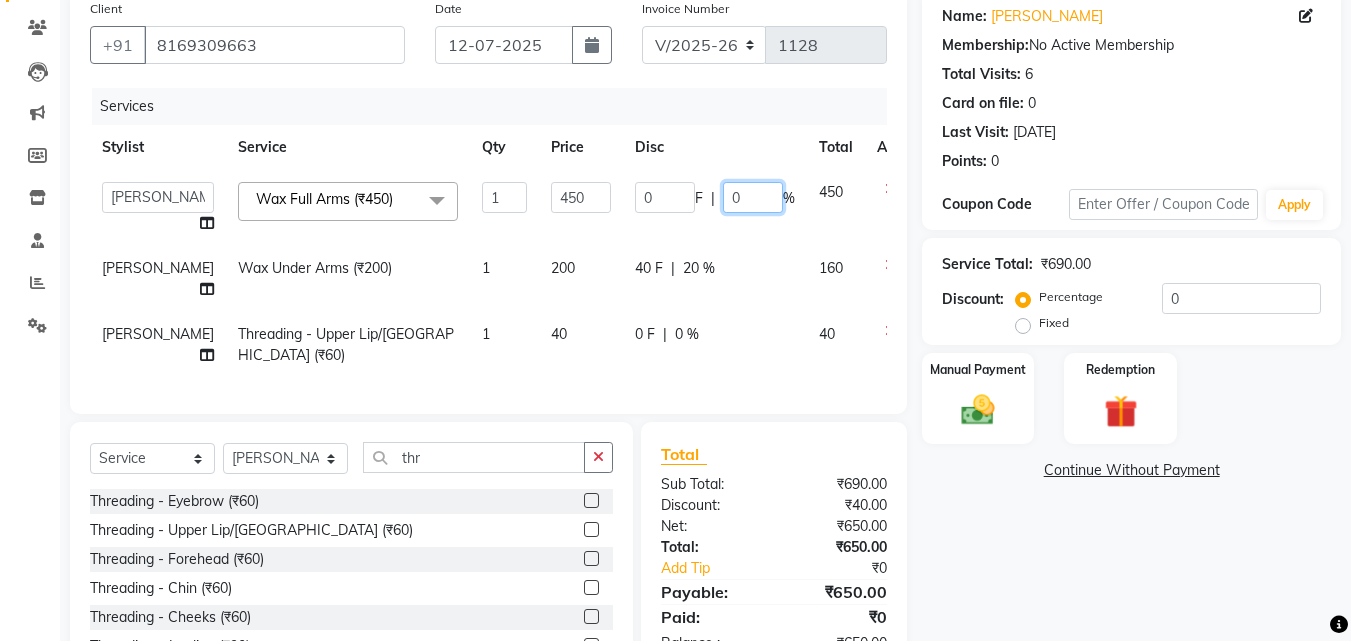 click on "0" 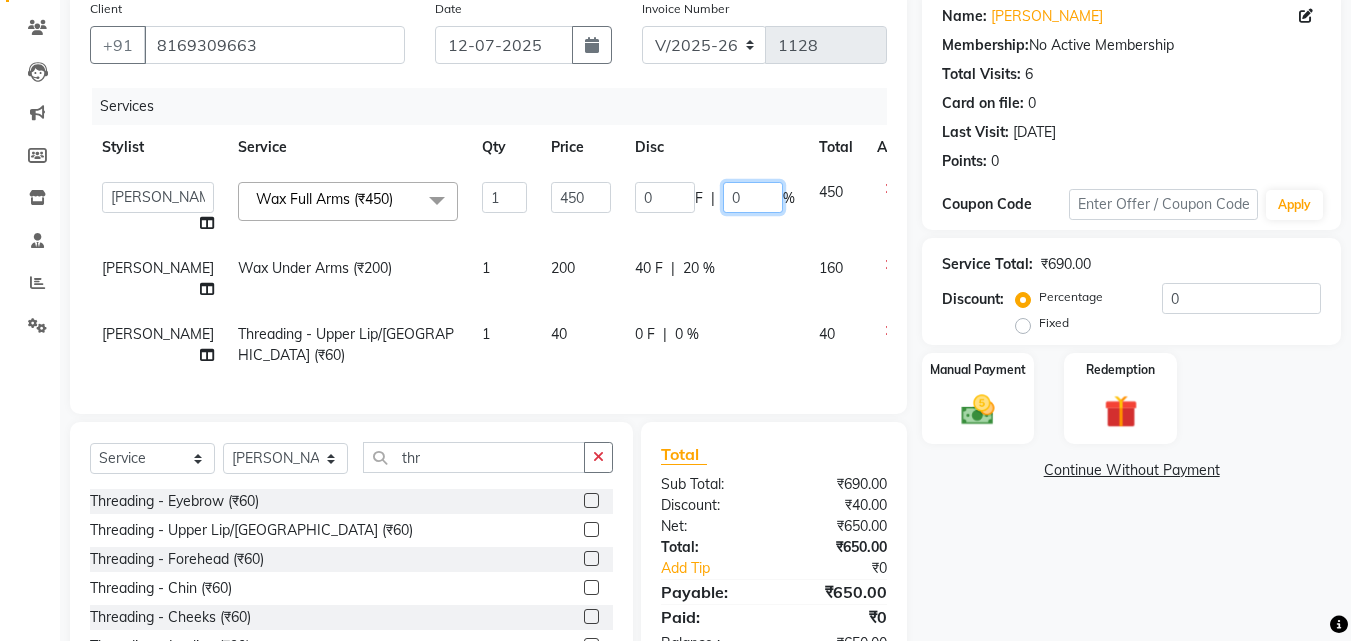 click on "0" 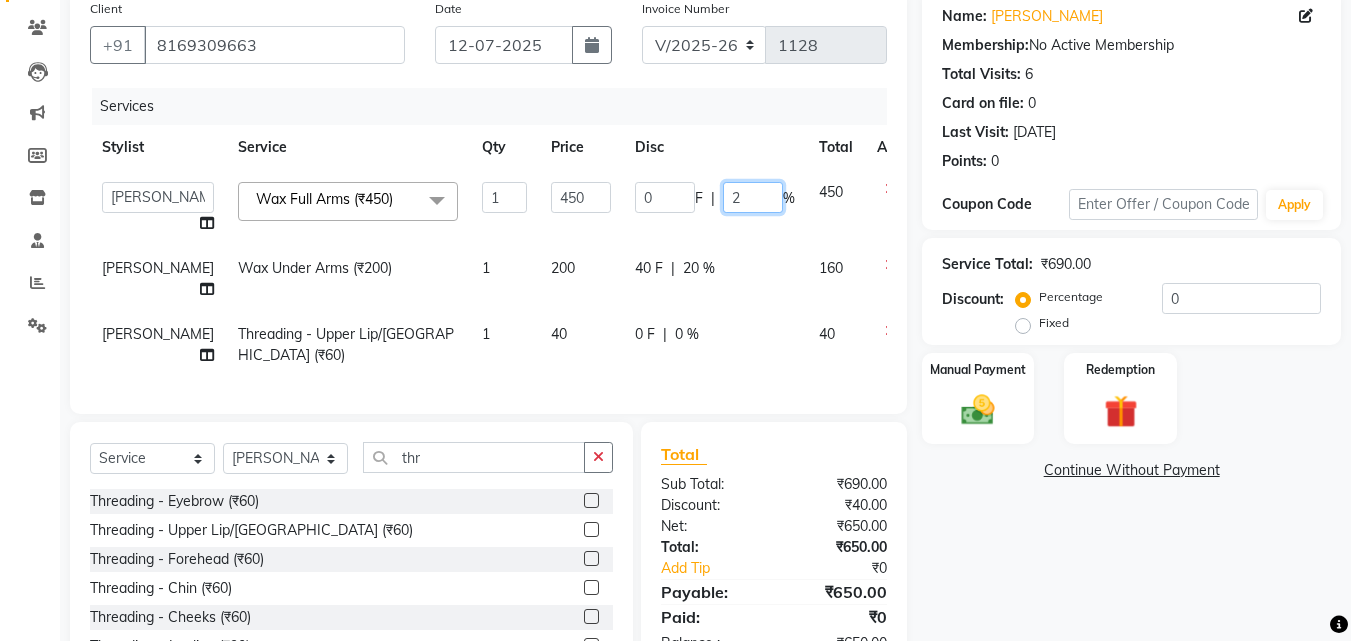 type on "20" 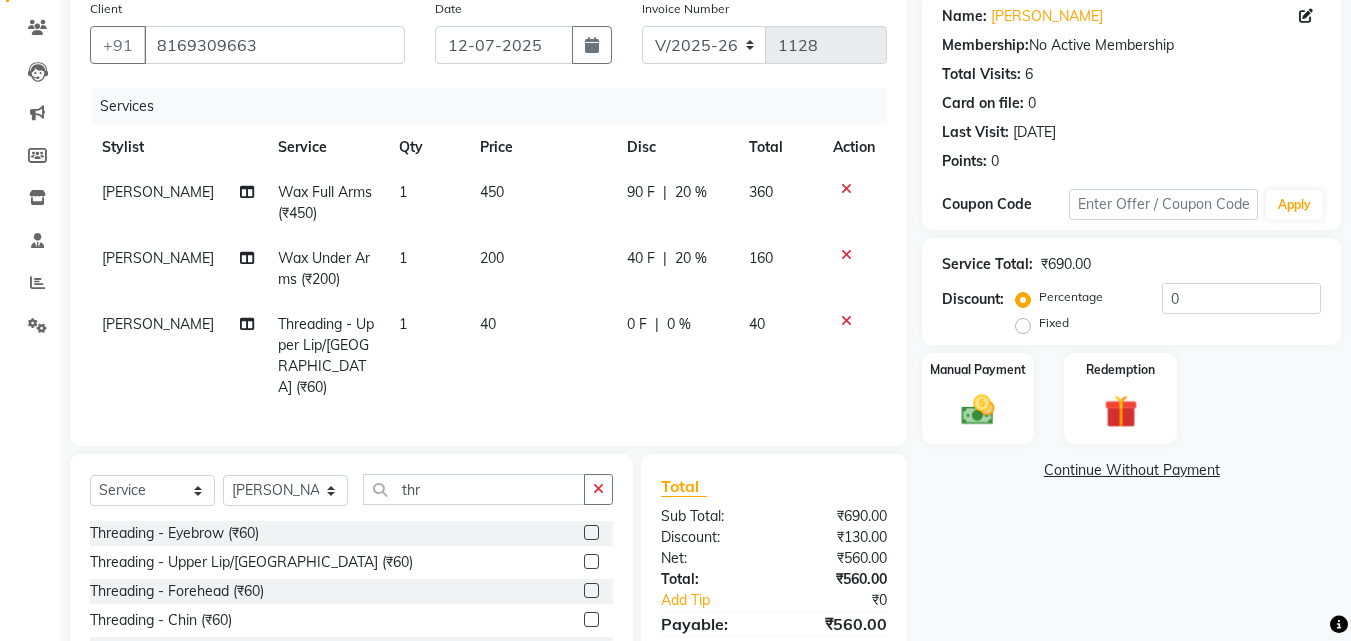 click on "90 F | 20 %" 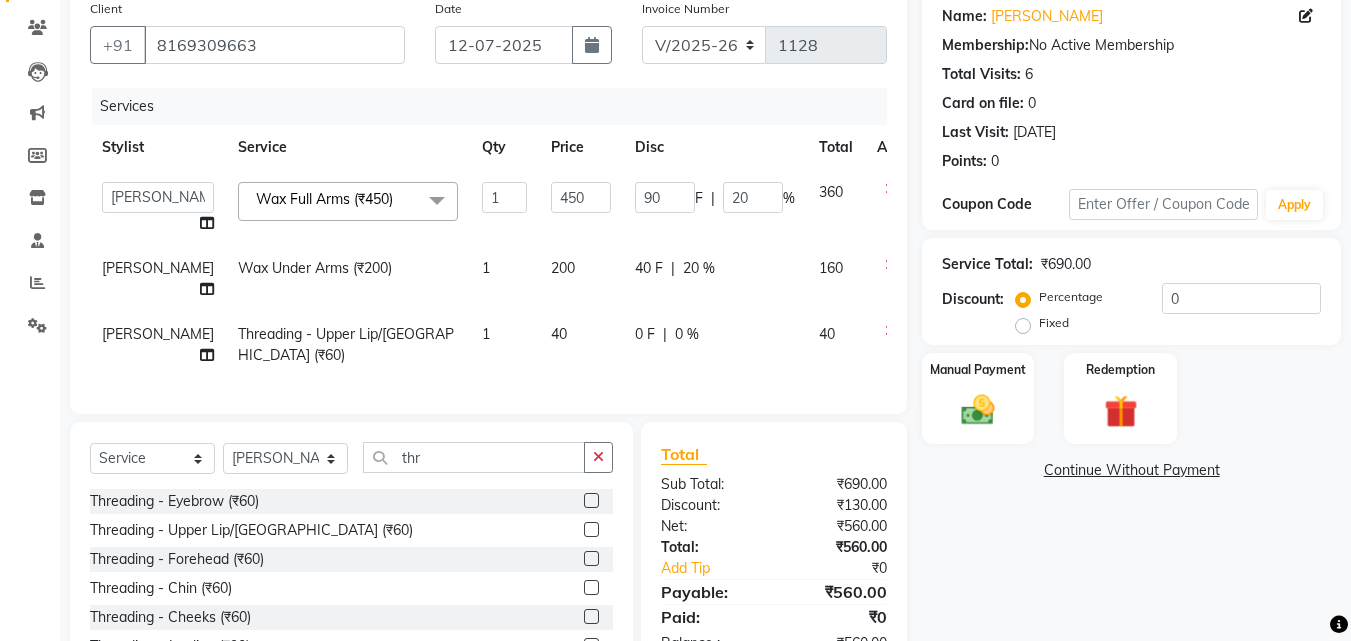click on "90 F | 20 %" 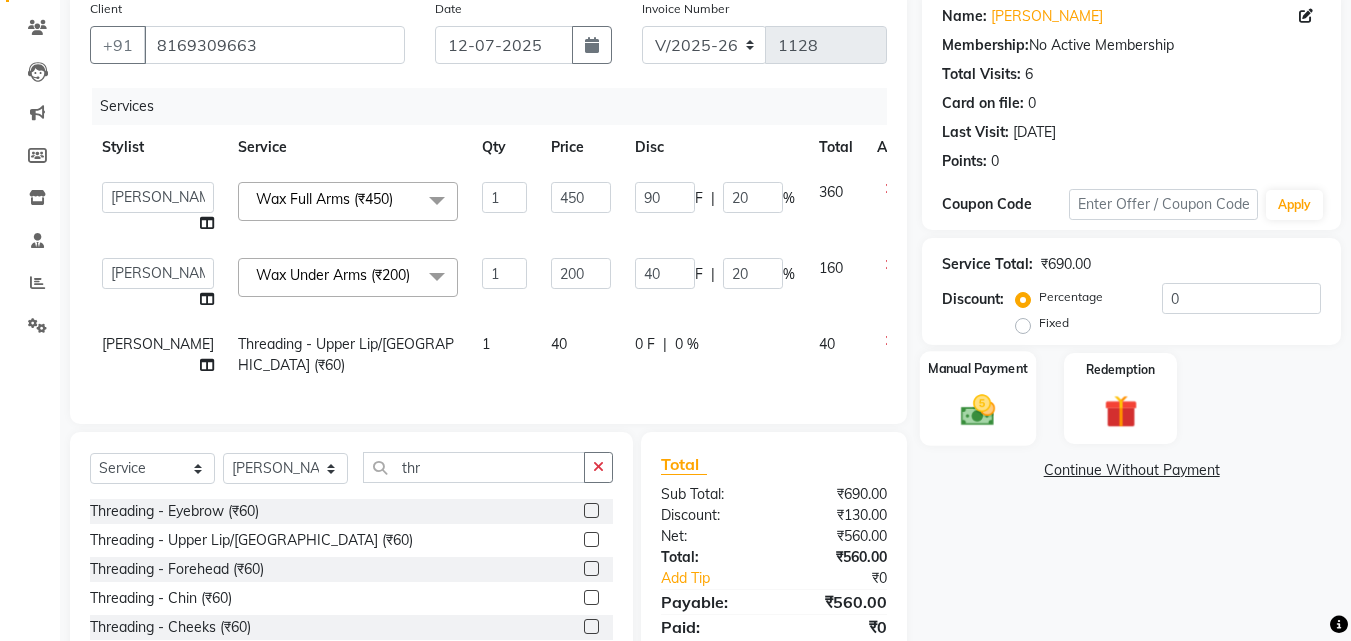 click 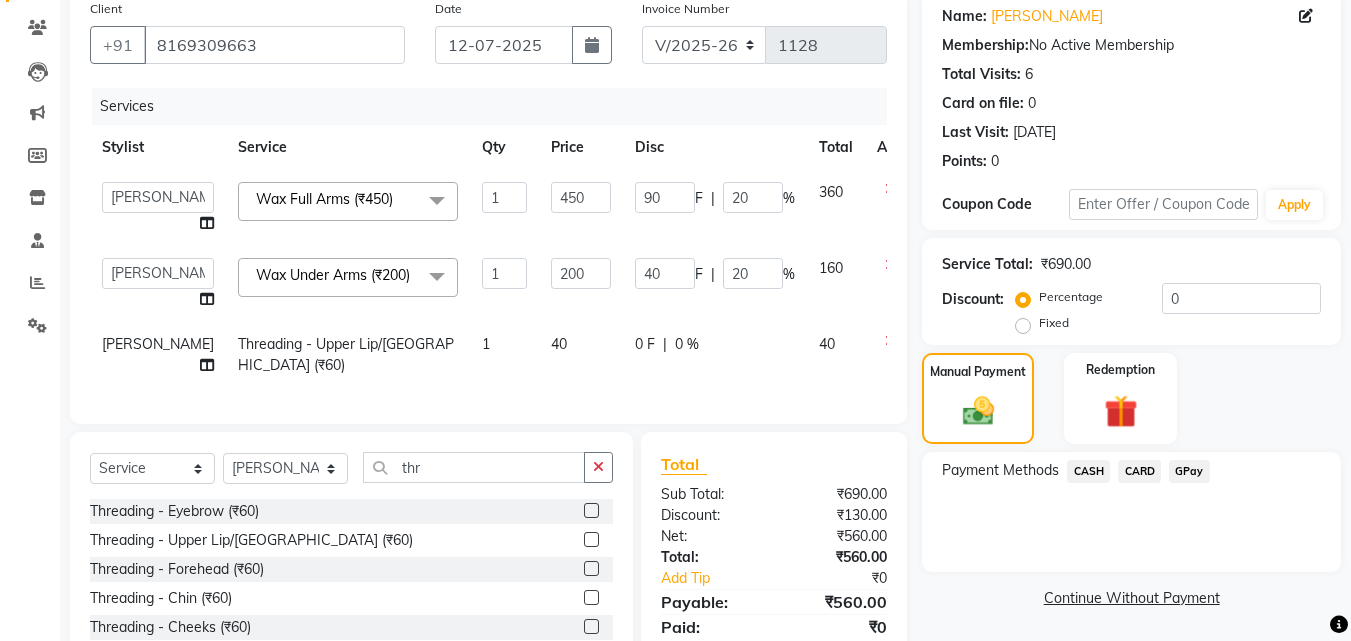 click on "GPay" 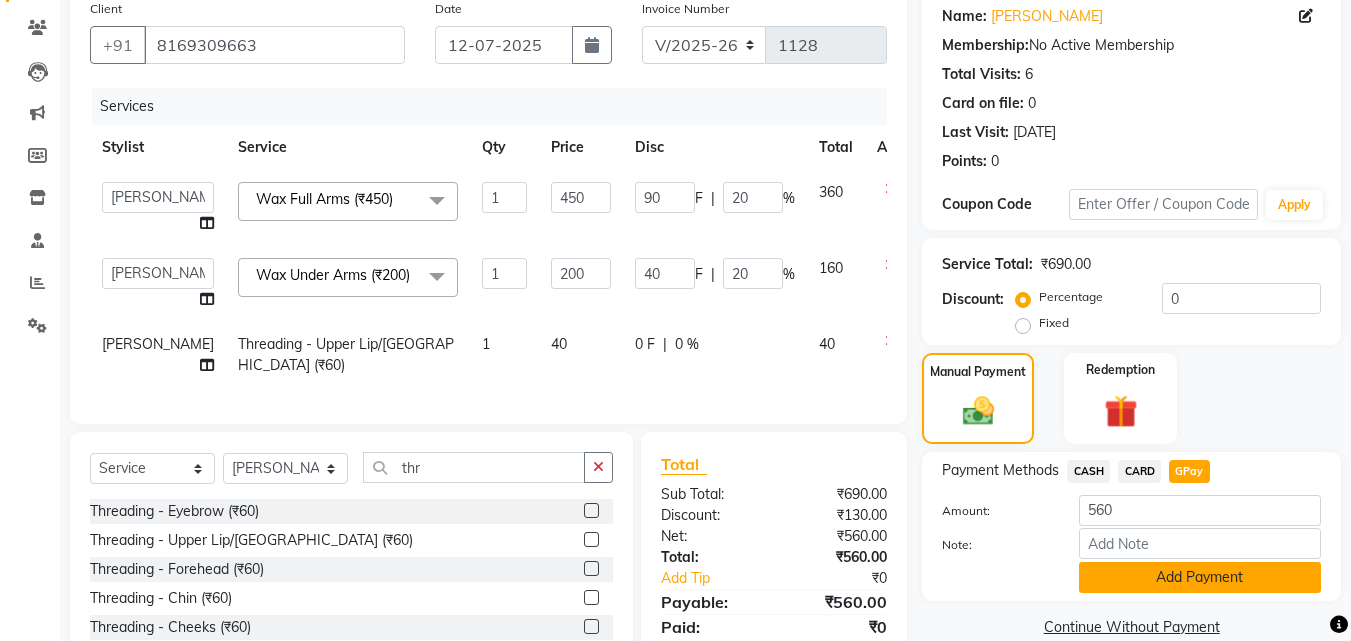 click on "Add Payment" 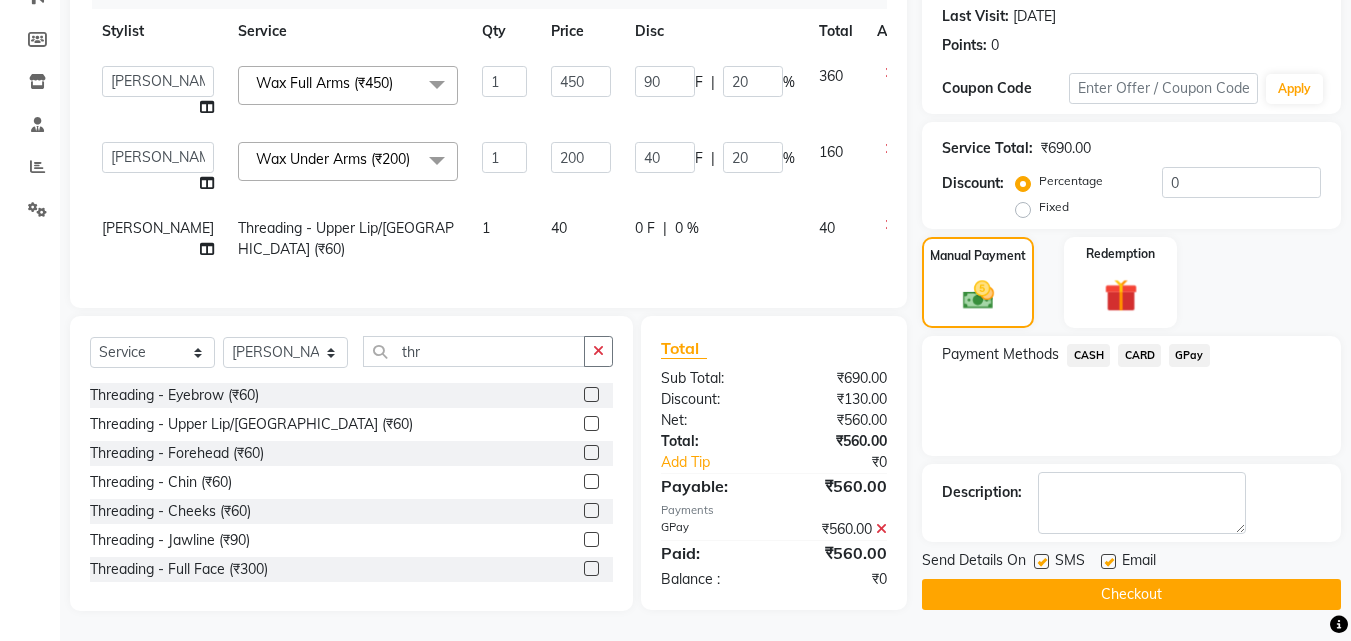 scroll, scrollTop: 300, scrollLeft: 0, axis: vertical 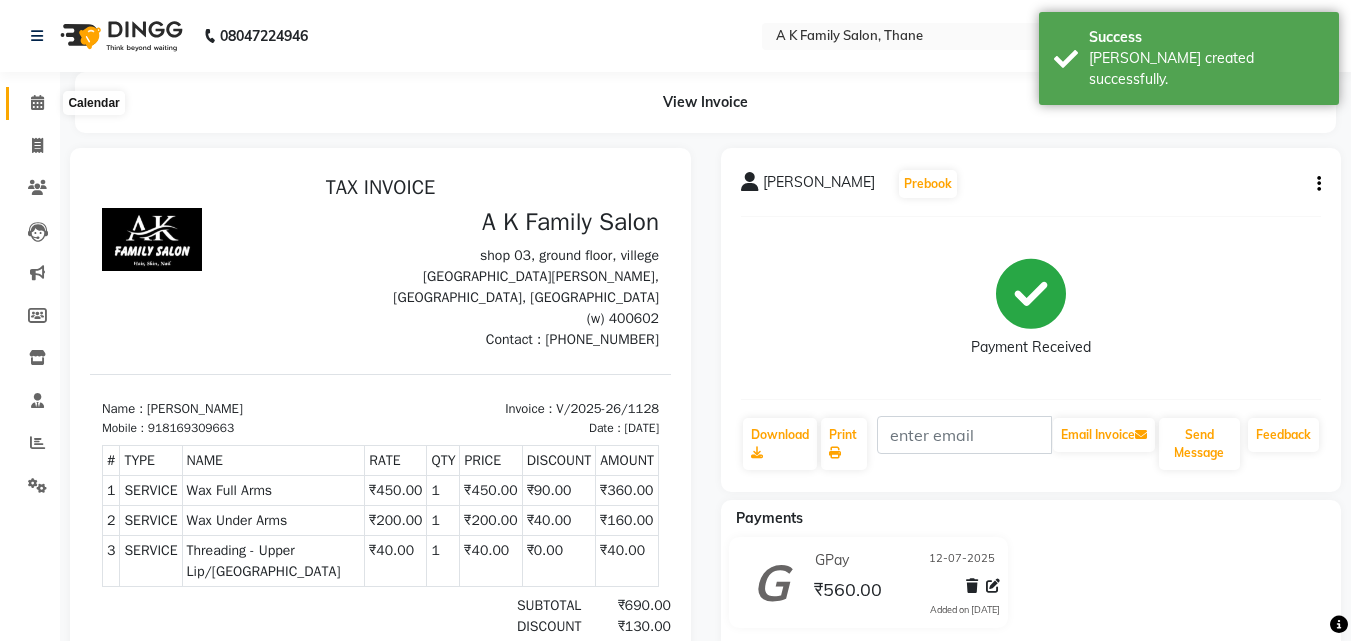 click 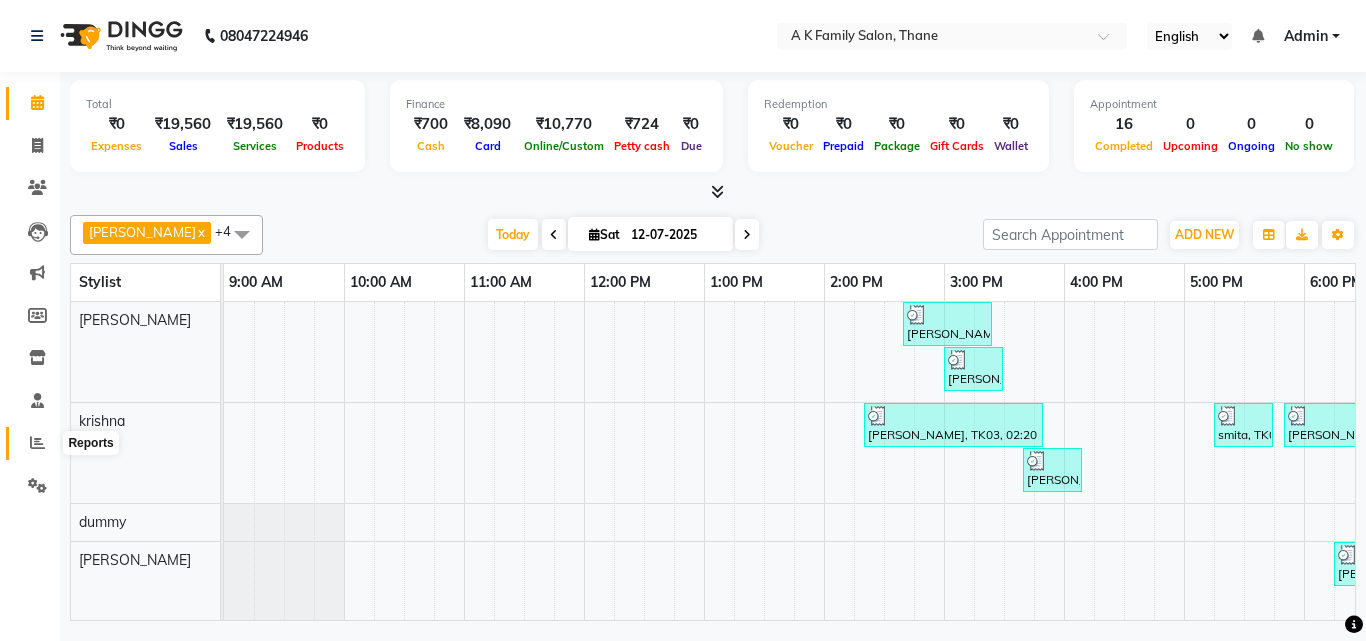 click 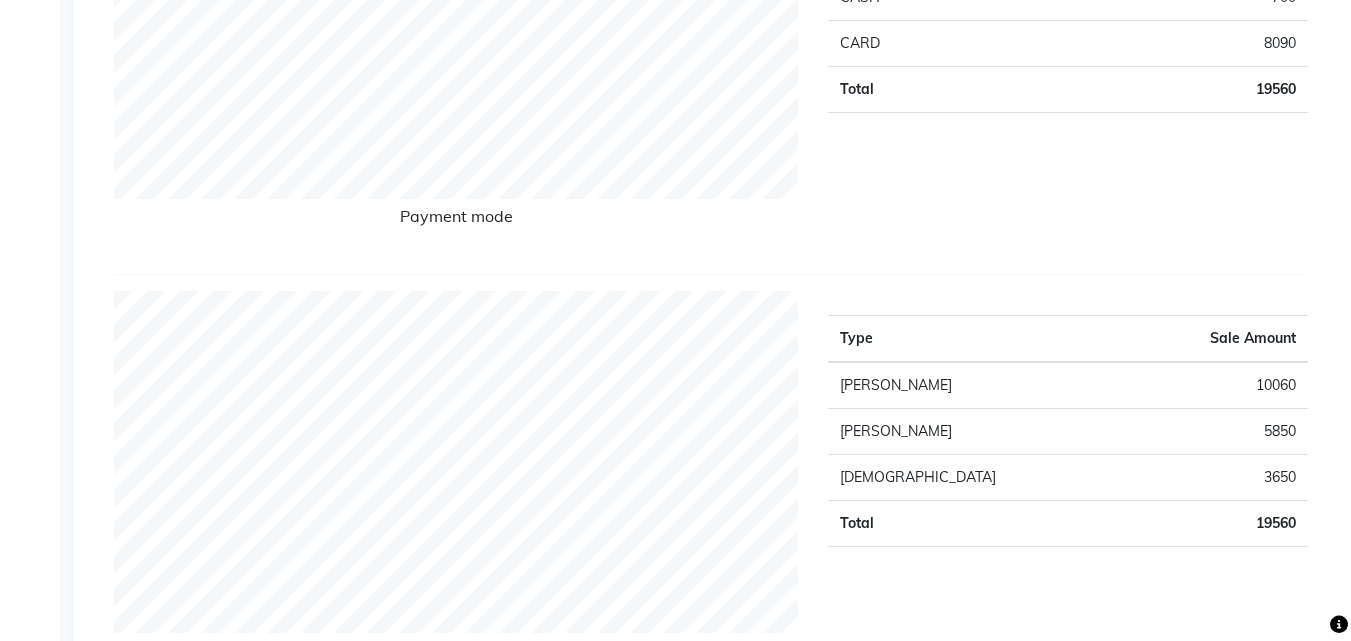 scroll, scrollTop: 500, scrollLeft: 0, axis: vertical 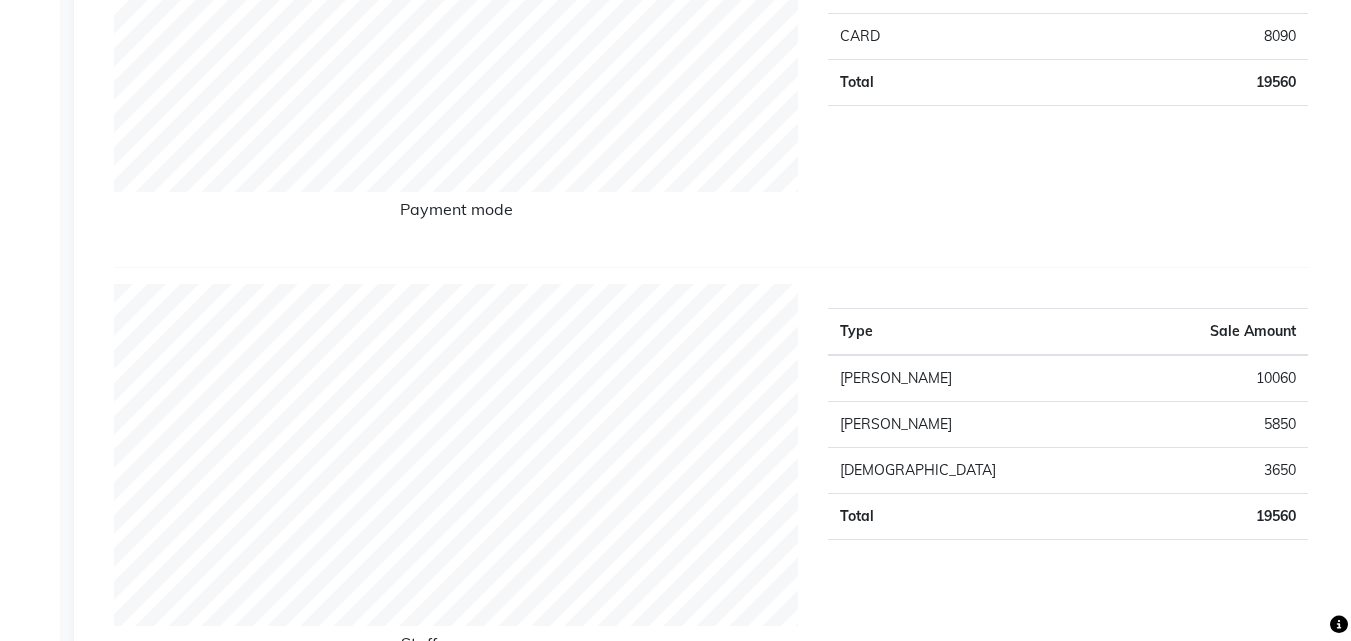 click on "Payment mode Type Sale Amount GPAY 10770 CASH 700 CARD 8090 Total 19560 Staff summary Type Sale Amount [PERSON_NAME] 10060 [PERSON_NAME] 5850 Krishna  3650 Total 19560 Sales summary Type Sale Amount Memberships 0 Vouchers 0 Gift card 0 Products 0 Packages 0 Tips 0 Prepaid 0 Services 19560 Fee 0 Total 19560 Service by category Type Sale Amount [DEMOGRAPHIC_DATA] Hair Colour (Inoa Amonia) 5120 Olaplex/Smart Bond/[PERSON_NAME] Plex 4800 [DEMOGRAPHIC_DATA] Hair Colour ([MEDICAL_DATA]) 3000 offer 2600 [DEMOGRAPHIC_DATA] Hair Service 1090 Spa Power Mix 1000 Chocolate Wax 840 Wellness Pedicures 800 Threading 310 Total 19560 Service sales Type Sale Amount Olaplex/Smart Bond/[PERSON_NAME] Plex - Below Shoulder 4800 [DEMOGRAPHIC_DATA] Hair Colour (Inoa Amonia) - Below Shoulder 3360 [DEMOGRAPHIC_DATA] Hair Colour ([MEDICAL_DATA]) - Below Shoulder 3000 [DEMOGRAPHIC_DATA] Hair Colour (Inoa Amonia) - Root Touch Upto 2 Inch 1760 offer hair cut +wash 1000 Spa Power Mix - Below Shoulder 1000 Wellness Pedicures - ped pie 800 offer hair cut  800 Offer wax  full arms under arms half legs 800 [DEMOGRAPHIC_DATA] Hair Service - [DEMOGRAPHIC_DATA] Hair Cut 490 Others 1750" 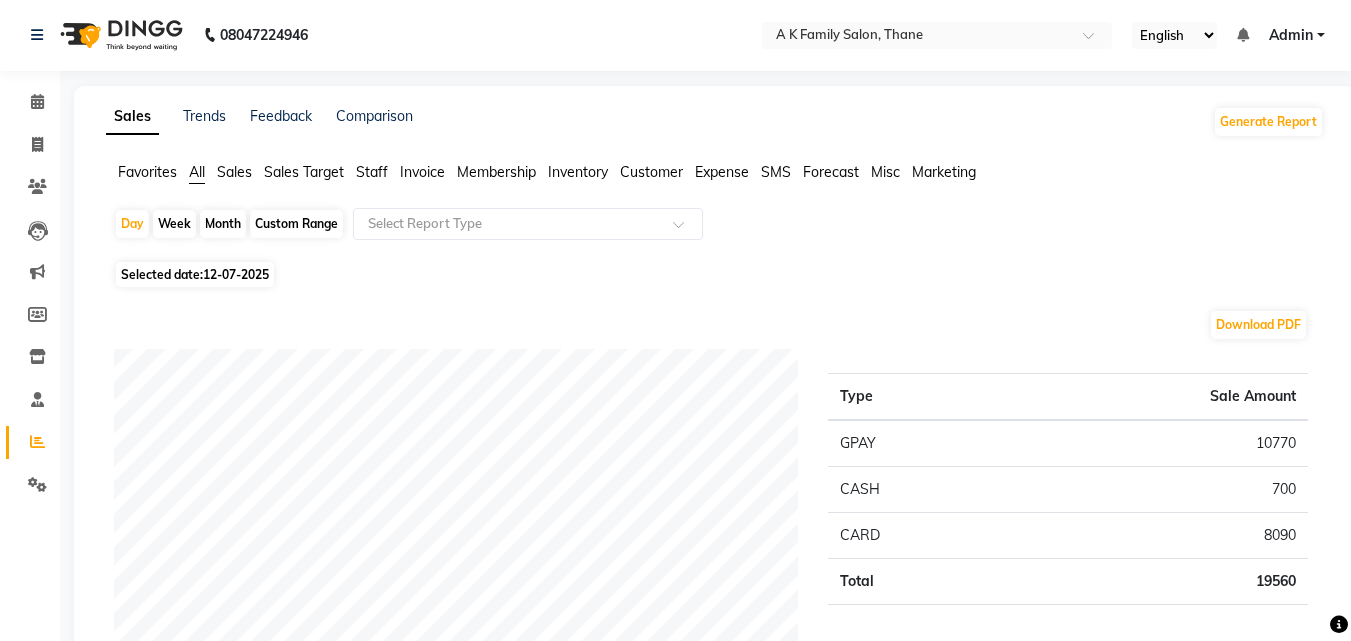 scroll, scrollTop: 0, scrollLeft: 0, axis: both 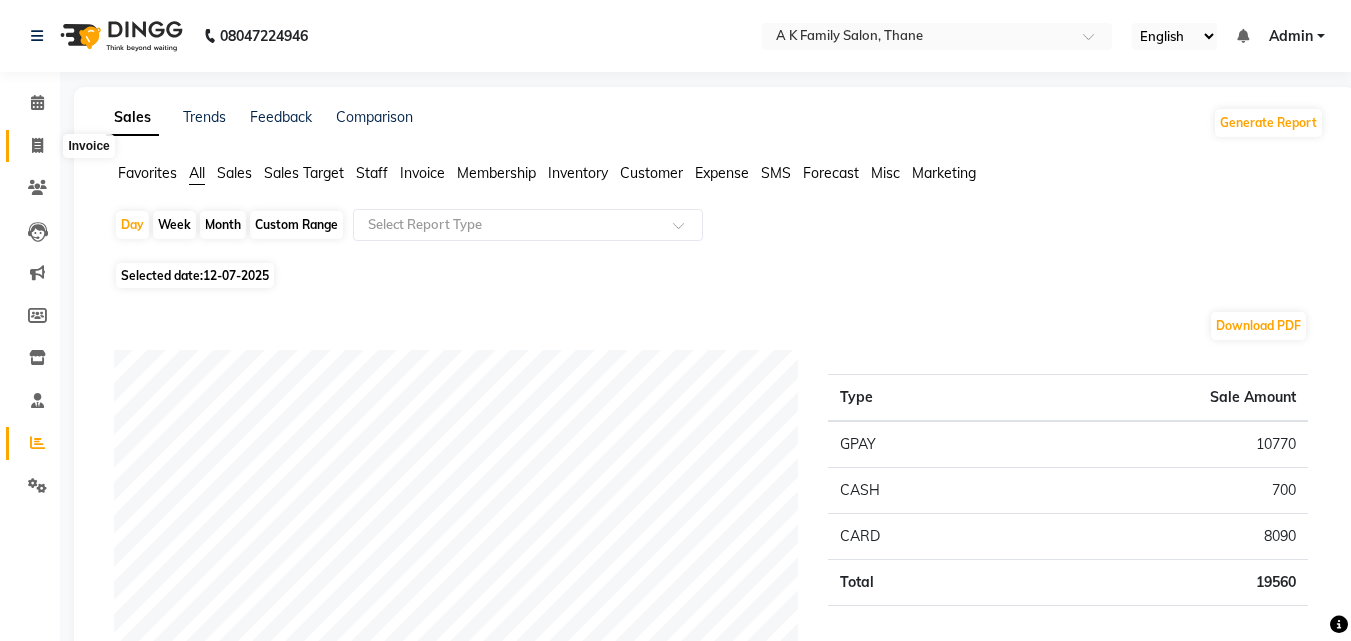 click 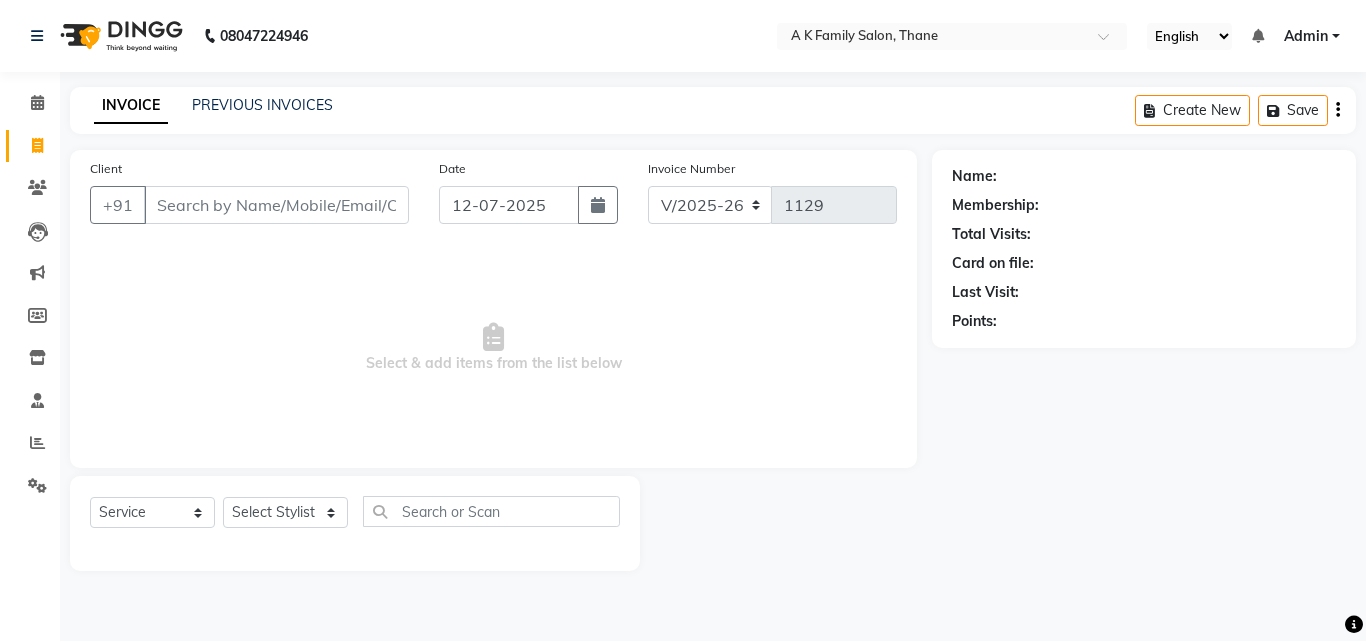 click on "Client" at bounding box center [276, 205] 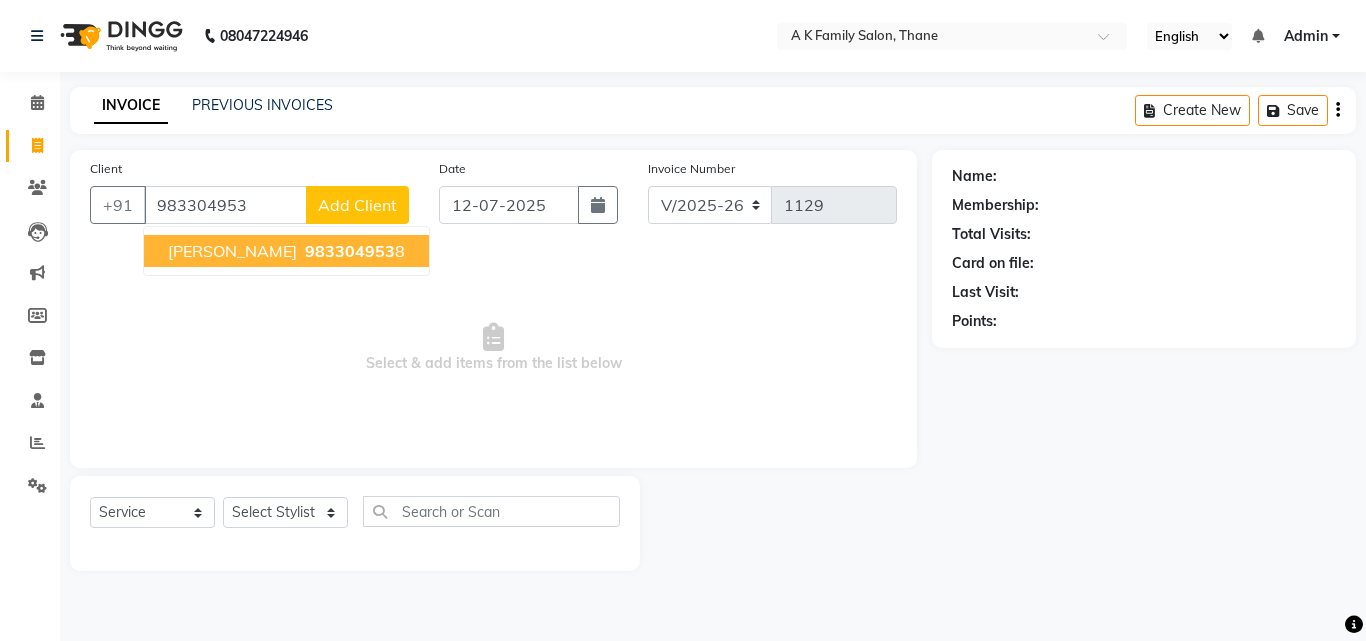 click on "983304953" at bounding box center [350, 251] 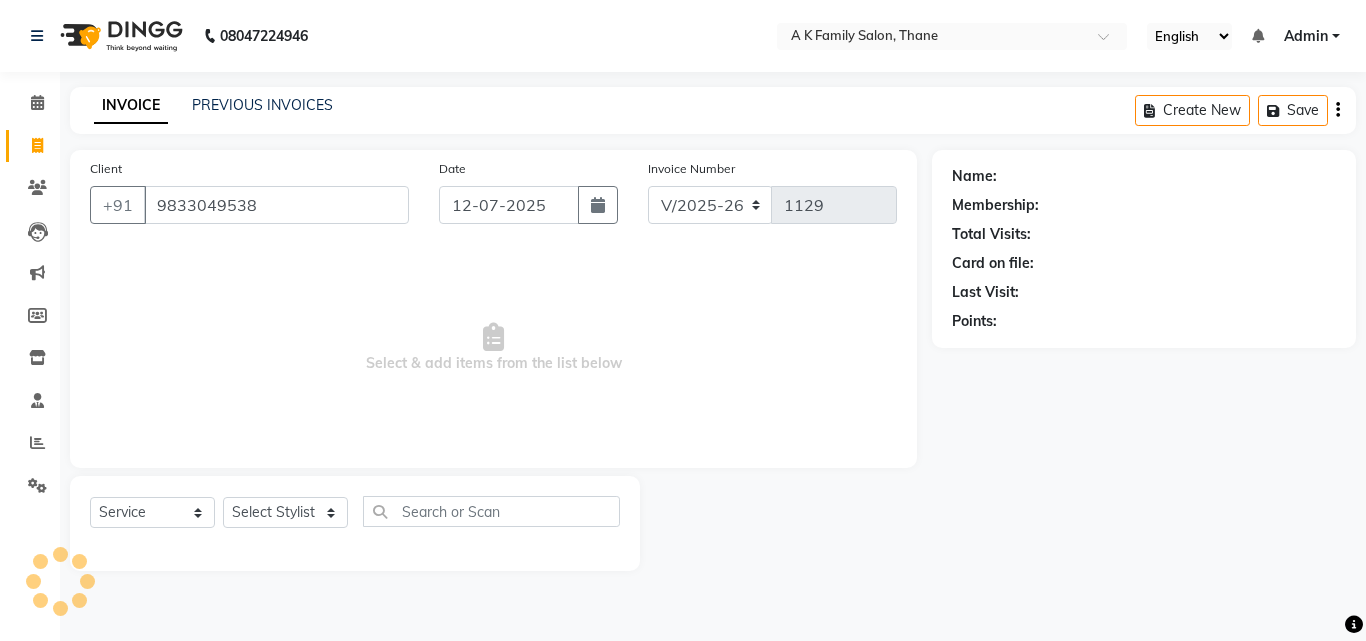 type on "9833049538" 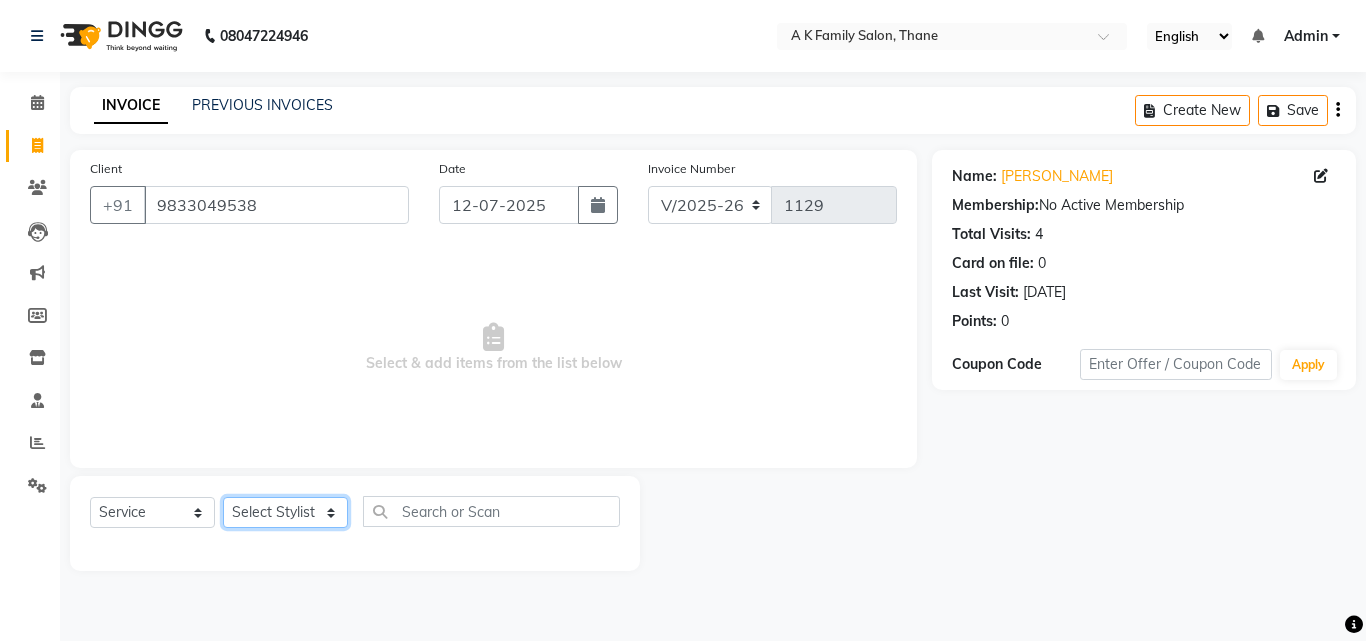 click on "Select Stylist [PERSON_NAME] dummy [PERSON_NAME] krishna  [PERSON_NAME]" 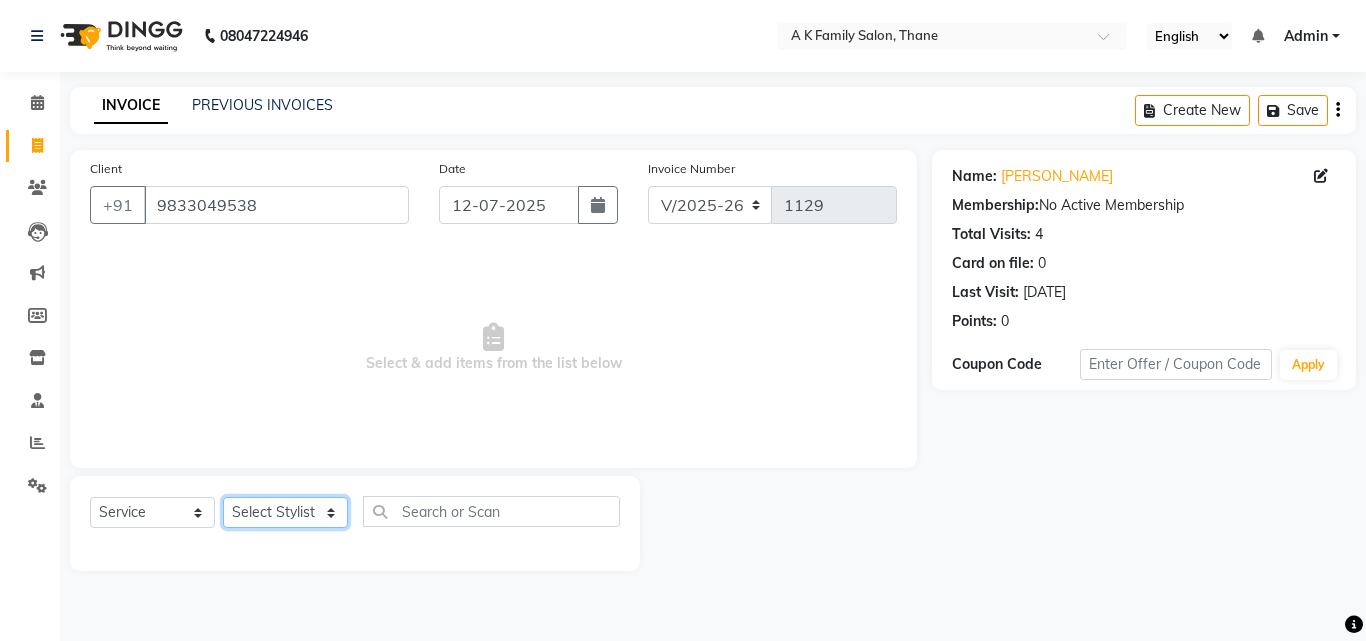 select on "52627" 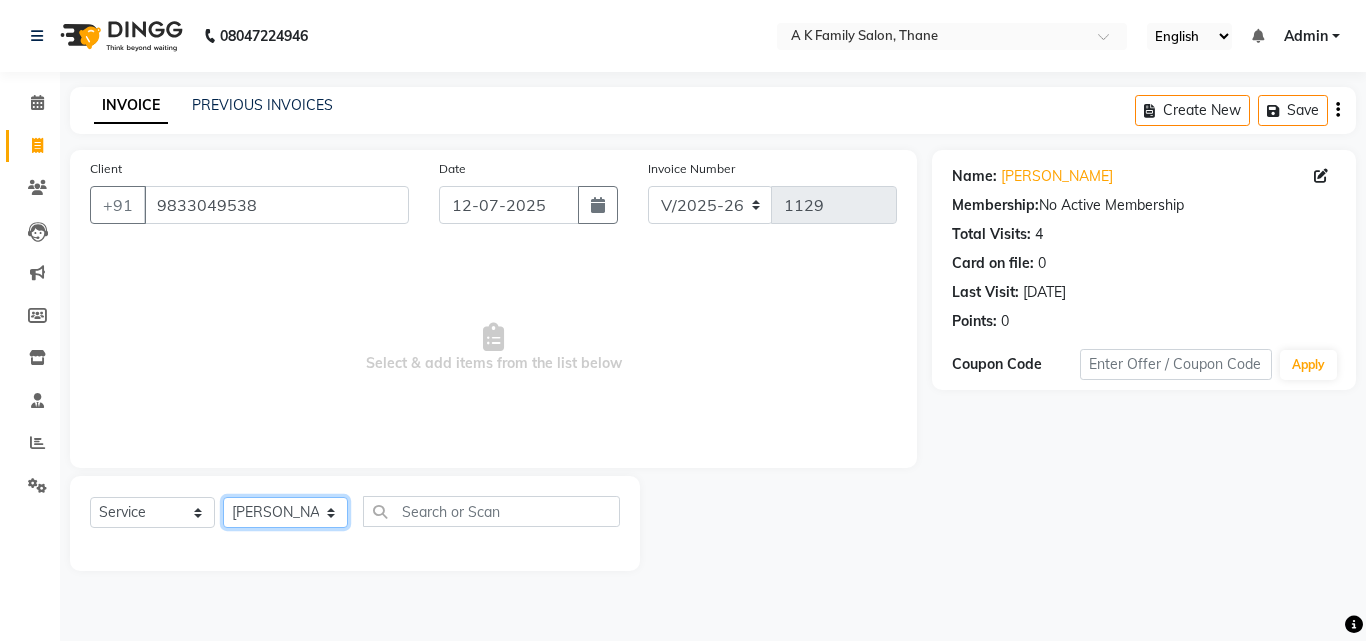 click on "Select Stylist [PERSON_NAME] dummy [PERSON_NAME] krishna  [PERSON_NAME]" 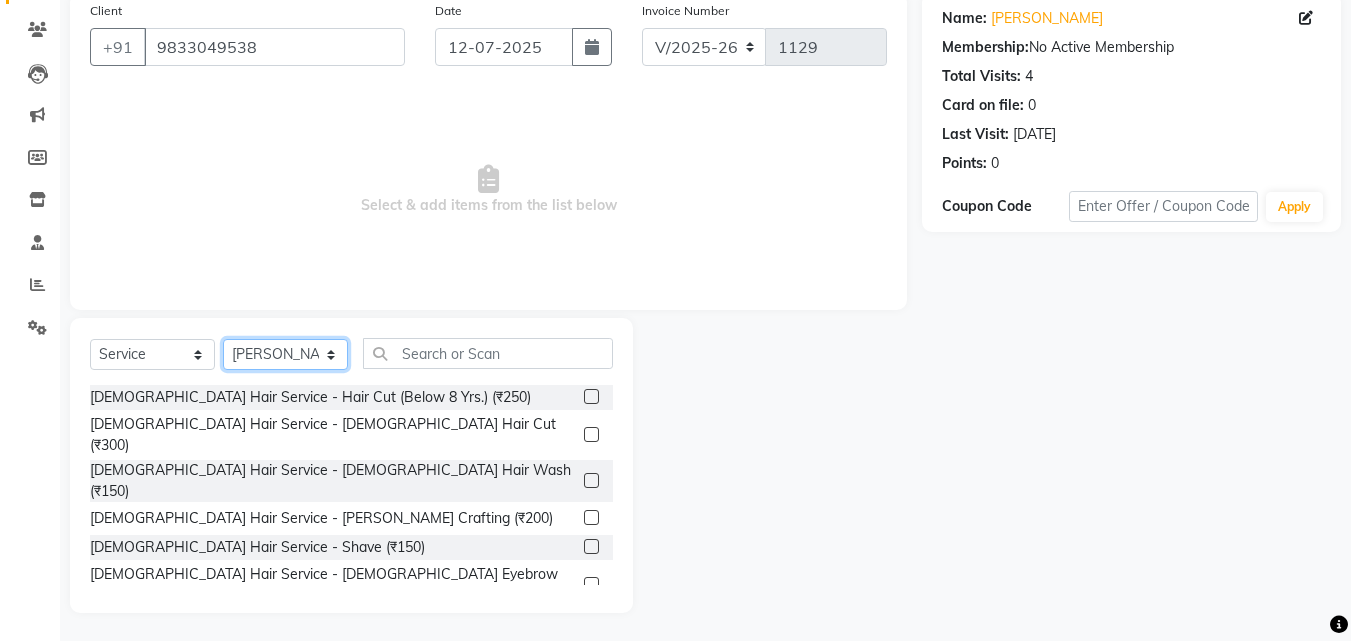 scroll, scrollTop: 160, scrollLeft: 0, axis: vertical 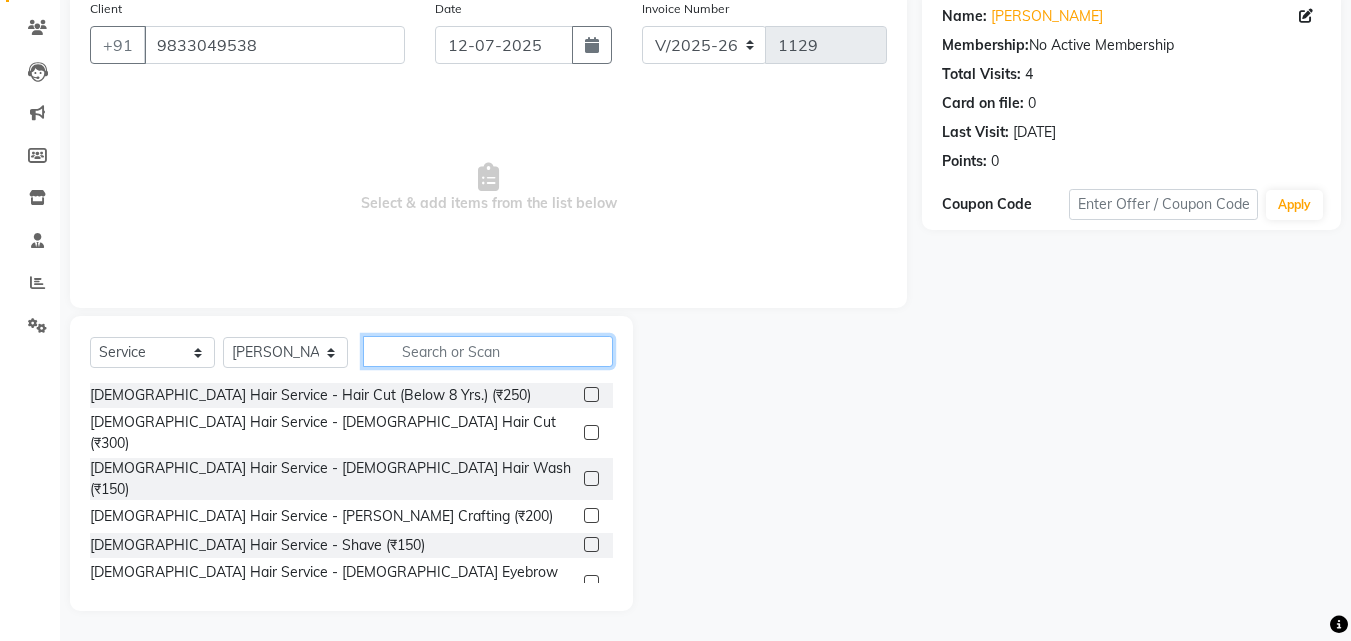 click 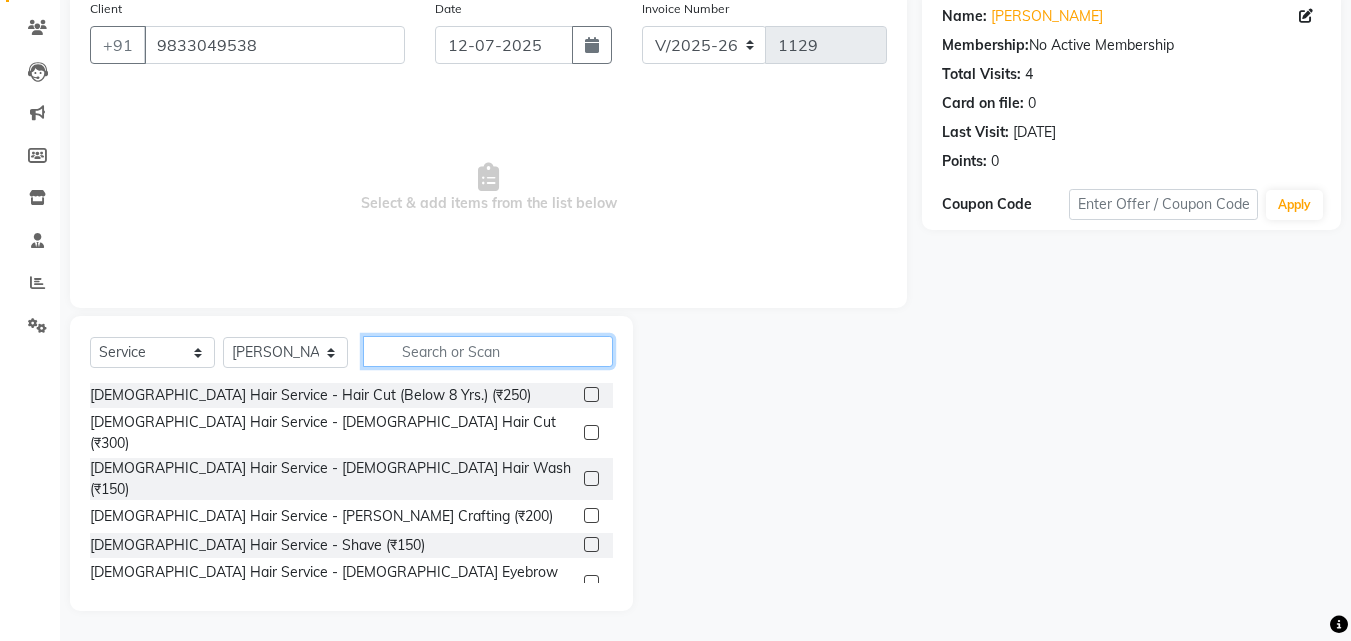 click 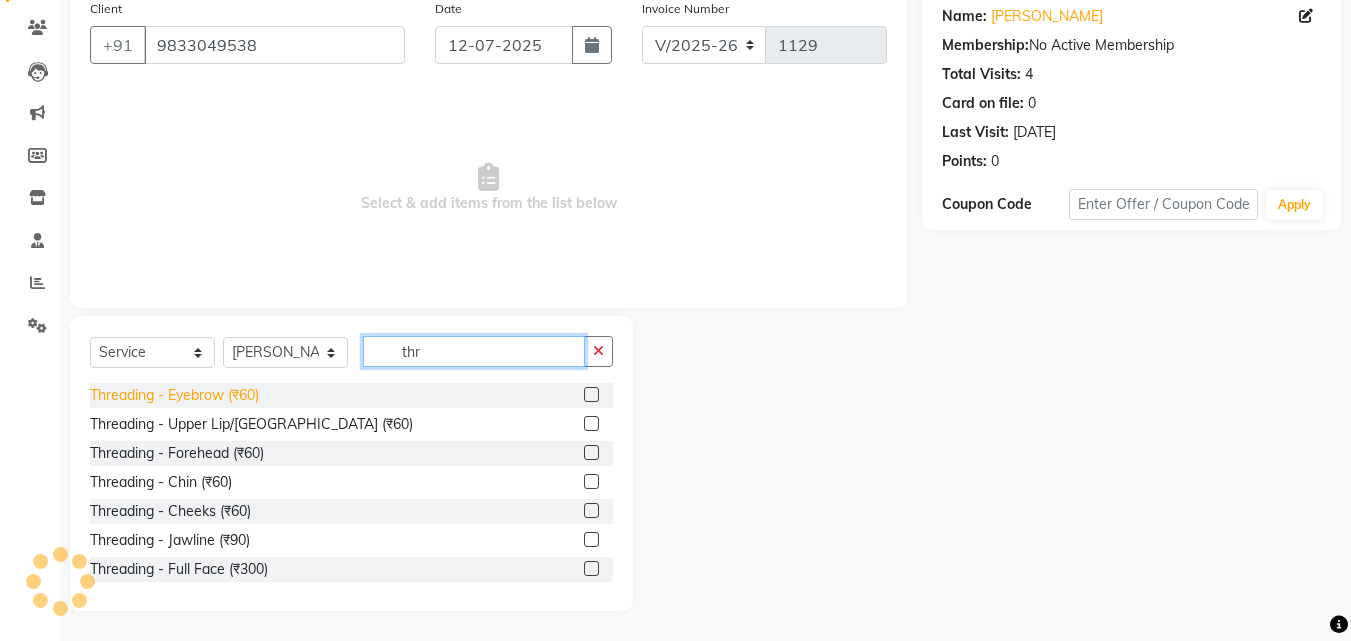 type on "thr" 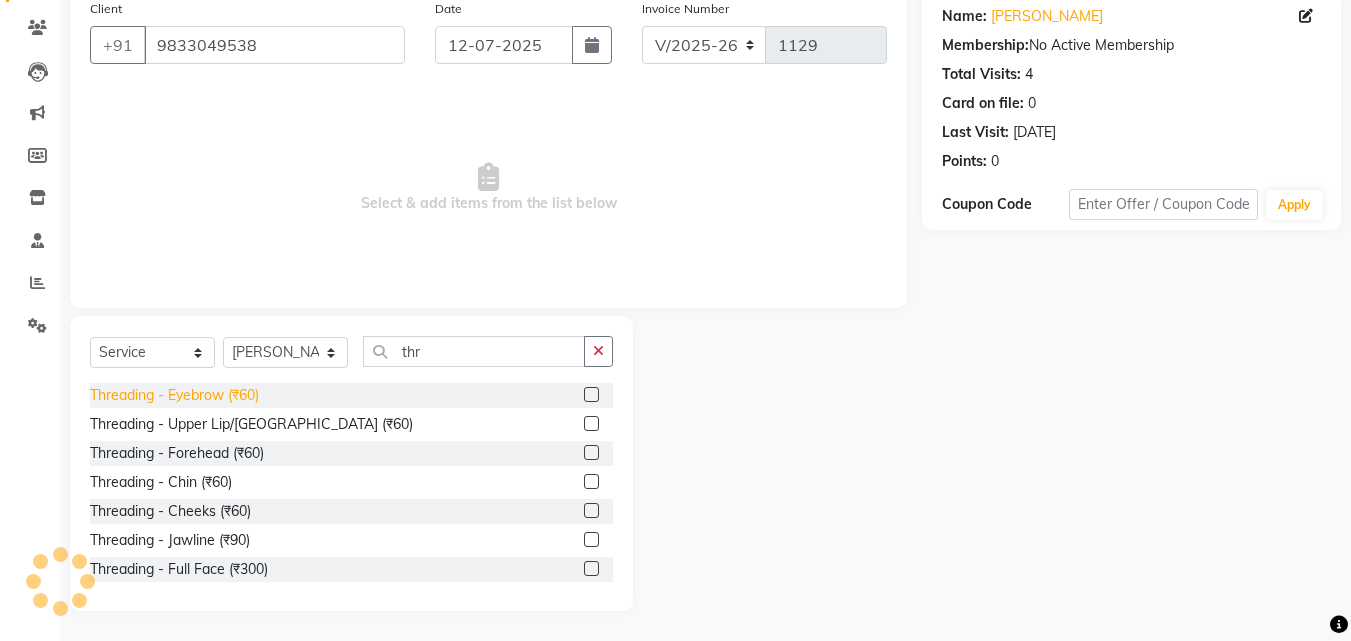 click on "Threading  - Eyebrow (₹60)" 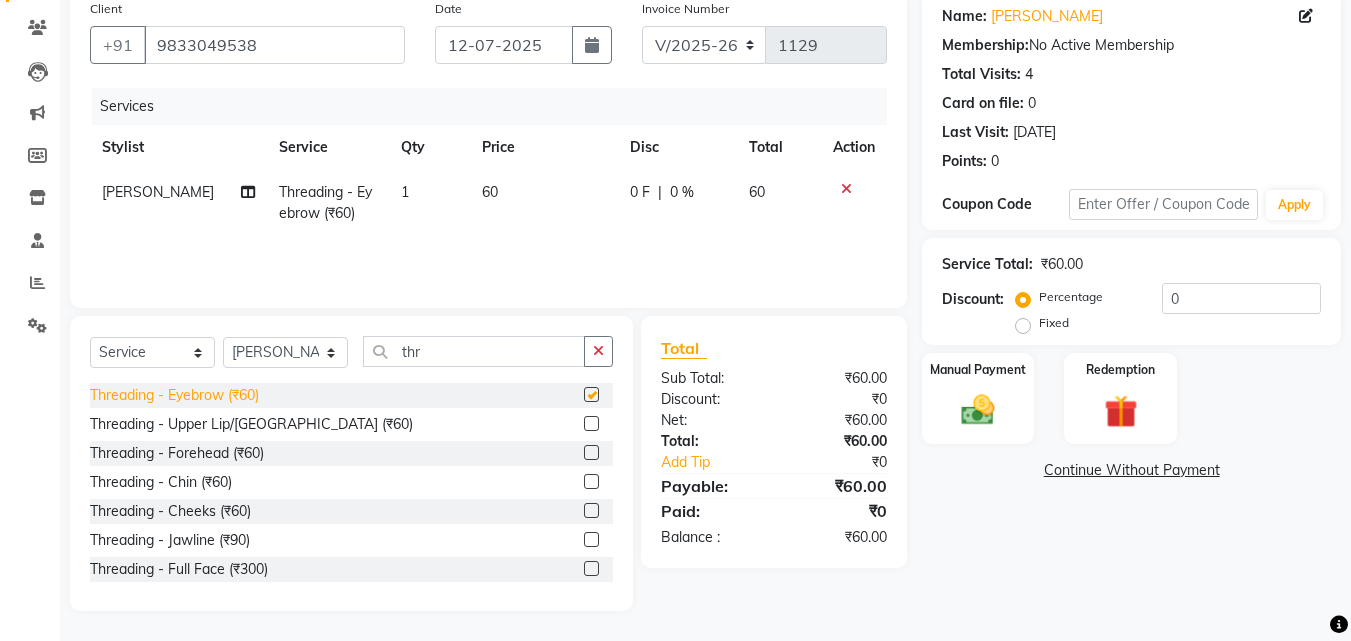 checkbox on "false" 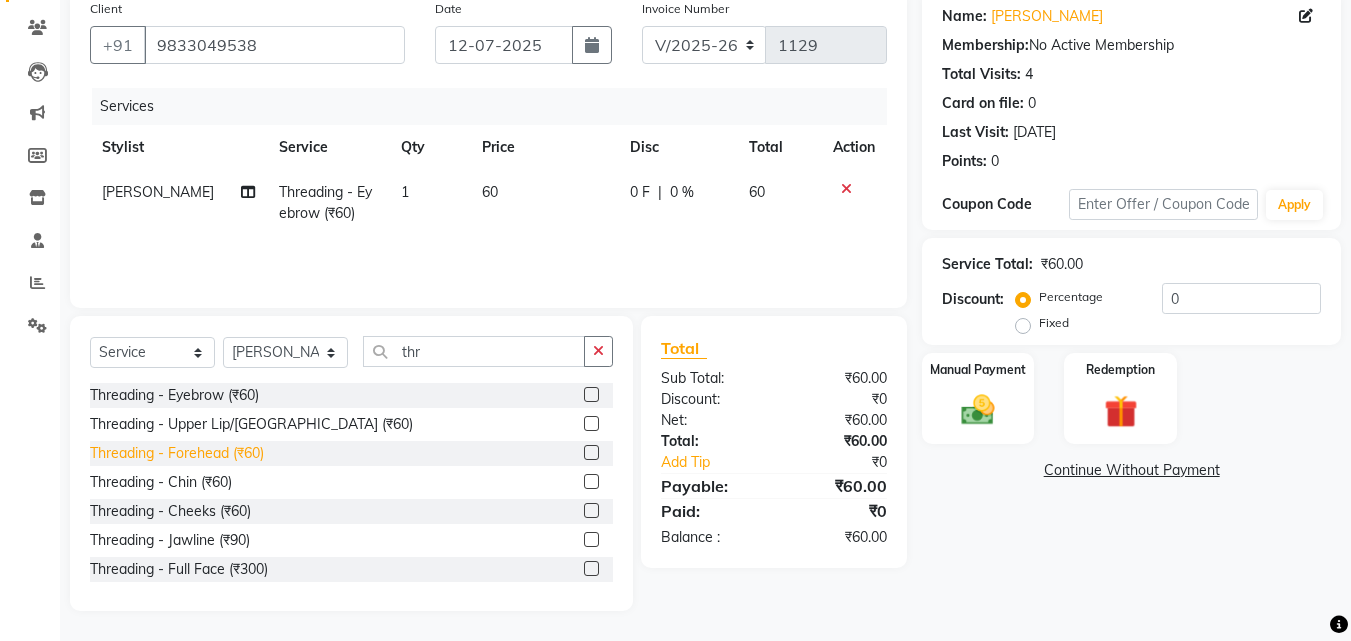 click on "Threading  - Forehead (₹60)" 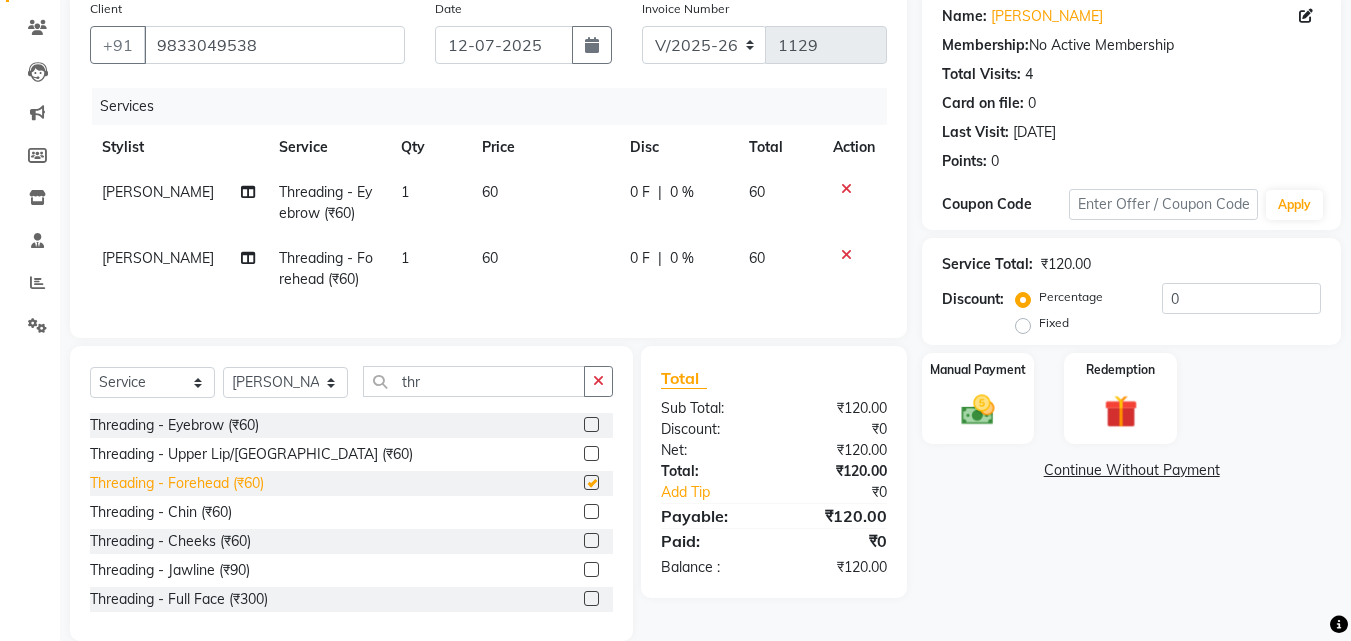 checkbox on "false" 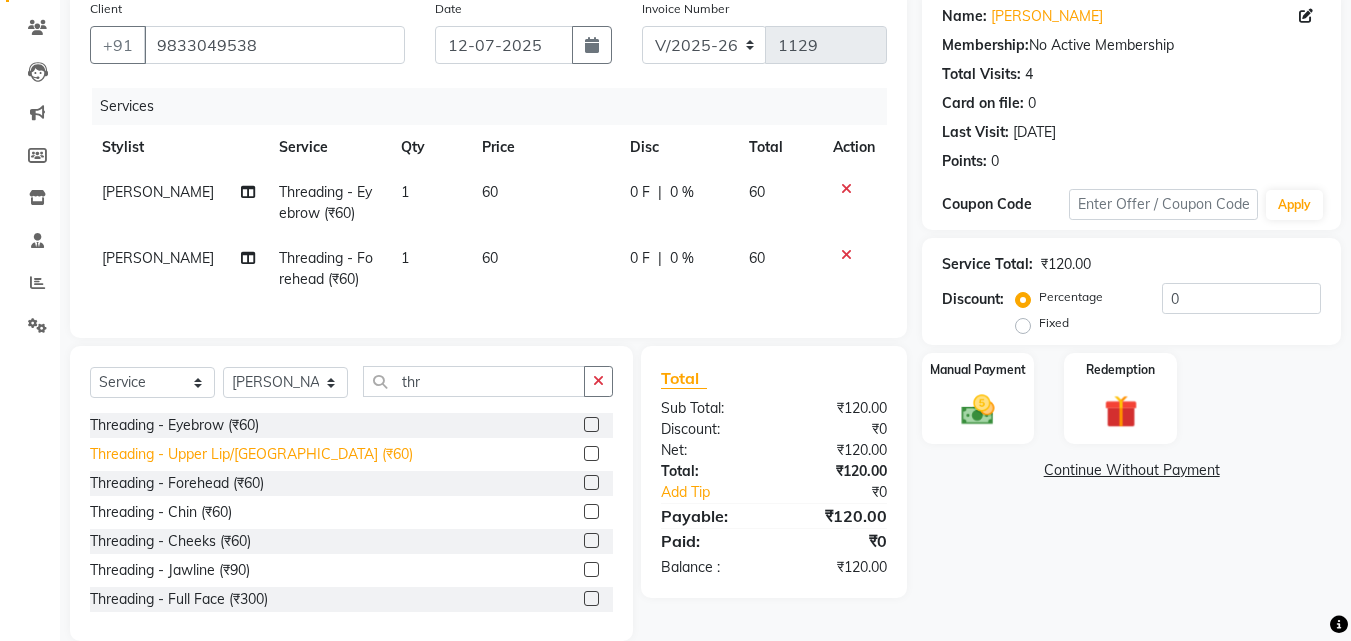 click on "Threading  - Upper Lip/[GEOGRAPHIC_DATA] (₹60)" 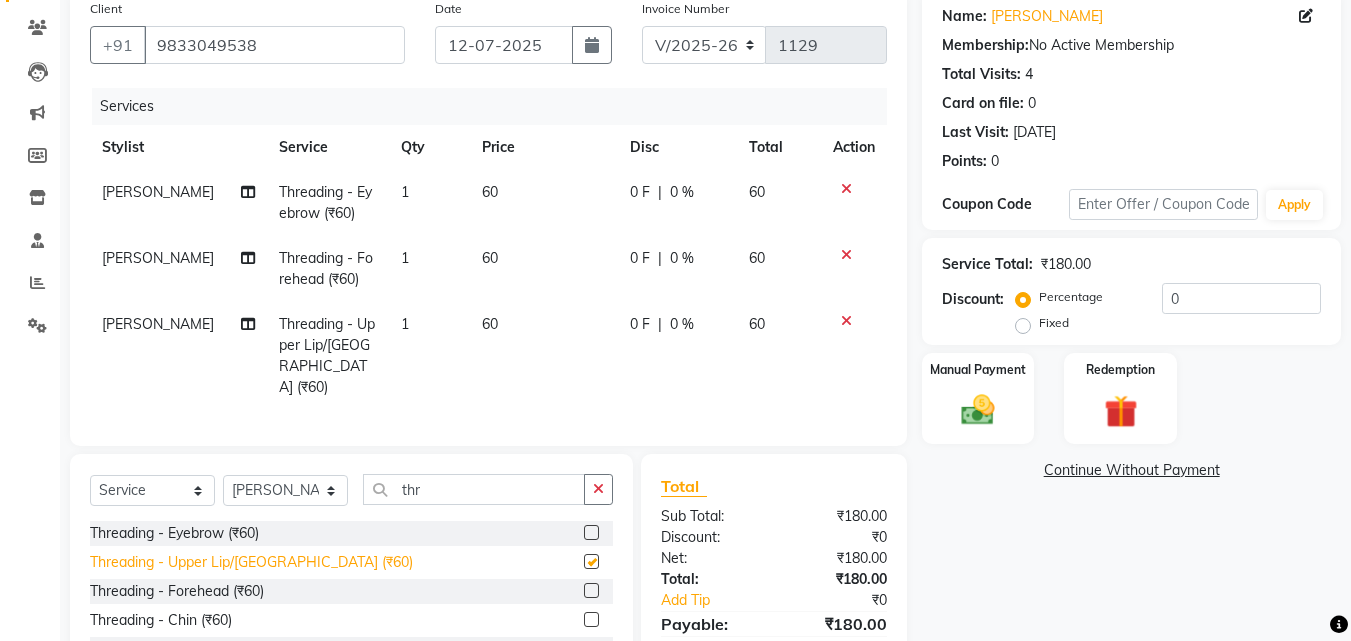 checkbox on "false" 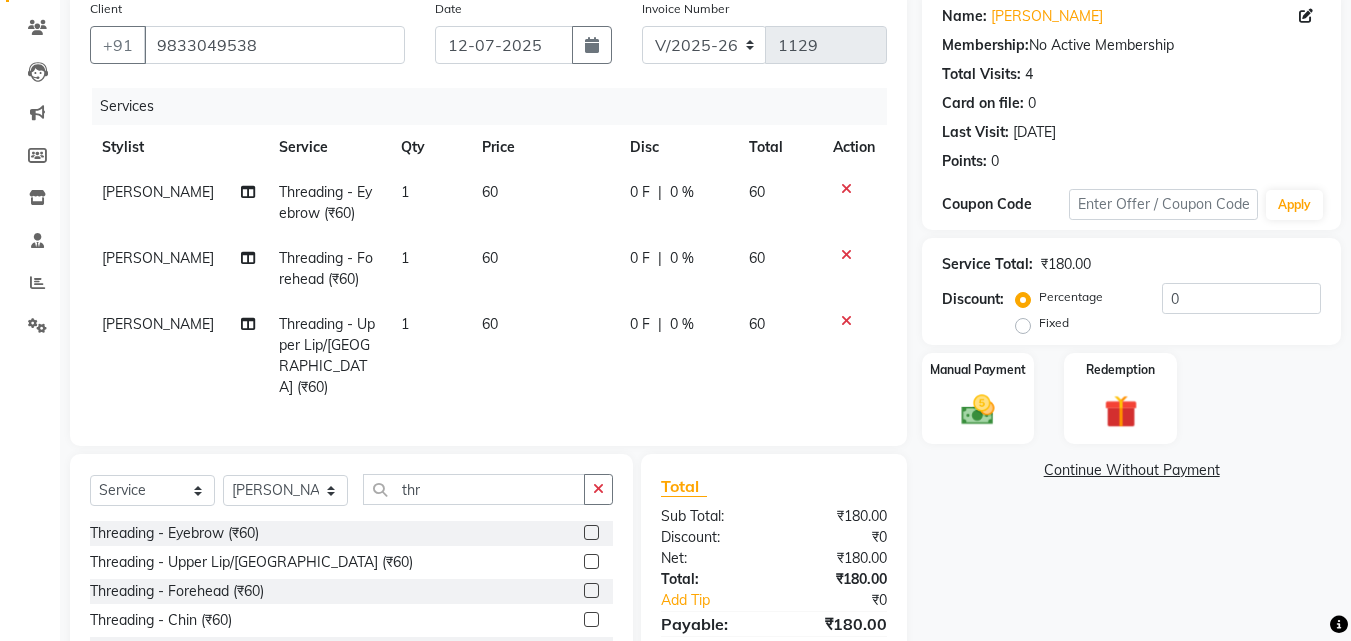 click 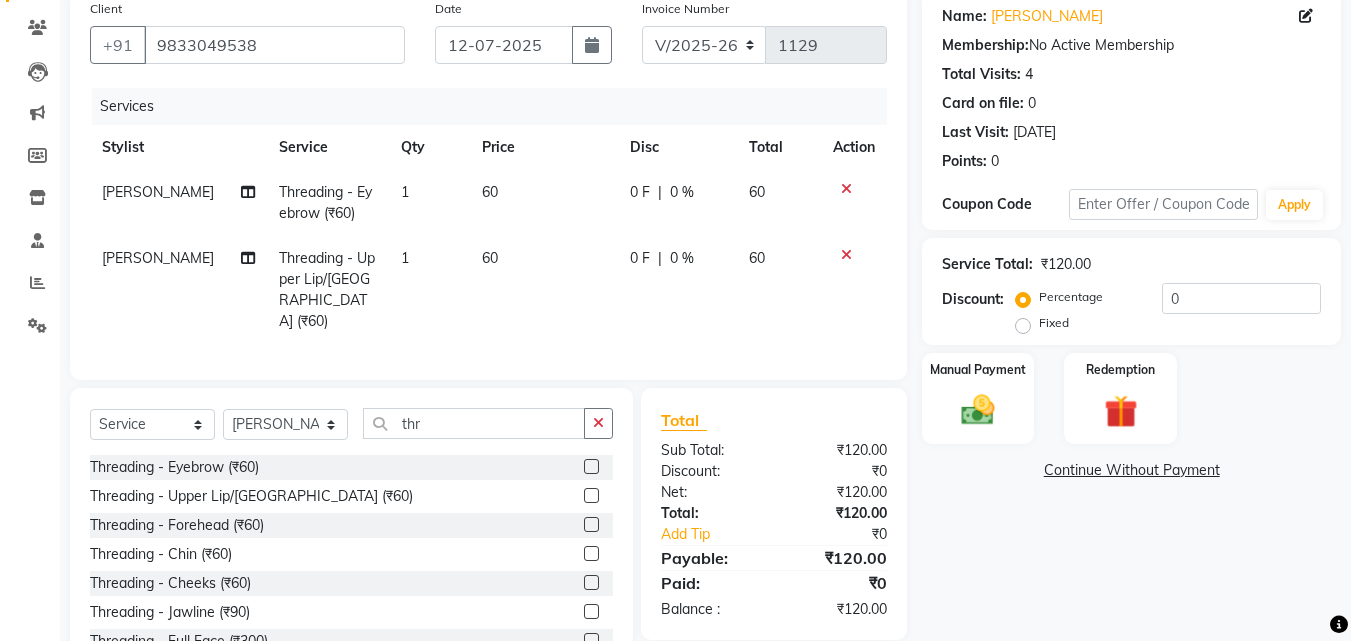 click on "60" 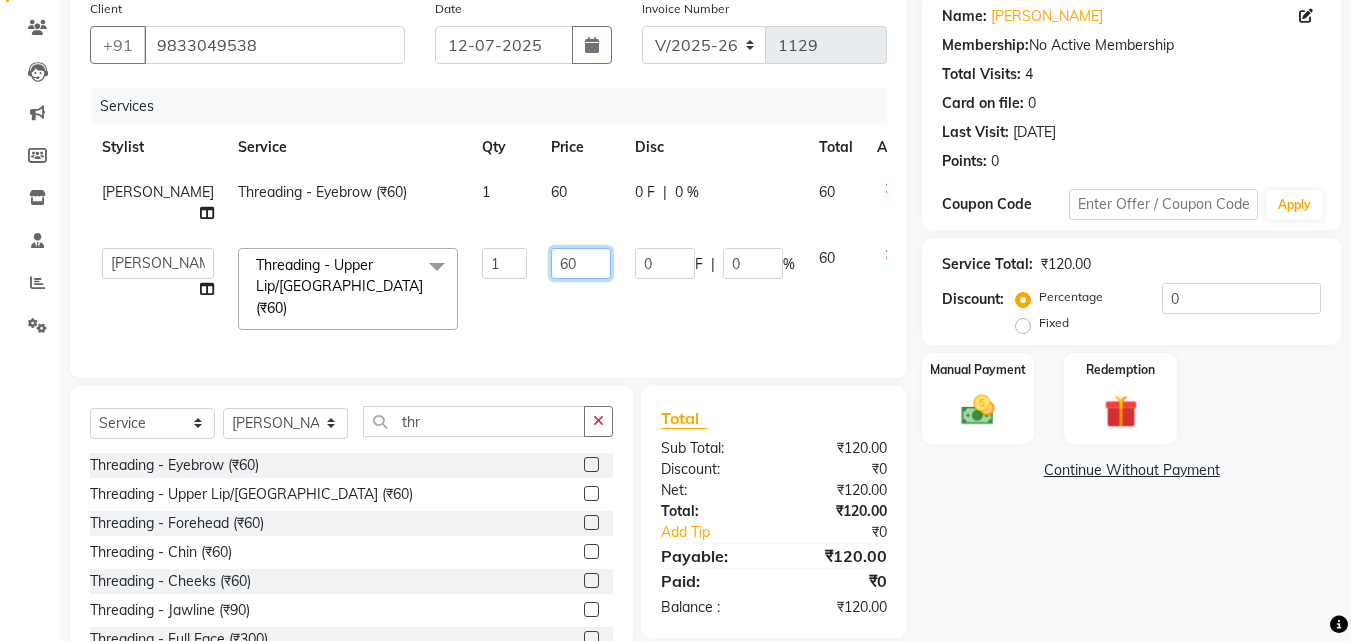 click on "60" 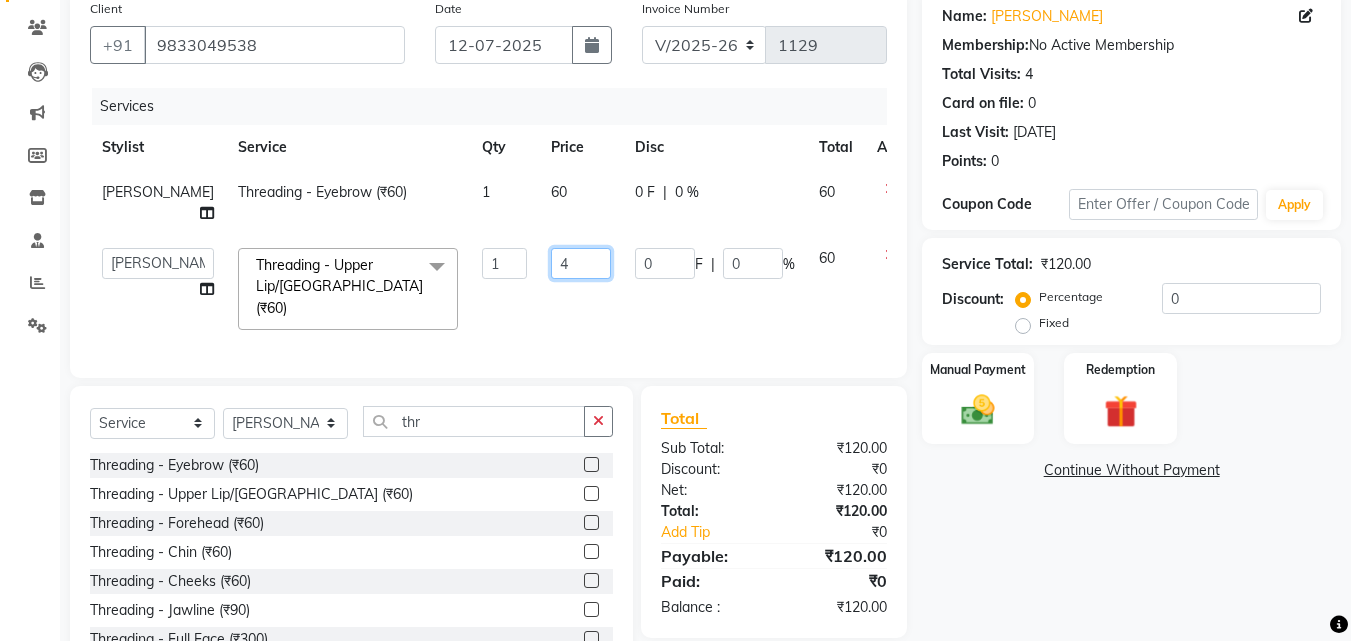 type on "40" 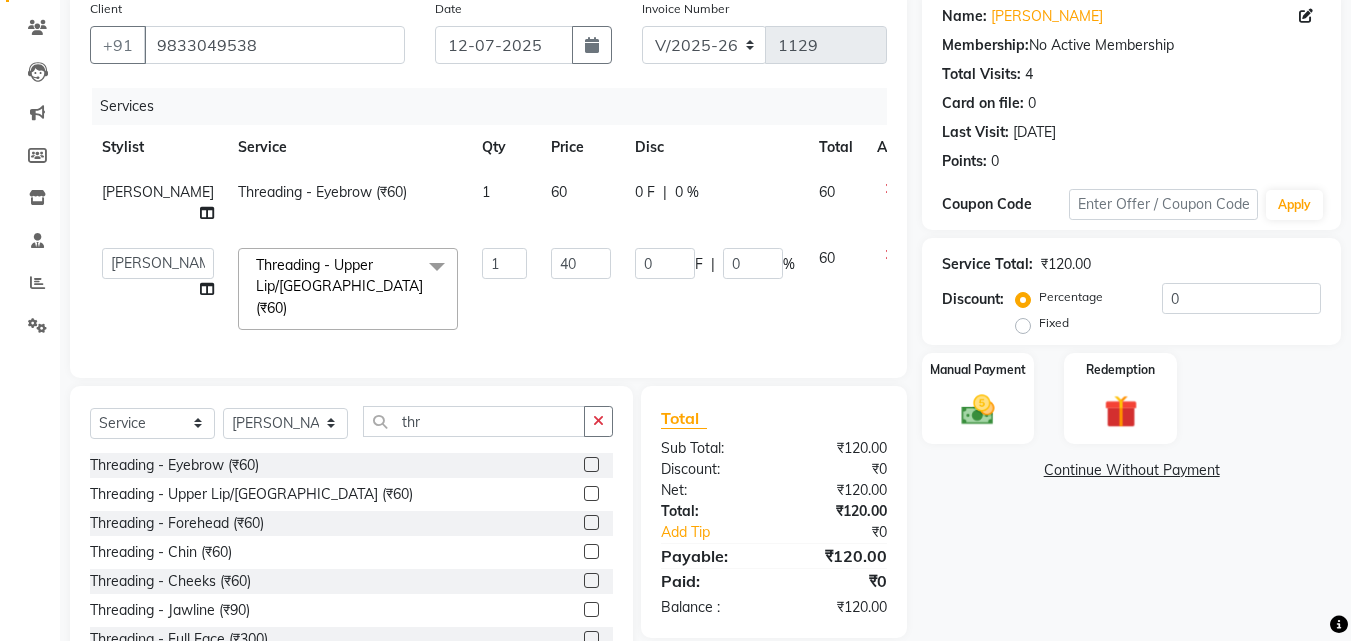 click on "60" 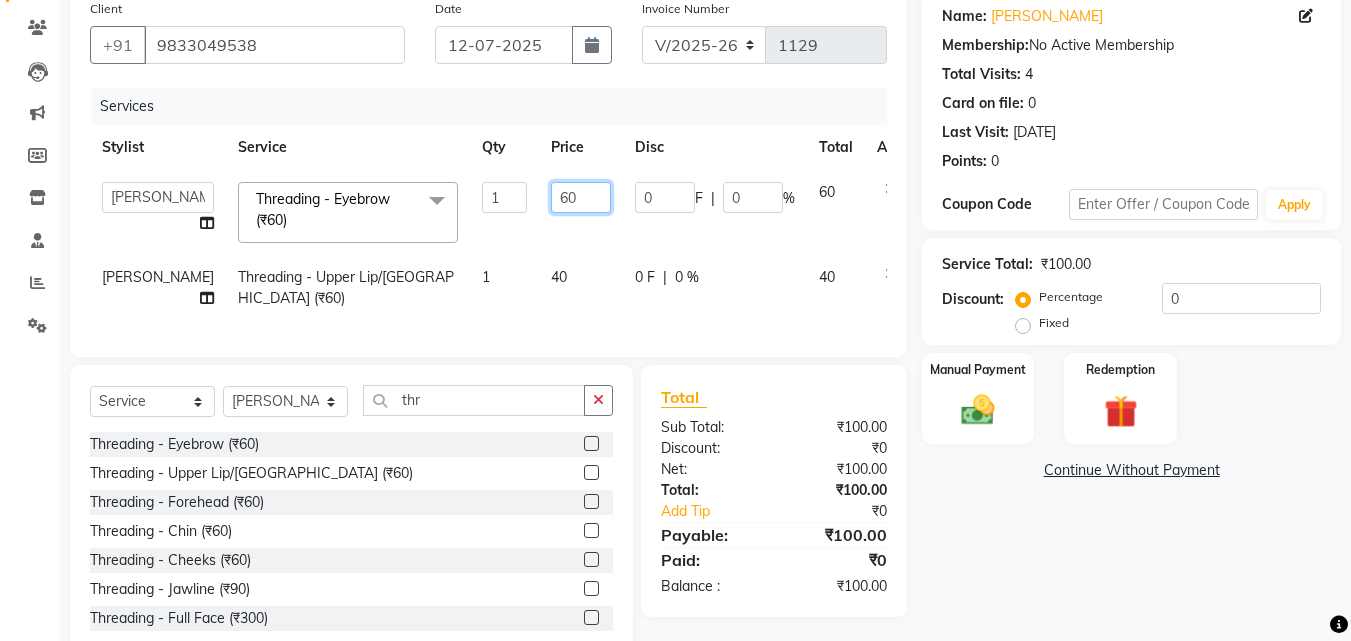 click on "60" 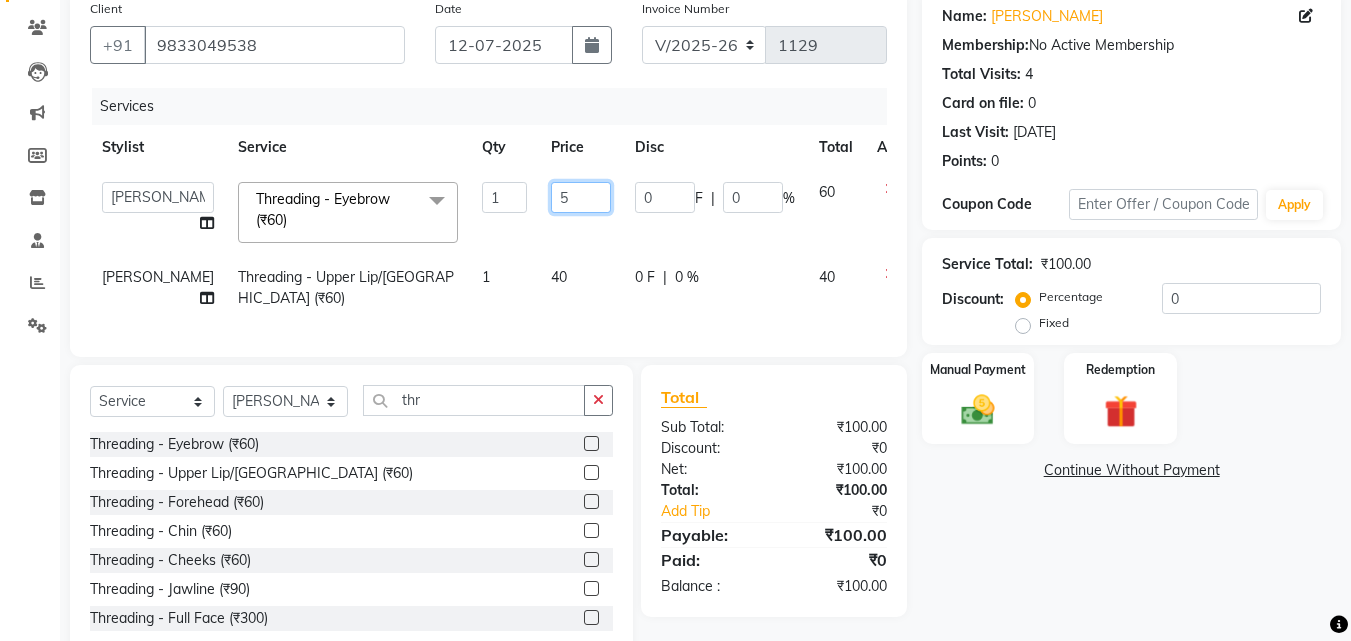 type on "50" 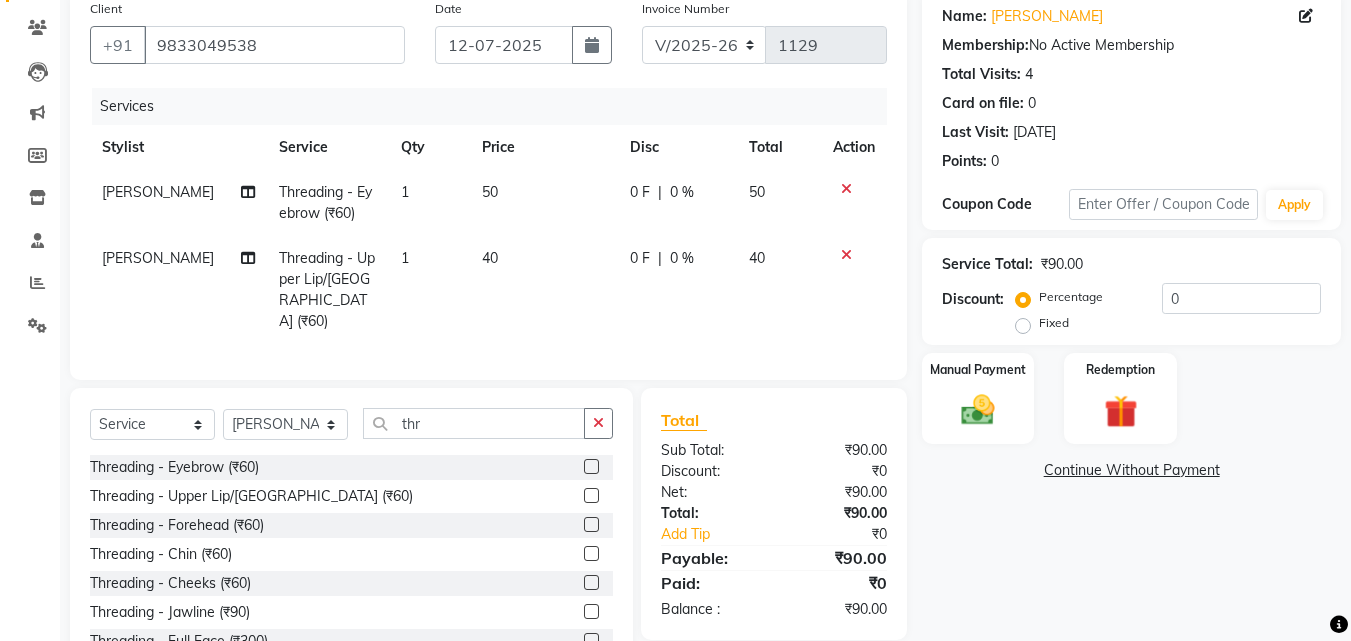 click on "50" 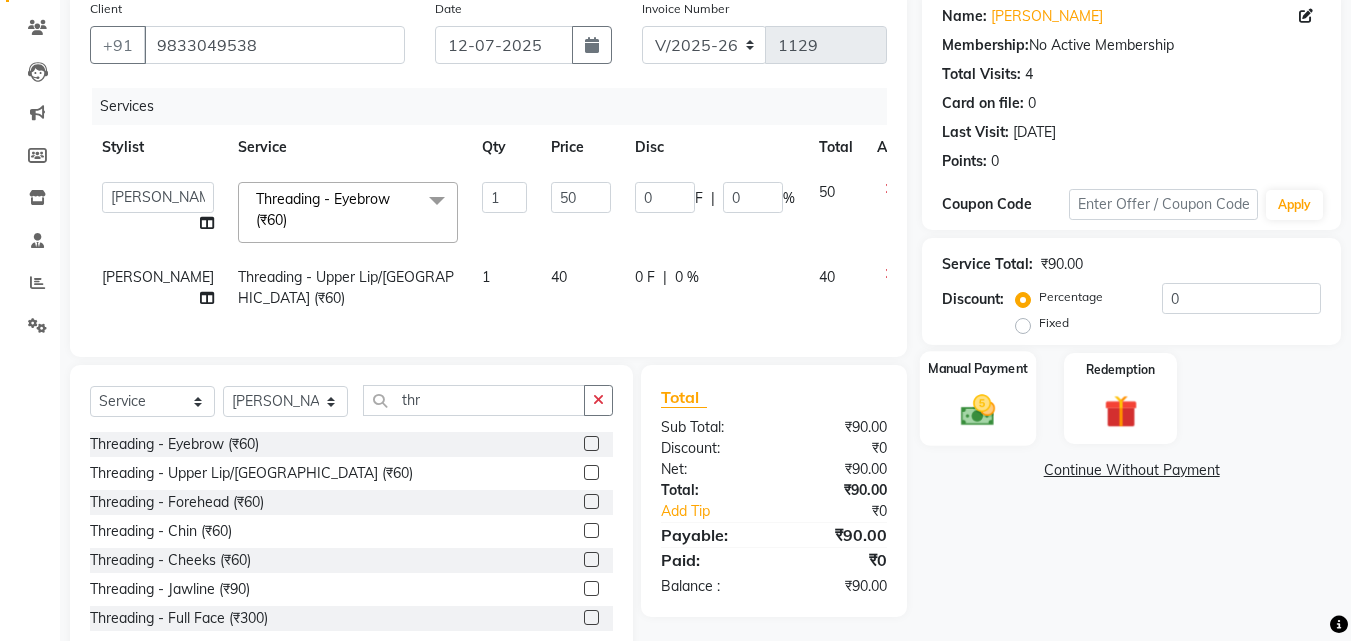 click 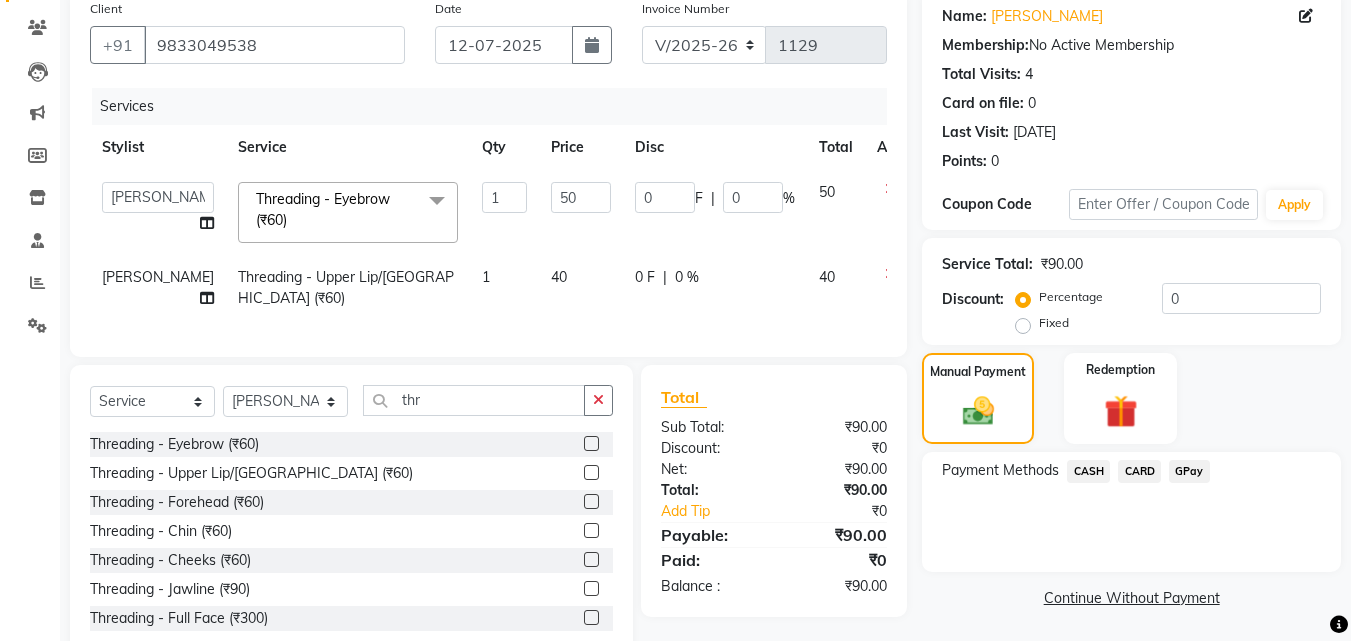 click on "GPay" 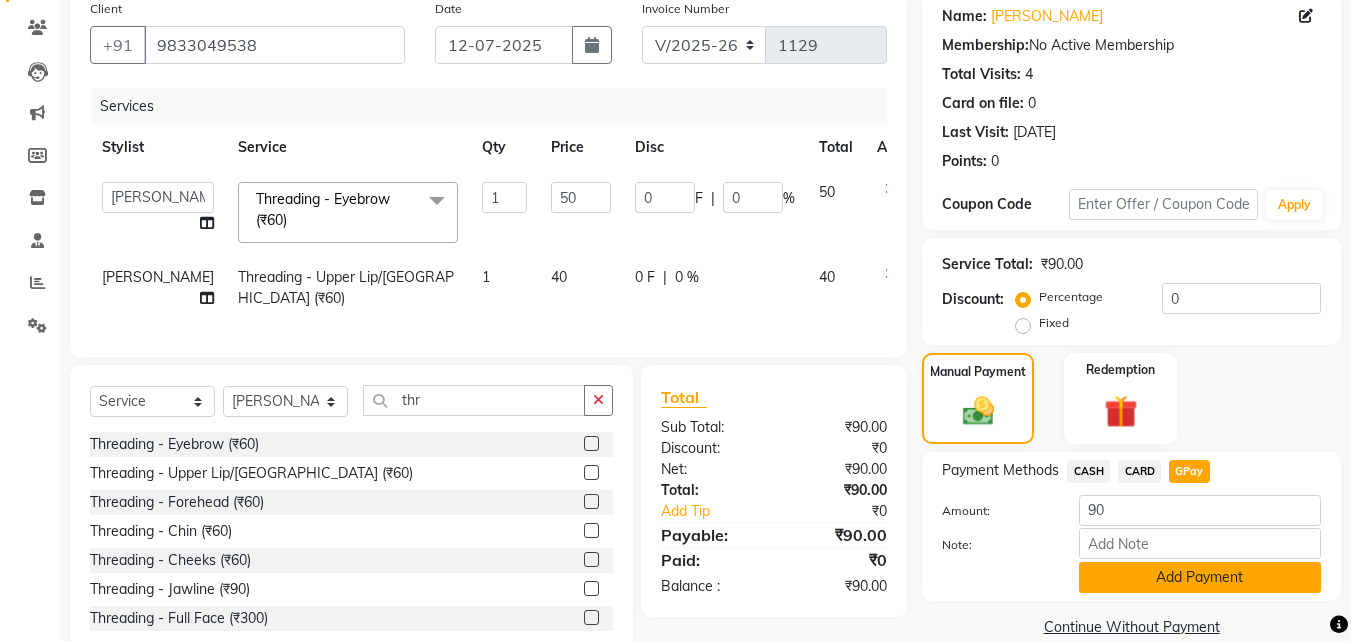 click on "Add Payment" 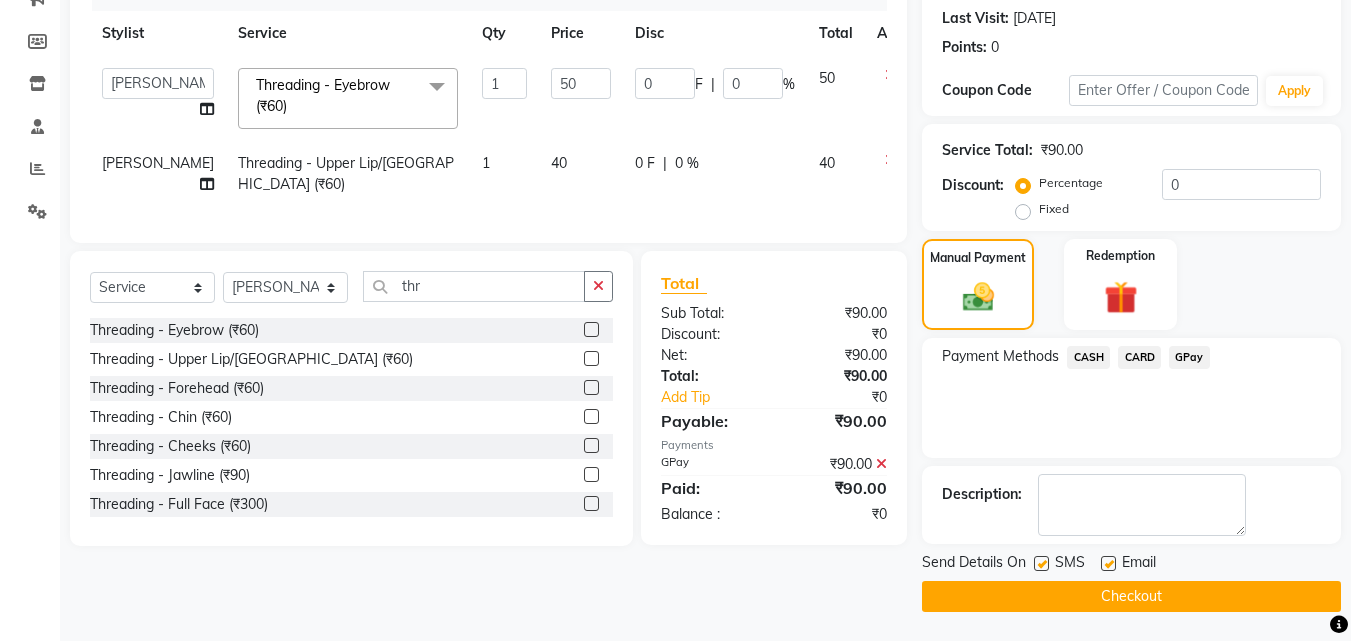 scroll, scrollTop: 275, scrollLeft: 0, axis: vertical 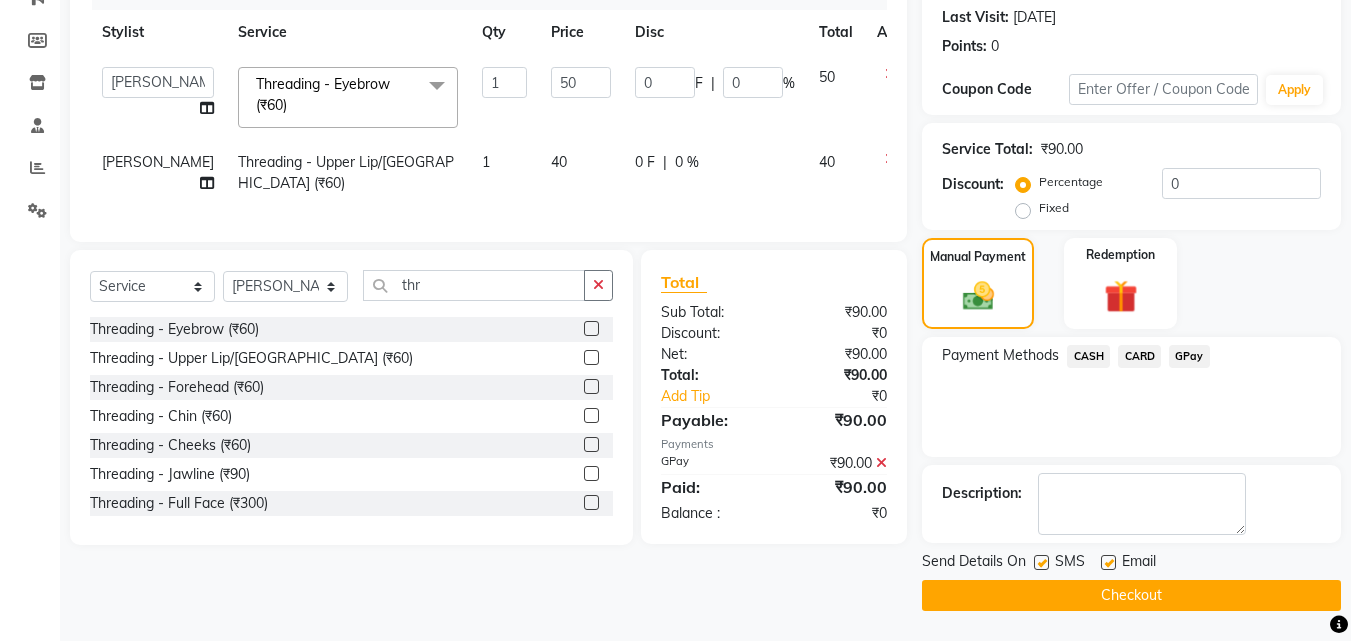 click on "Checkout" 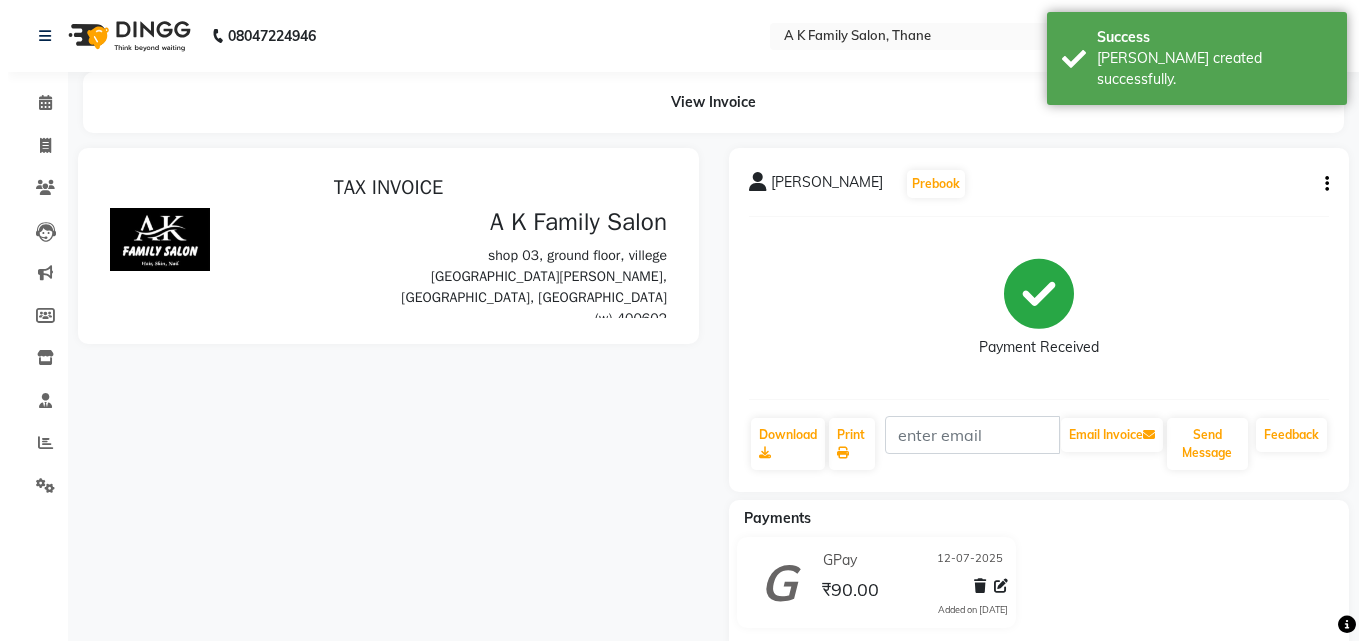 scroll, scrollTop: 0, scrollLeft: 0, axis: both 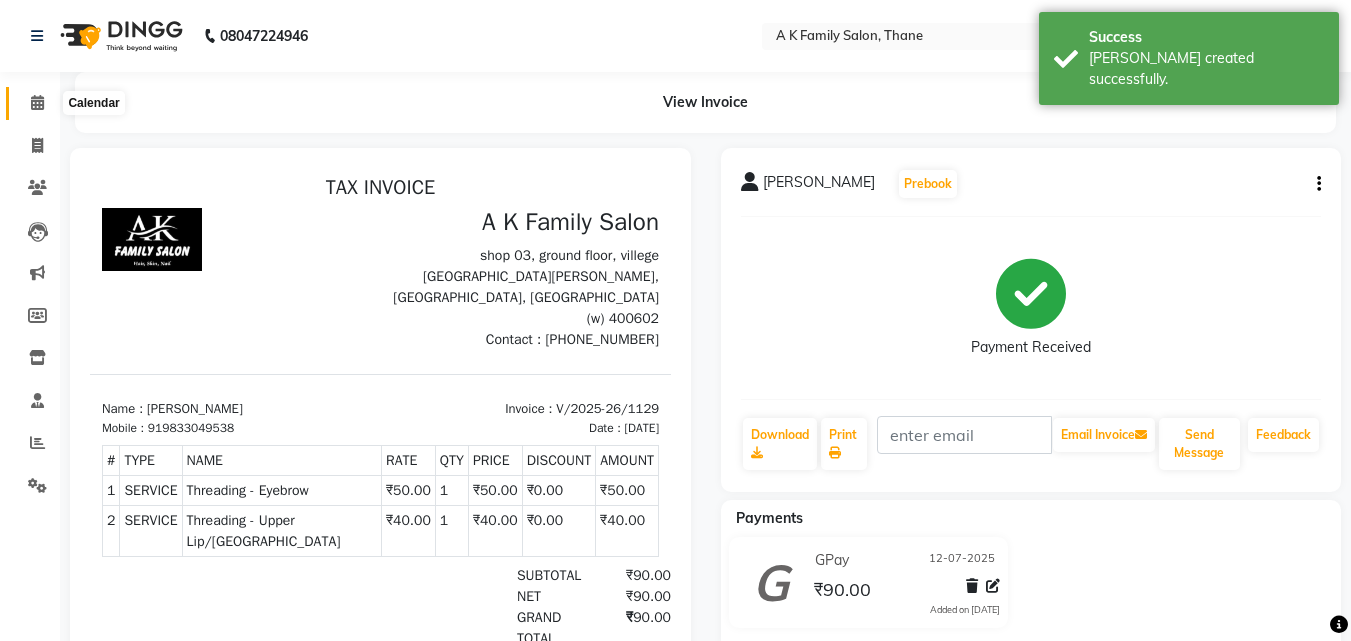 click 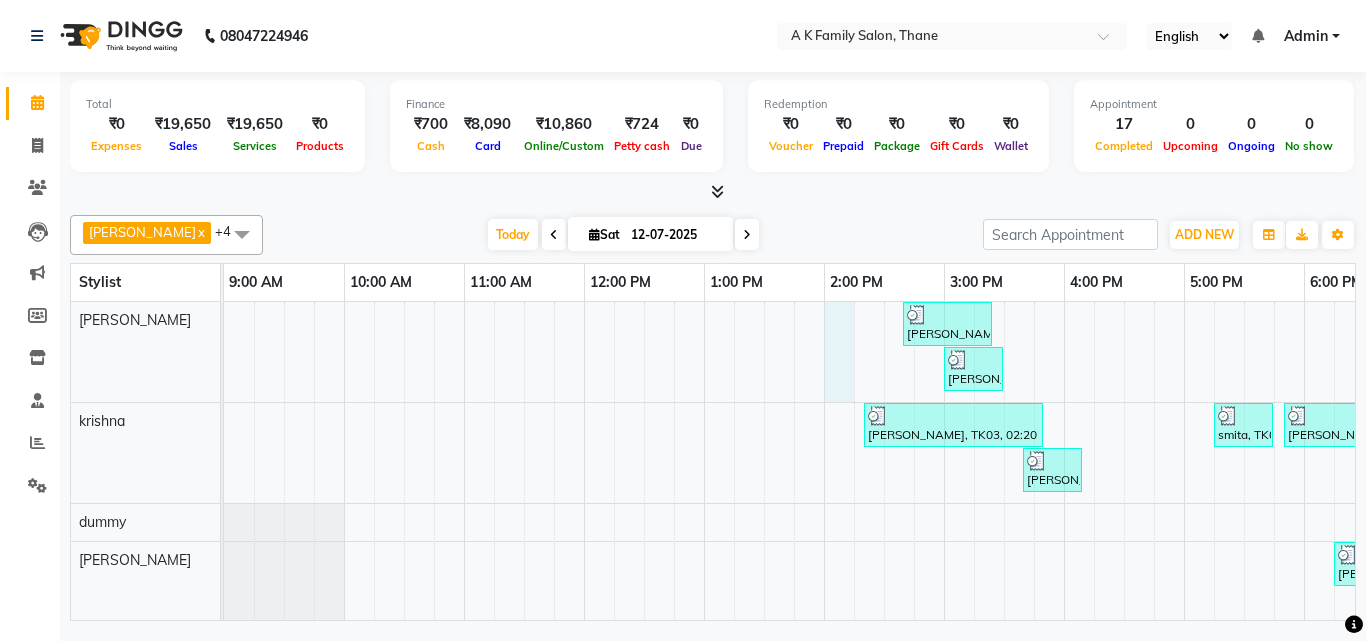 click on "[PERSON_NAME], TK01, 02:40 PM-03:25 PM, offer hair cut +wash (₹500)     [PERSON_NAME], TK12, 07:15 PM-08:45 PM, [DEMOGRAPHIC_DATA] Hair Colour ([MEDICAL_DATA]) - Below Shoulder (₹4000),[DEMOGRAPHIC_DATA] Hair Colour (Inoa Amonia) - Below Shoulder (₹4200),Olaplex/Smart Bond/[PERSON_NAME] Plex - Below Shoulder (₹2000)     [PERSON_NAME], TK02, 03:00 PM-03:30 PM, Olaplex/Smart Bond/[PERSON_NAME] Plex - Below Shoulder (₹2000)     [PERSON_NAME], TK03, 02:20 PM-03:50 PM, [DEMOGRAPHIC_DATA] Hair Service - [DEMOGRAPHIC_DATA] Hair Cut (₹300),[DEMOGRAPHIC_DATA] Hair Service - [DEMOGRAPHIC_DATA] Hair Wash (₹150),[DEMOGRAPHIC_DATA] Hair Service - [PERSON_NAME] Crafting (₹200)     smita, TK05, 05:15 PM-05:45 PM, [DEMOGRAPHIC_DATA] Hair Service - Hair Cut (Below 8 Yrs.) (₹250)     [PERSON_NAME], TK07, 05:50 PM-06:50 PM, [DEMOGRAPHIC_DATA] Hair Service - [DEMOGRAPHIC_DATA] Hair Cut (₹300),[DEMOGRAPHIC_DATA] Hair Service - [DEMOGRAPHIC_DATA] Hair Wash (₹150)     [PERSON_NAME], TK09, 07:20 PM-07:50 PM, offer hair cut  (₹400)     [PERSON_NAME], TK04, 03:40 PM-04:10 PM, offer hair cut  (₹400)     [PERSON_NAME], TK08, 06:35 PM-07:05 PM, [DEMOGRAPHIC_DATA] Hair Colour (Inoa Amonia) - Root Touch Upto 2 Inch (₹2200)" at bounding box center [1064, 536] 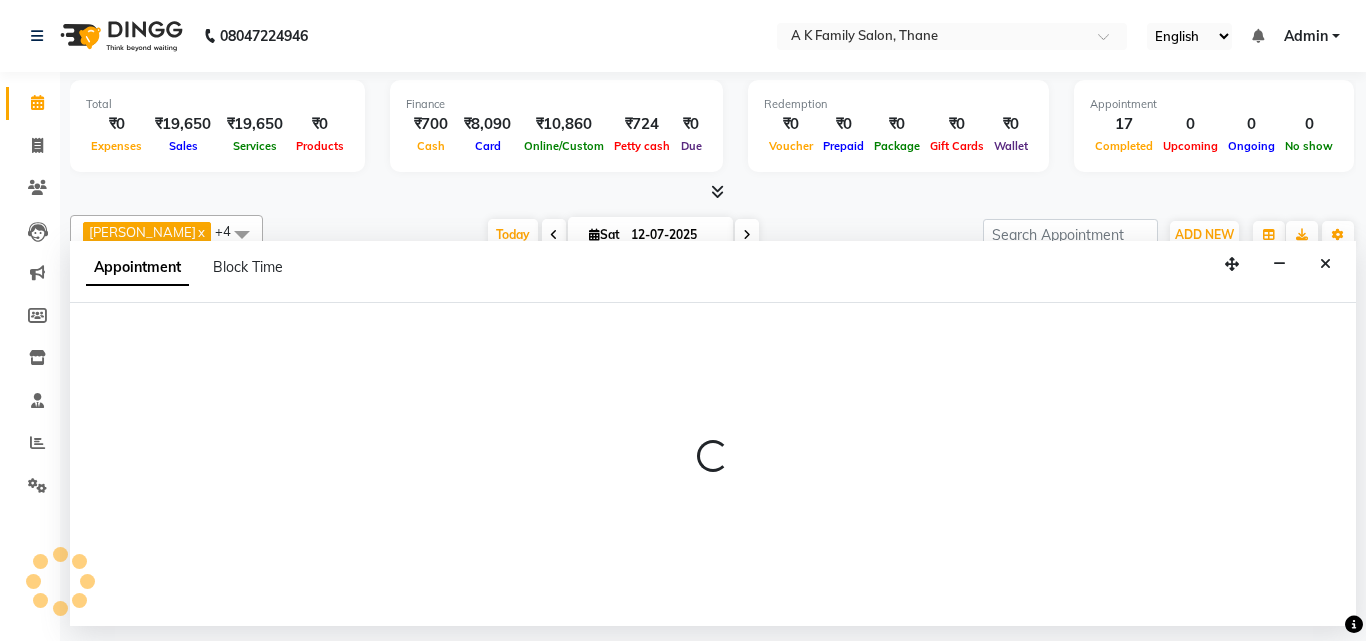 select on "32477" 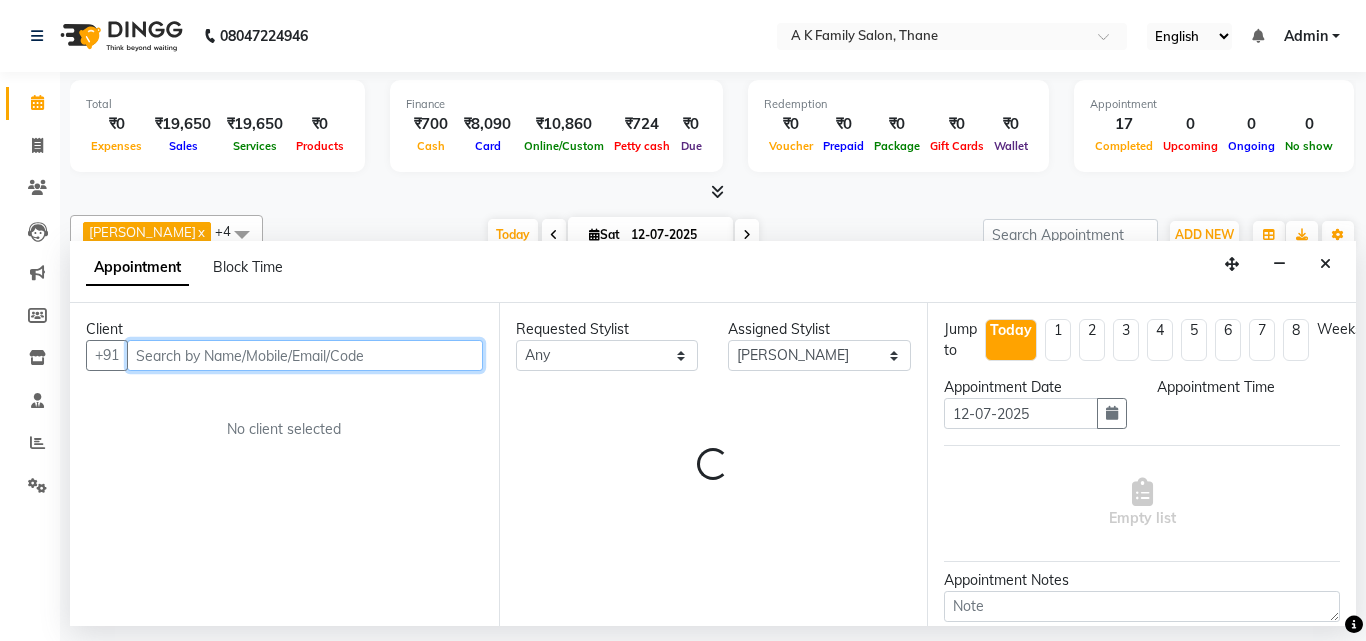 select on "840" 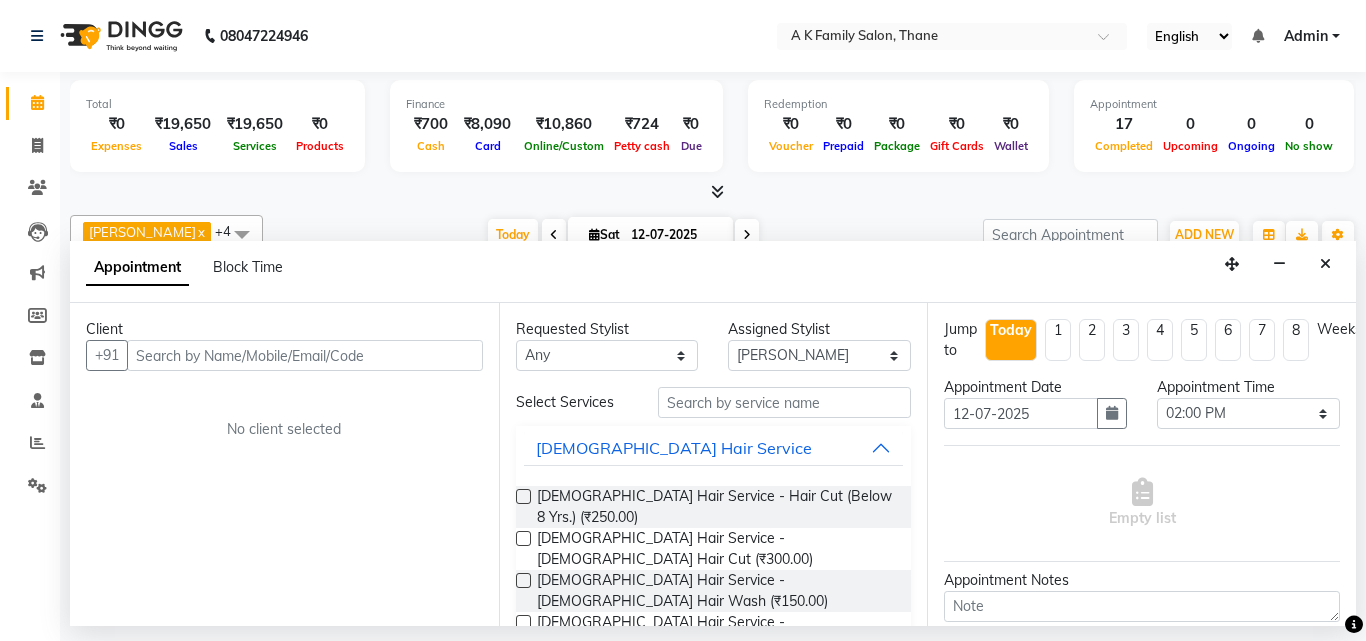 drag, startPoint x: 491, startPoint y: 3, endPoint x: 508, endPoint y: -30, distance: 37.12142 